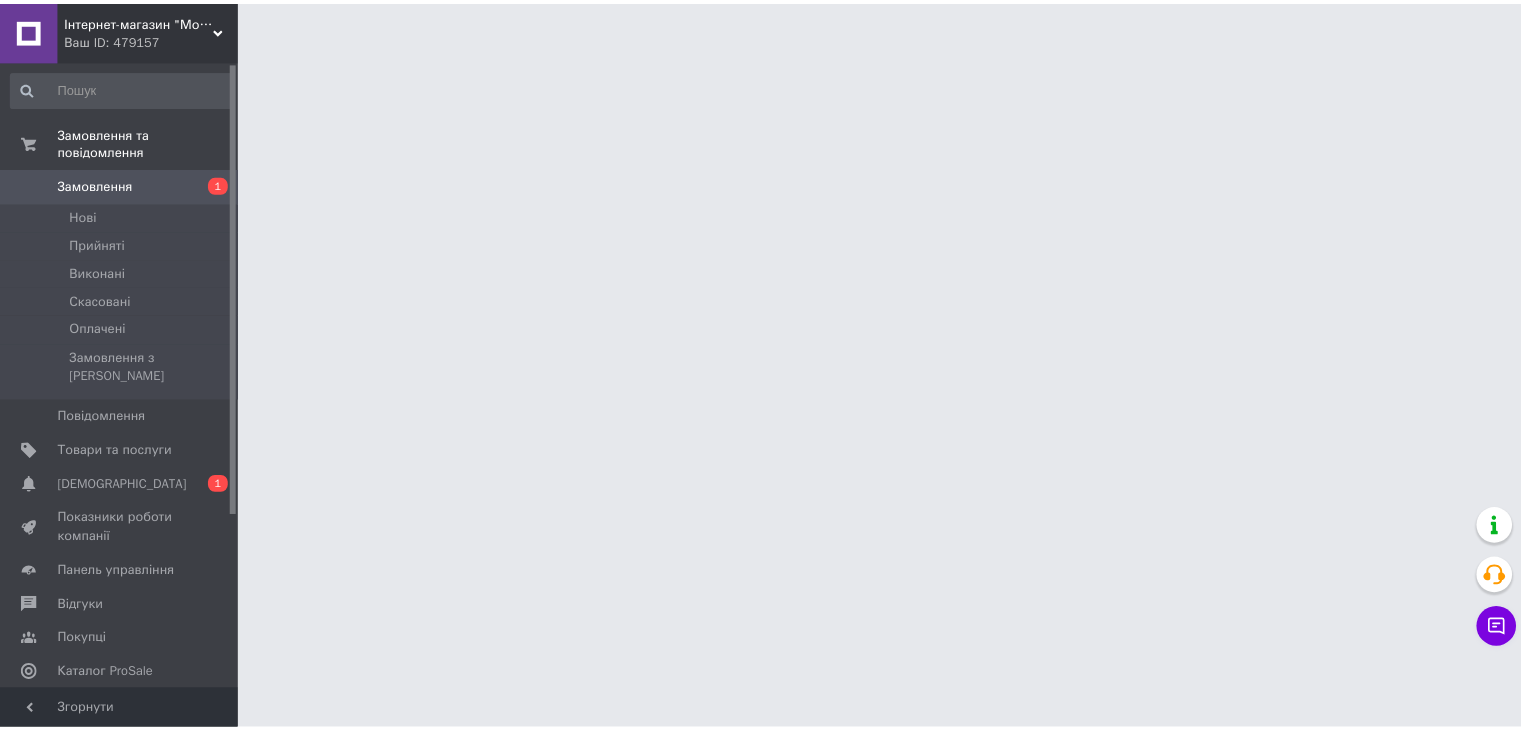 scroll, scrollTop: 0, scrollLeft: 0, axis: both 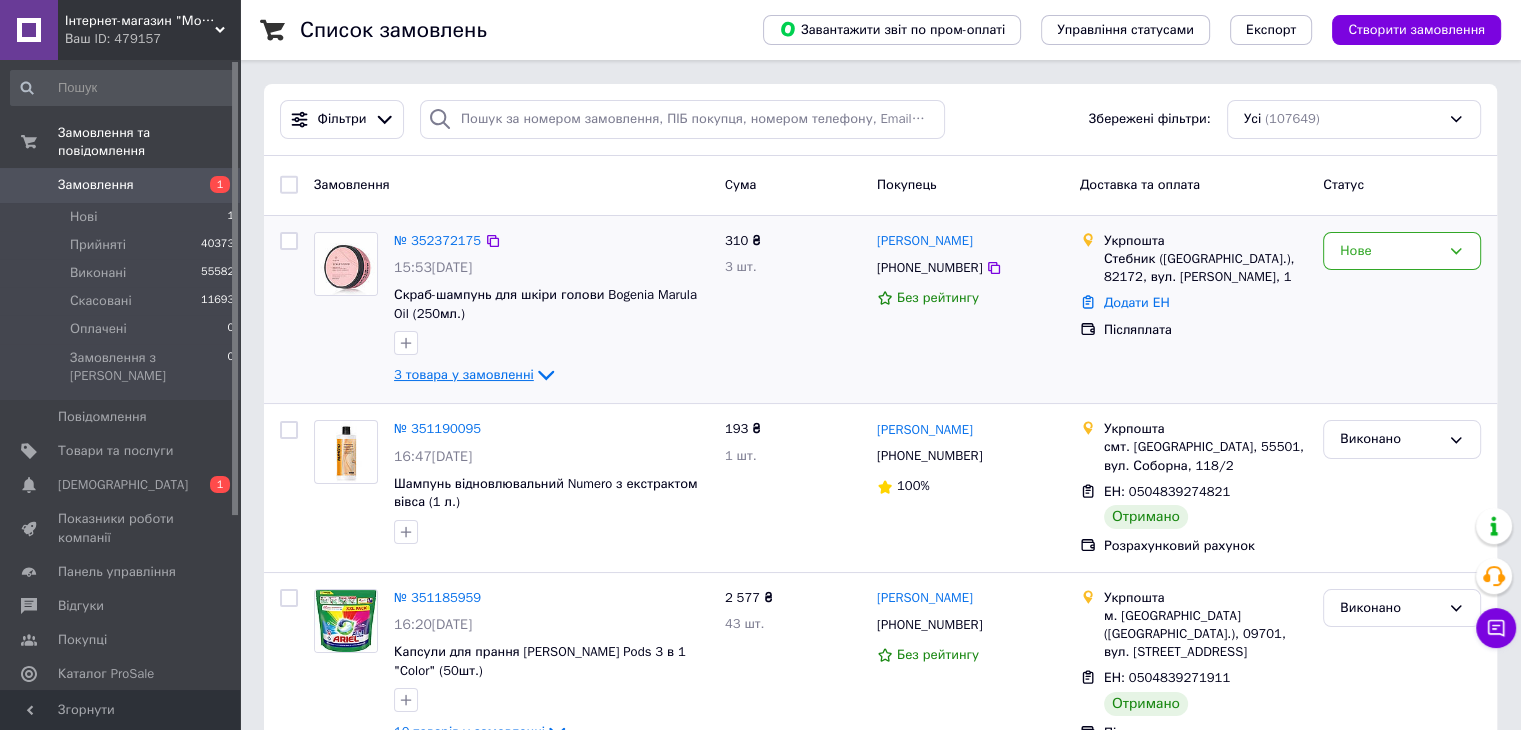 click on "3 товара у замовленні" at bounding box center [464, 374] 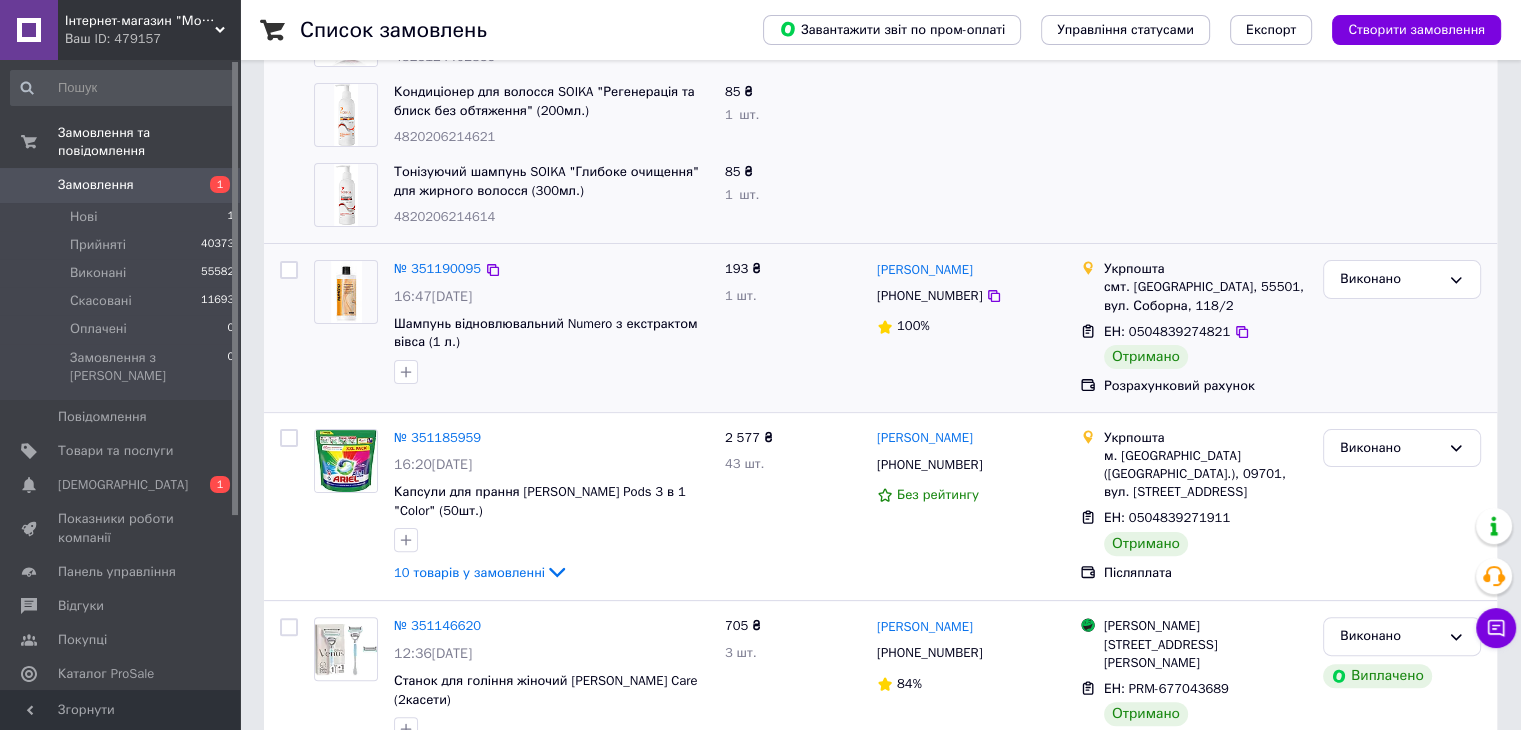 scroll, scrollTop: 0, scrollLeft: 0, axis: both 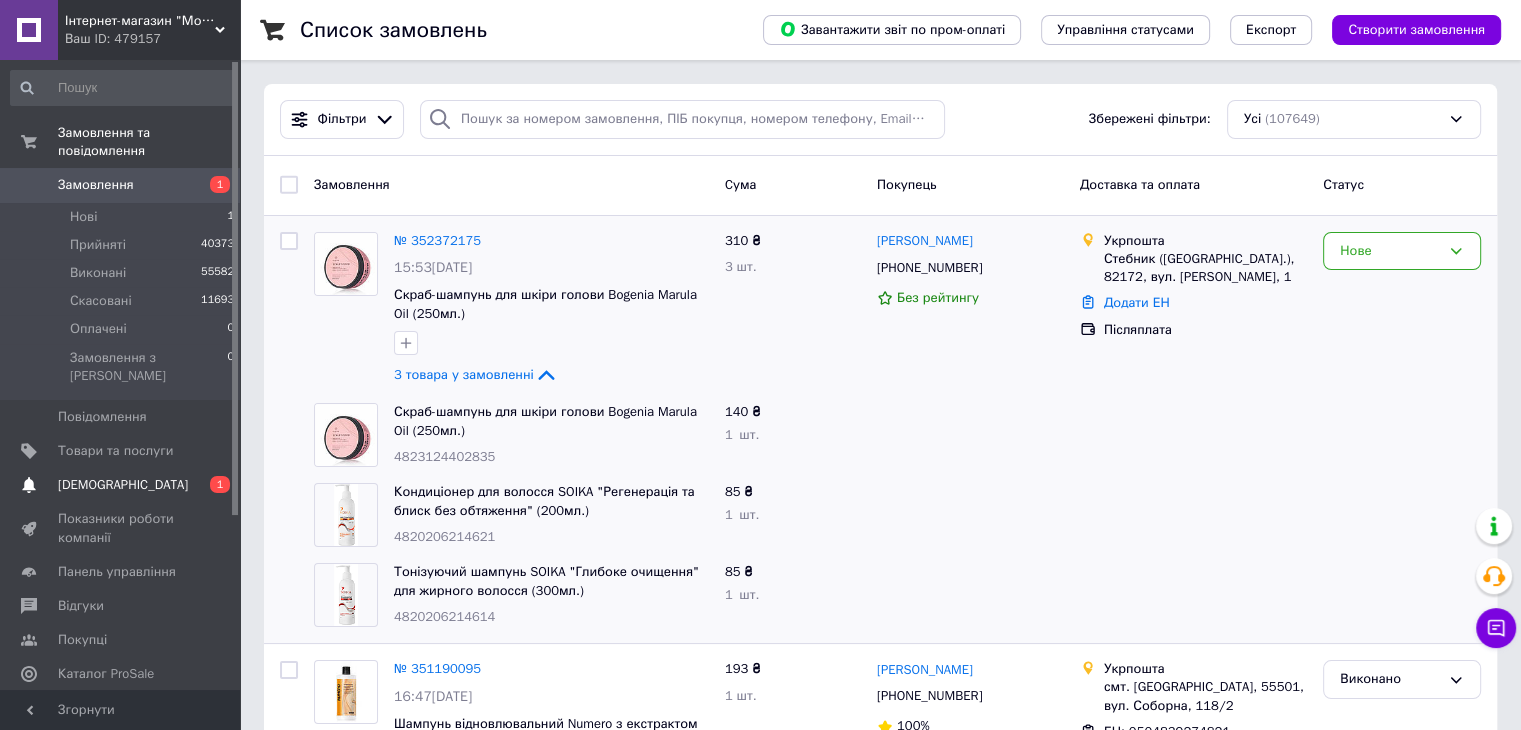 click at bounding box center (29, 485) 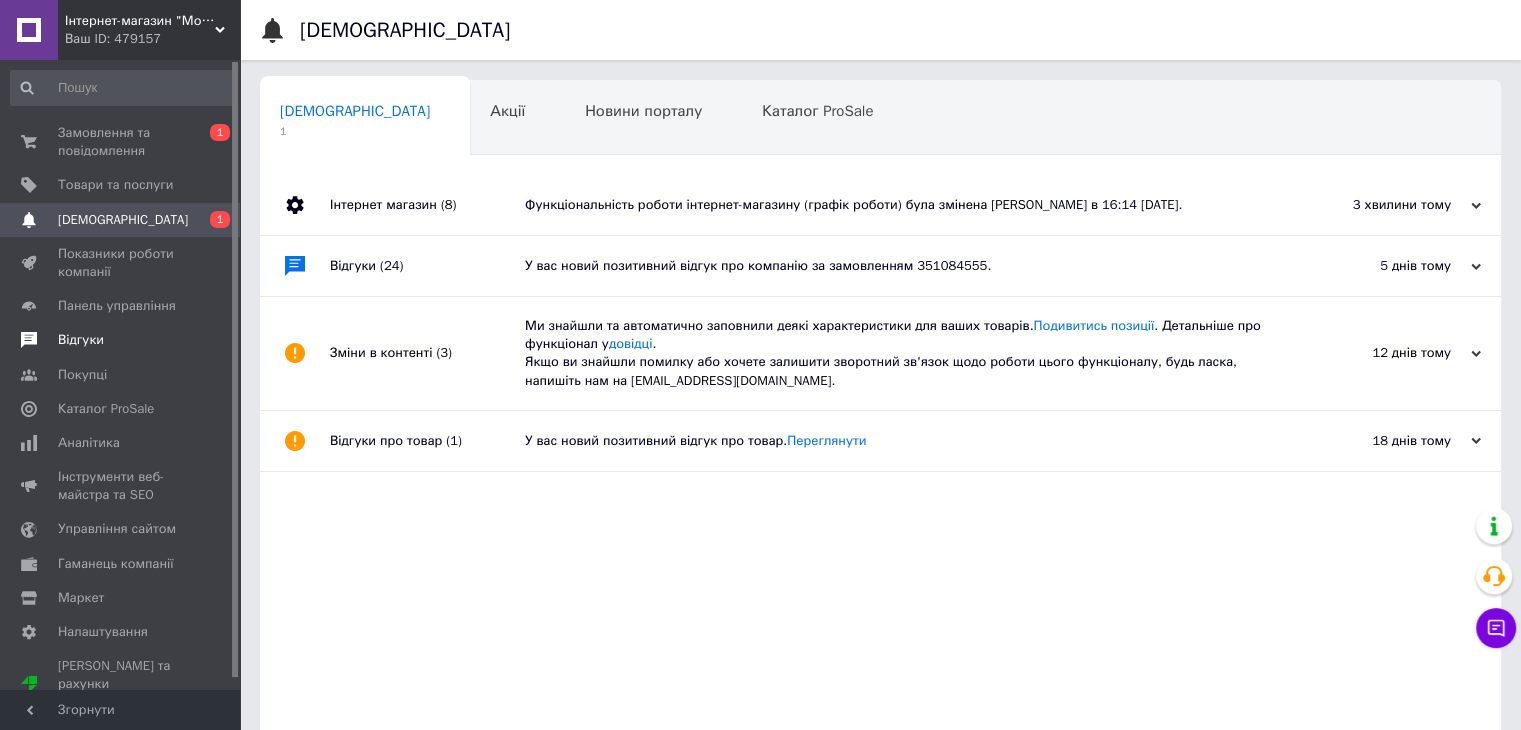 click on "Відгуки" at bounding box center [123, 340] 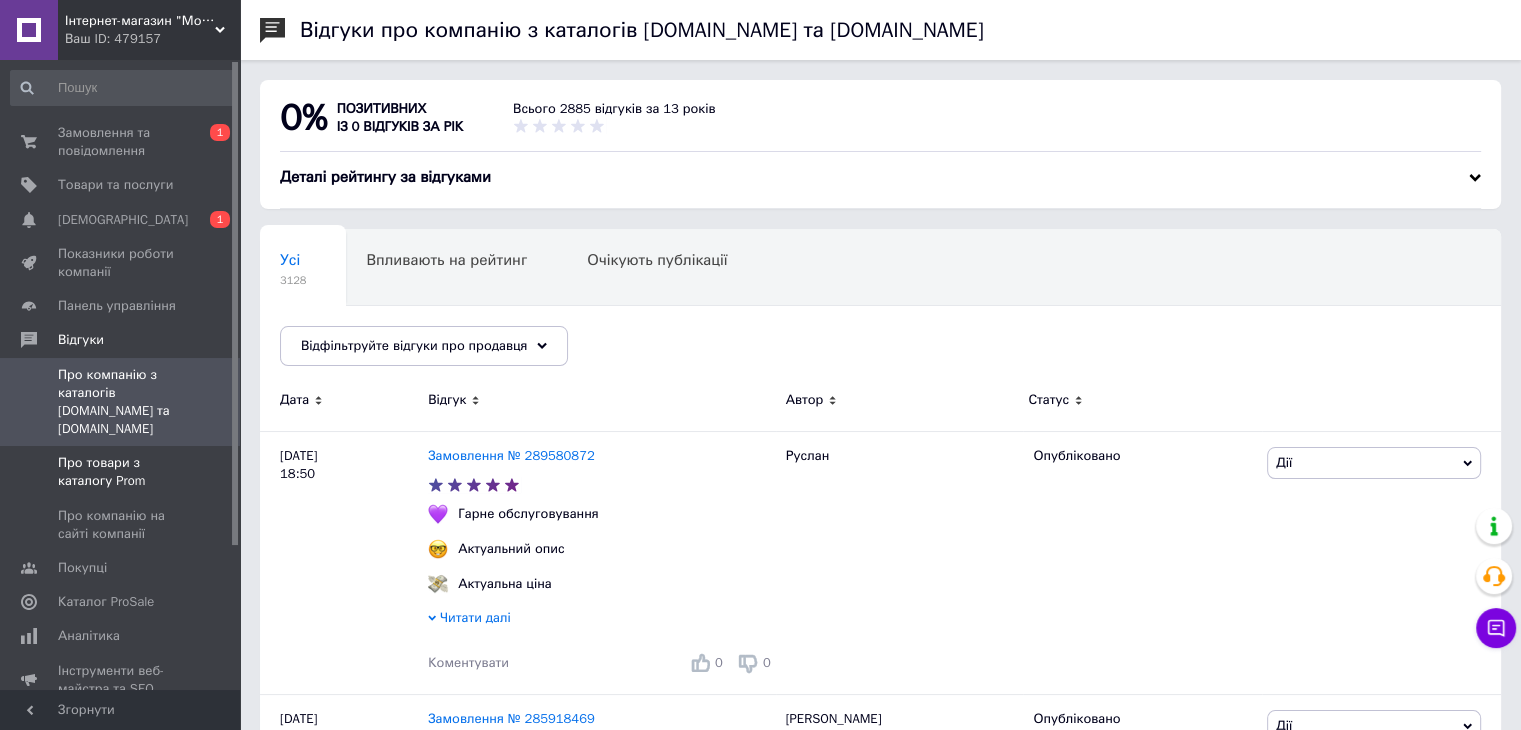 click on "Про товари з каталогу Prom" at bounding box center [121, 472] 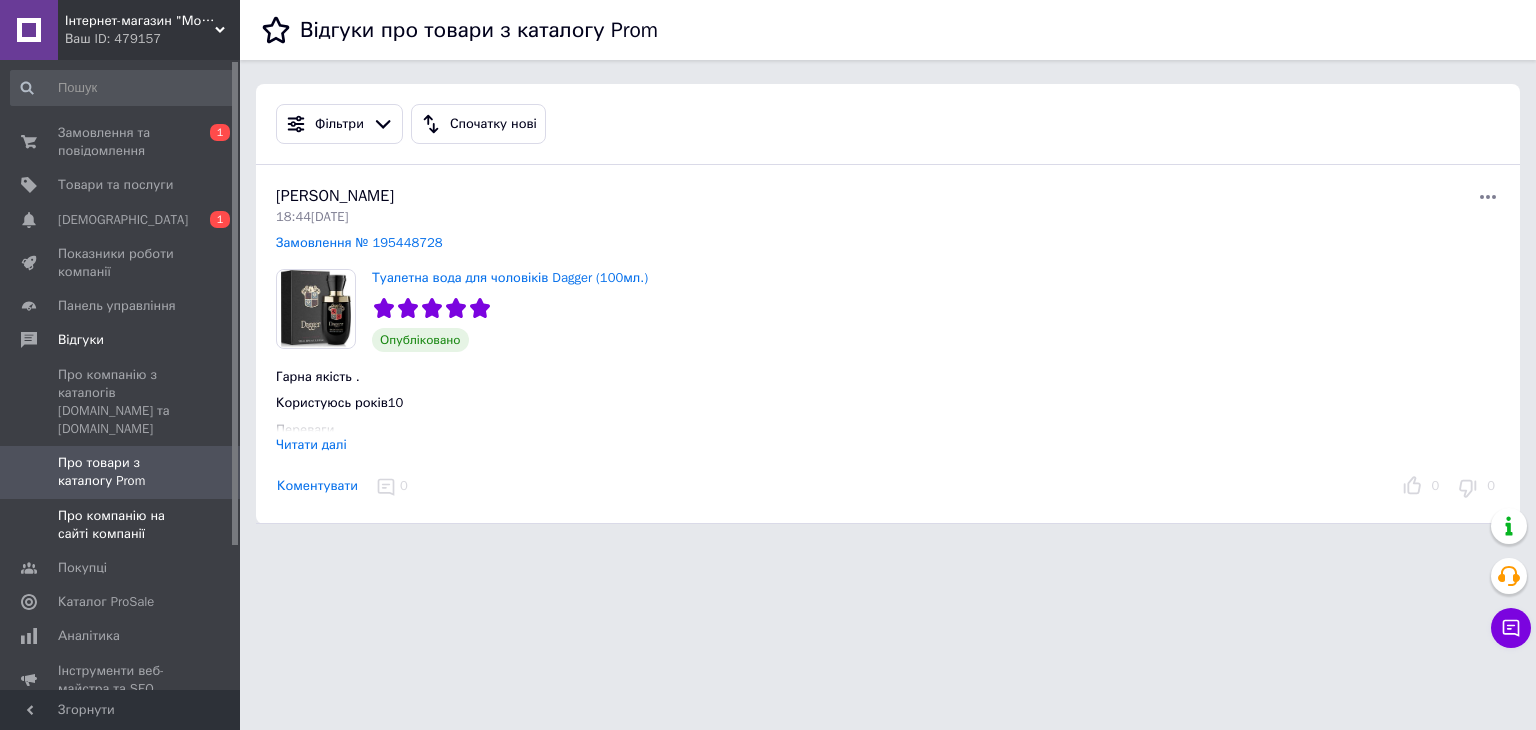 click on "Про компанію на сайті компанії" at bounding box center [121, 525] 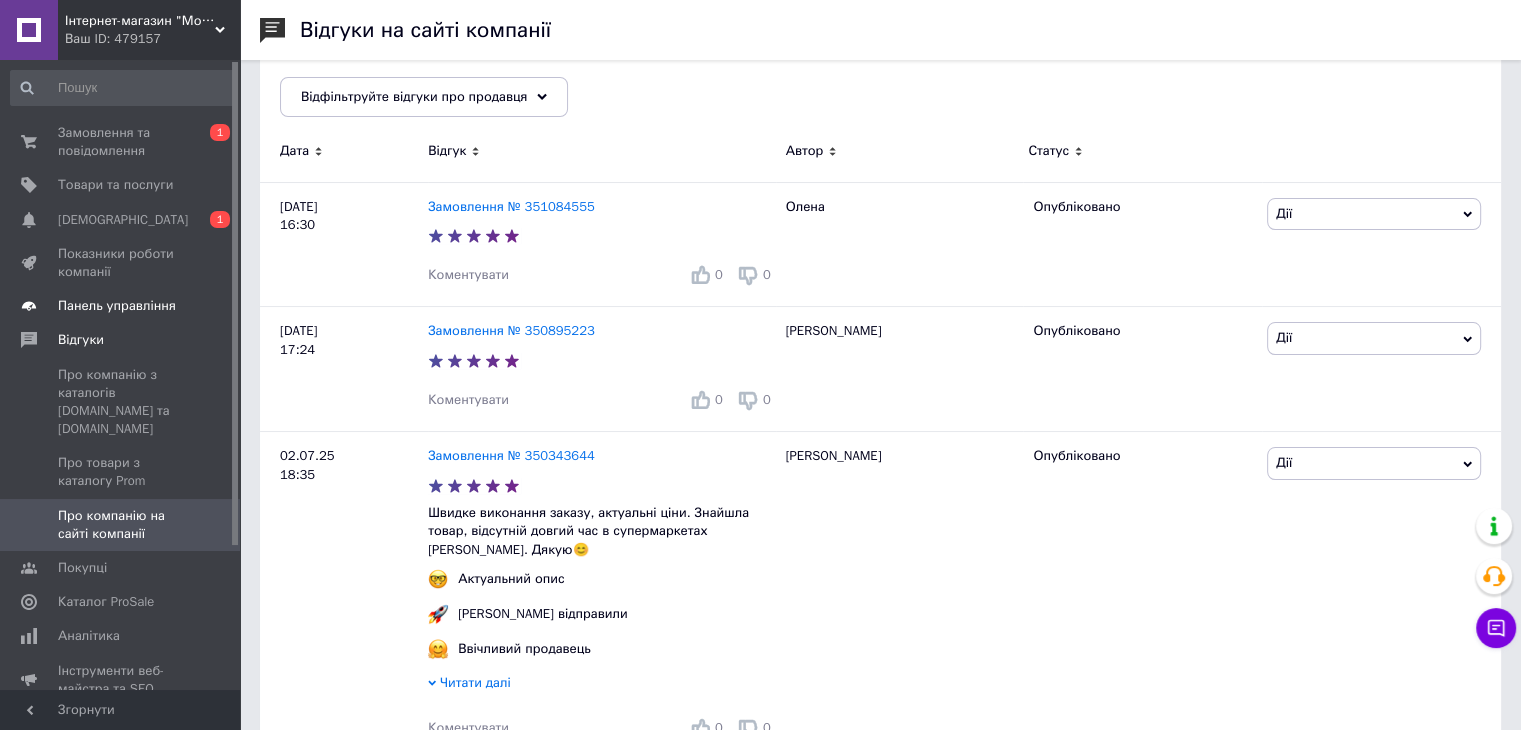 scroll, scrollTop: 0, scrollLeft: 0, axis: both 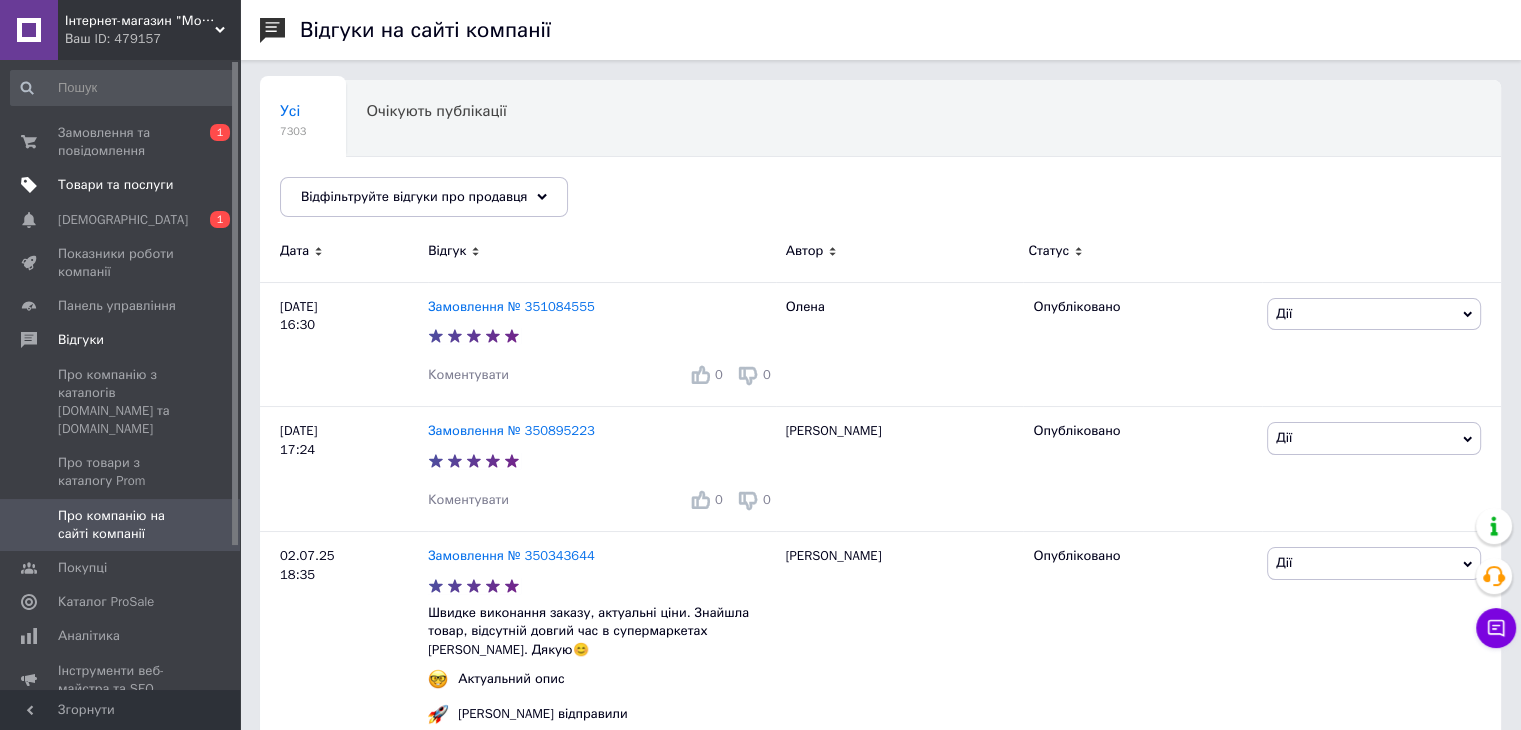 click on "Товари та послуги" at bounding box center (123, 185) 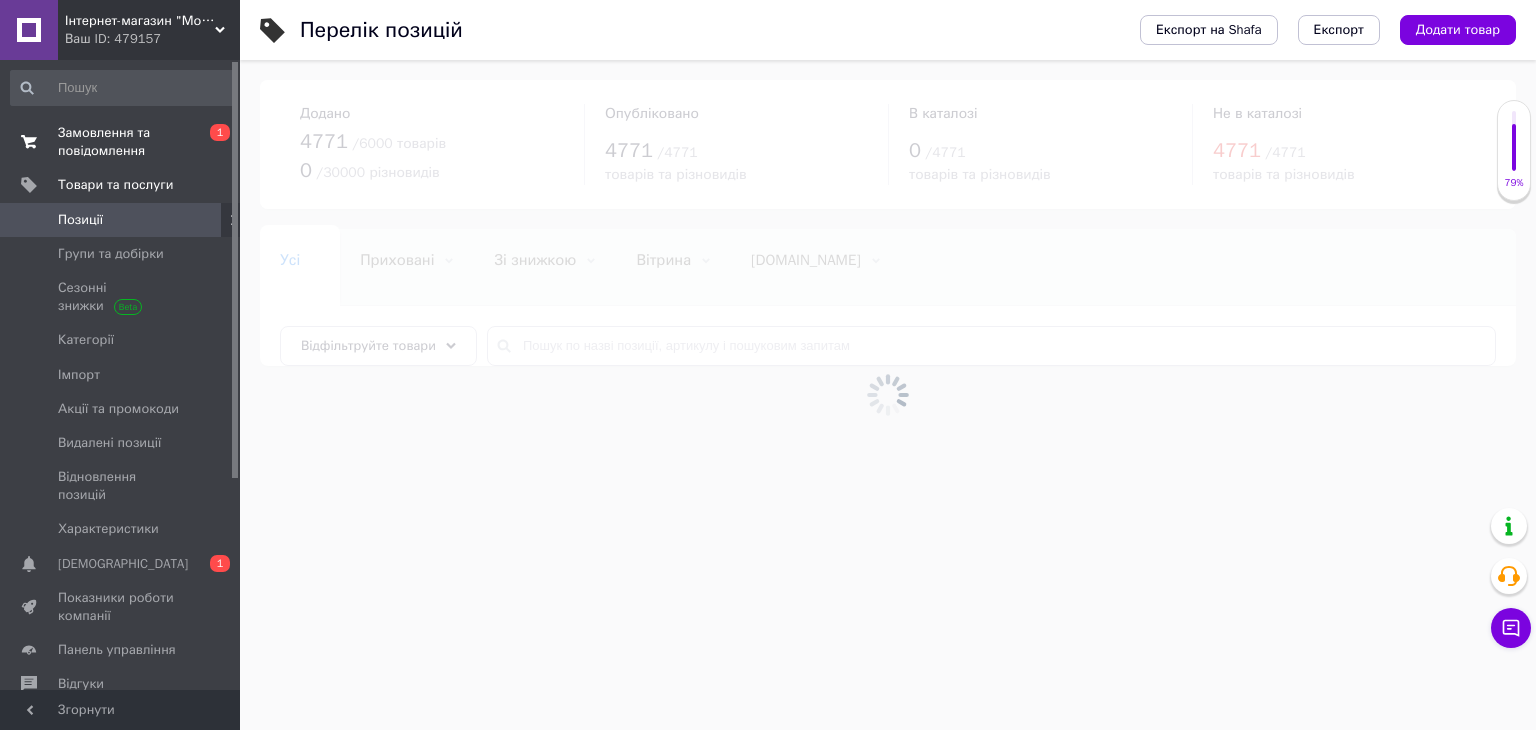 click on "Замовлення та повідомлення" at bounding box center (121, 142) 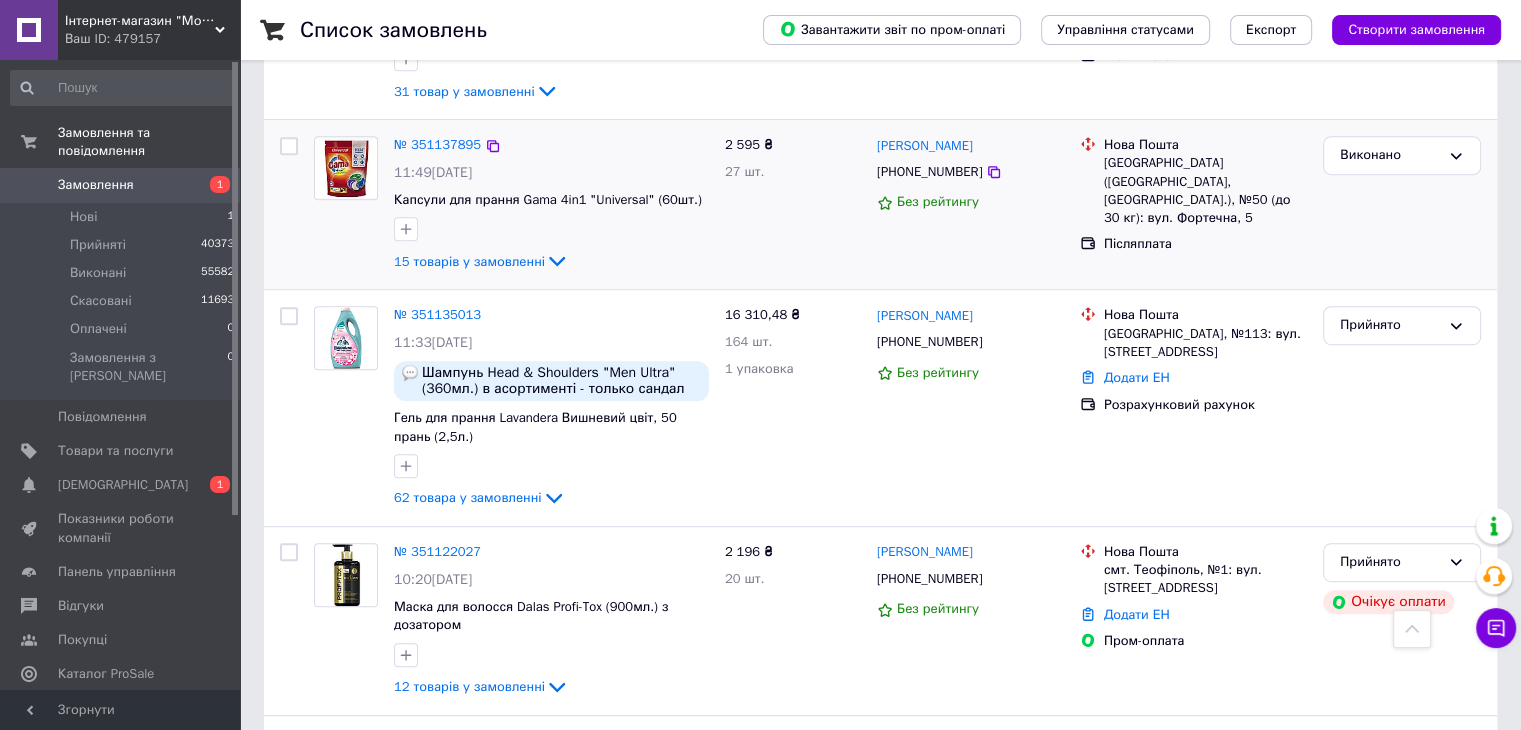 scroll, scrollTop: 1100, scrollLeft: 0, axis: vertical 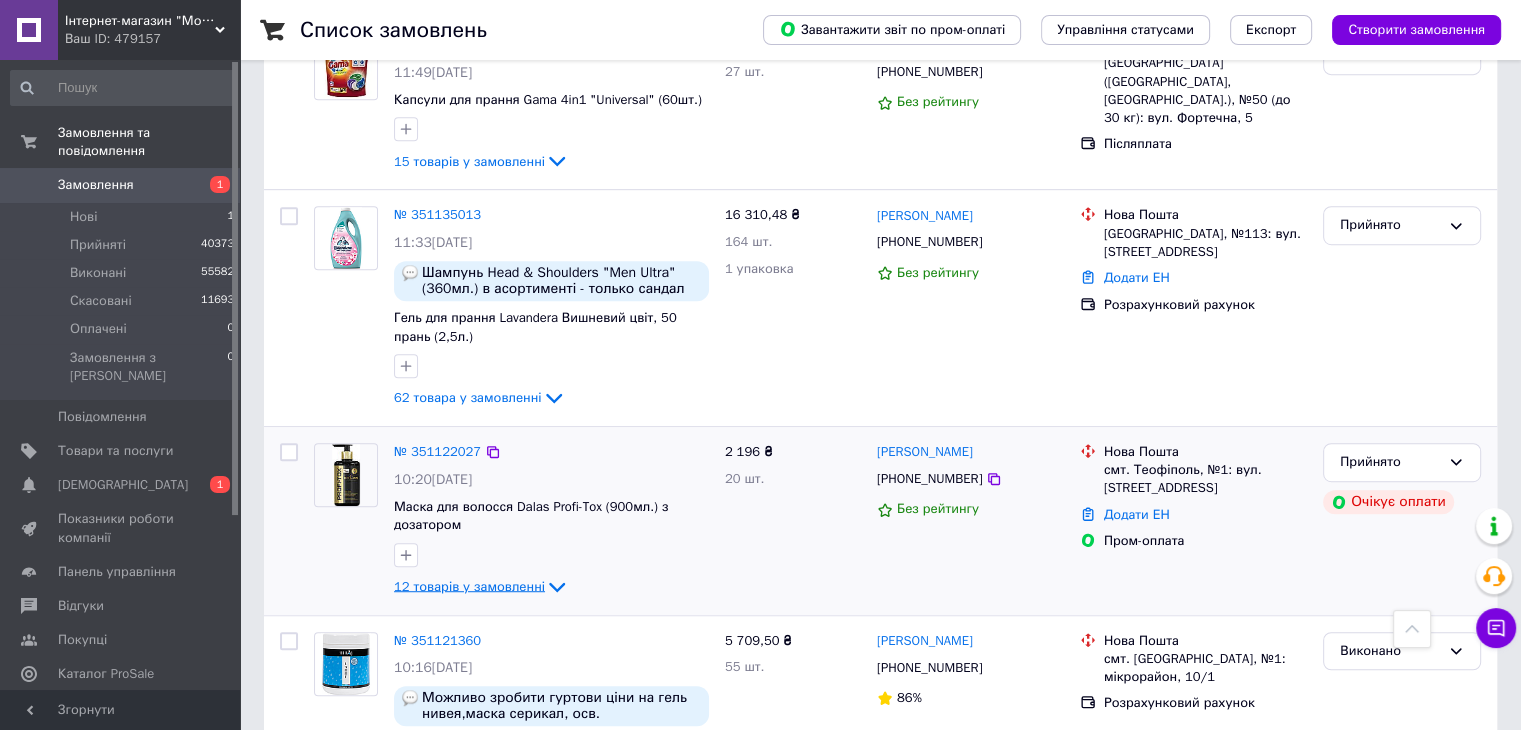 click on "12 товарів у замовленні" at bounding box center (469, 586) 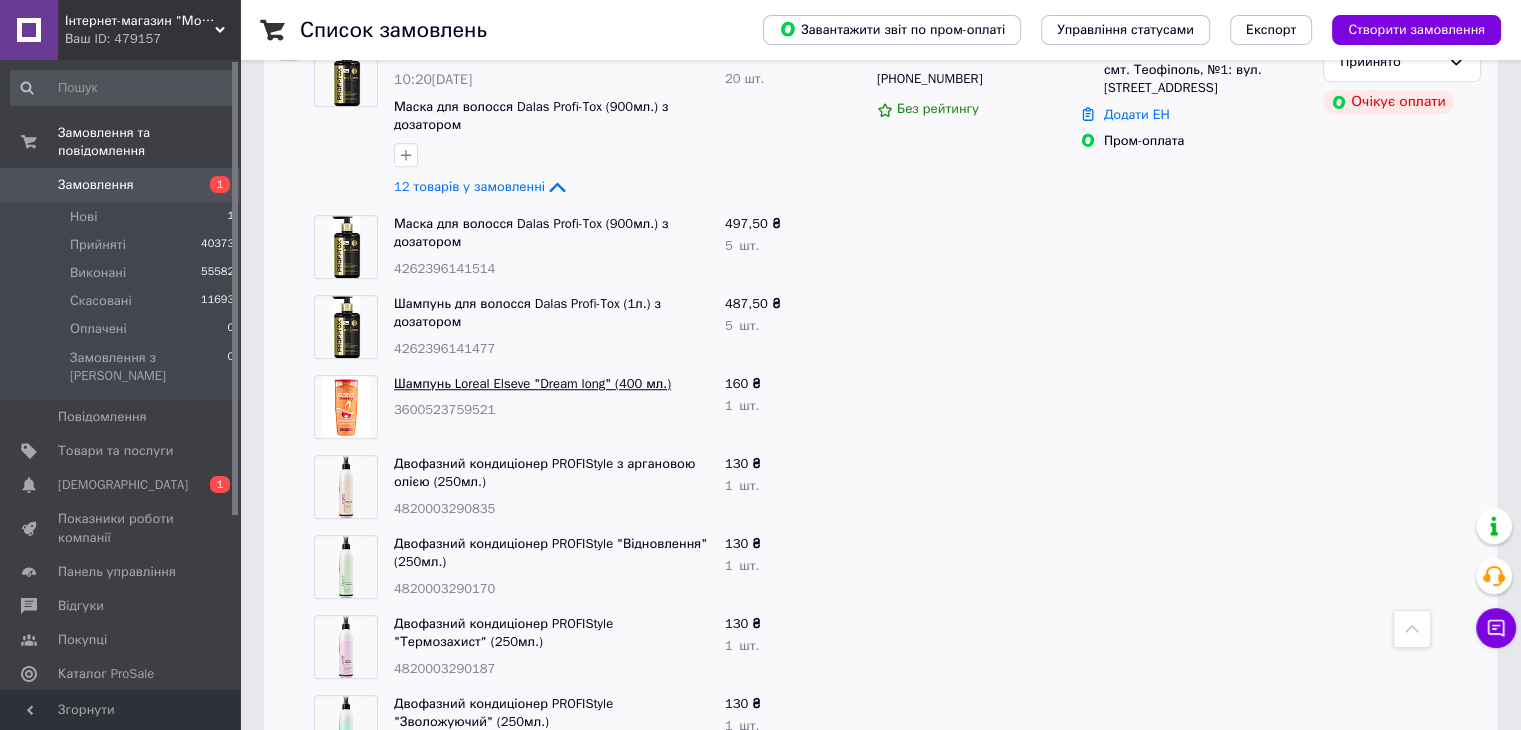 scroll, scrollTop: 1400, scrollLeft: 0, axis: vertical 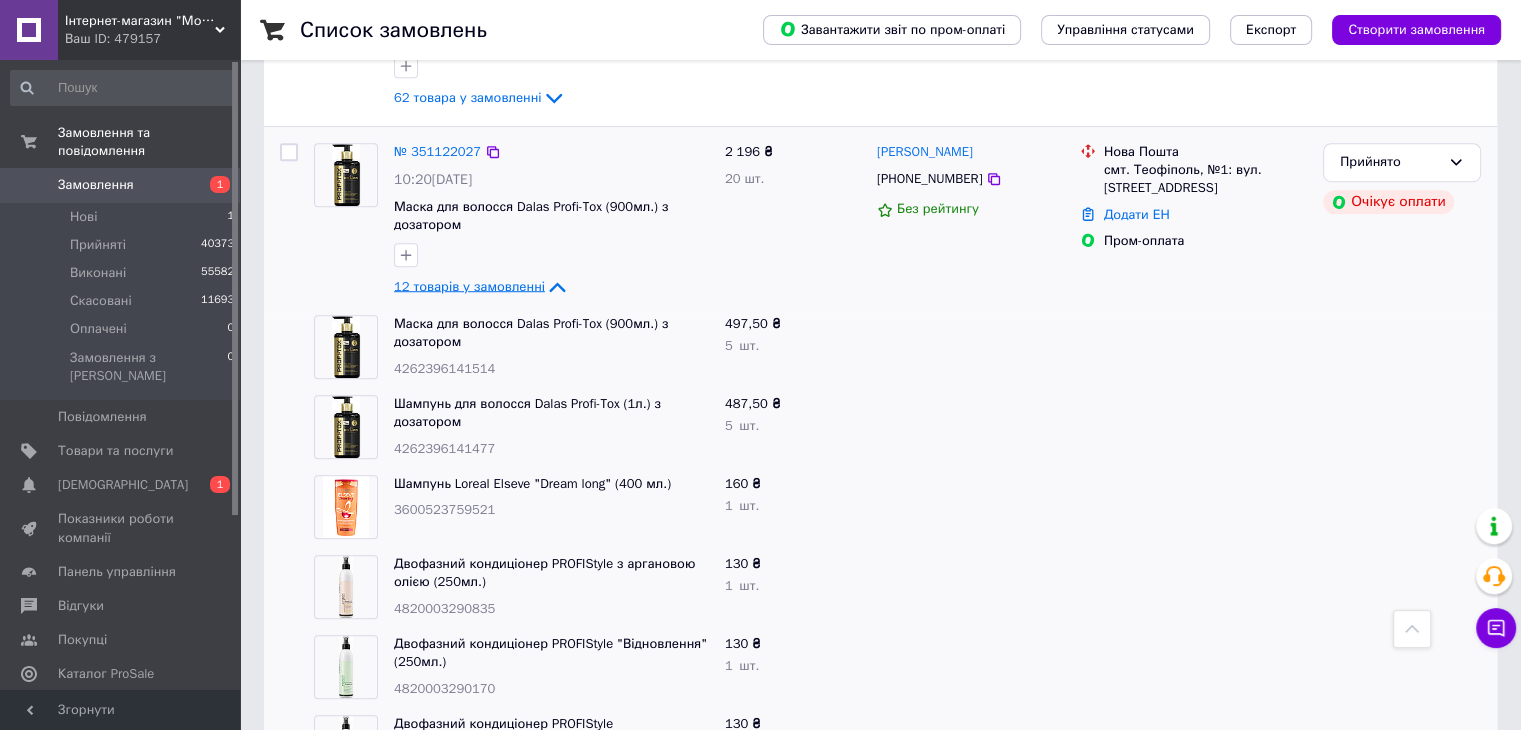 click on "12 товарів у замовленні" at bounding box center (469, 286) 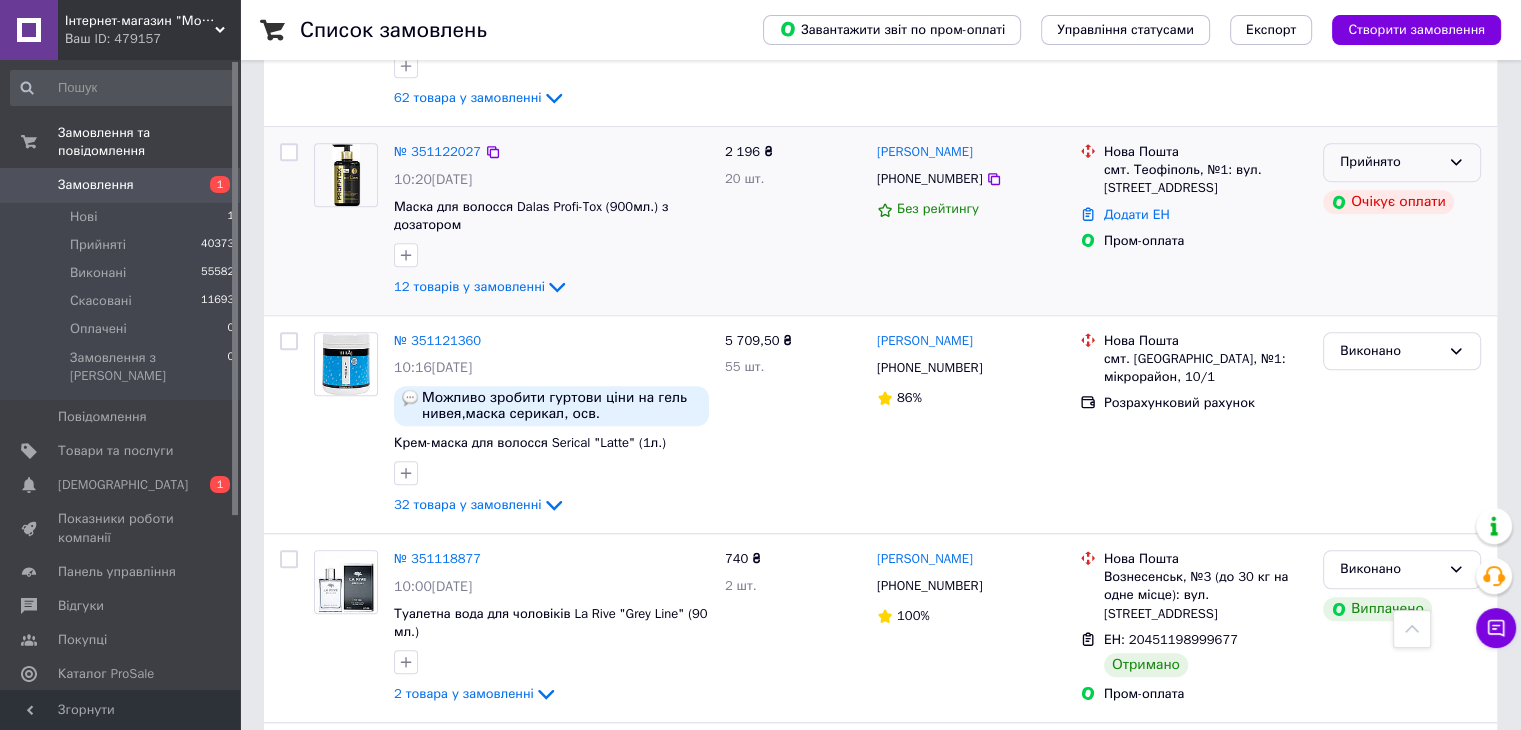 click on "Прийнято" at bounding box center (1390, 162) 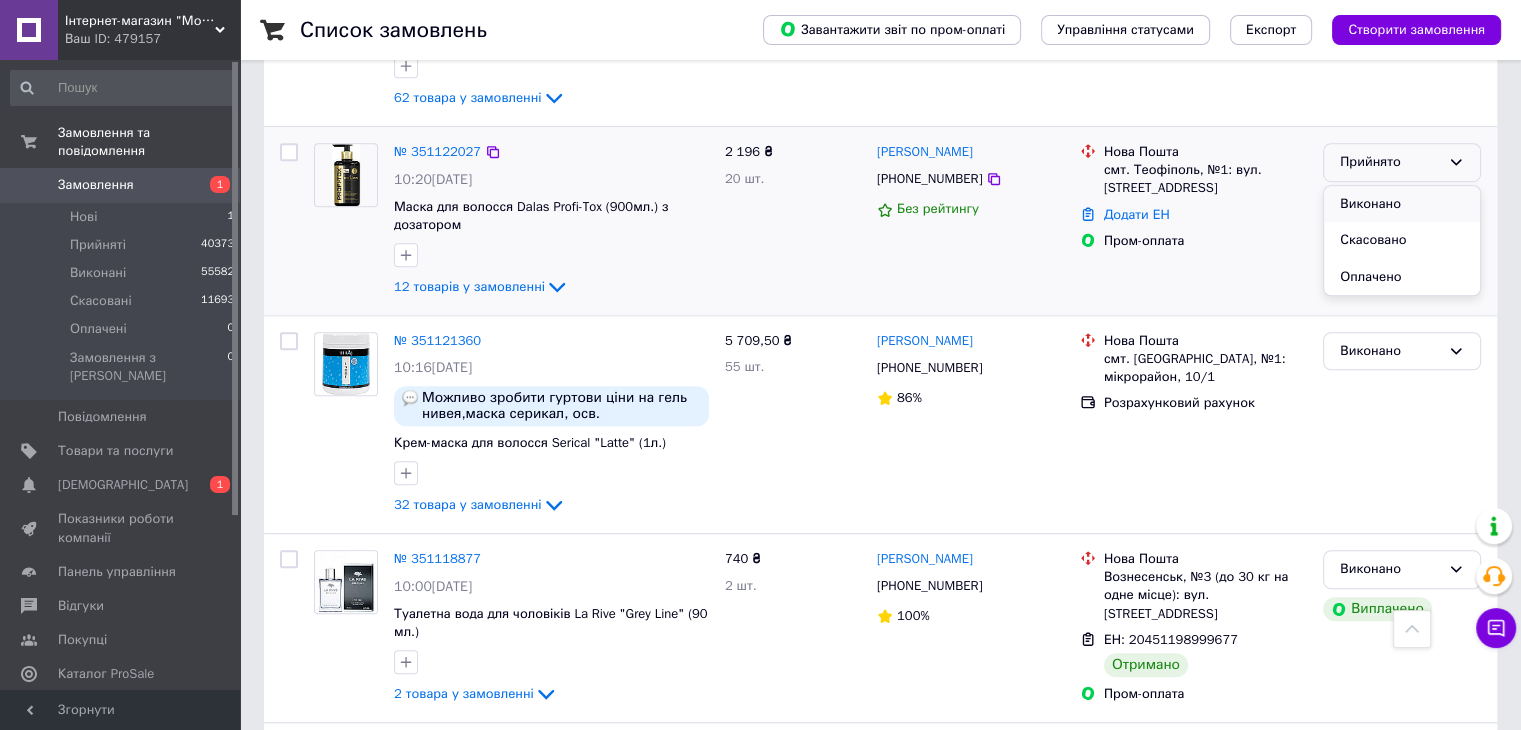 click on "Виконано" at bounding box center [1402, 204] 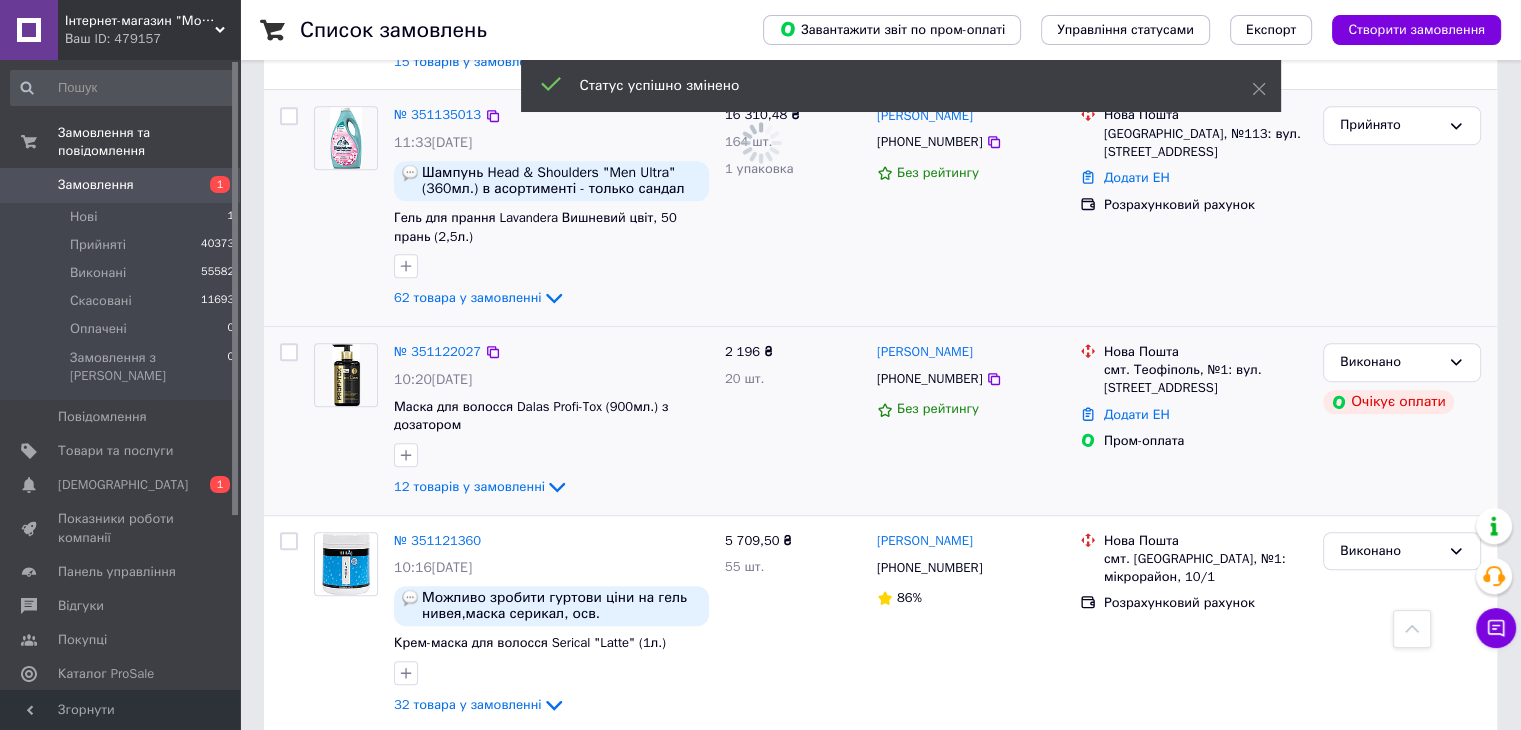 scroll, scrollTop: 1100, scrollLeft: 0, axis: vertical 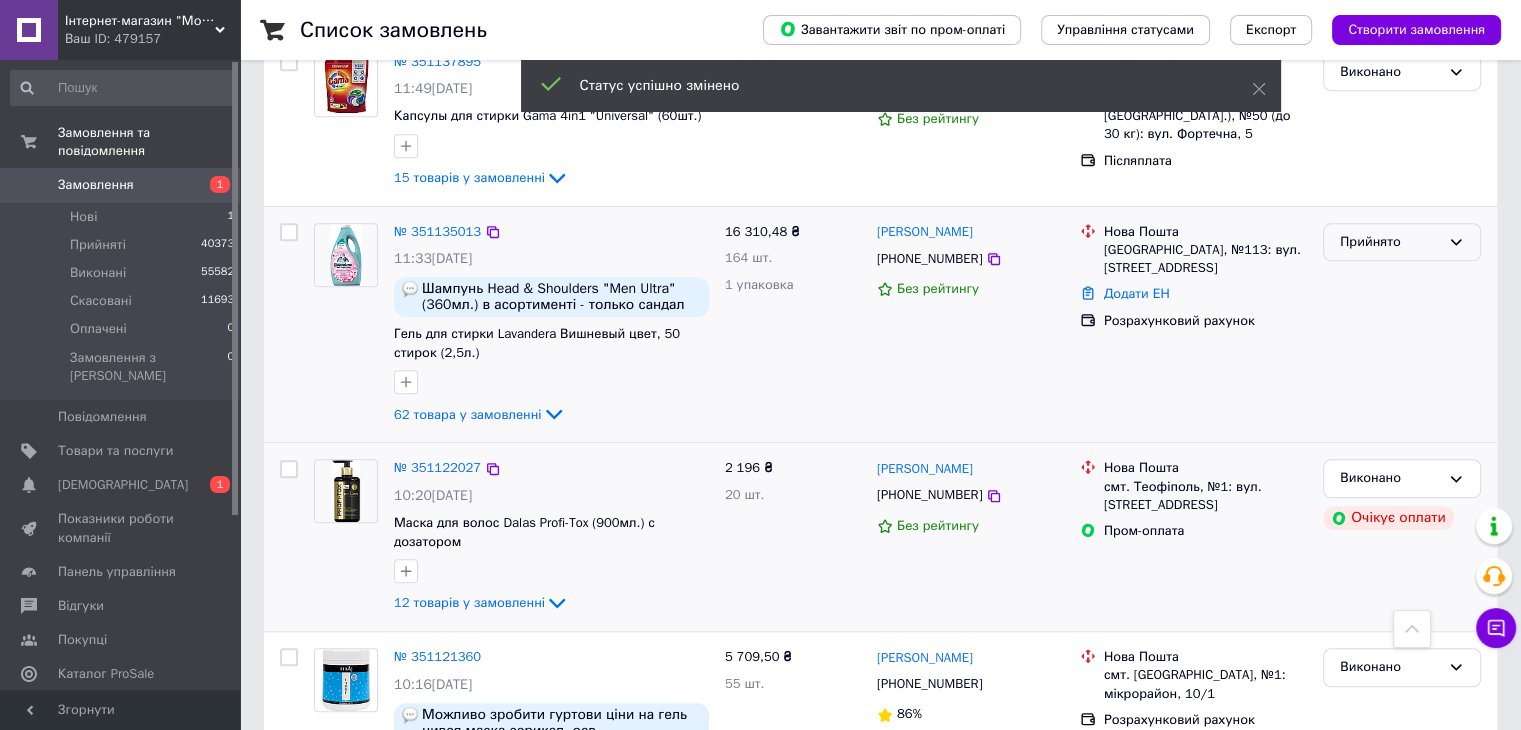 click on "Прийнято" at bounding box center [1390, 242] 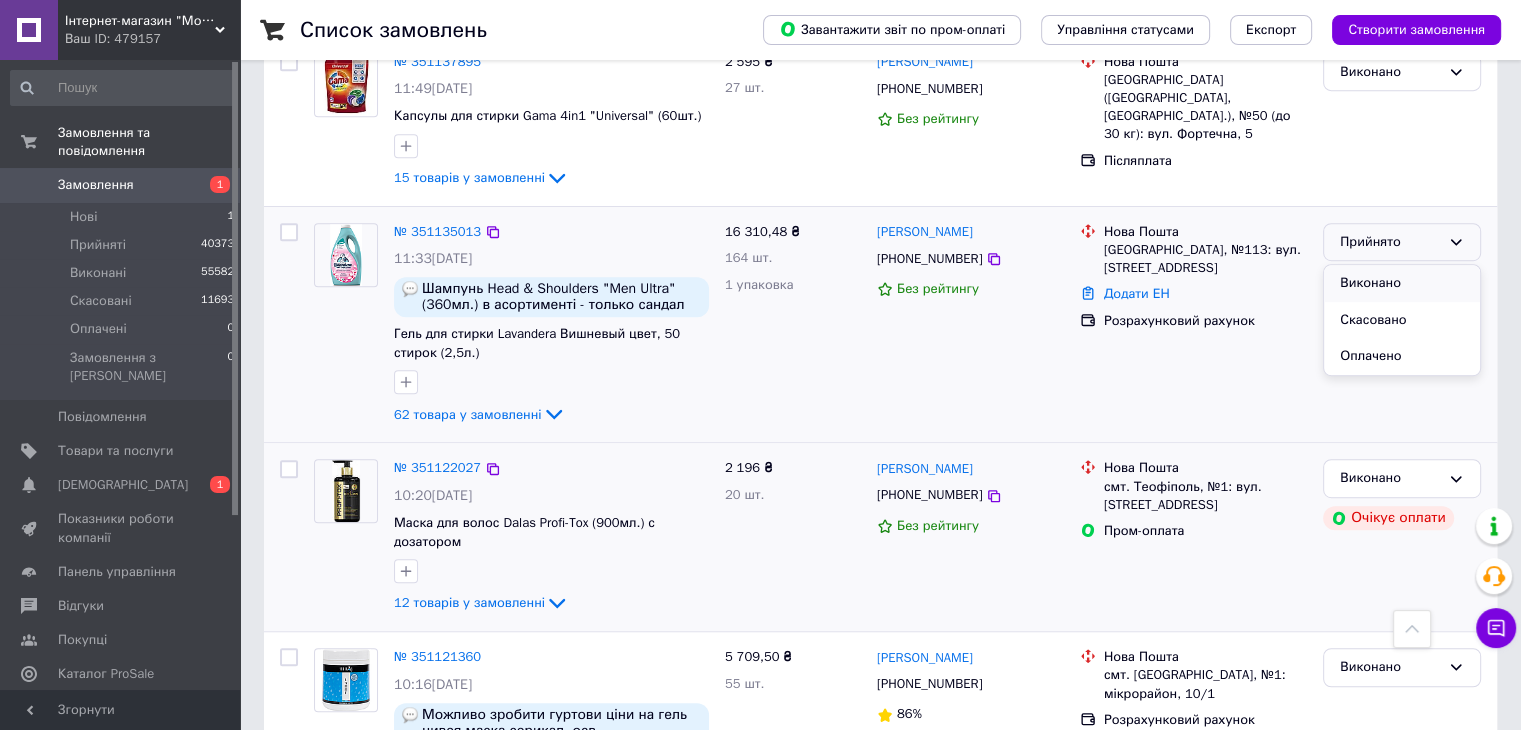 click on "Виконано" at bounding box center (1402, 283) 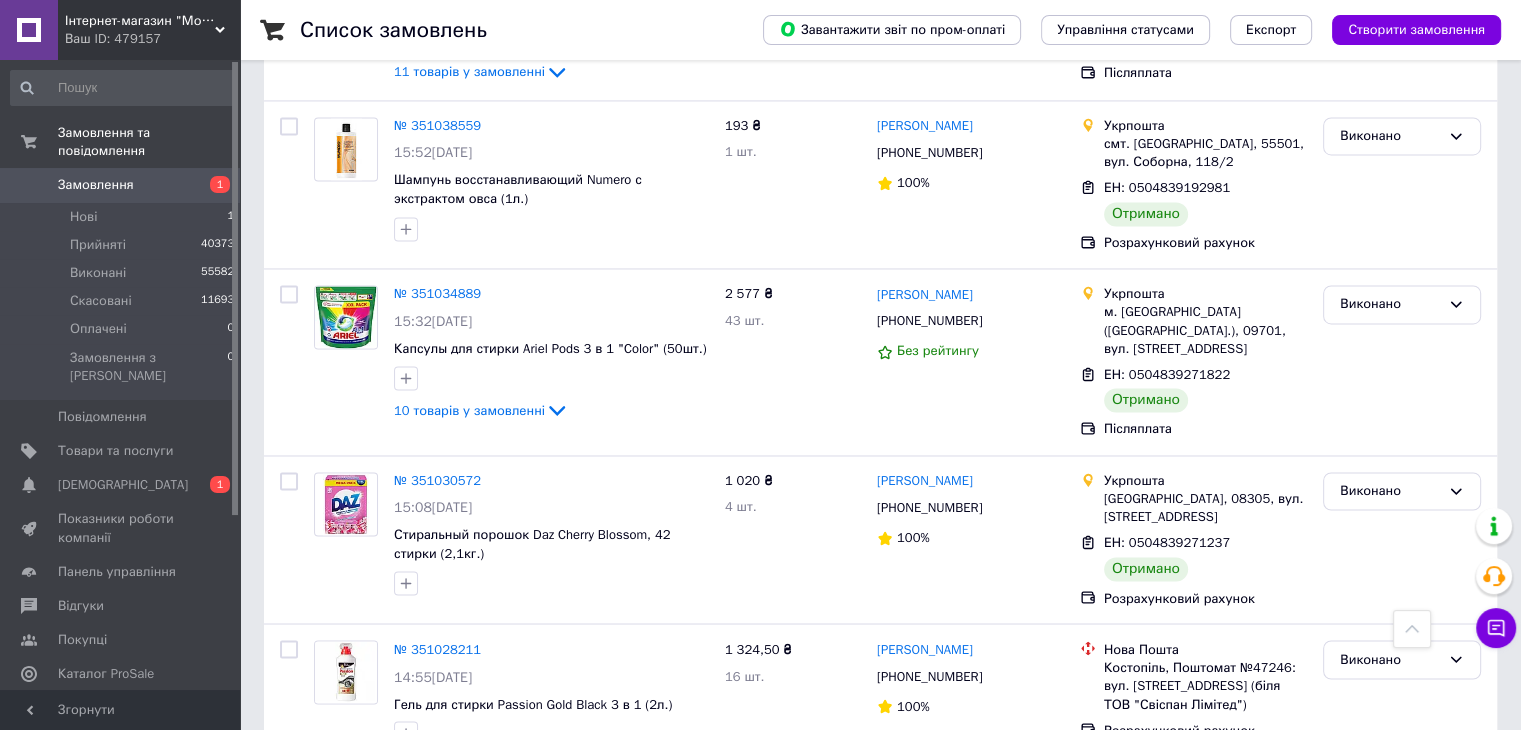 scroll, scrollTop: 3294, scrollLeft: 0, axis: vertical 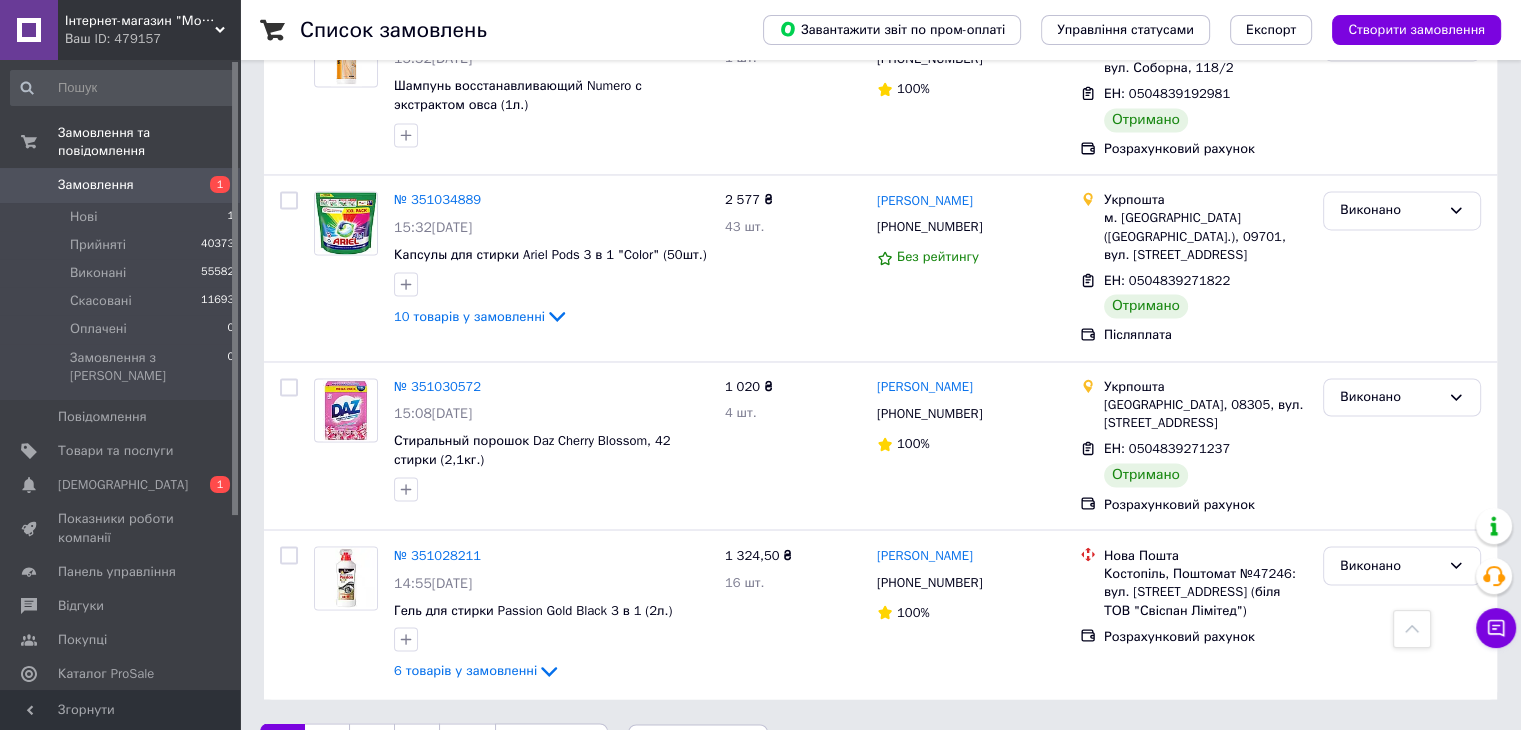 click on "2" at bounding box center (327, 744) 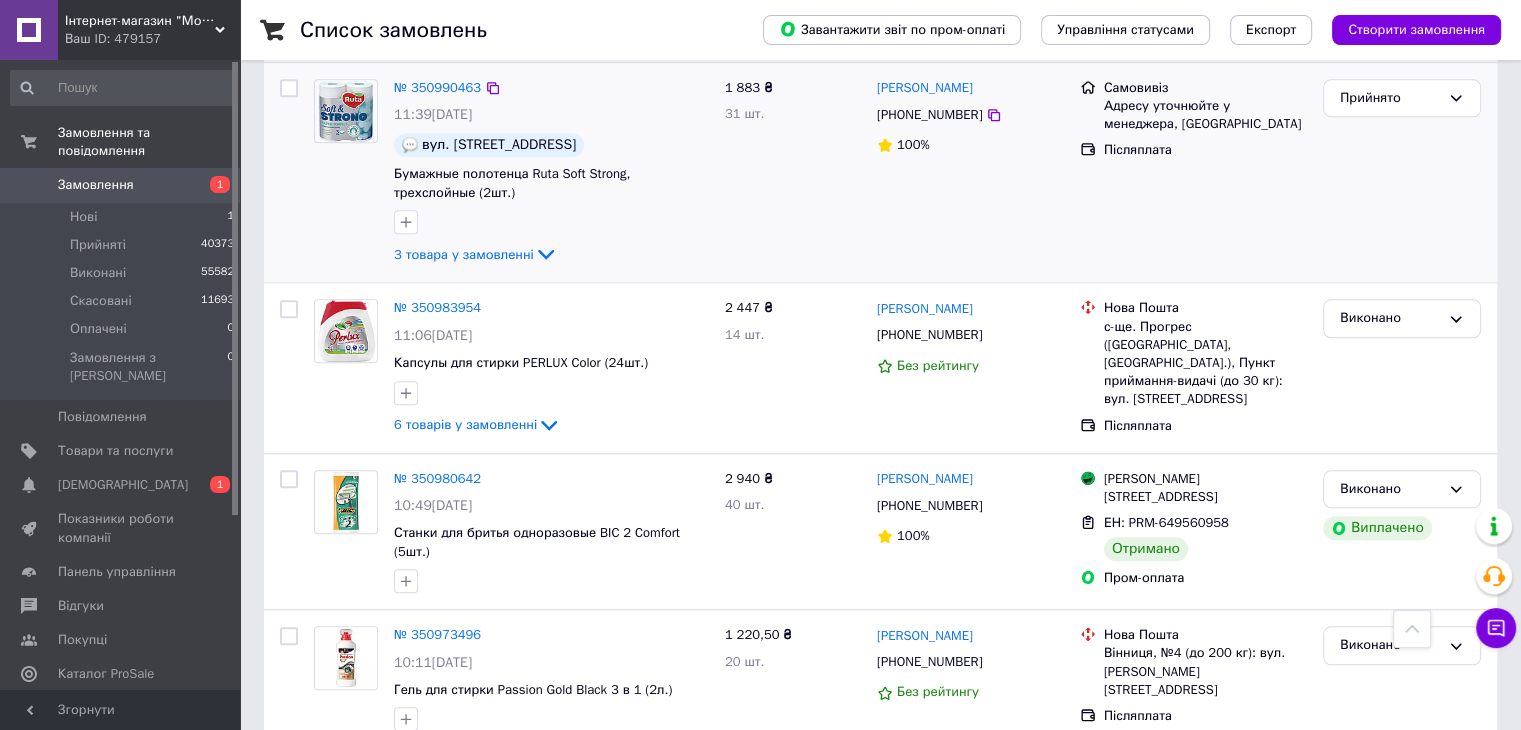 scroll, scrollTop: 1600, scrollLeft: 0, axis: vertical 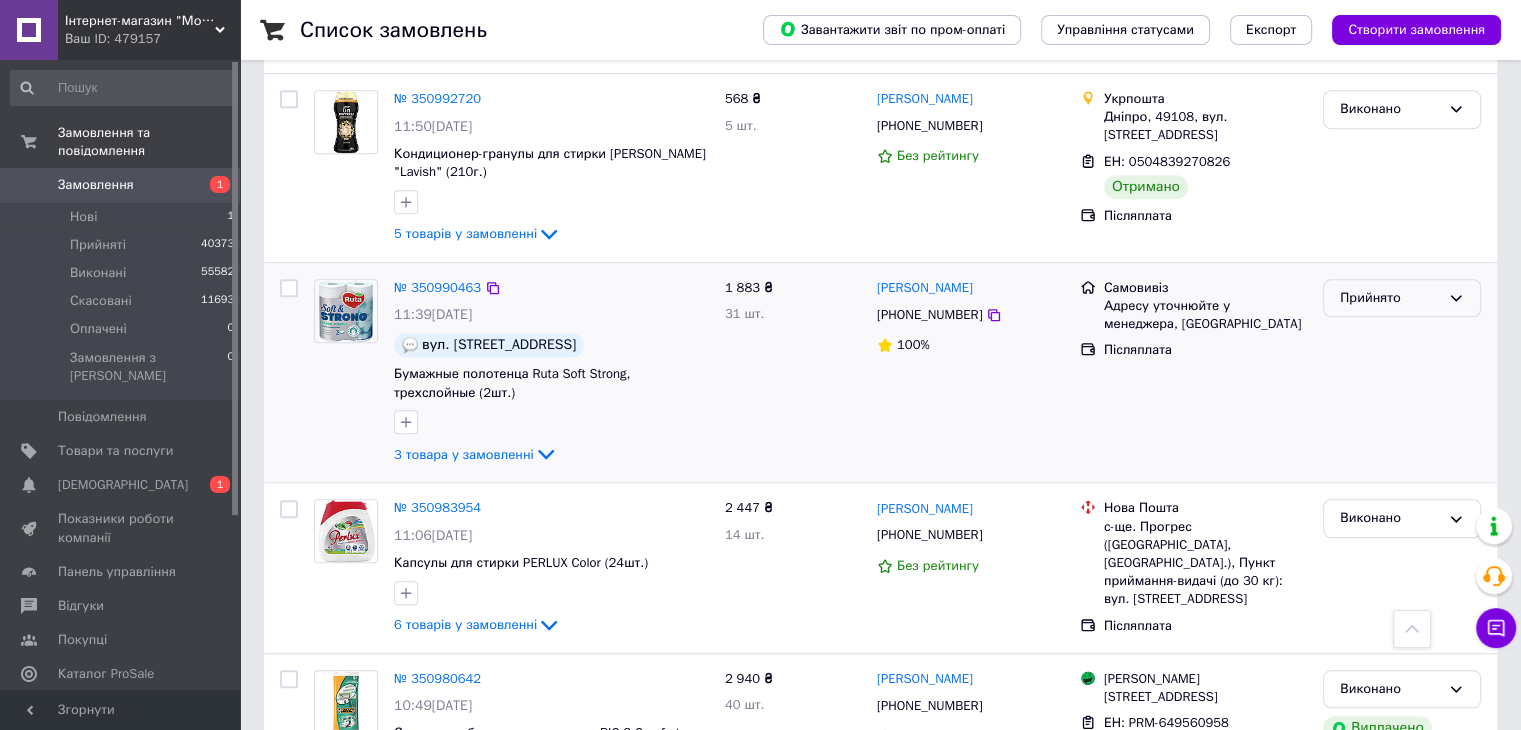 drag, startPoint x: 1380, startPoint y: 277, endPoint x: 1372, endPoint y: 291, distance: 16.124516 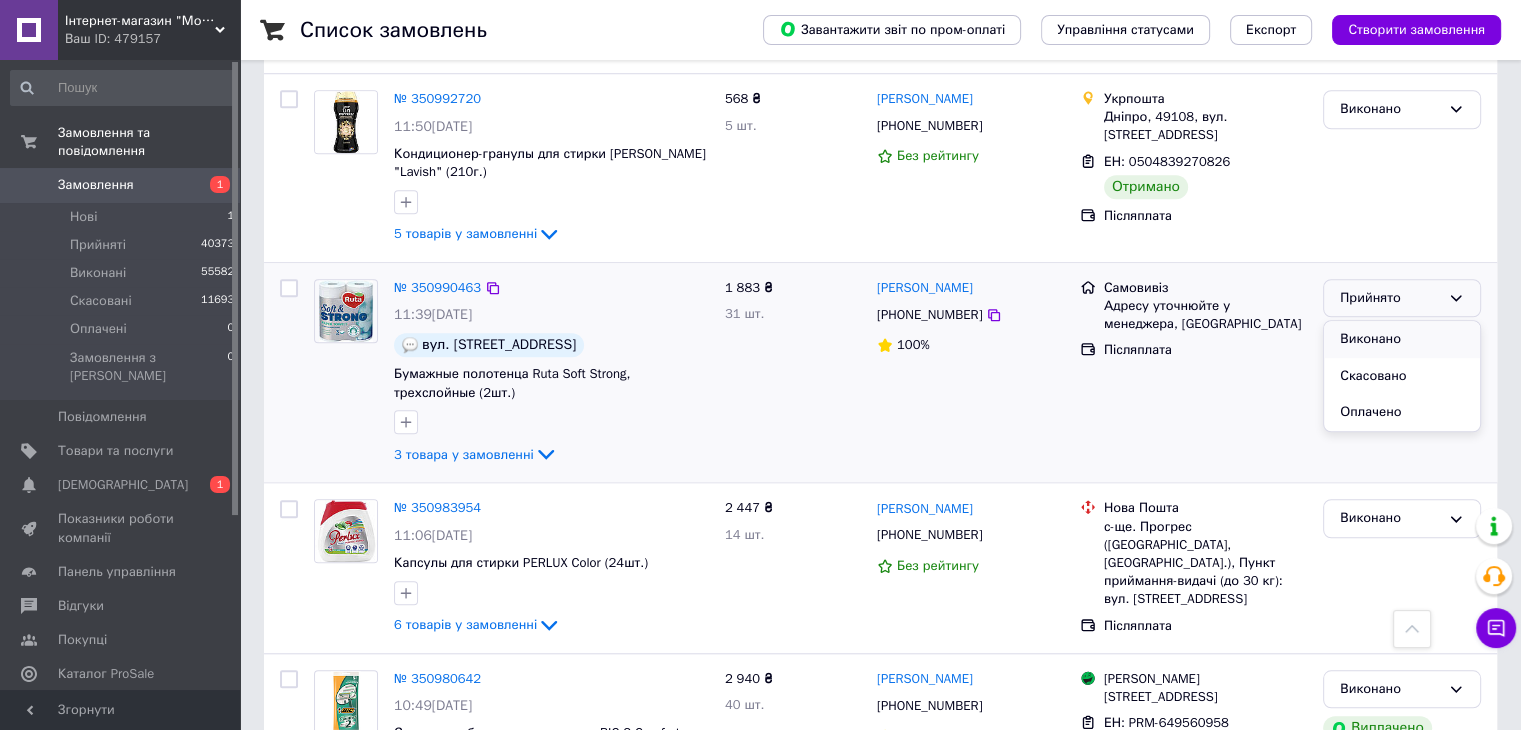 click on "Виконано" at bounding box center (1402, 339) 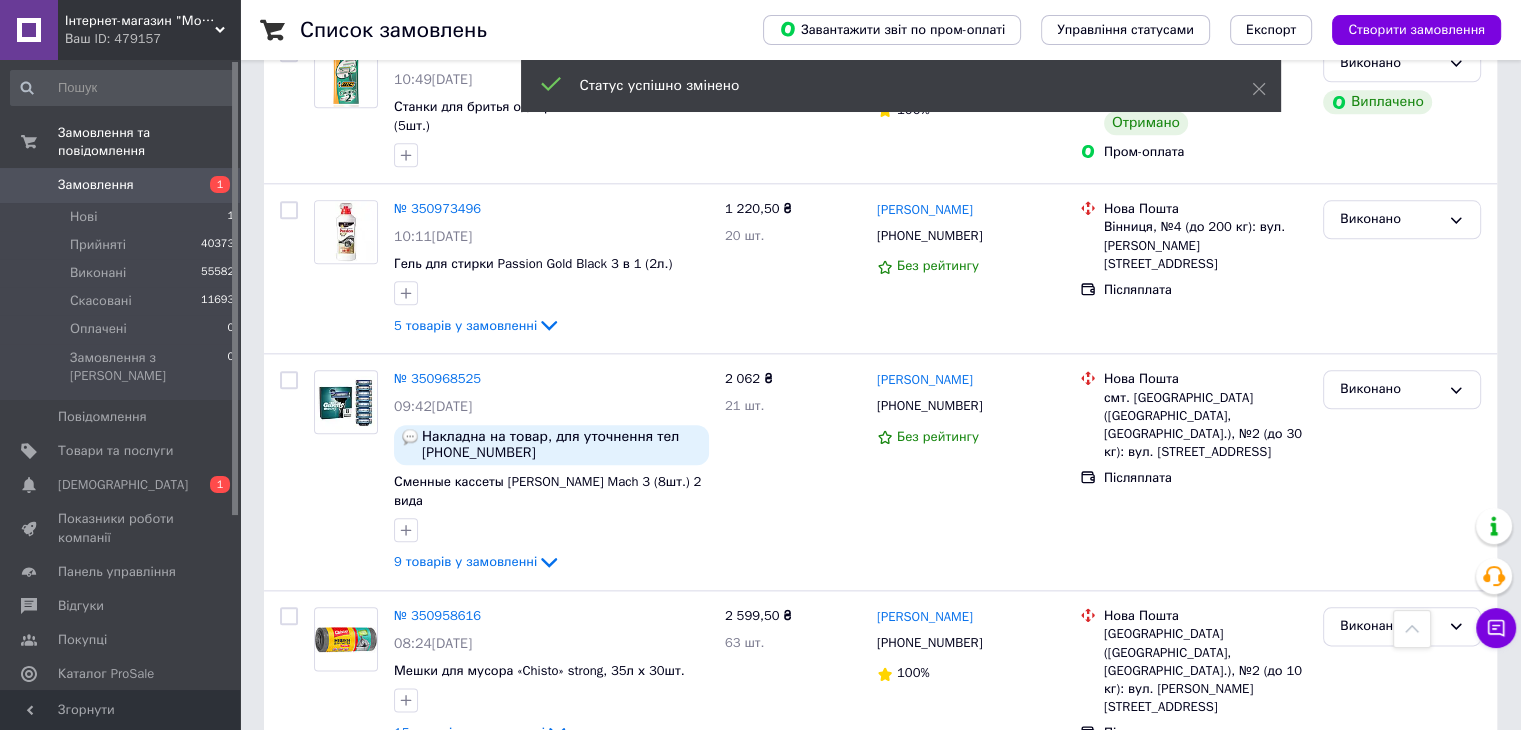 scroll, scrollTop: 0, scrollLeft: 0, axis: both 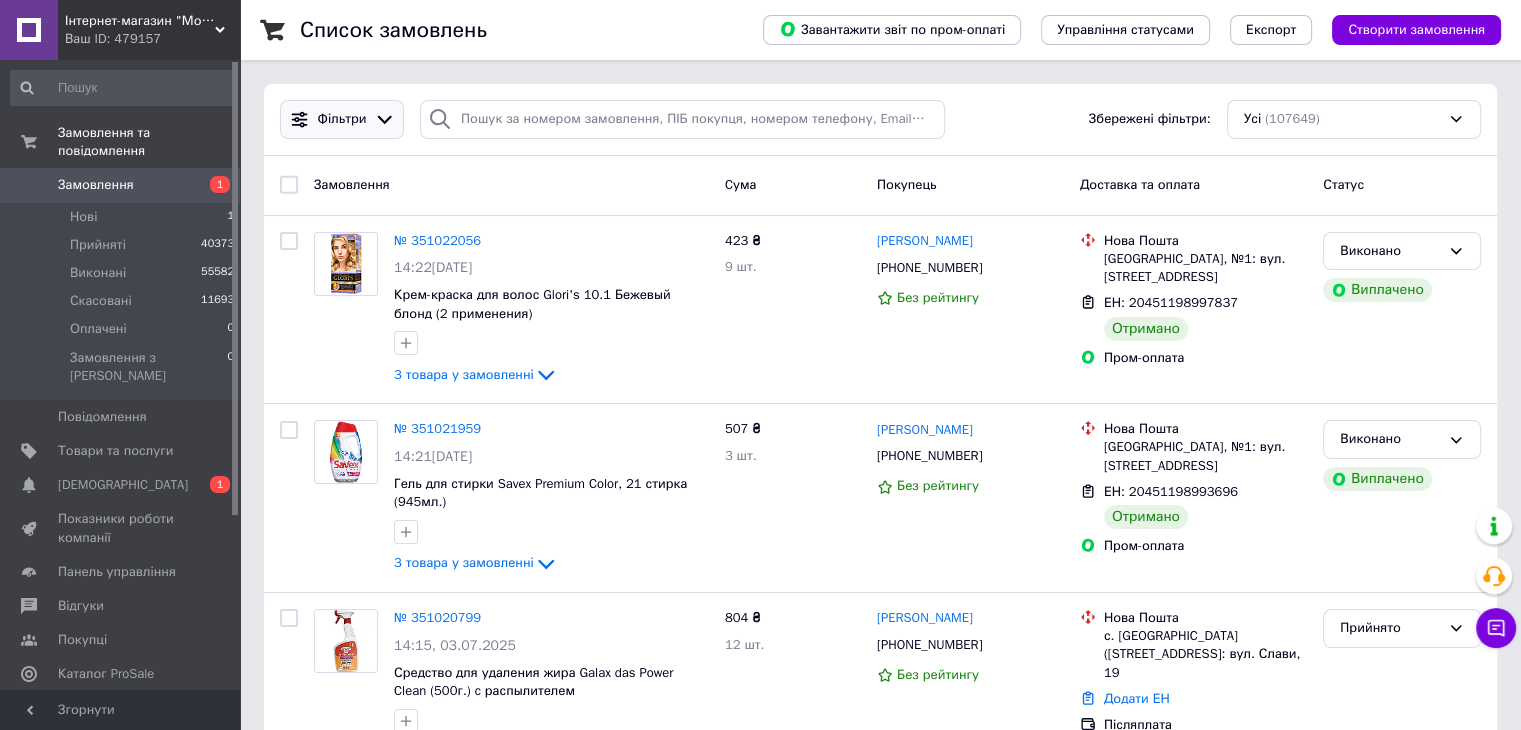 click 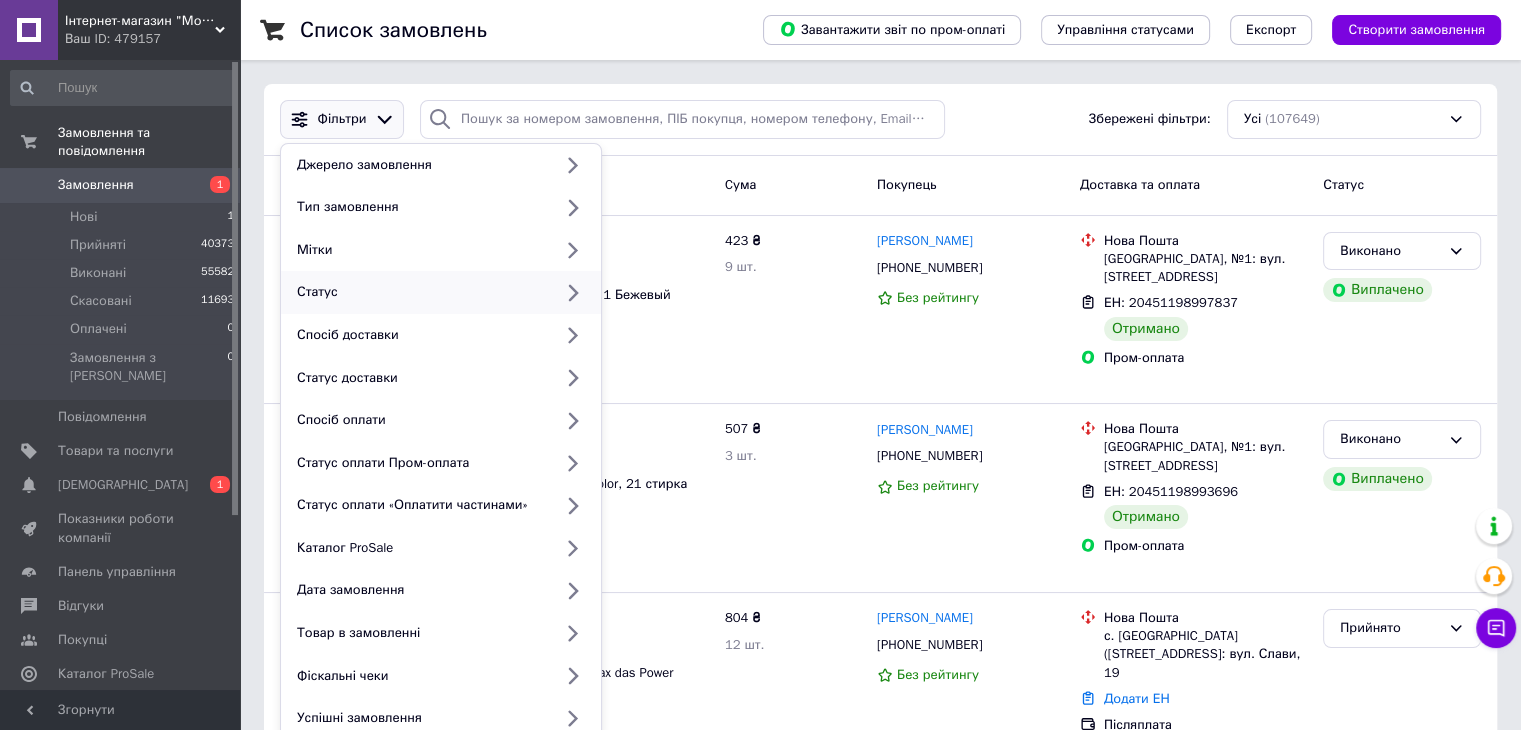 click on "Статус" at bounding box center (420, 292) 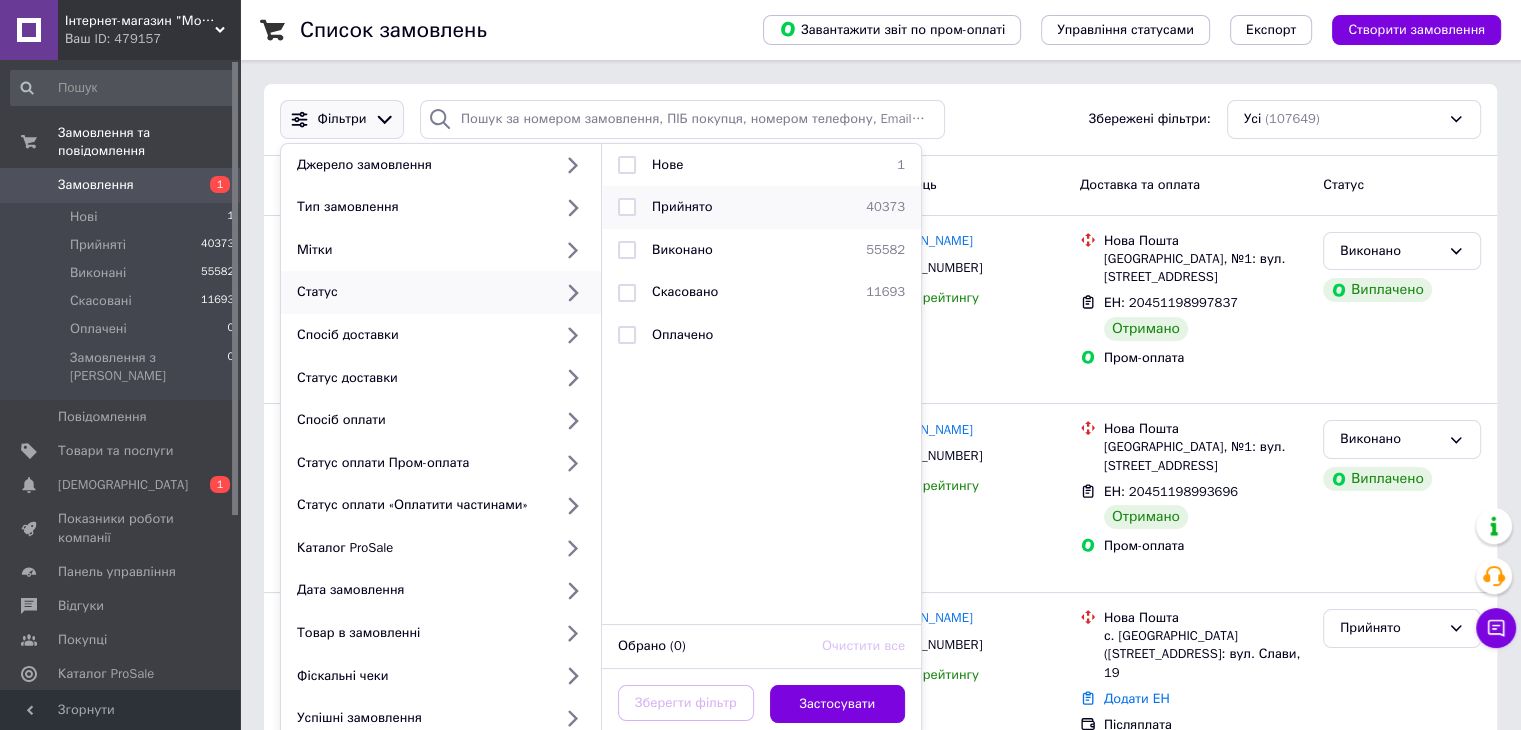 click on "Прийнято" at bounding box center (682, 206) 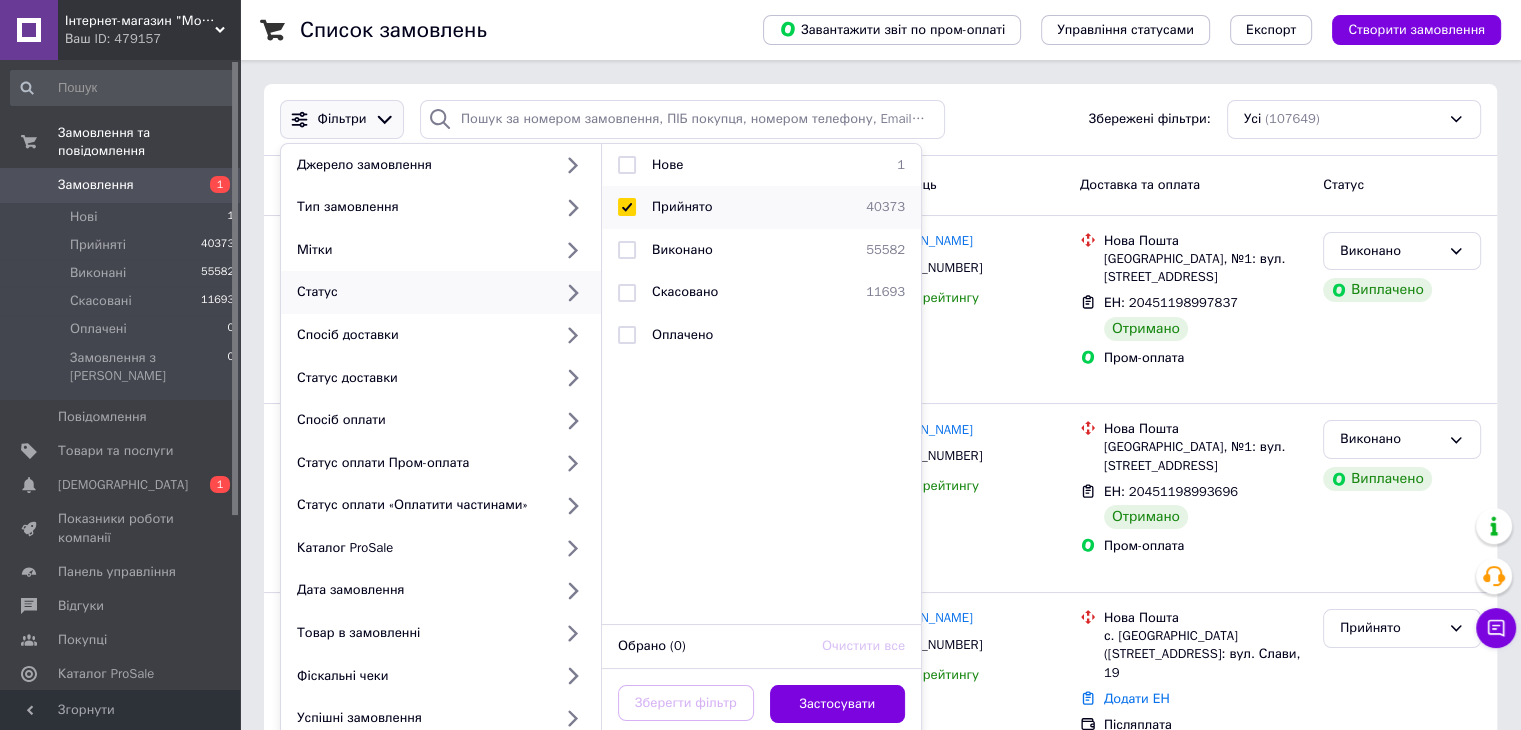 checkbox on "true" 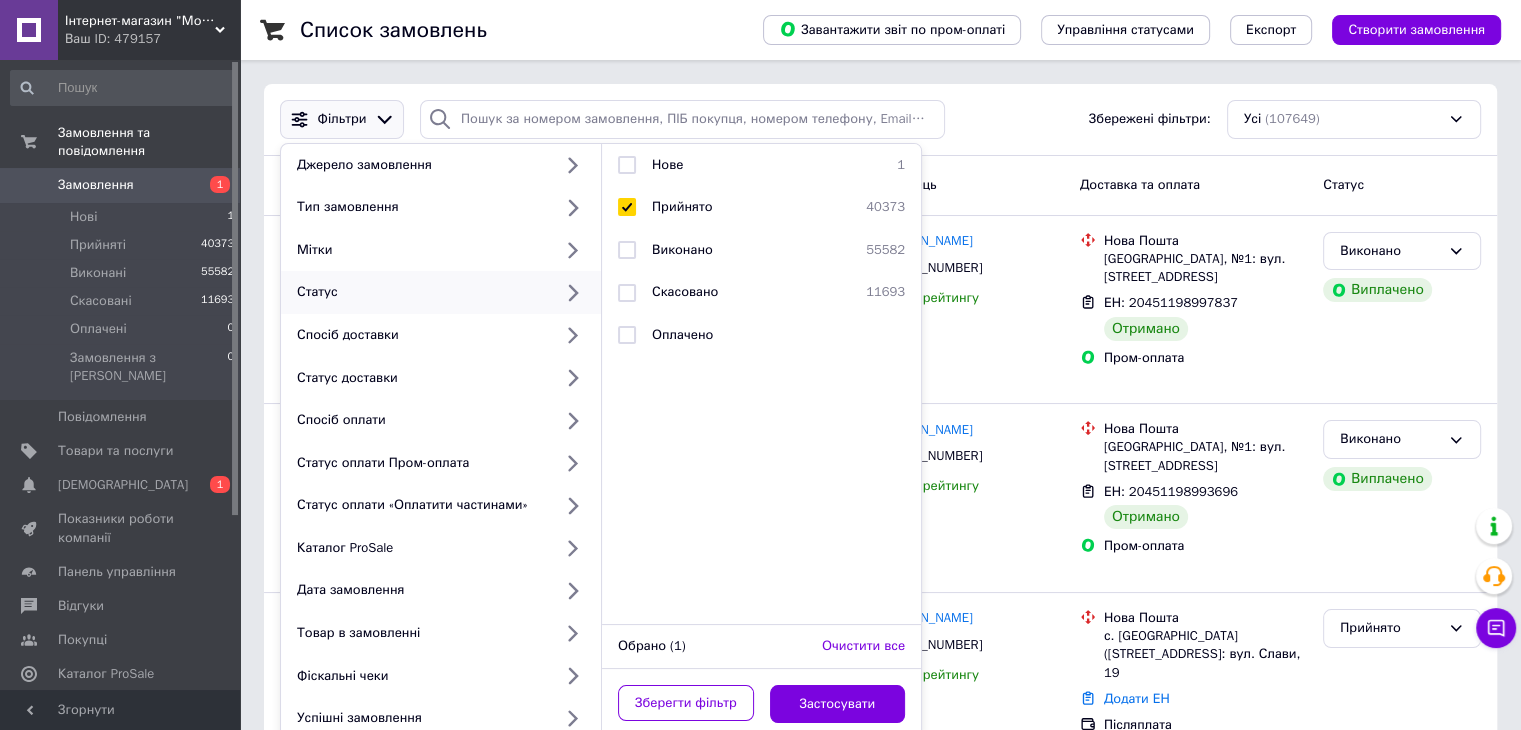 click on "Зберегти фільтр Застосувати" at bounding box center [761, 704] 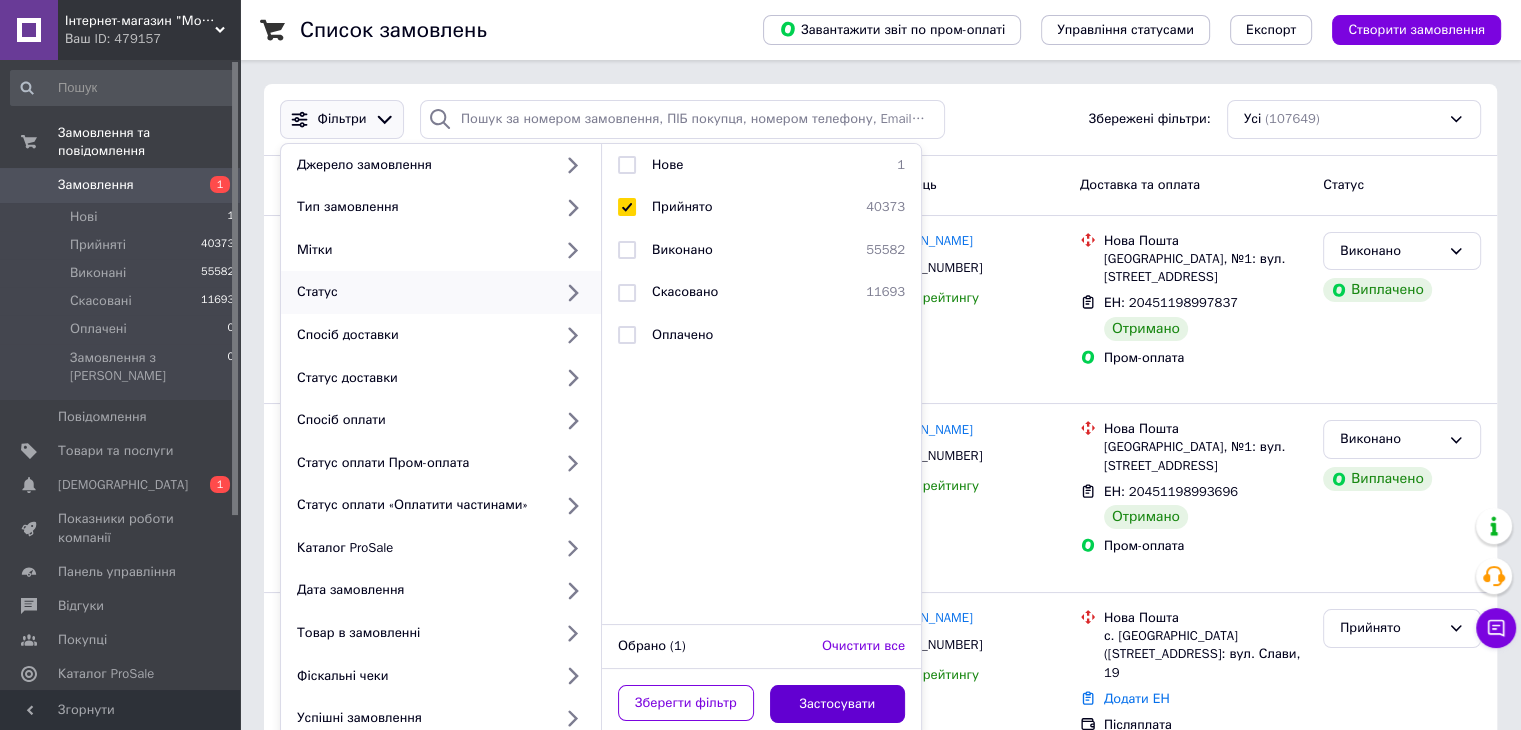 click on "Застосувати" at bounding box center [838, 704] 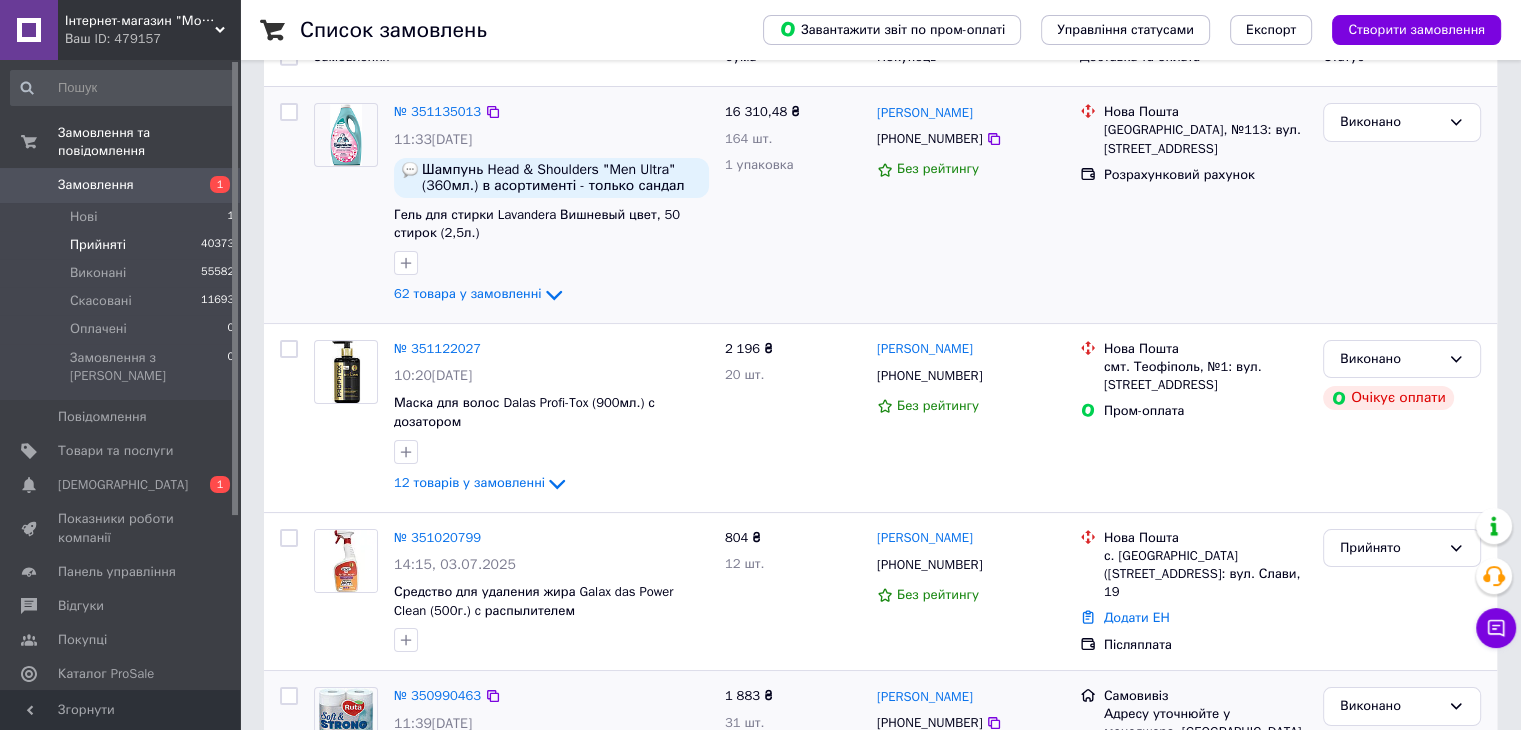 scroll, scrollTop: 300, scrollLeft: 0, axis: vertical 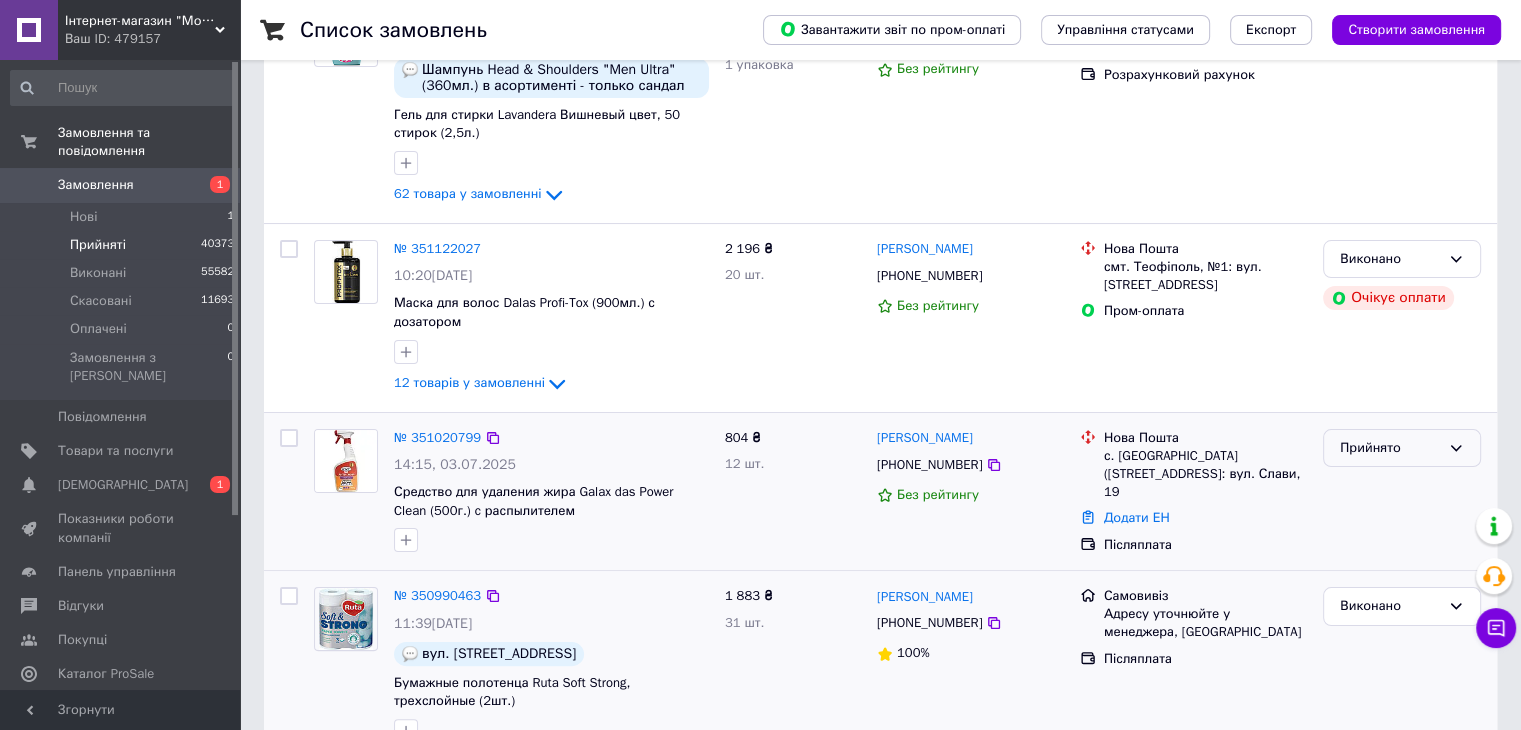 click on "Прийнято" at bounding box center (1390, 448) 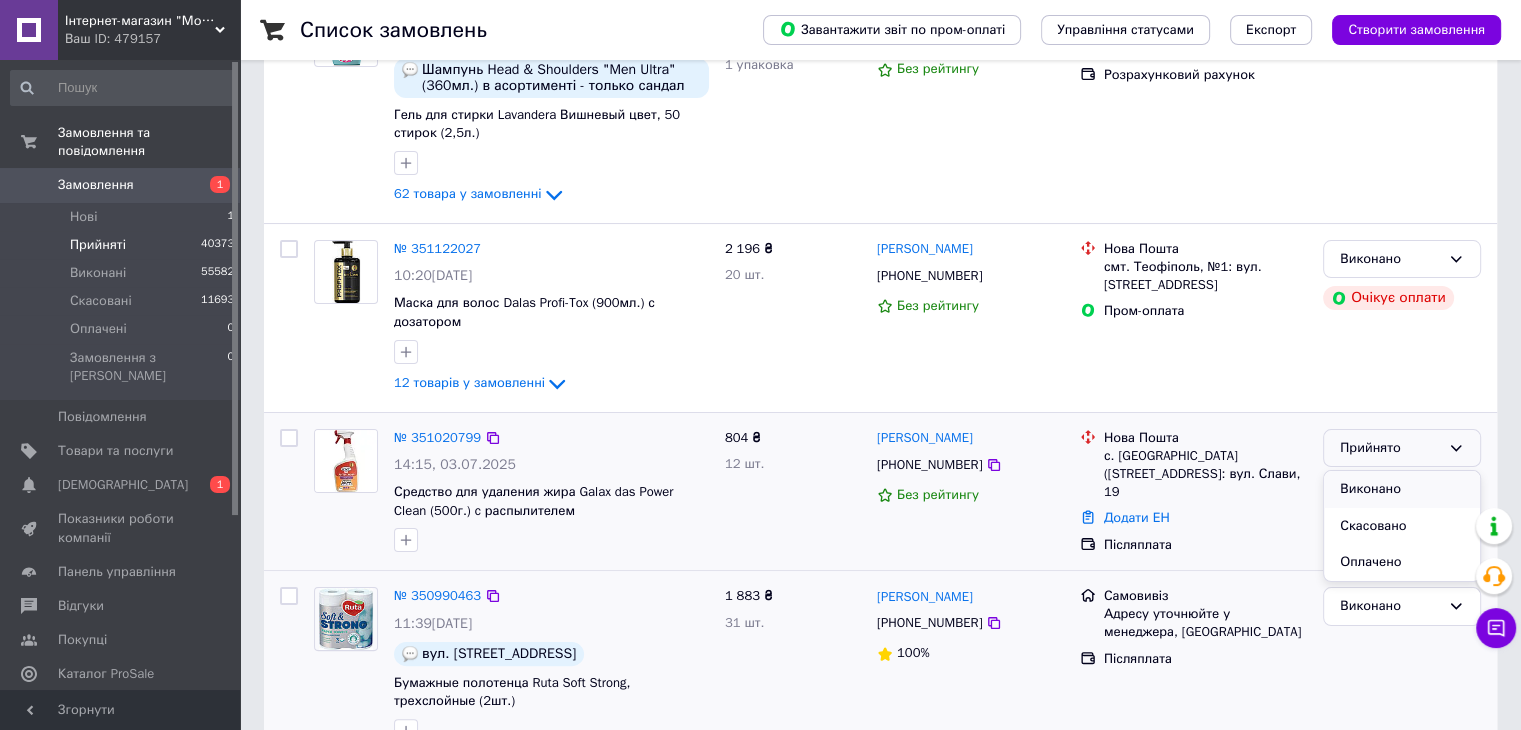 click on "Виконано" at bounding box center [1402, 489] 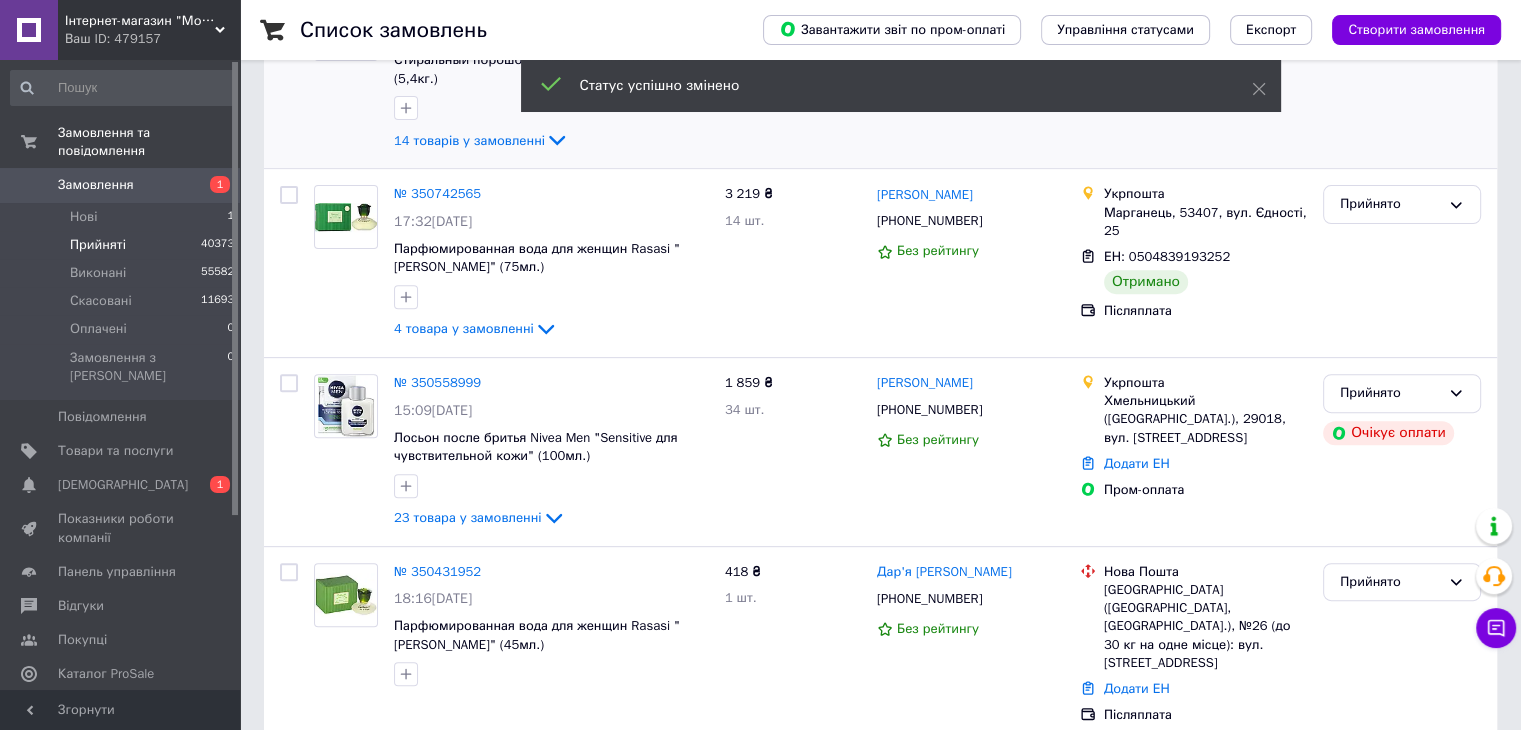 scroll, scrollTop: 274, scrollLeft: 0, axis: vertical 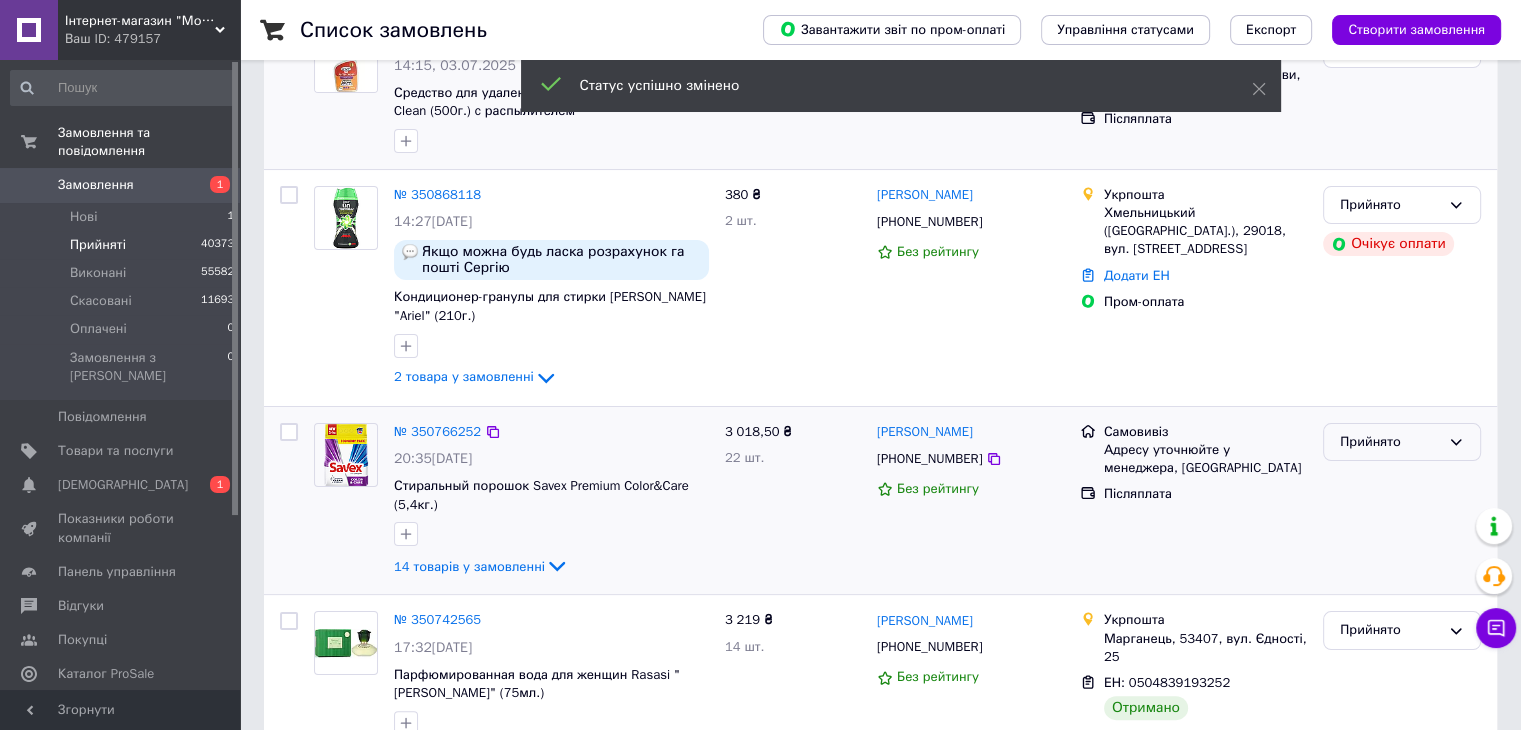 click 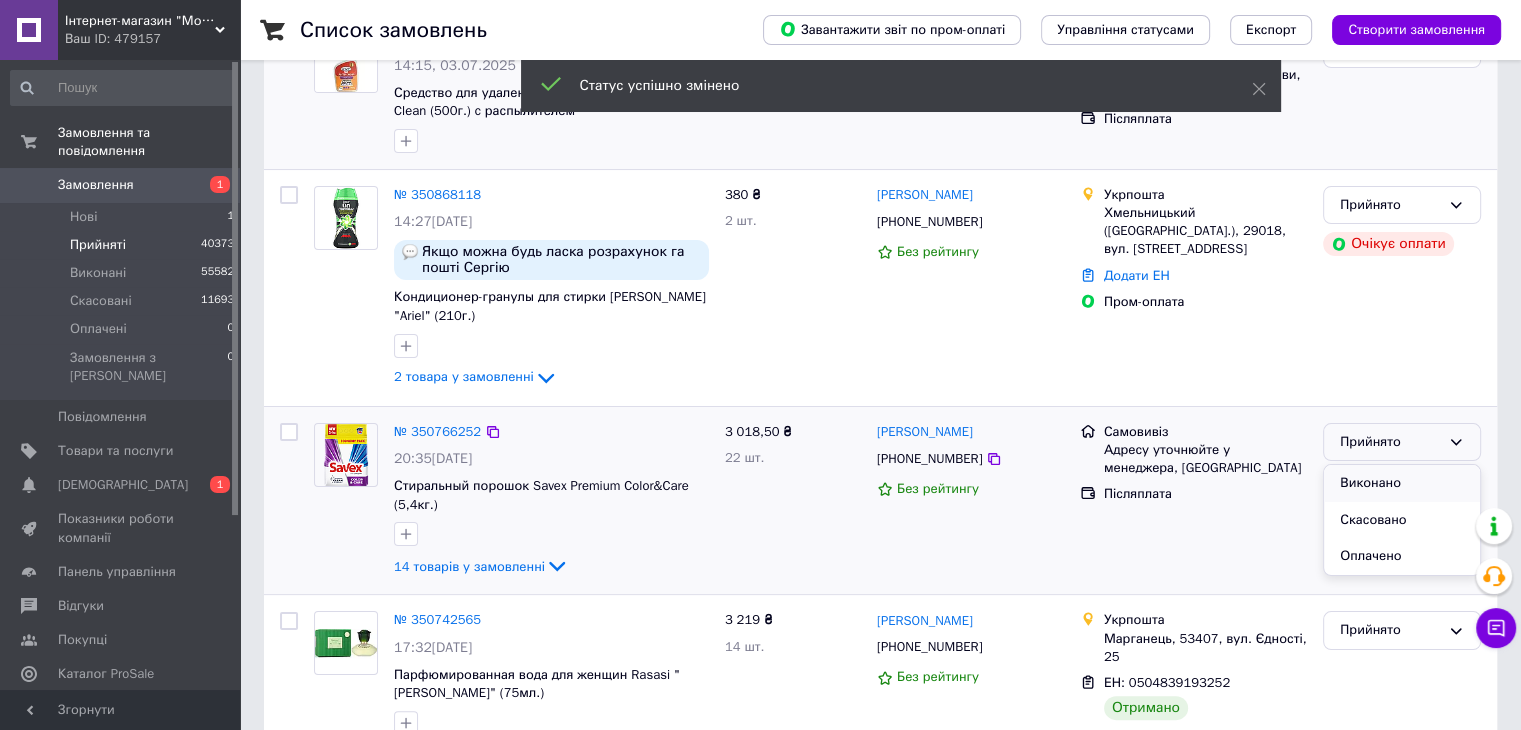 click on "Виконано" at bounding box center (1402, 483) 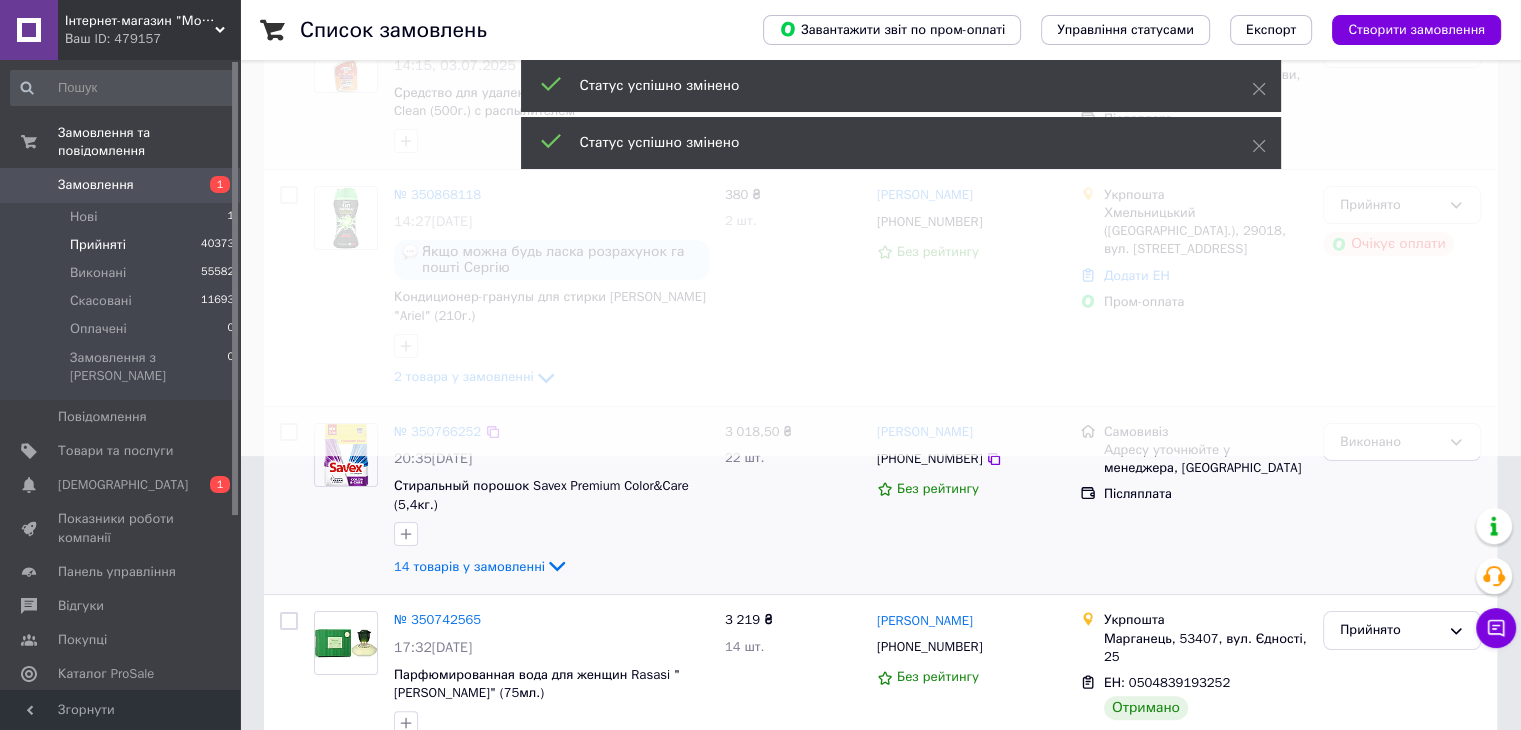 scroll, scrollTop: 174, scrollLeft: 0, axis: vertical 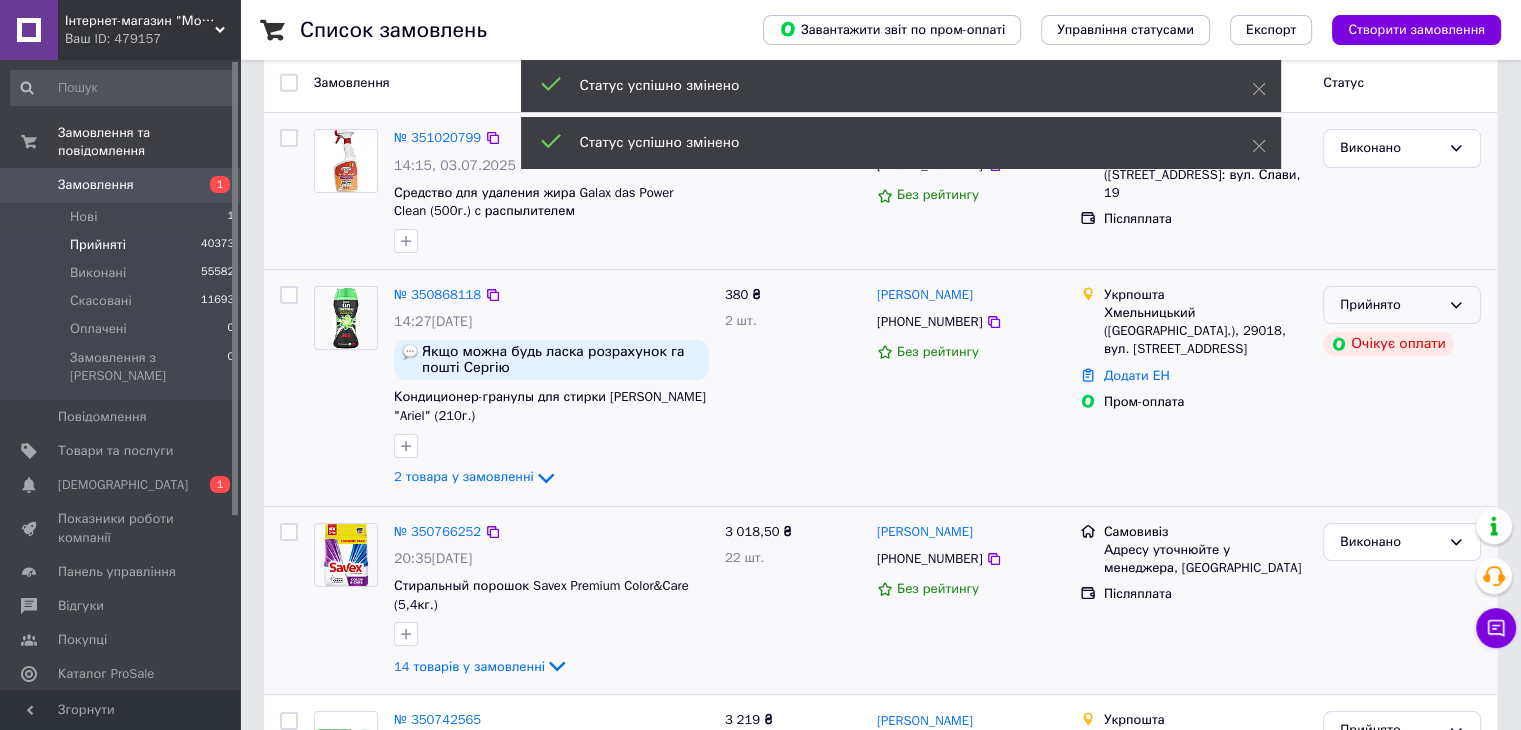click 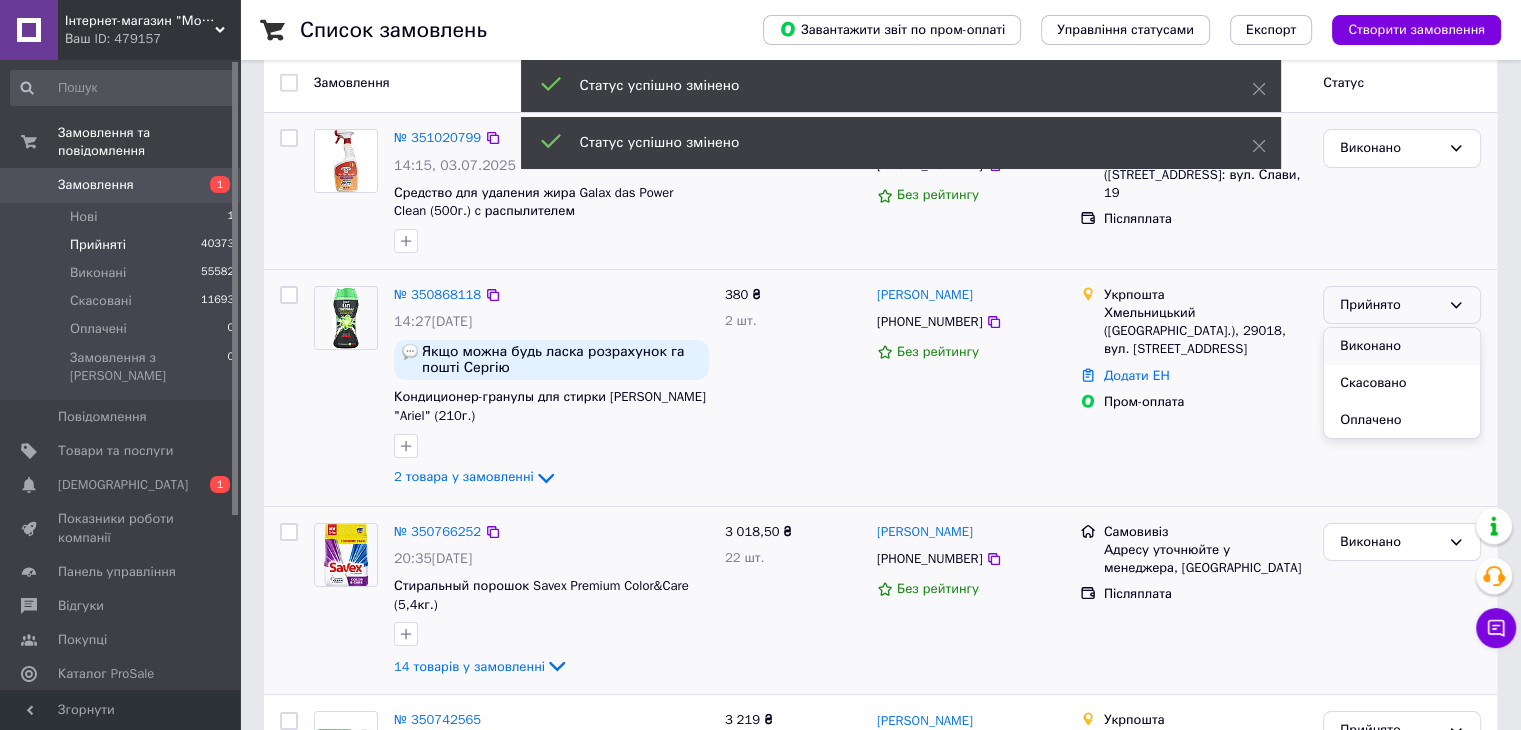 click on "Виконано" at bounding box center [1402, 346] 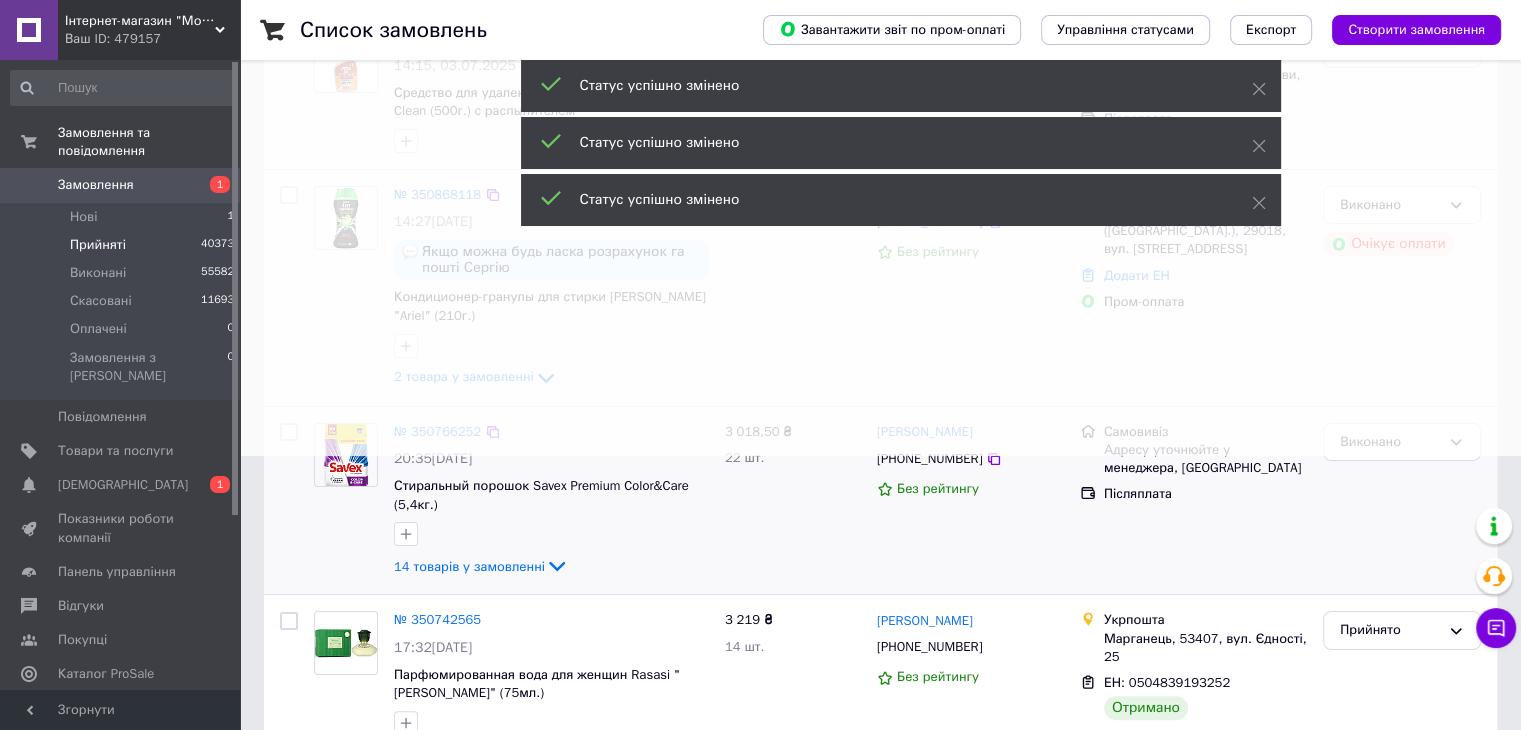 scroll, scrollTop: 374, scrollLeft: 0, axis: vertical 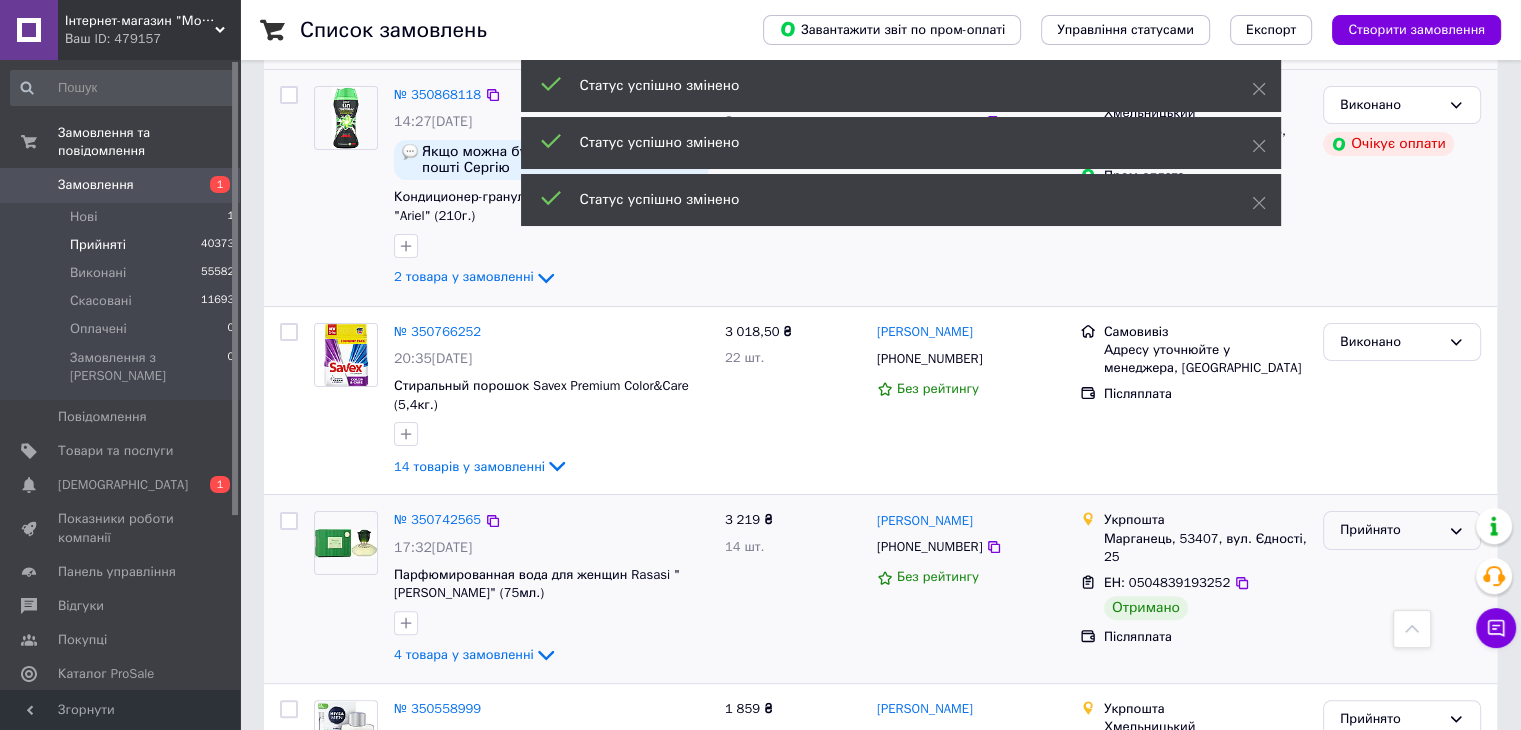 click on "Прийнято" at bounding box center (1390, 530) 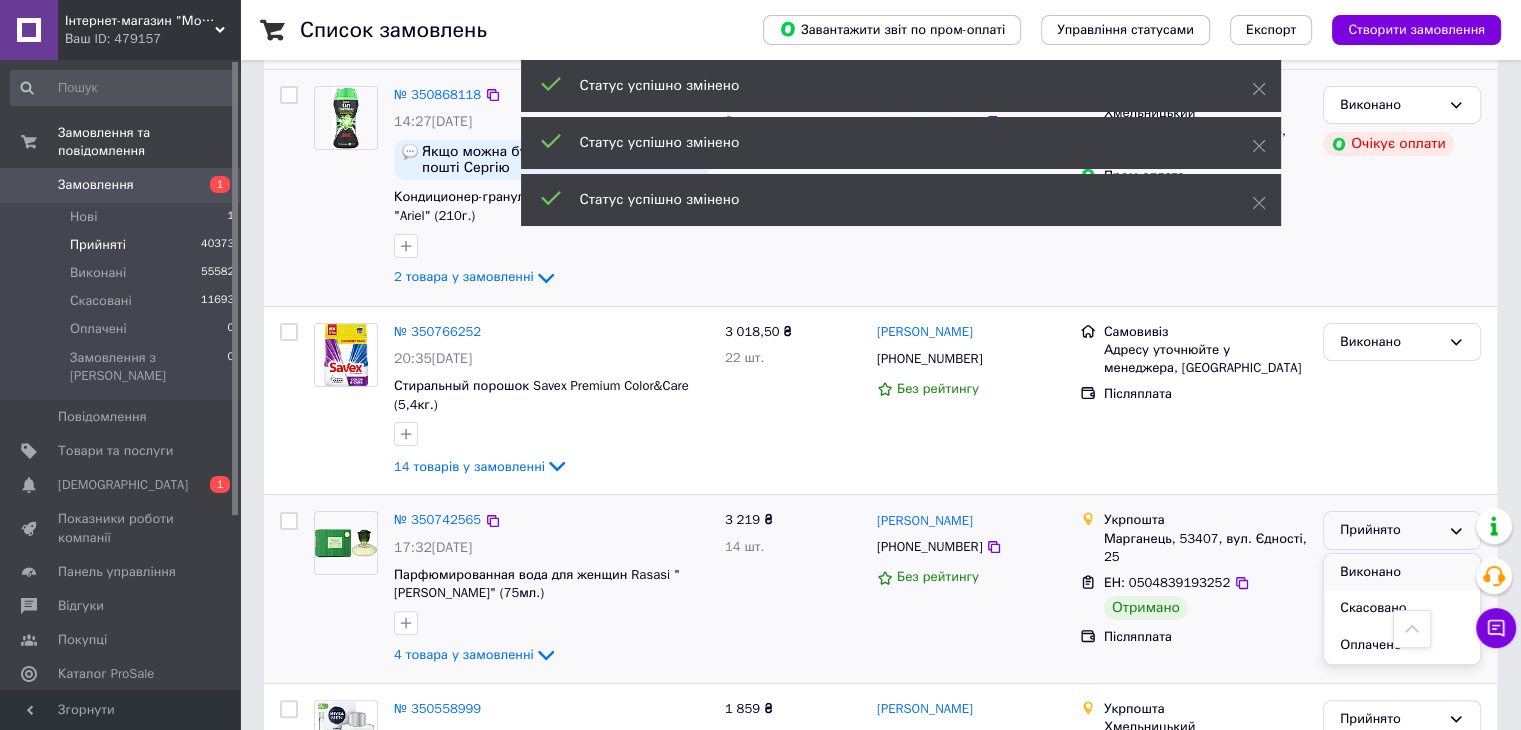 click on "Виконано" at bounding box center [1402, 572] 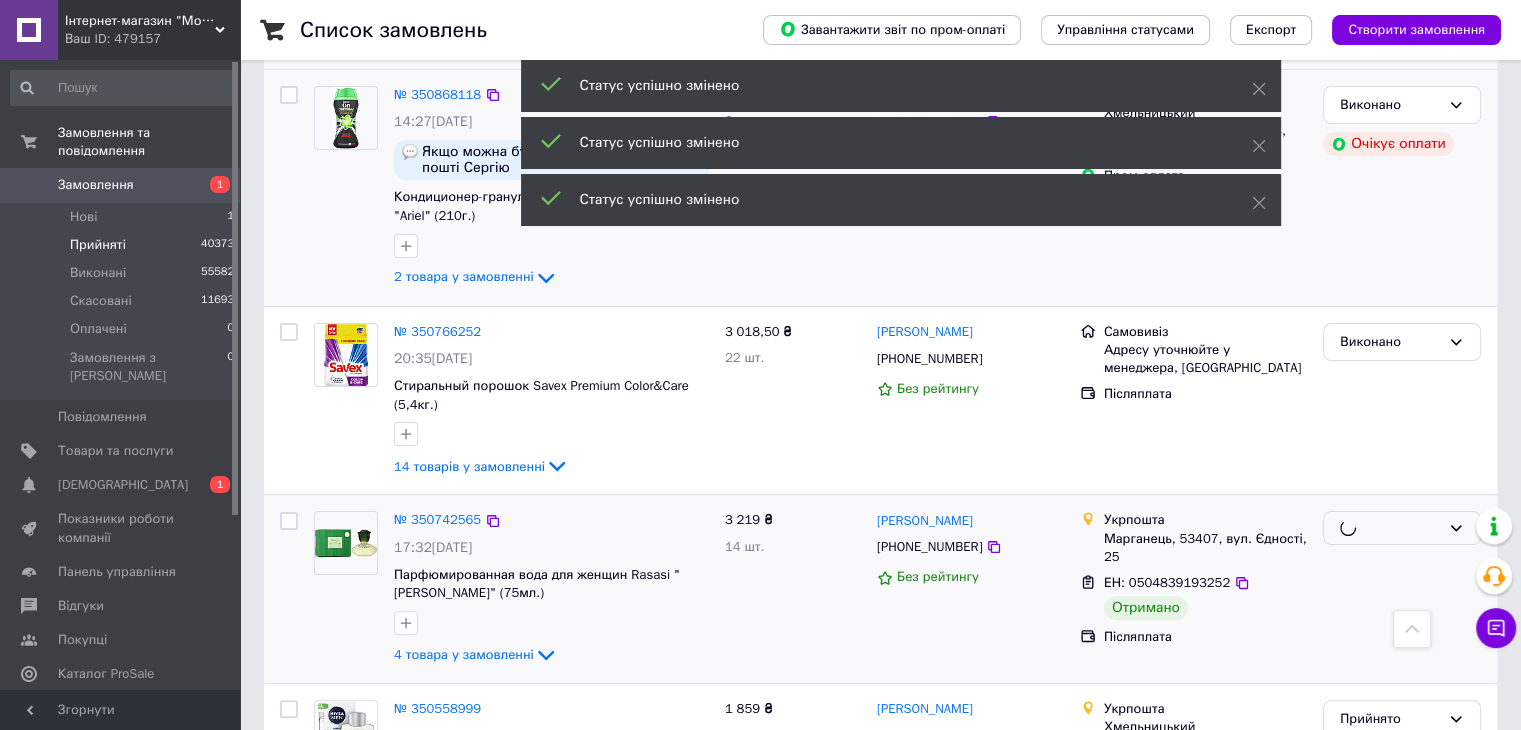 scroll, scrollTop: 574, scrollLeft: 0, axis: vertical 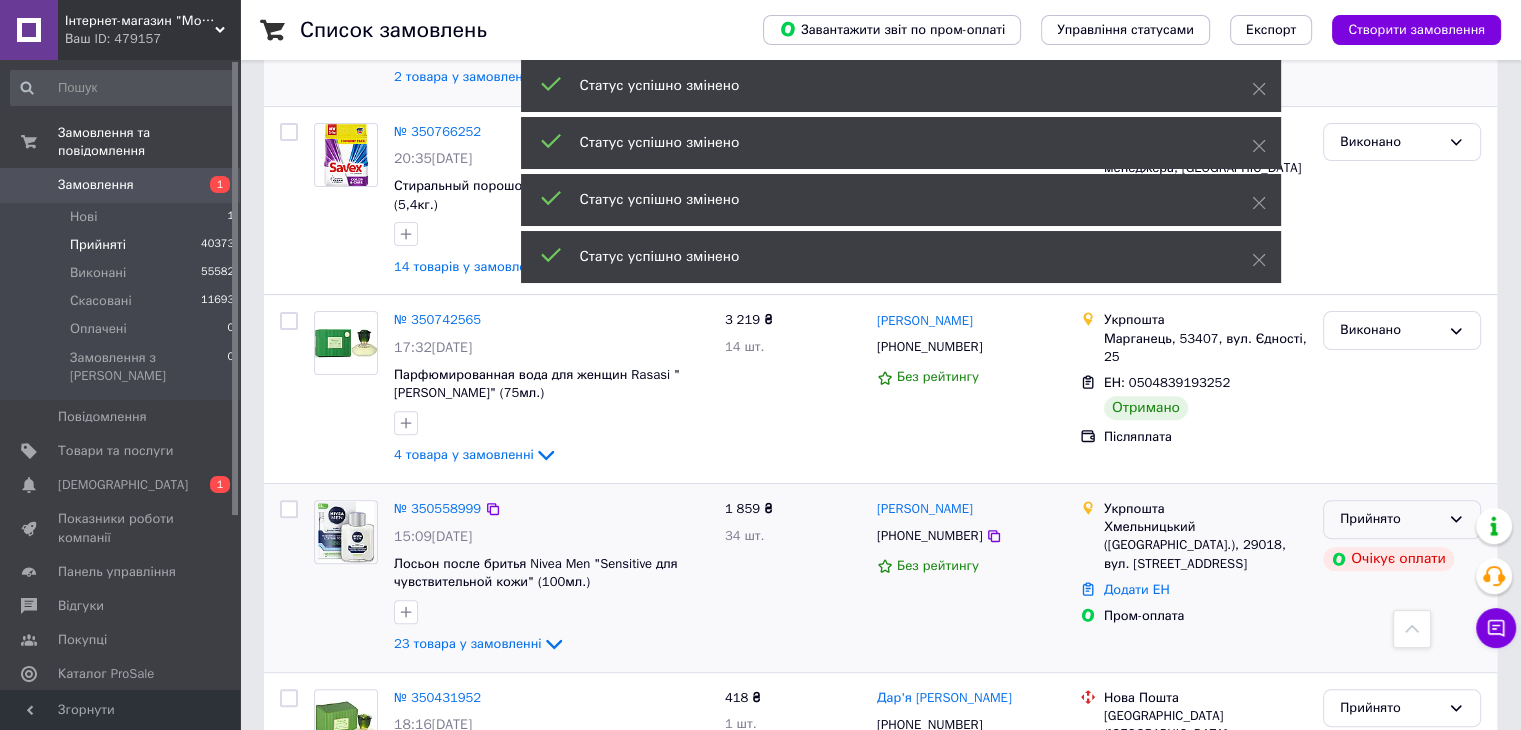 click 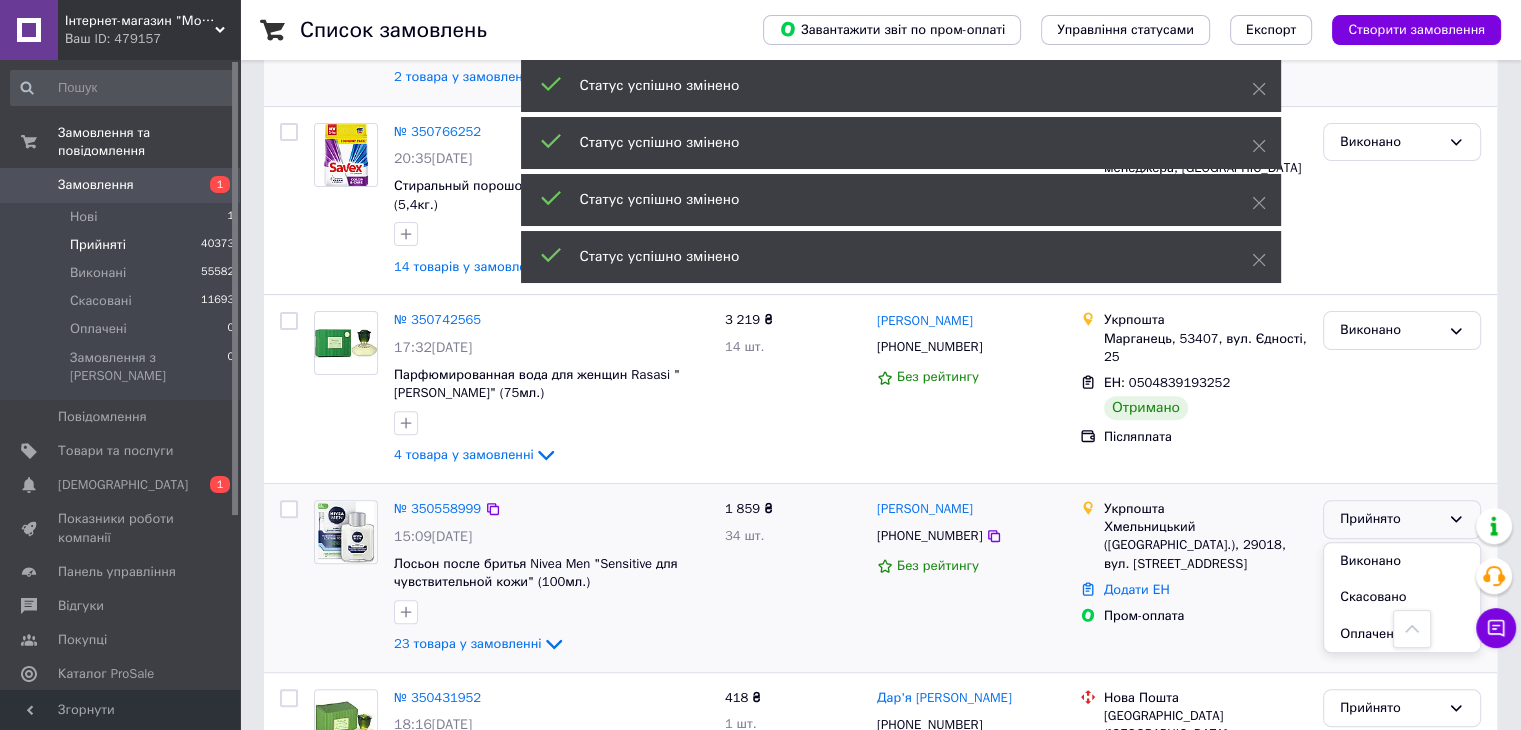 click on "Виконано" at bounding box center [1402, 561] 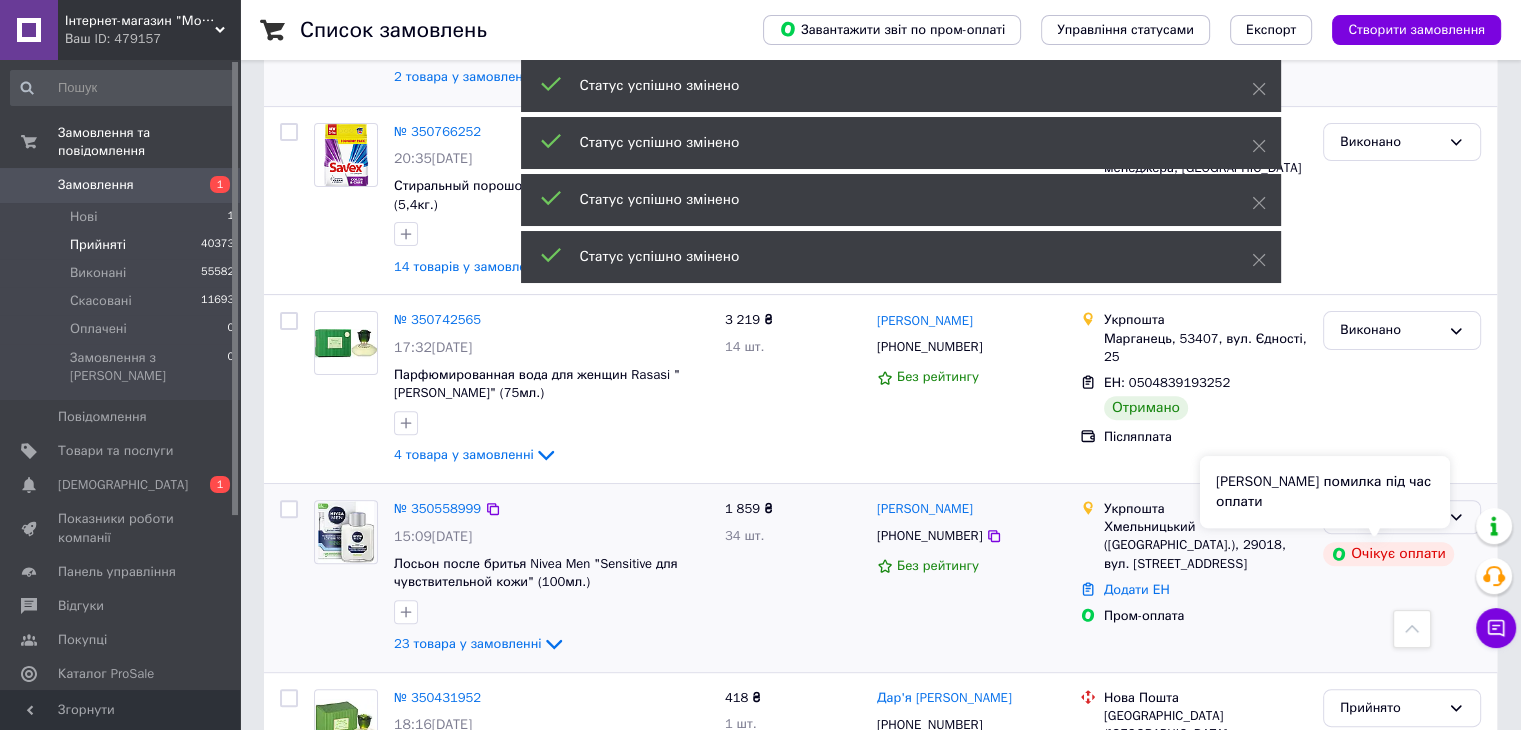 scroll, scrollTop: 674, scrollLeft: 0, axis: vertical 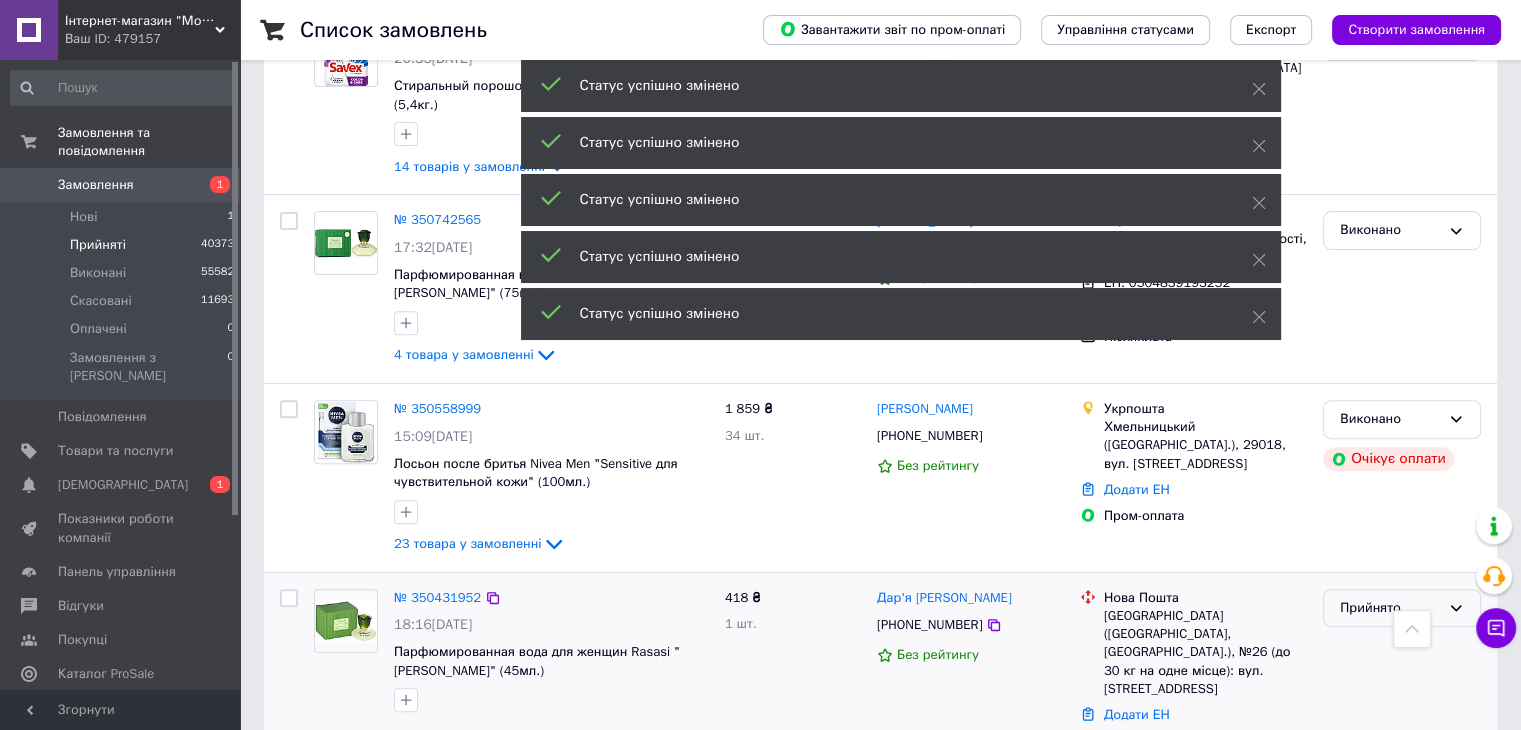 click on "Прийнято" at bounding box center (1390, 608) 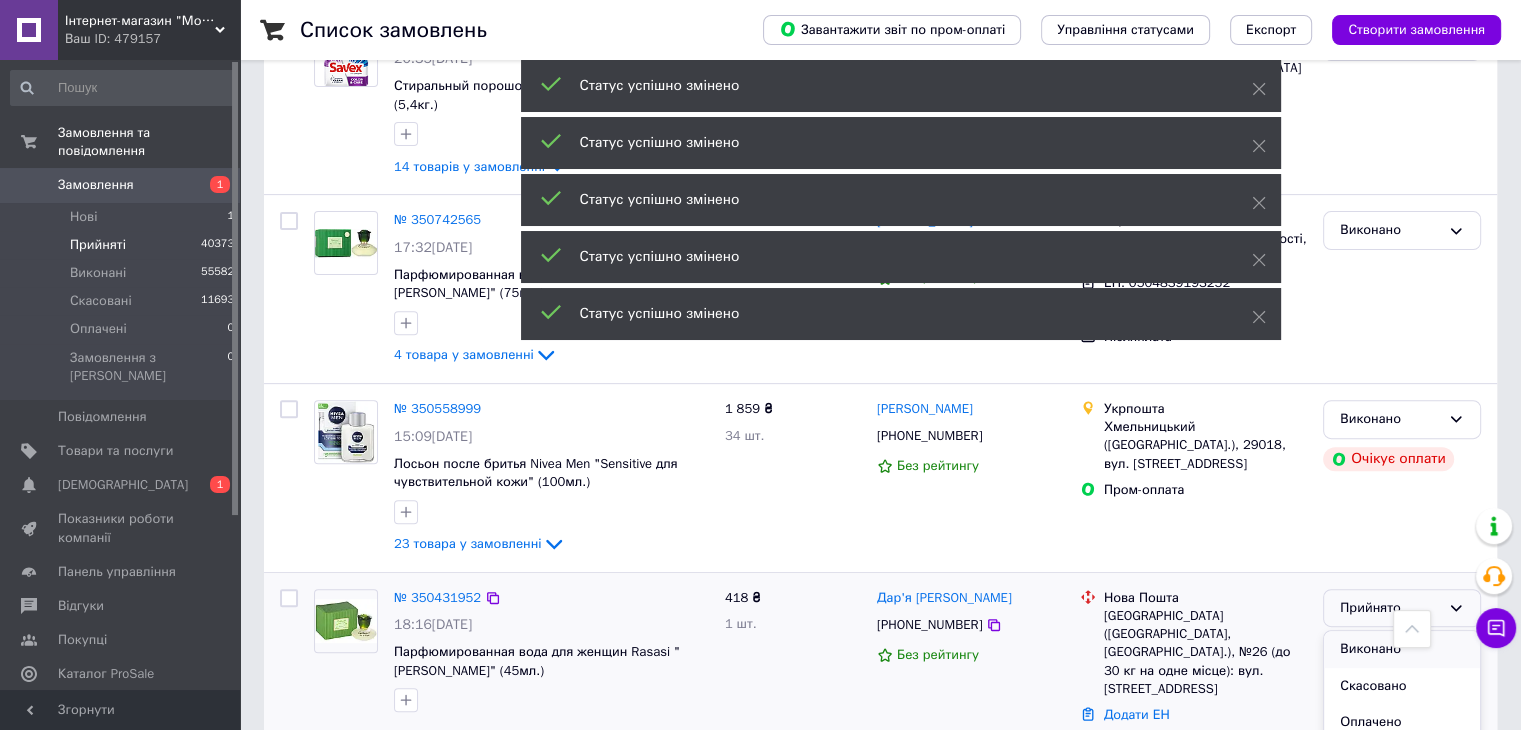 click on "Виконано" at bounding box center [1402, 649] 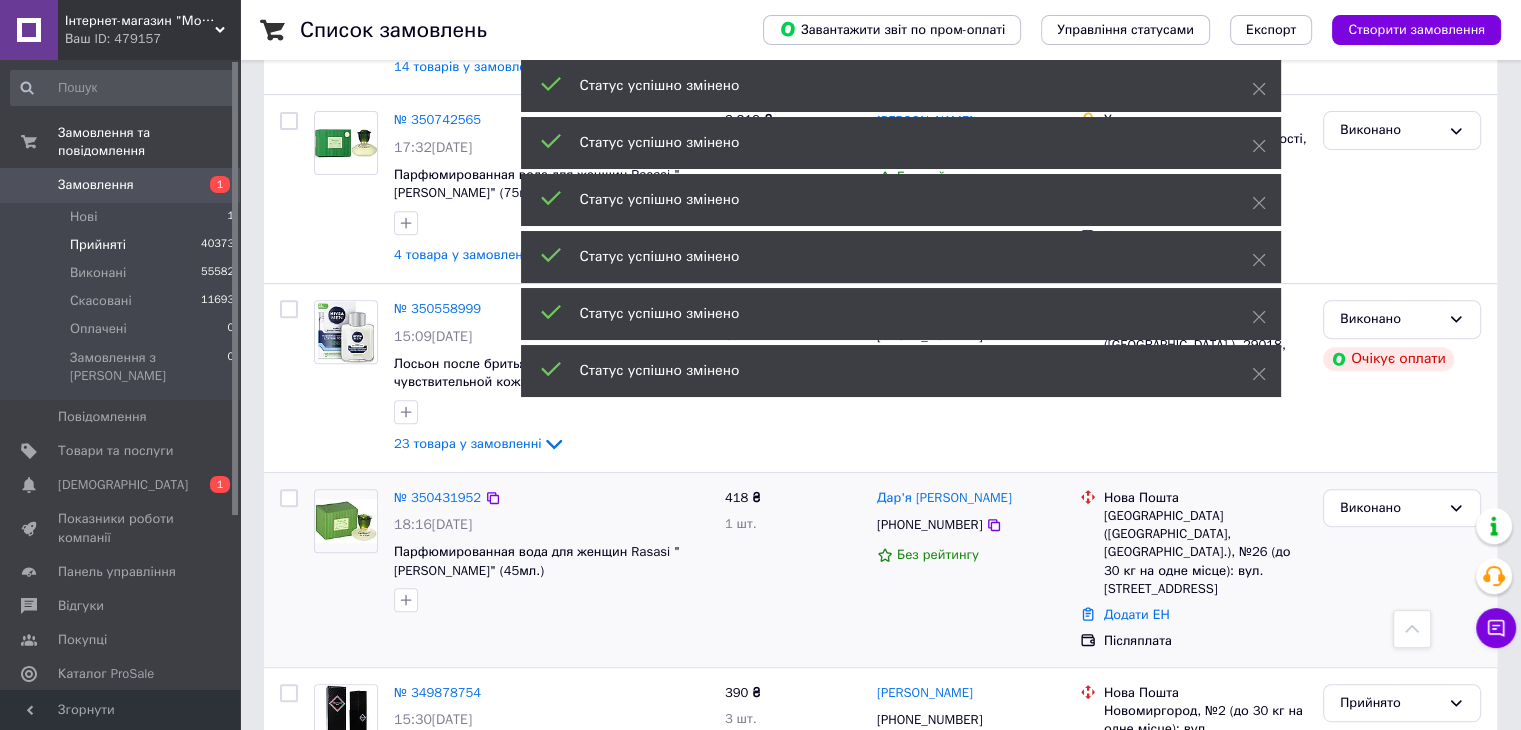 scroll, scrollTop: 874, scrollLeft: 0, axis: vertical 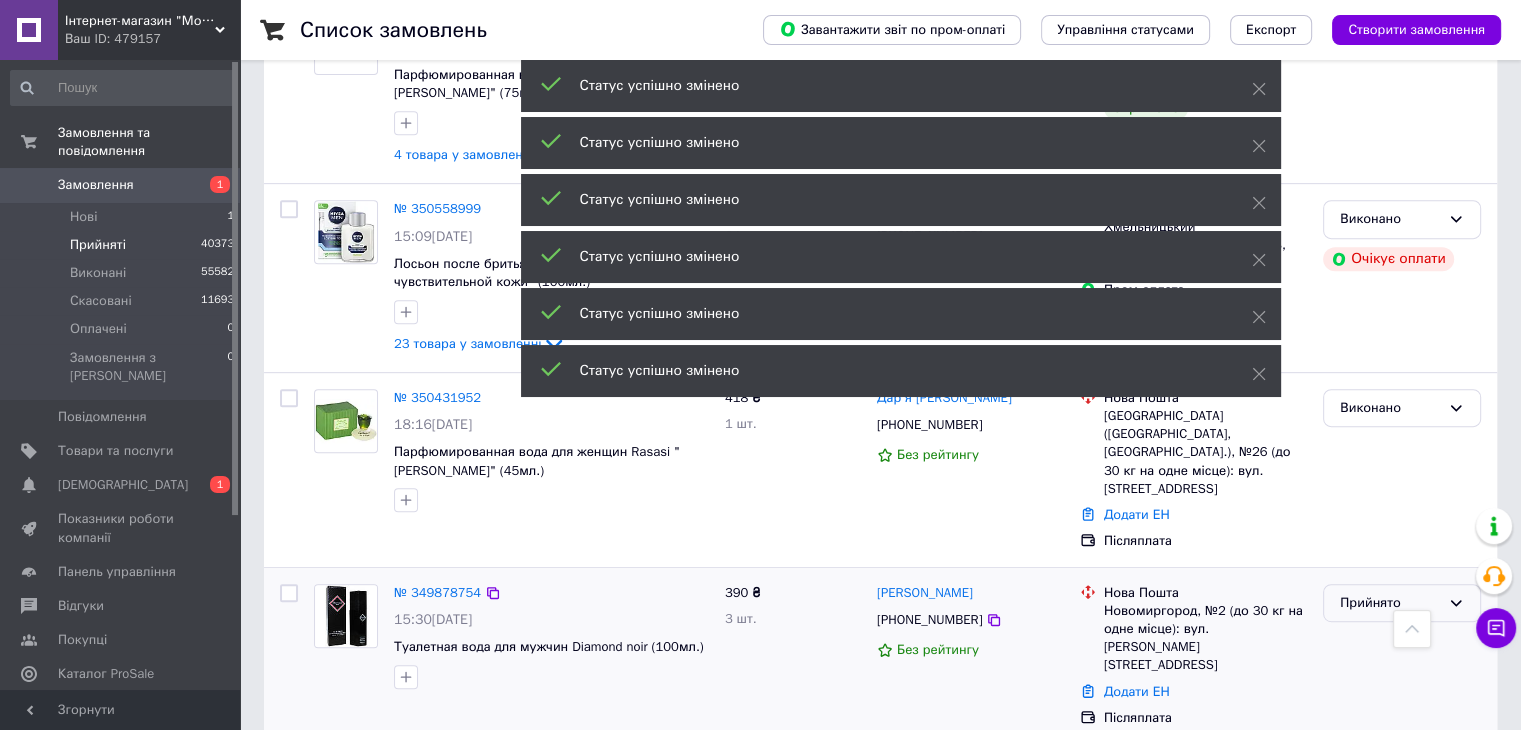 click on "Прийнято" at bounding box center (1390, 603) 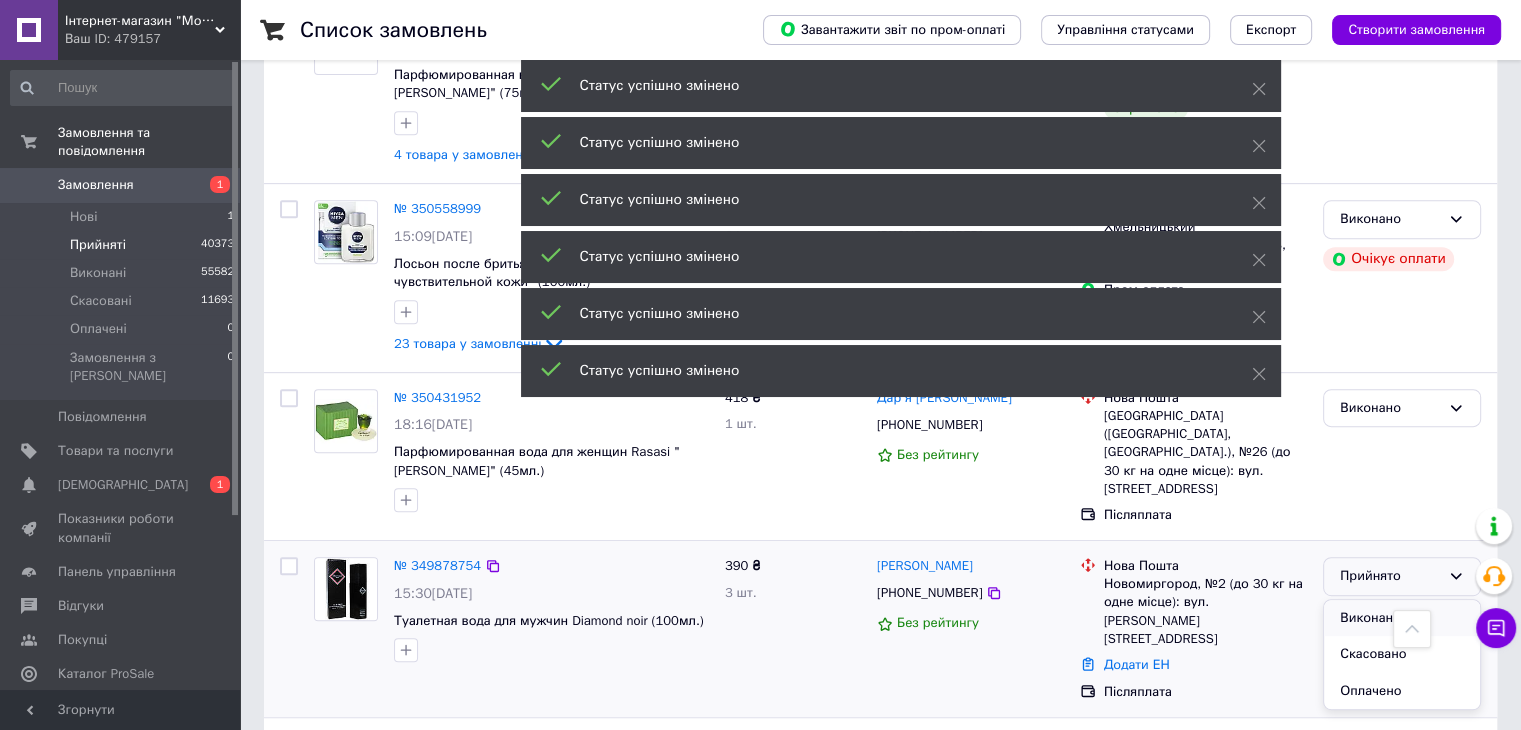 click on "Виконано" at bounding box center [1402, 618] 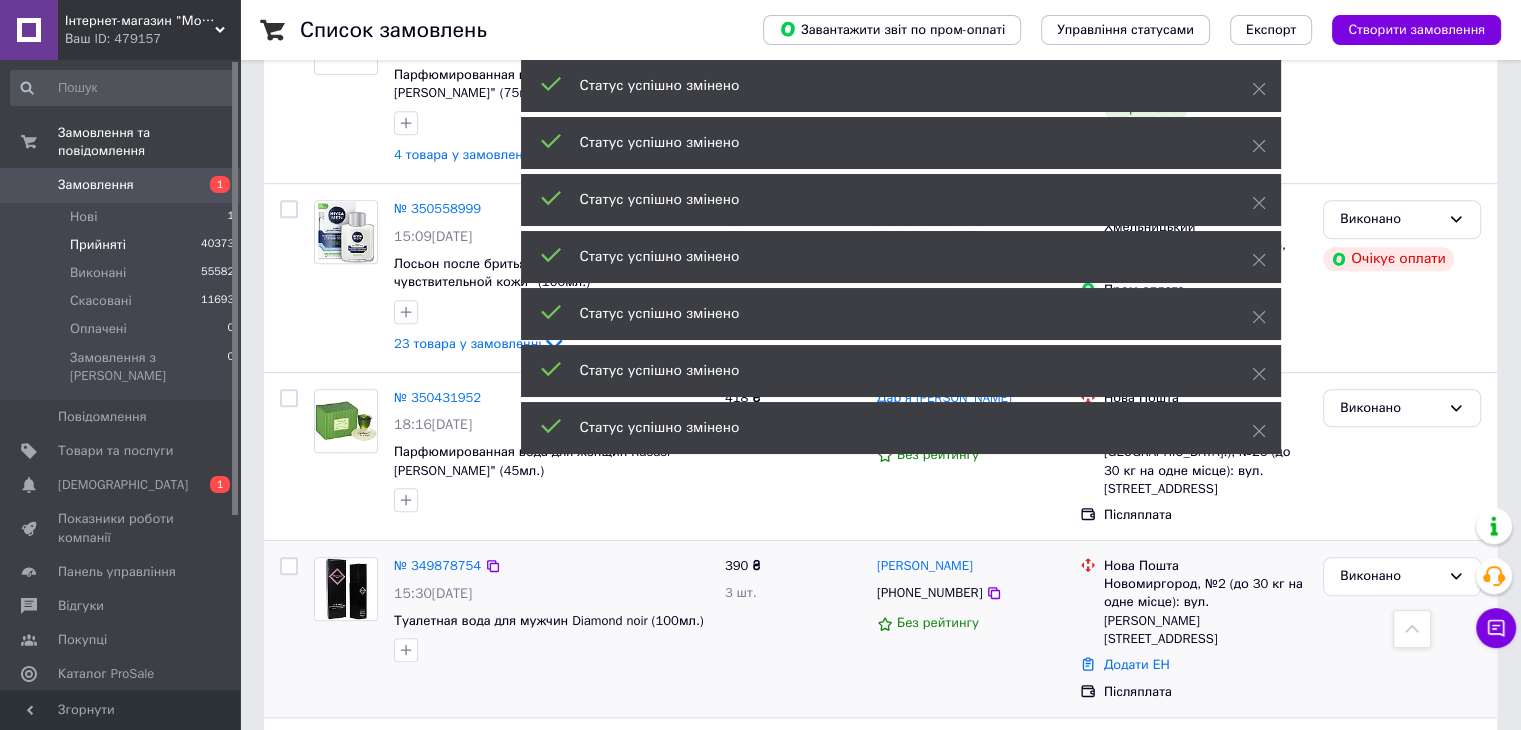 scroll, scrollTop: 1074, scrollLeft: 0, axis: vertical 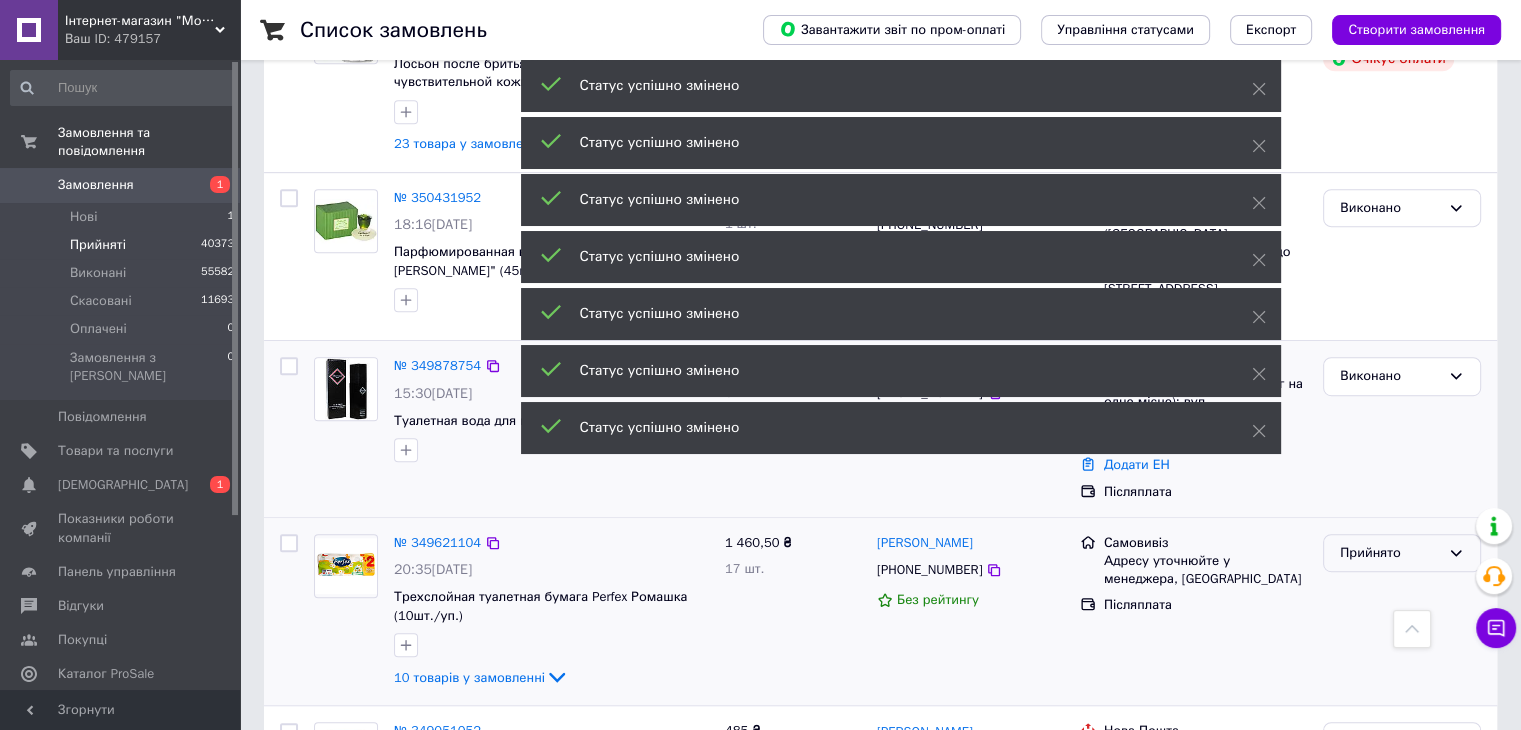 click on "Прийнято" at bounding box center (1390, 553) 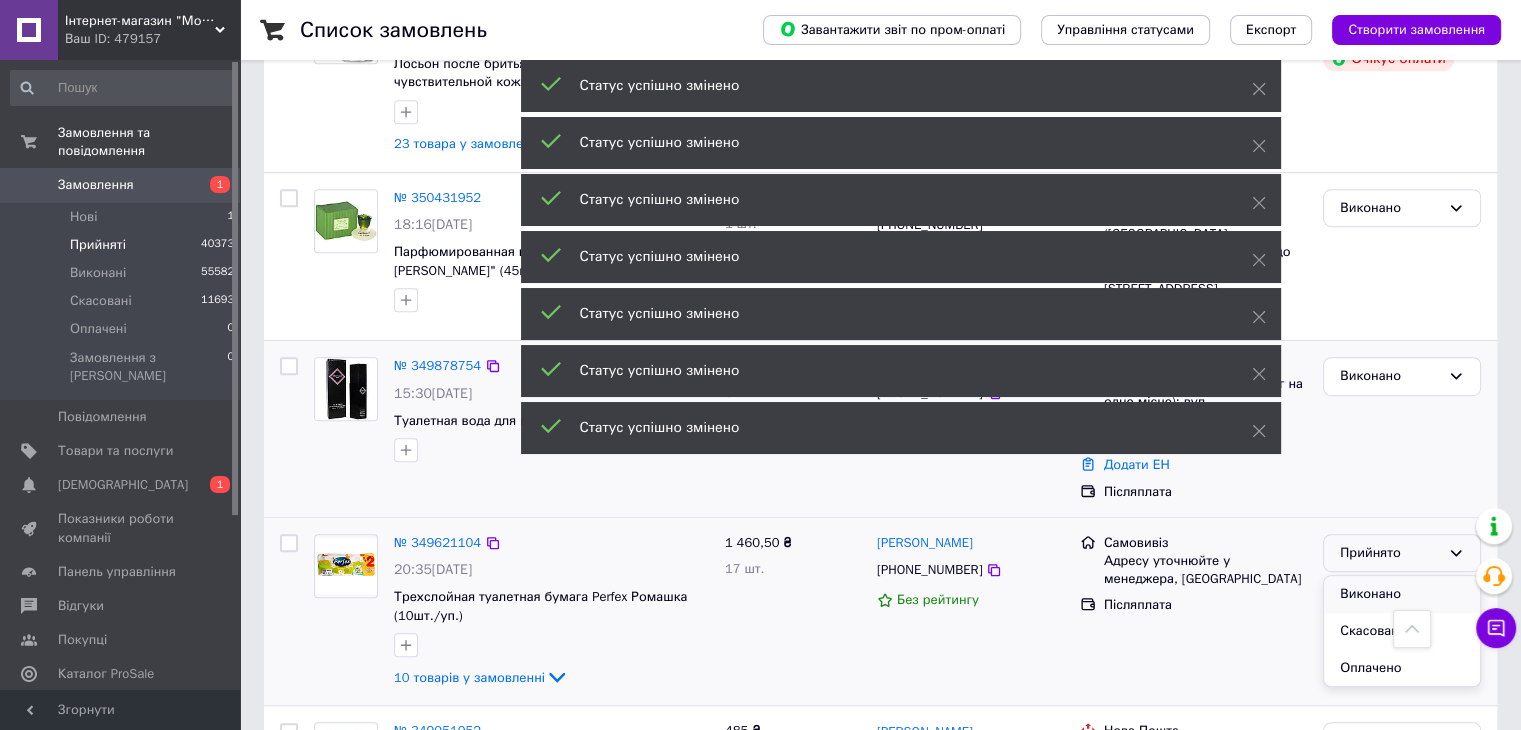 click on "Виконано" at bounding box center (1402, 594) 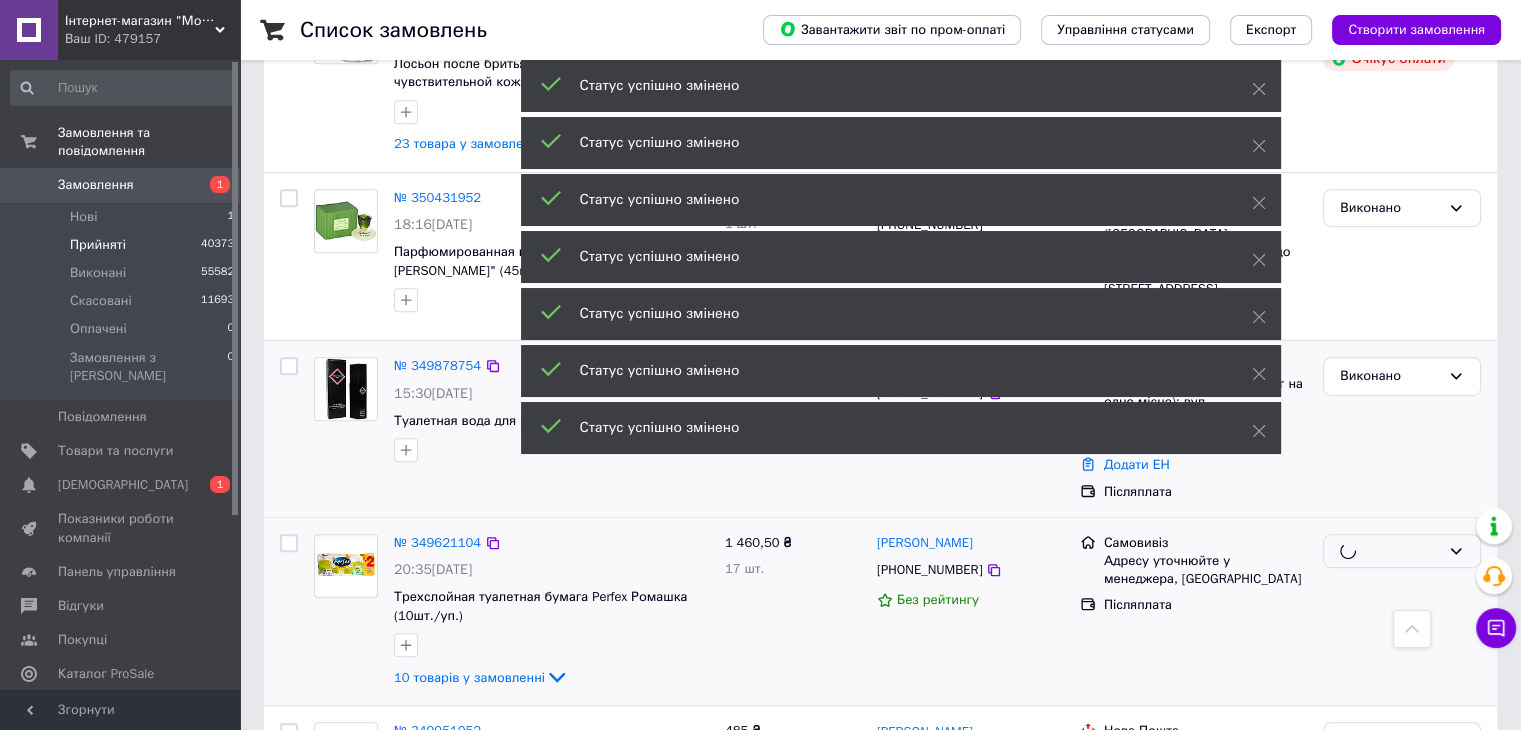 scroll, scrollTop: 1174, scrollLeft: 0, axis: vertical 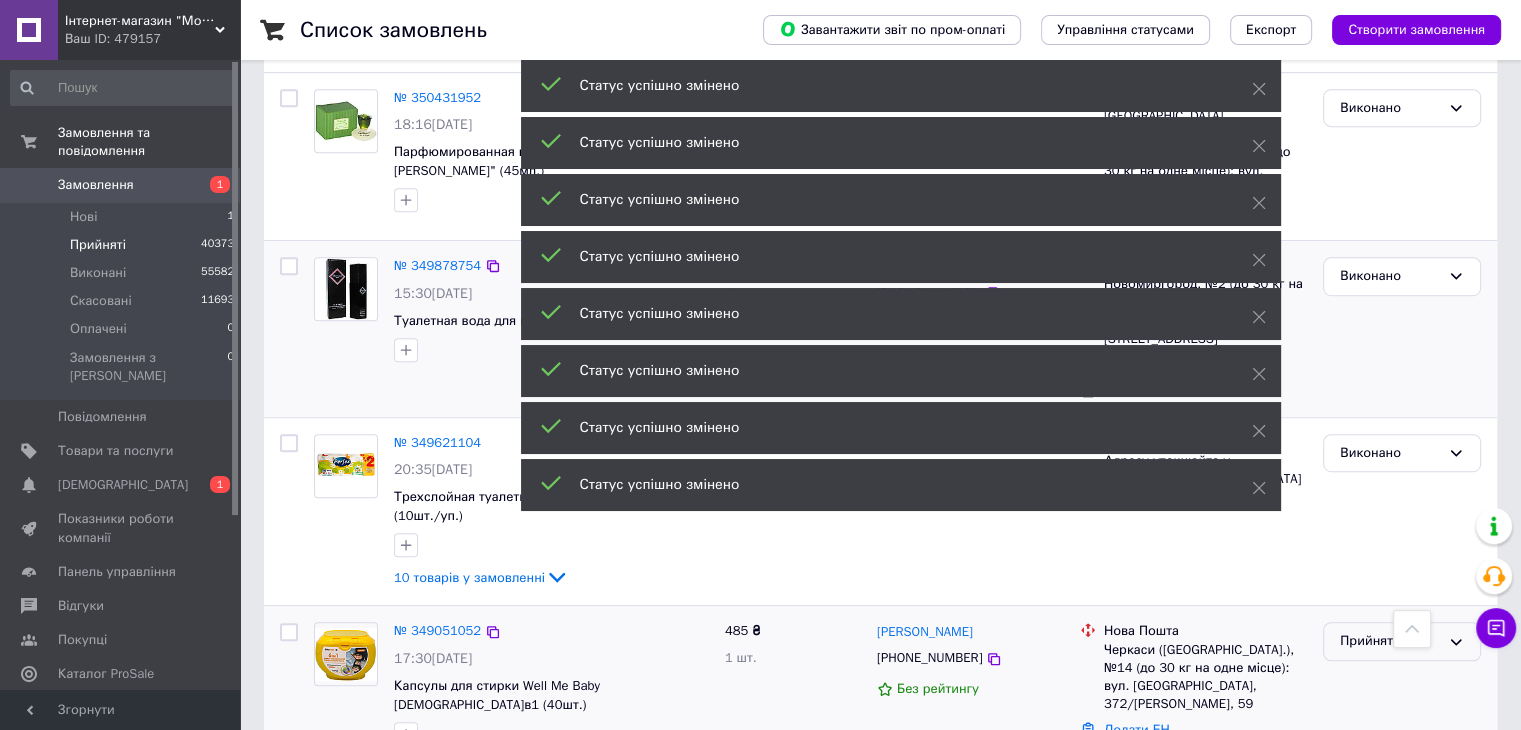 click on "Прийнято" at bounding box center (1402, 694) 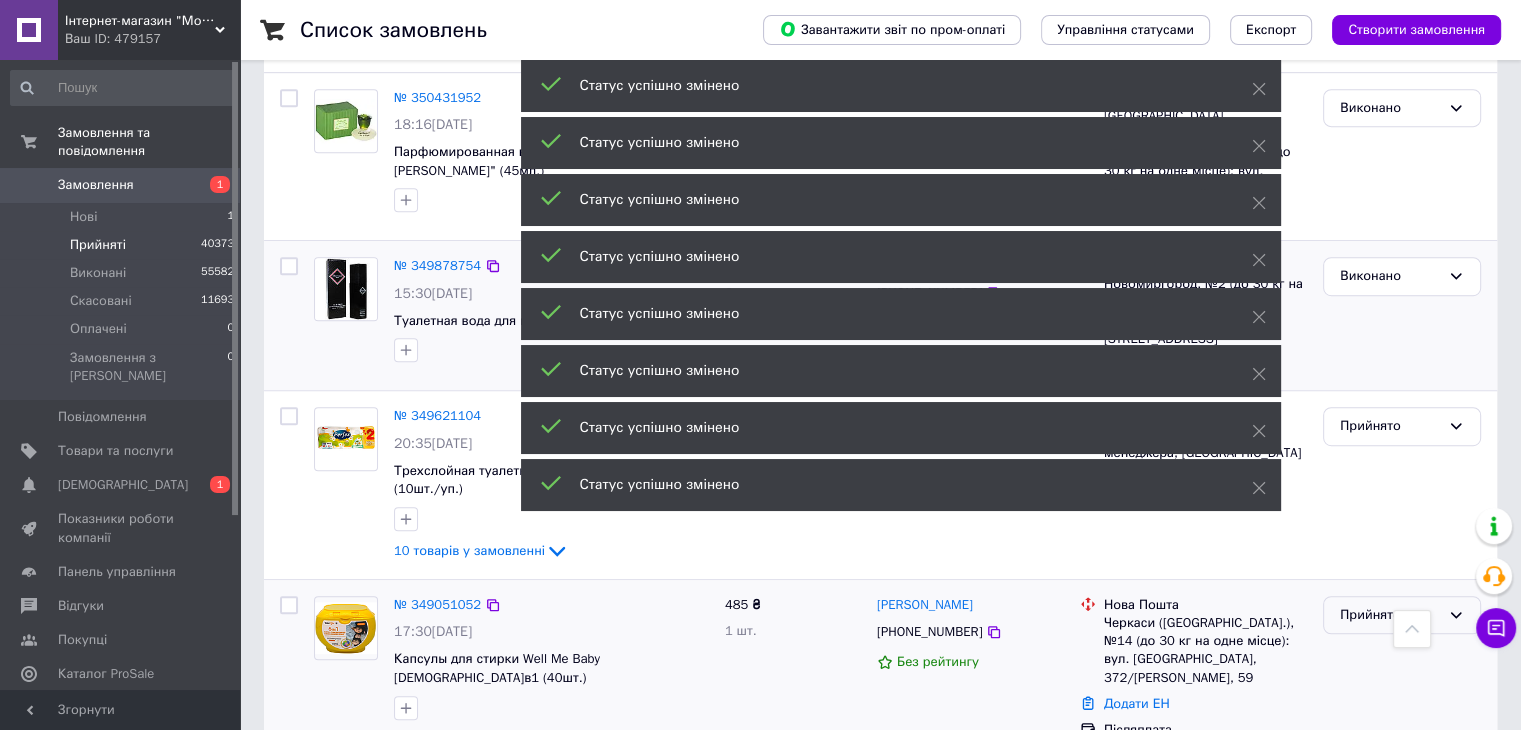 click on "Прийнято" at bounding box center (1390, 615) 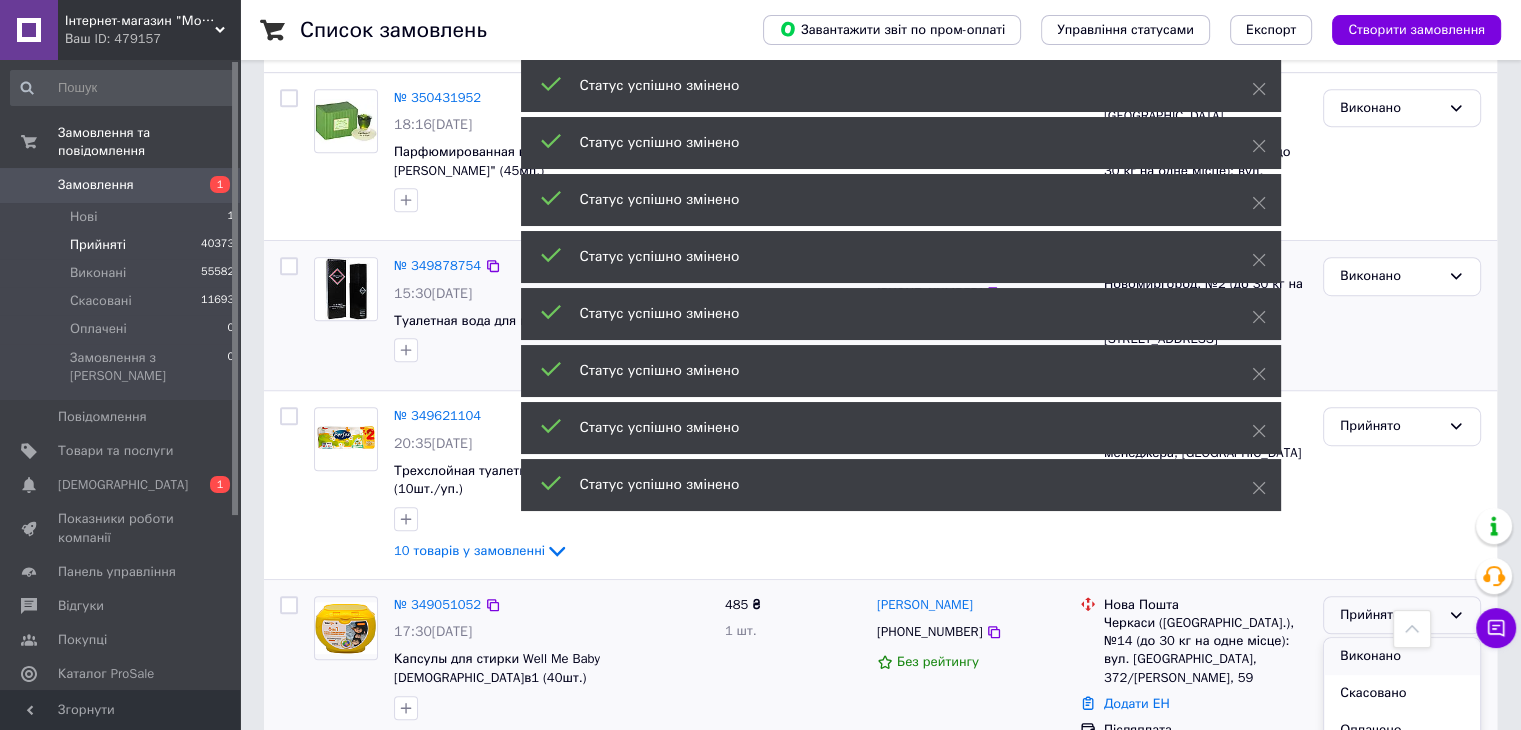 click on "Виконано" at bounding box center (1402, 656) 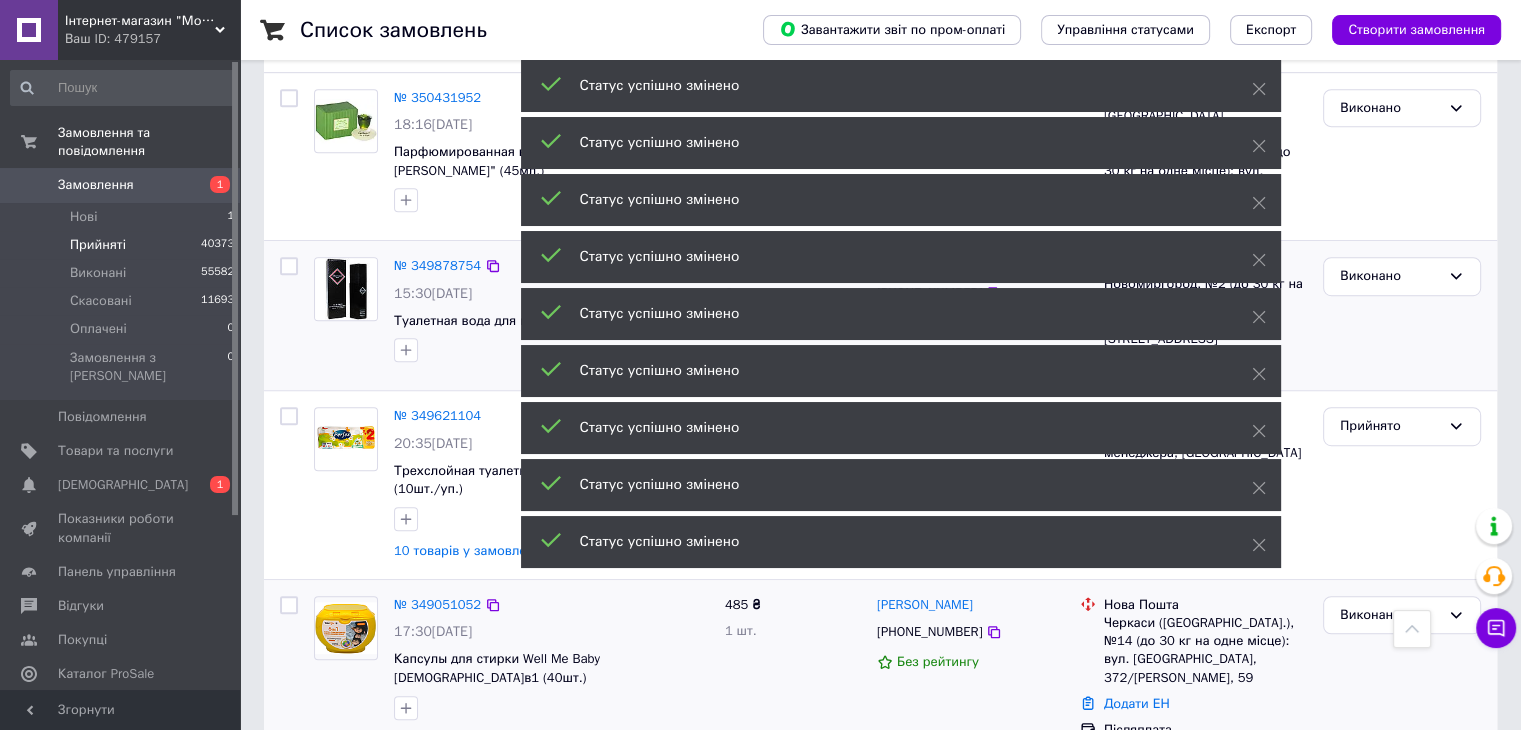 scroll, scrollTop: 1274, scrollLeft: 0, axis: vertical 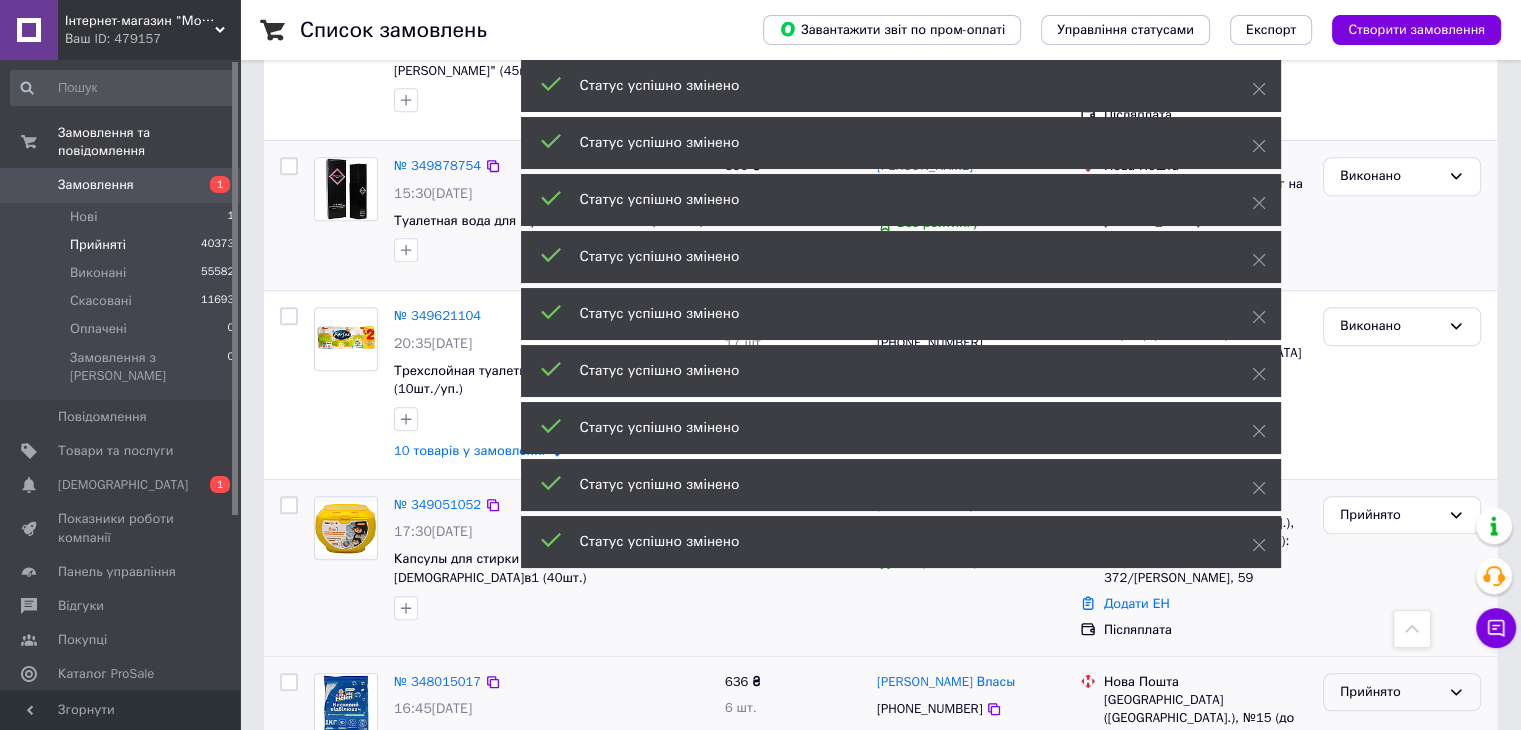 click on "Прийнято" at bounding box center [1390, 692] 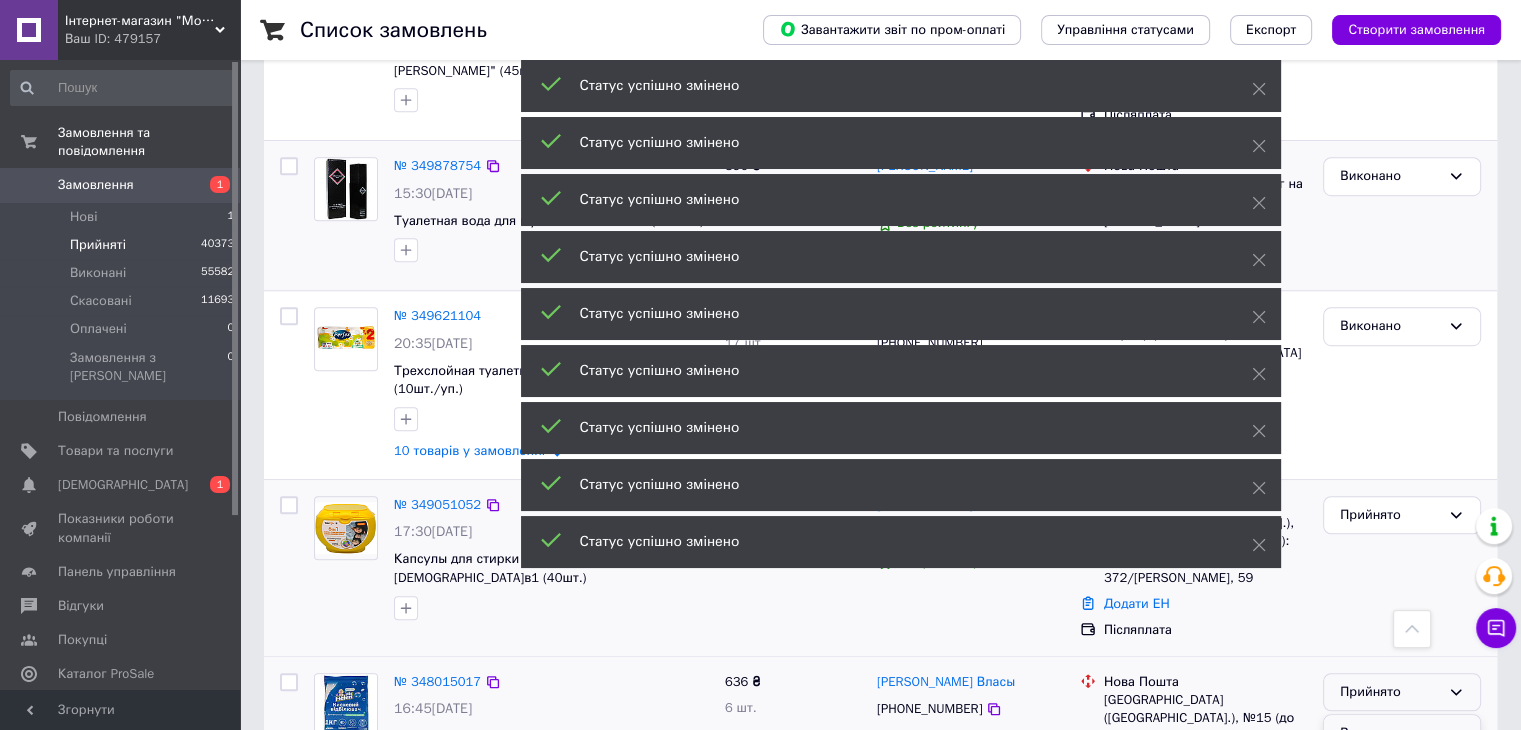 click on "Виконано" at bounding box center [1402, 733] 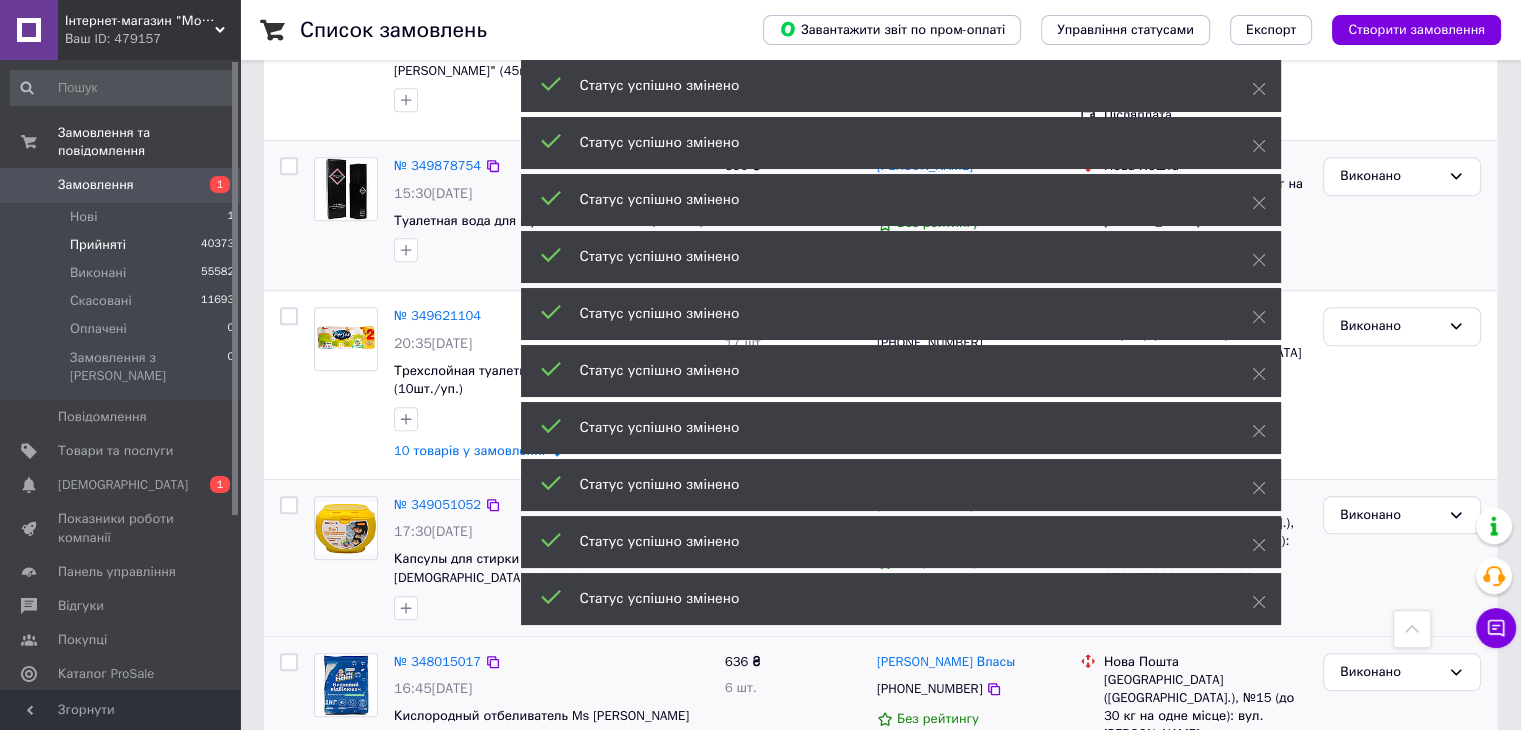 scroll, scrollTop: 1374, scrollLeft: 0, axis: vertical 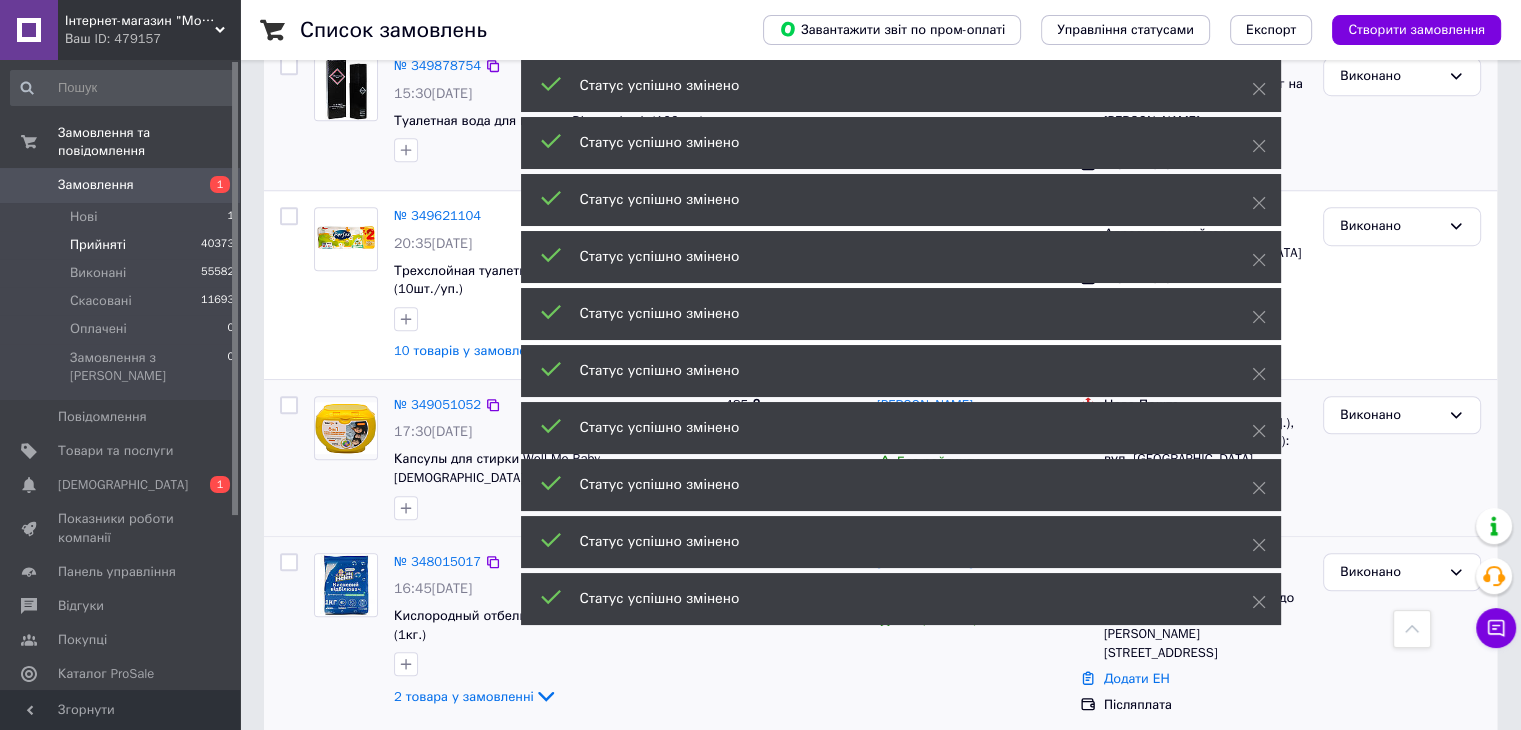 click on "Прийнято" at bounding box center [1390, 767] 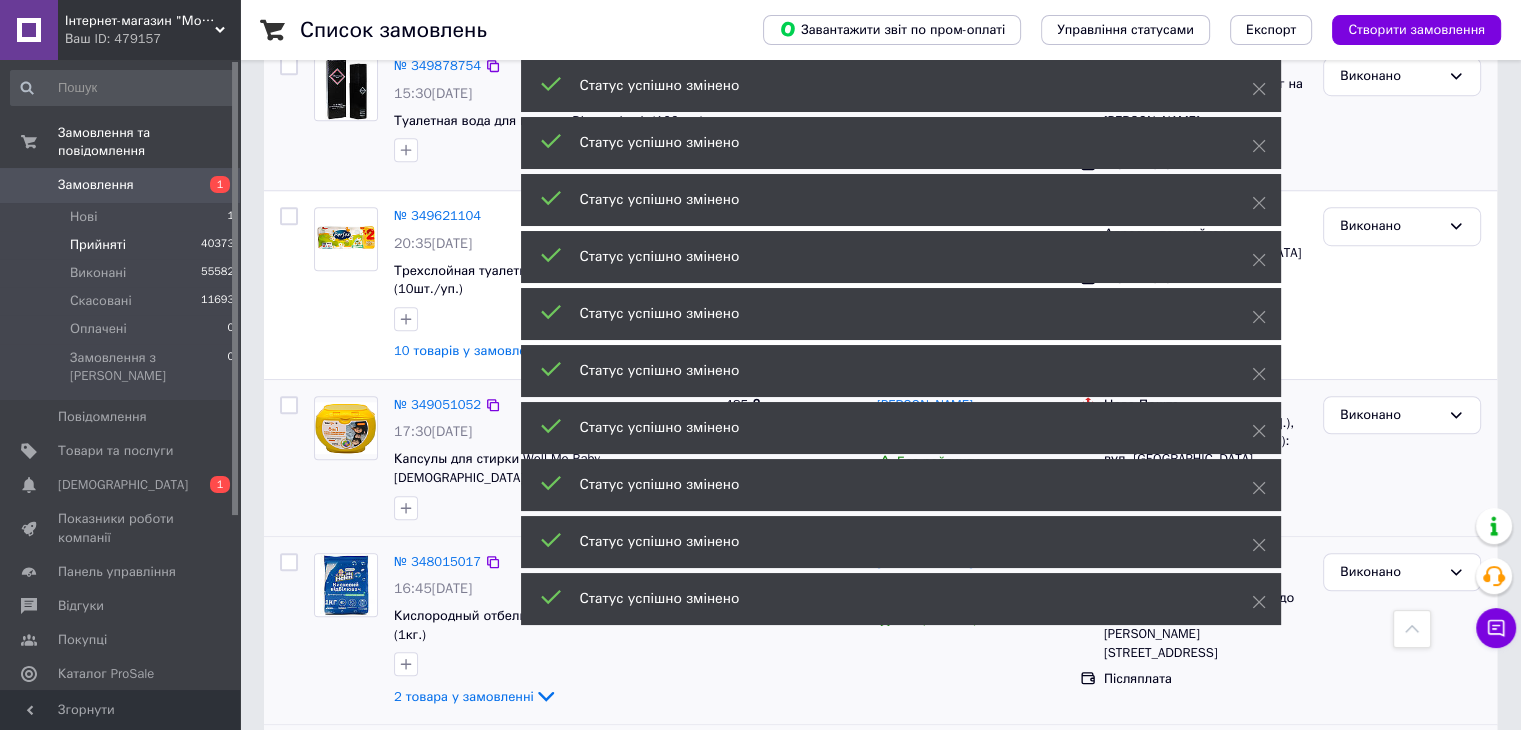 scroll, scrollTop: 1474, scrollLeft: 0, axis: vertical 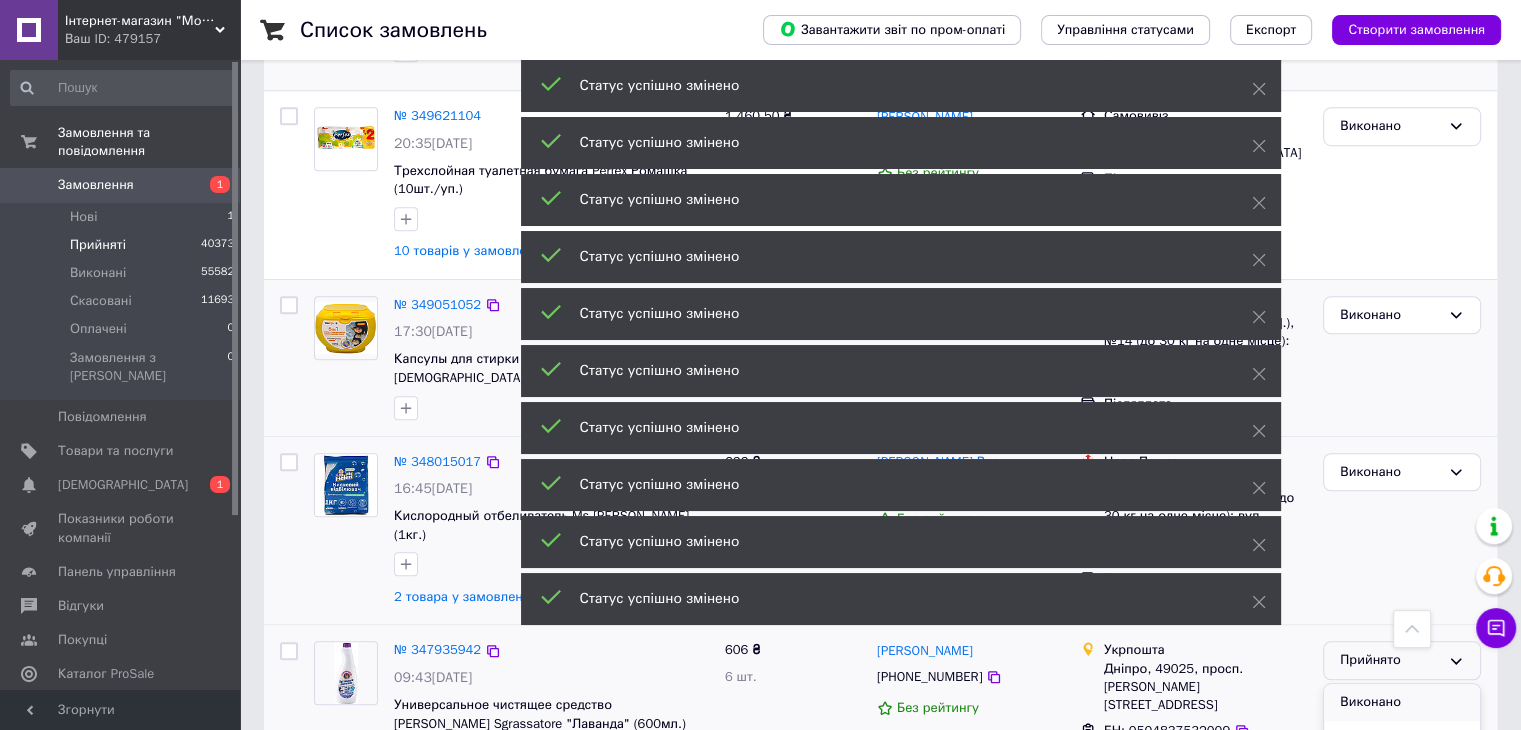 click on "Виконано" at bounding box center (1402, 702) 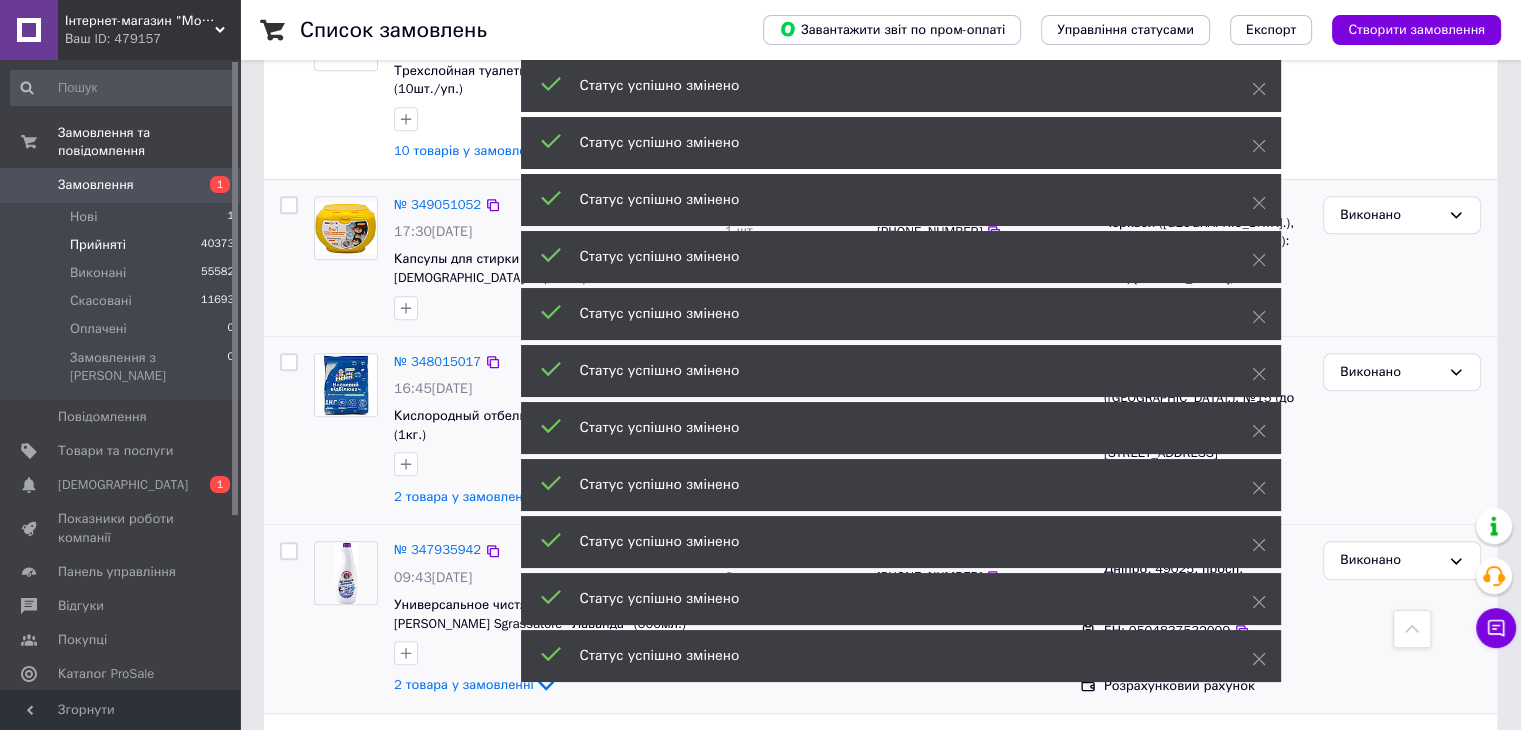scroll, scrollTop: 1674, scrollLeft: 0, axis: vertical 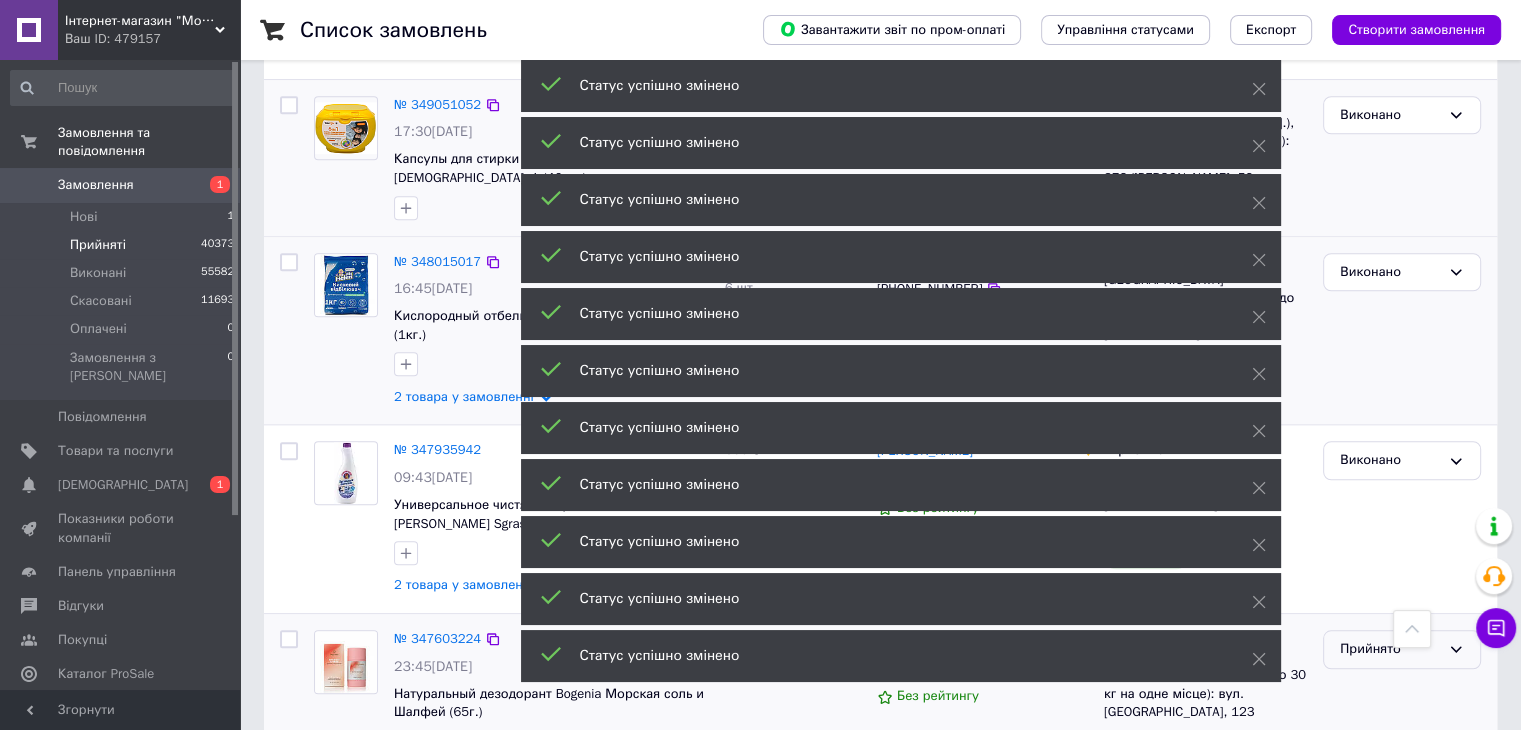 click on "Прийнято" at bounding box center [1390, 649] 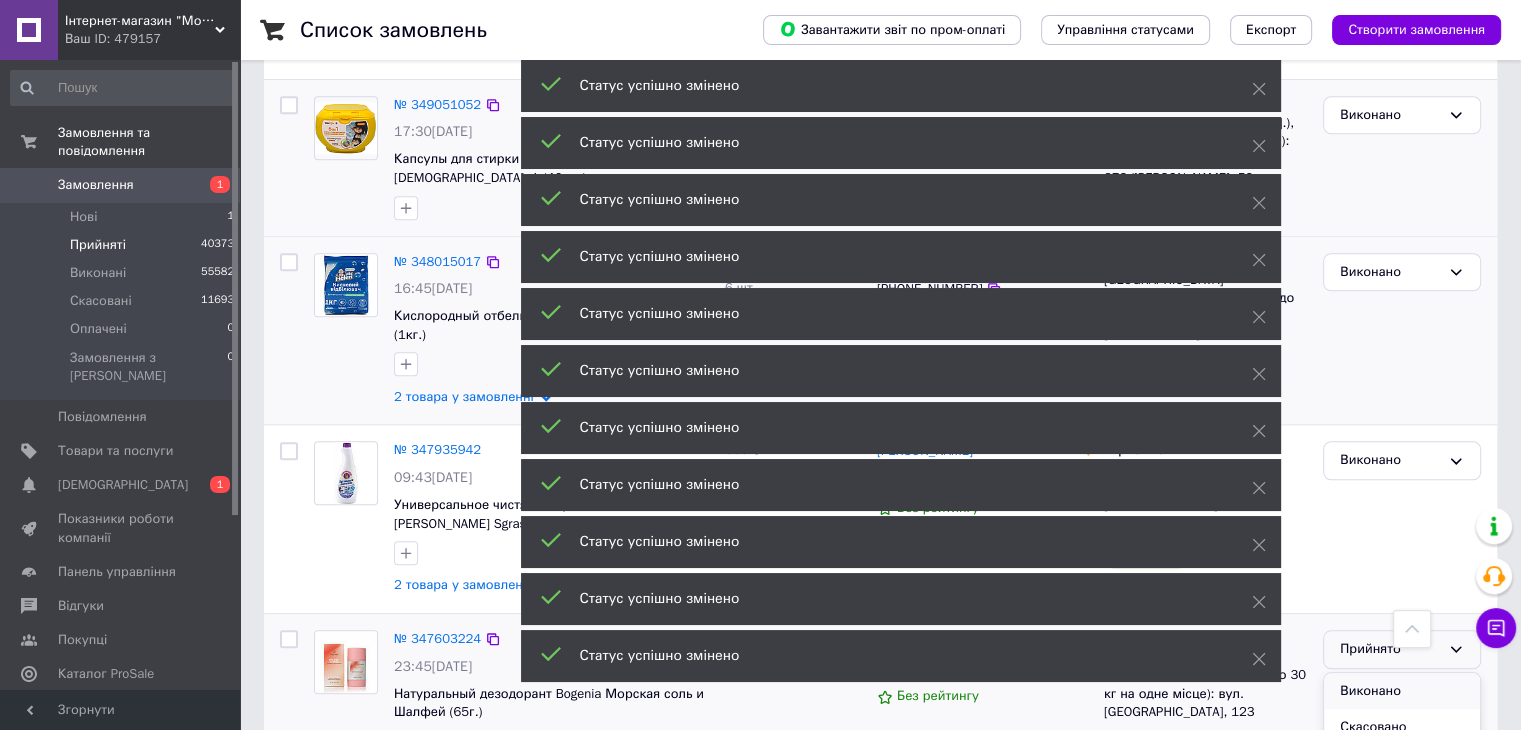 click on "Виконано" at bounding box center (1402, 691) 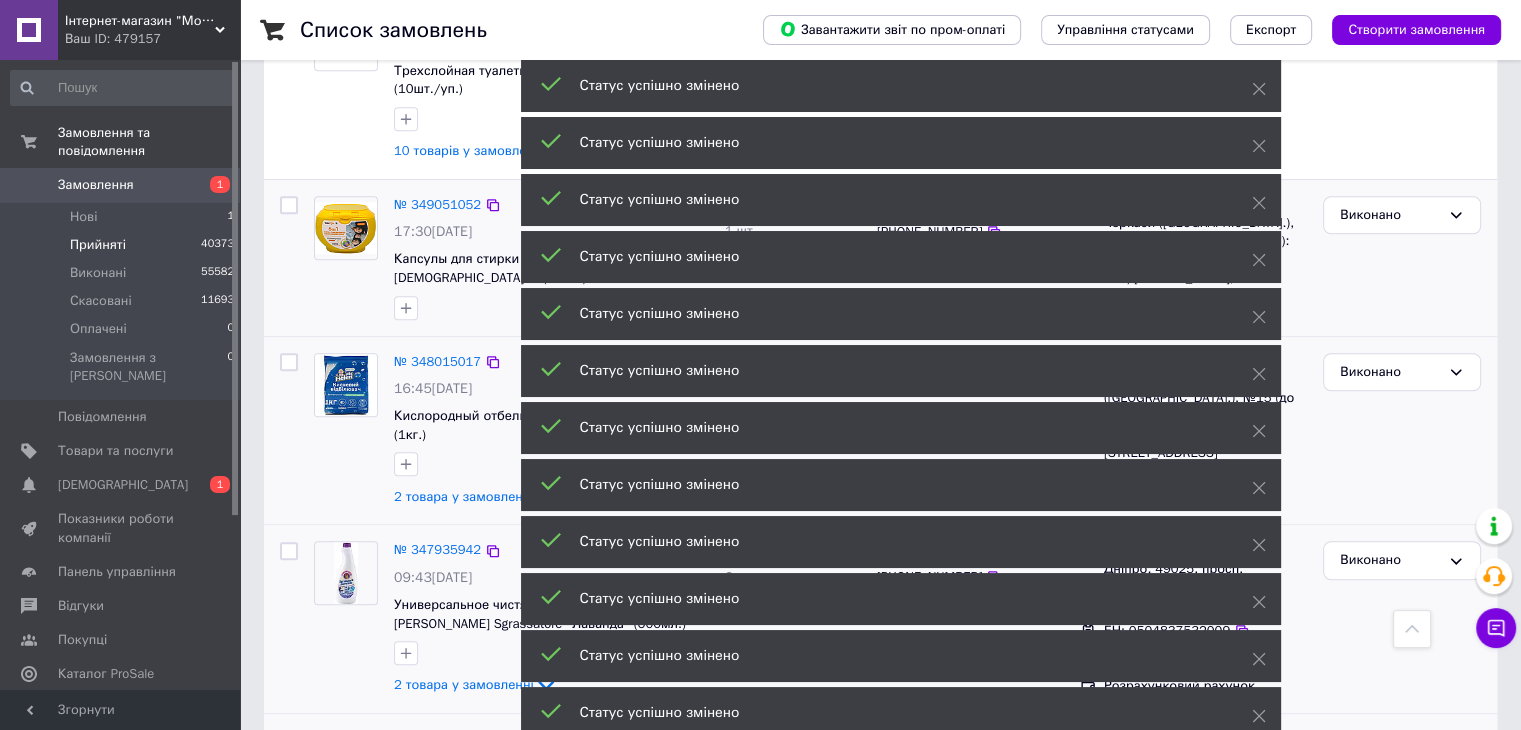 click on "Замовлення Cума Покупець Доставка та оплата Статус № 351020799 14:15[DATE] Средство для удаления жира Galax das Power Clean (500г.) c распылителем 804 ₴ 12 шт. [PERSON_NAME] [PHONE_NUMBER] Без рейтингу Нова Пошта с. [GEOGRAPHIC_DATA] ([STREET_ADDRESS]: вул. Слави, 19 Післяплата Виконано № 350868118 14:27[DATE] Якщо можна будь ласка розрахунок га пошті Сергію Кондиционер-гранулы для стирки [PERSON_NAME] "Ariel" (210г.) 2 товара у замовленні 380 ₴ 2 шт. [PERSON_NAME] [PHONE_NUMBER] Без рейтингу Укрпошта [GEOGRAPHIC_DATA] ([GEOGRAPHIC_DATA].), 29018, вул. [STREET_ADDRESS] Пром-оплата [PERSON_NAME] оплати № 350766252 20:35[DATE]" at bounding box center (880, 489) 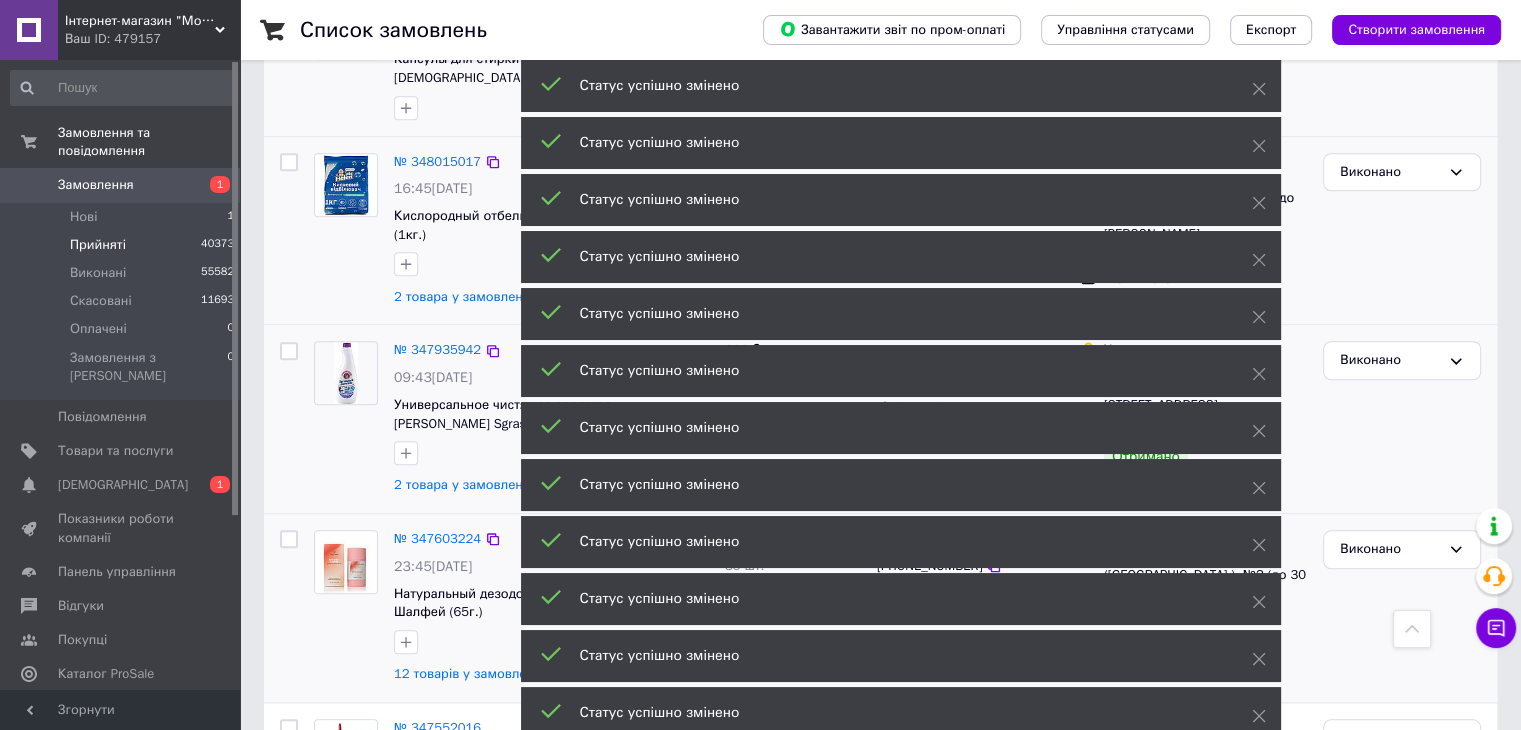 scroll, scrollTop: 1874, scrollLeft: 0, axis: vertical 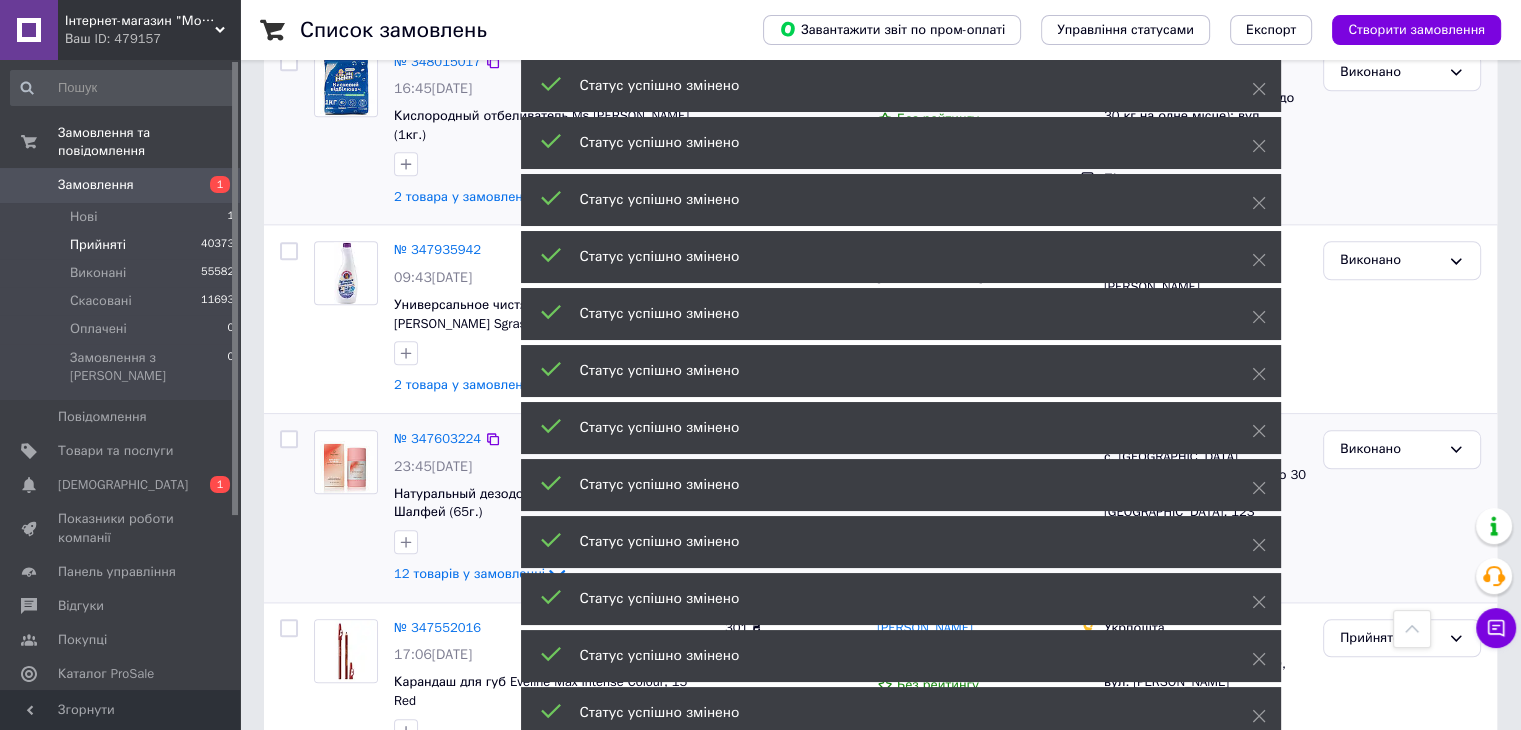 click on "Виконано" at bounding box center (1402, 508) 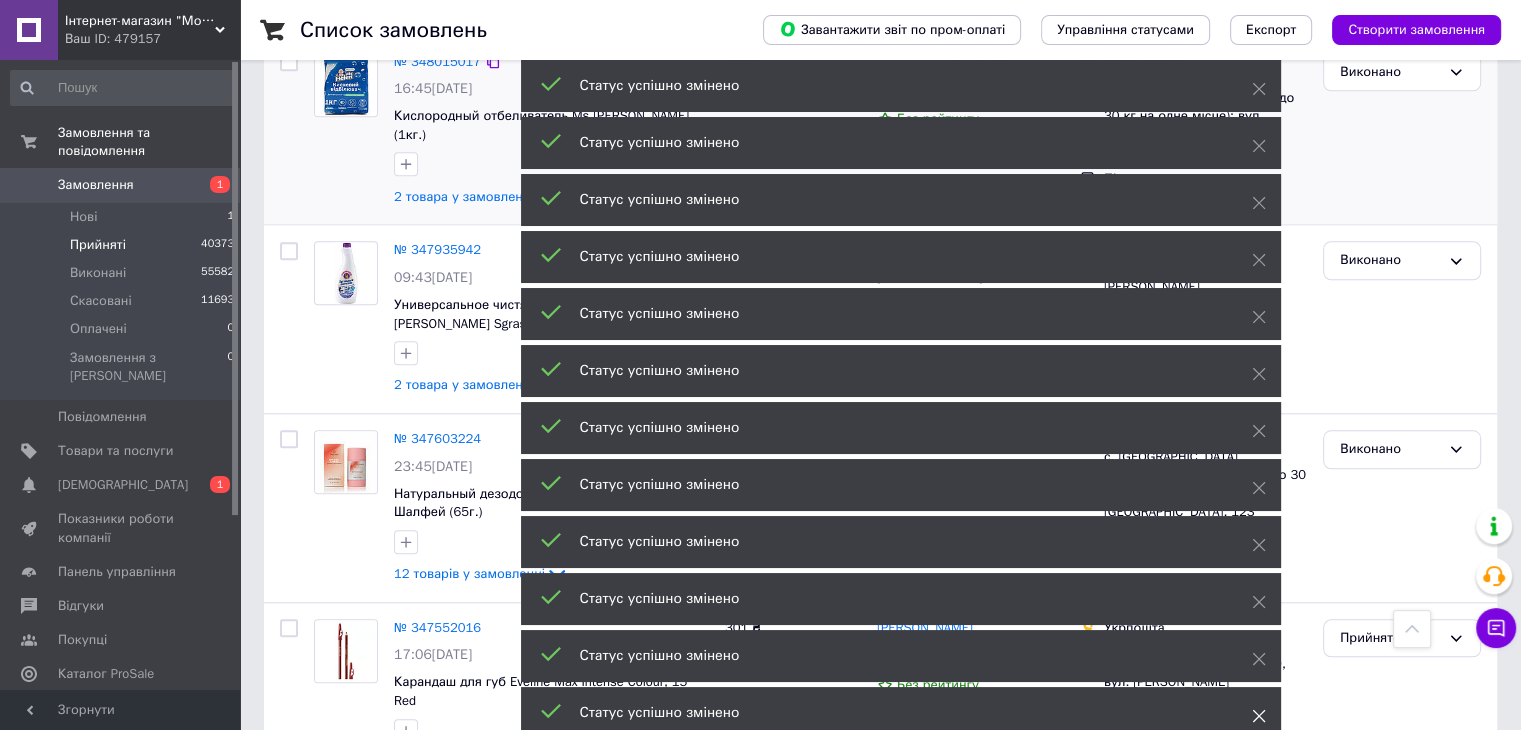 click 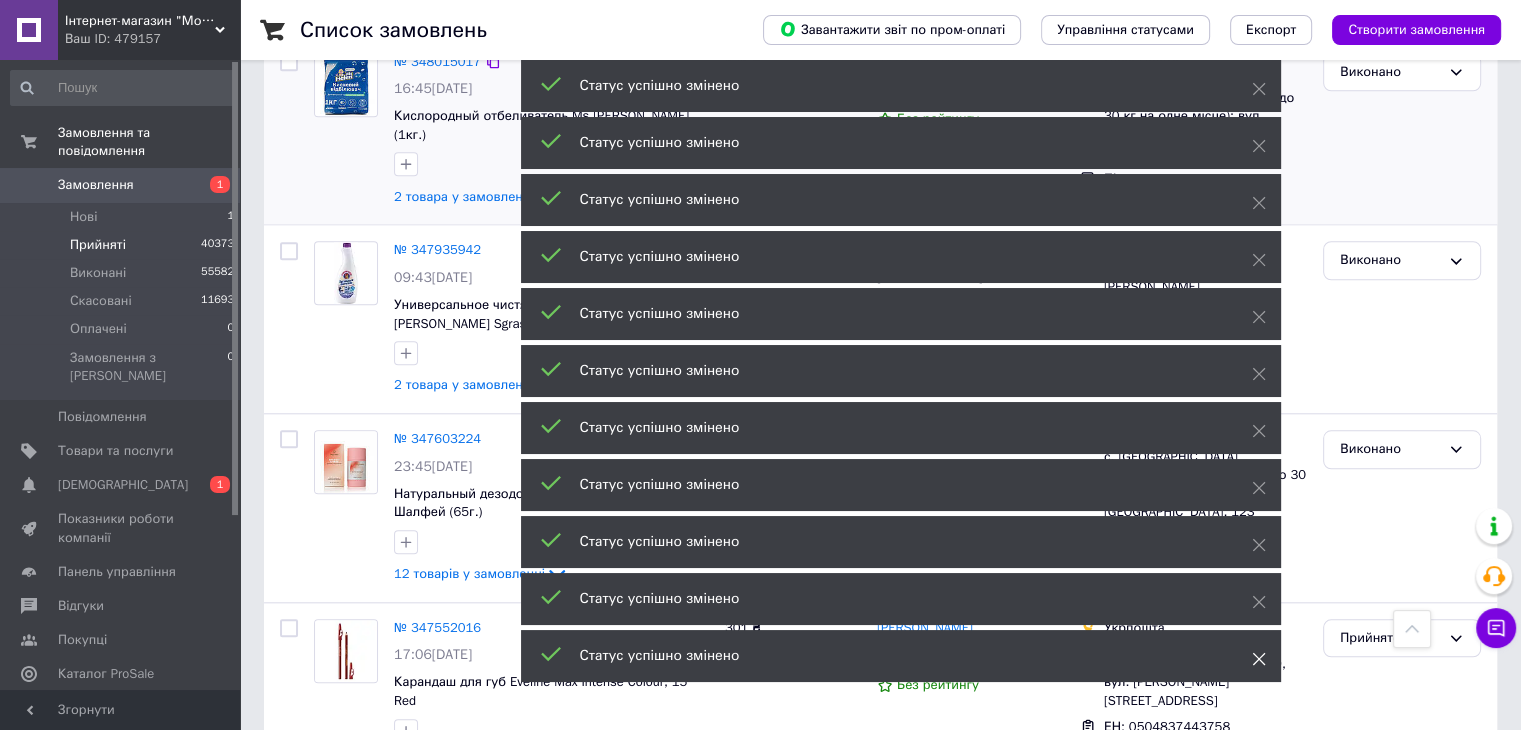 click 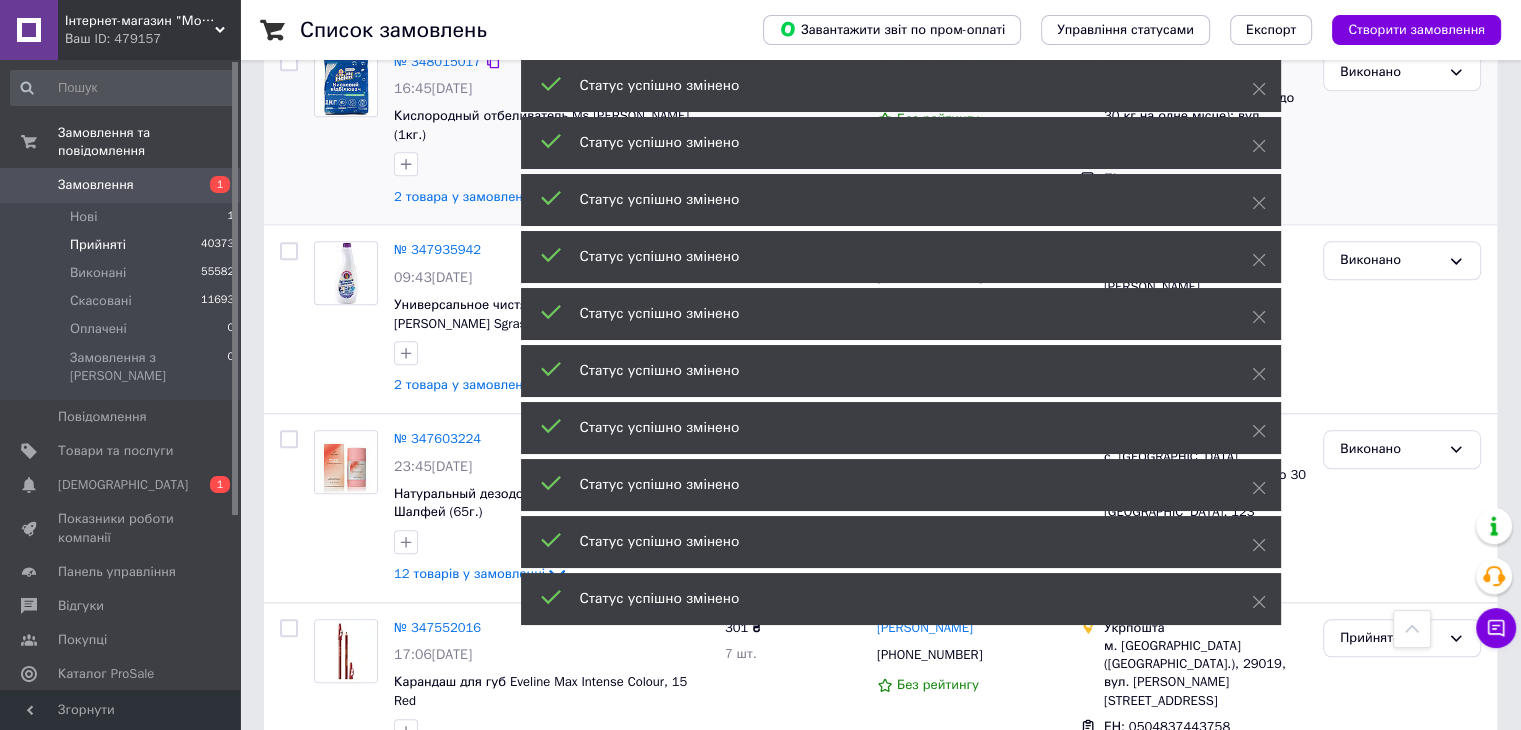 click on "Статус успішно змінено" at bounding box center [901, 599] 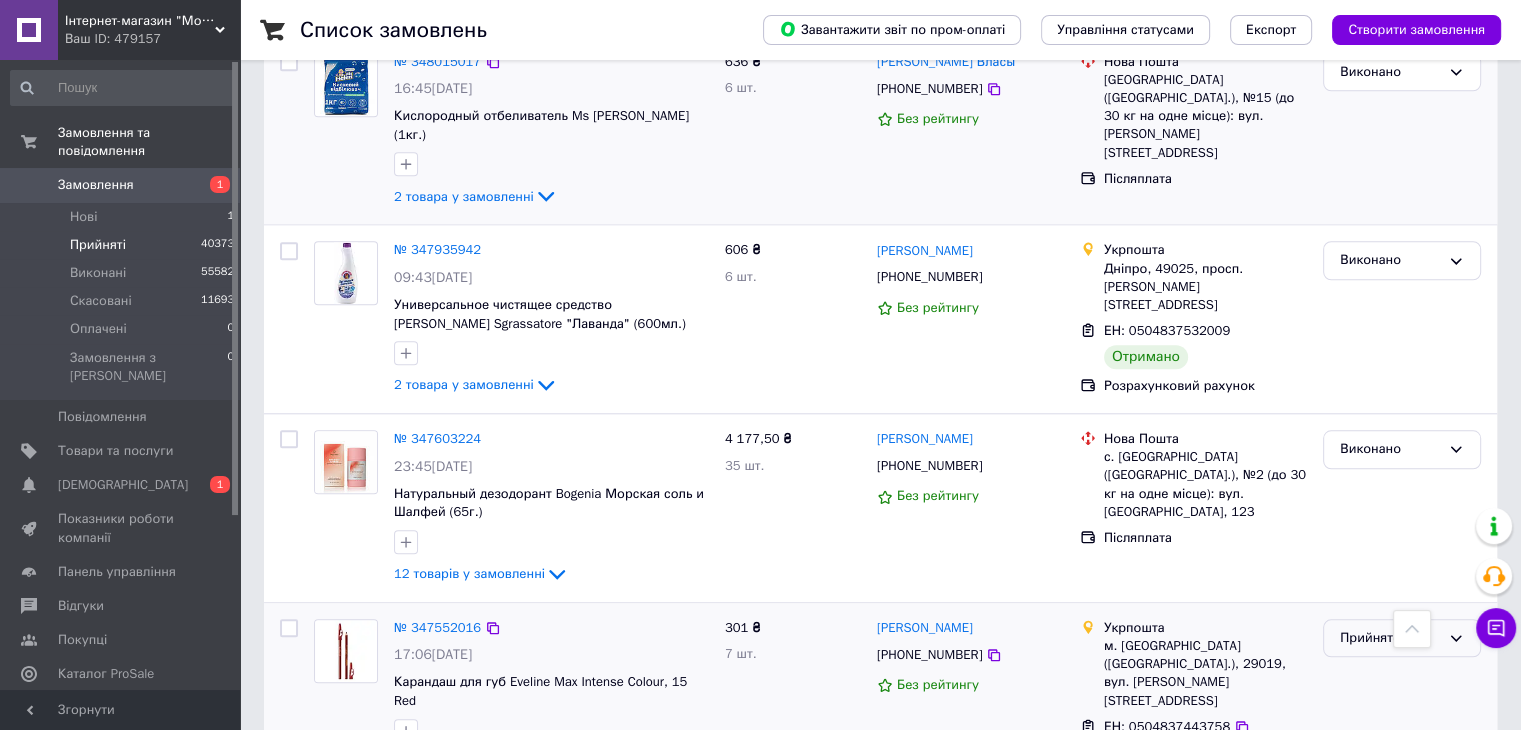 click on "Прийнято" at bounding box center (1390, 638) 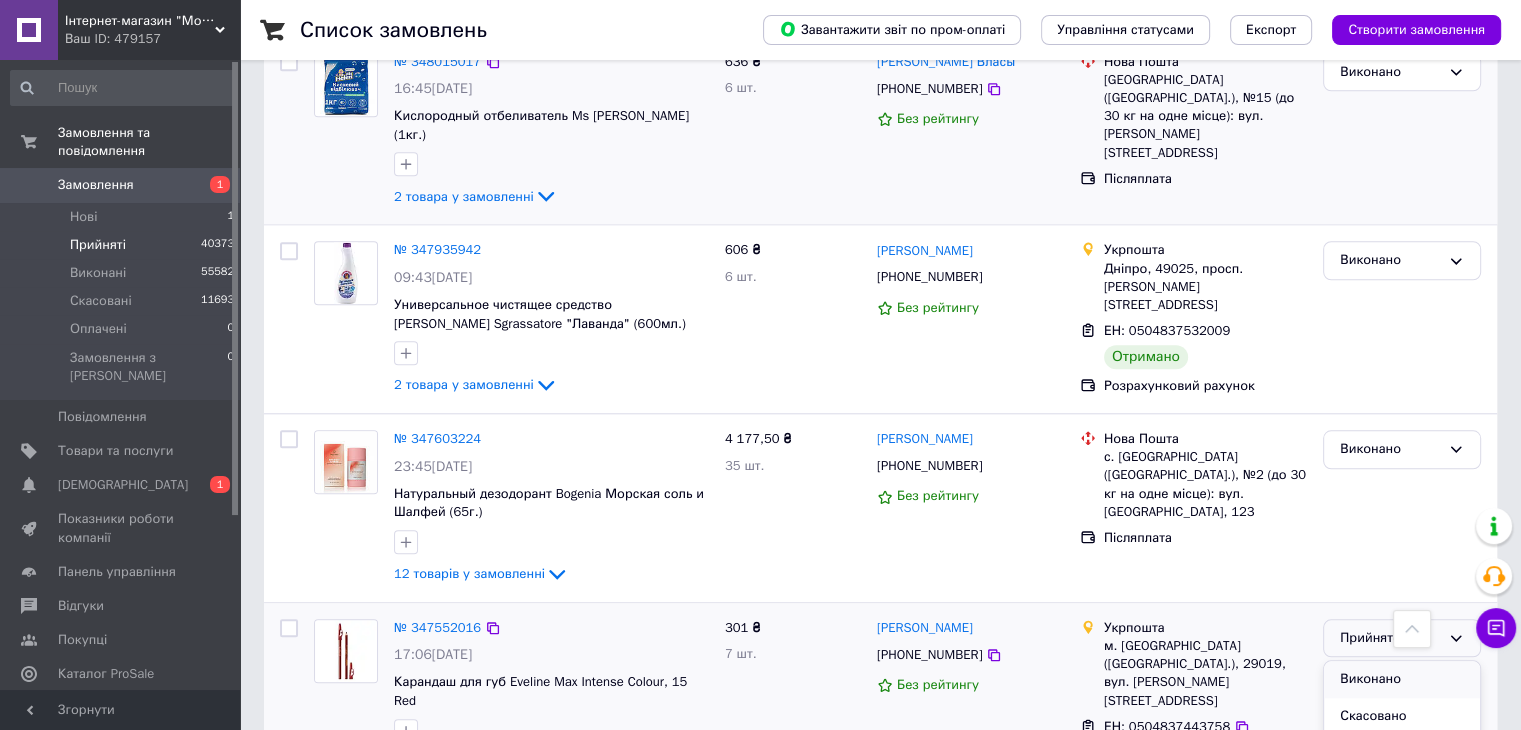 click on "Виконано" at bounding box center [1402, 679] 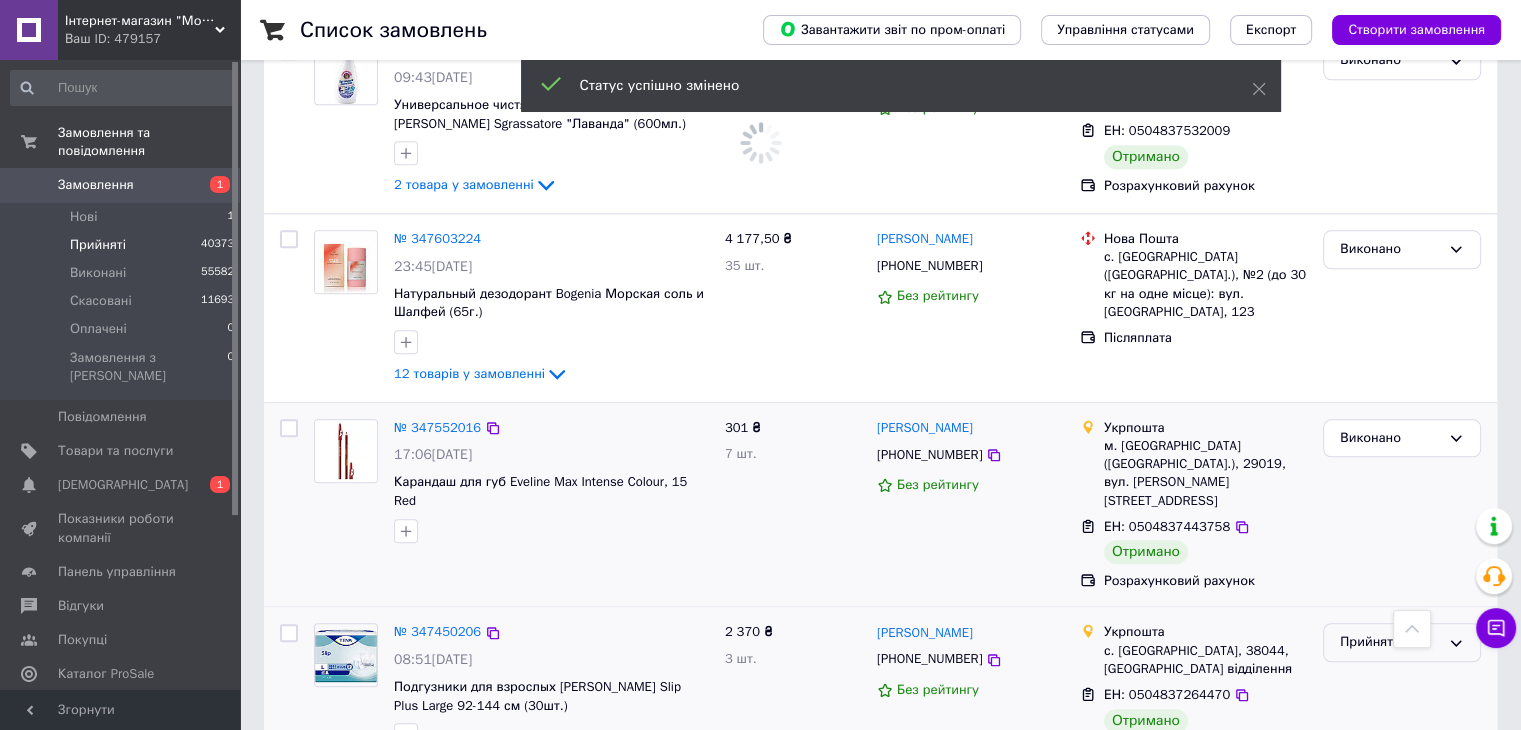 scroll, scrollTop: 2174, scrollLeft: 0, axis: vertical 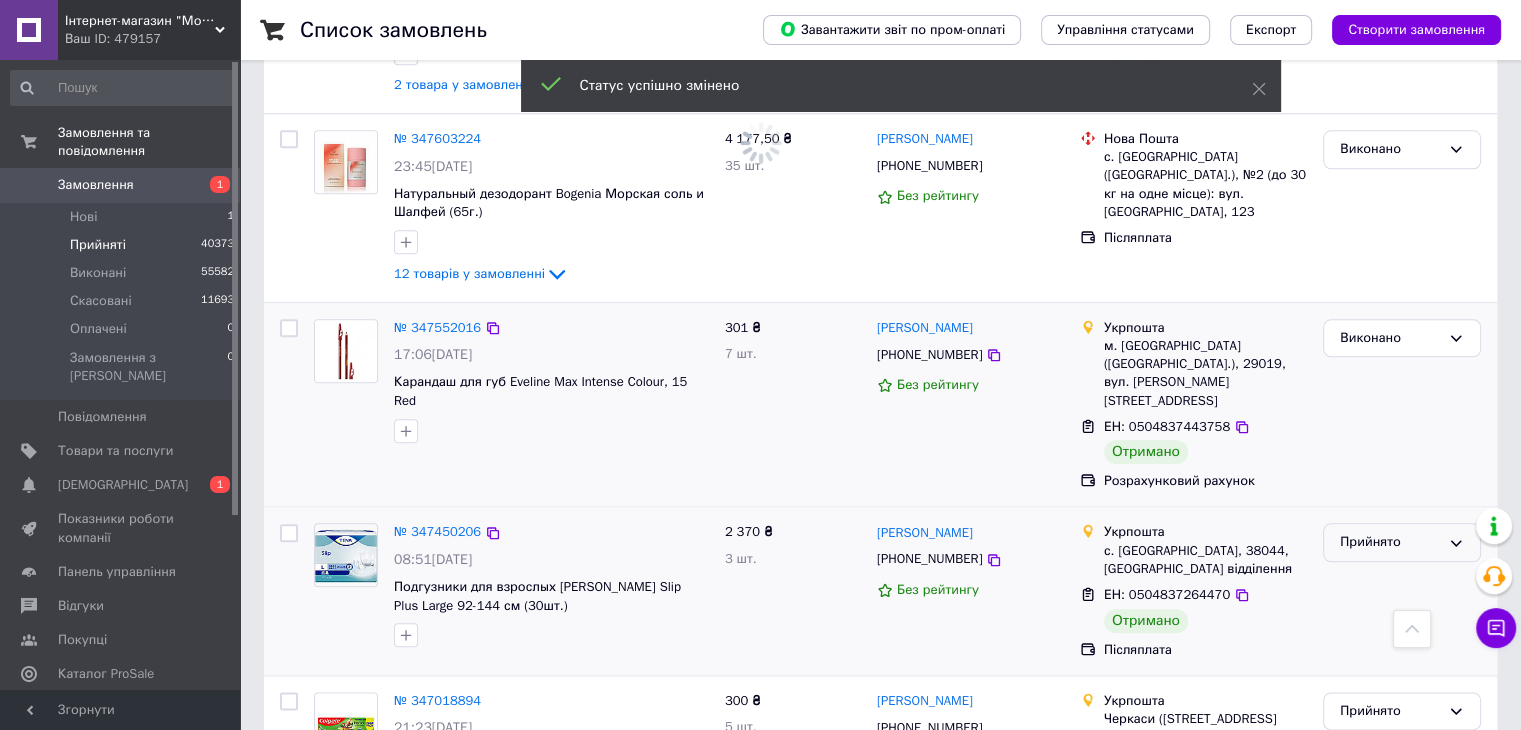 click on "Прийнято" at bounding box center [1390, 542] 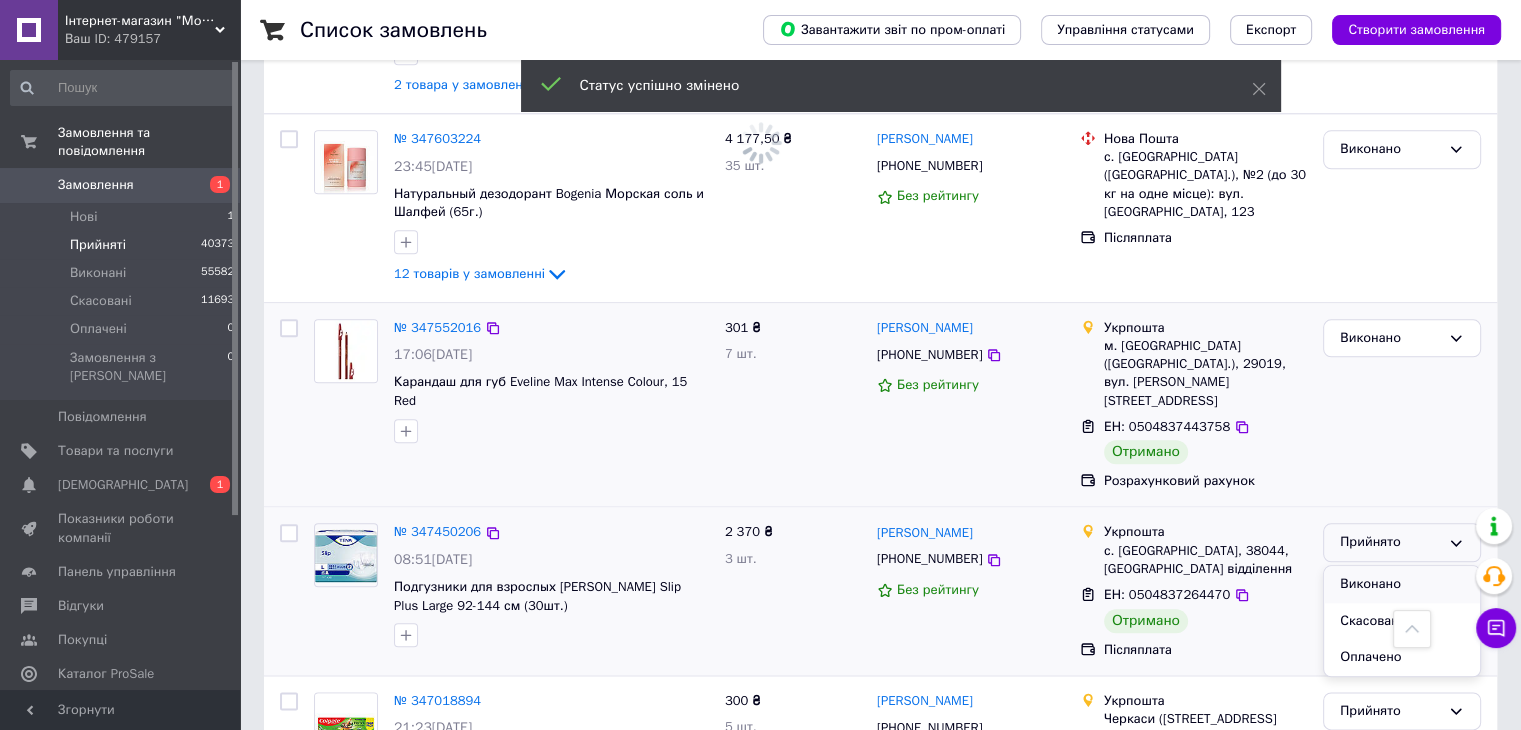 click on "Виконано" at bounding box center [1402, 584] 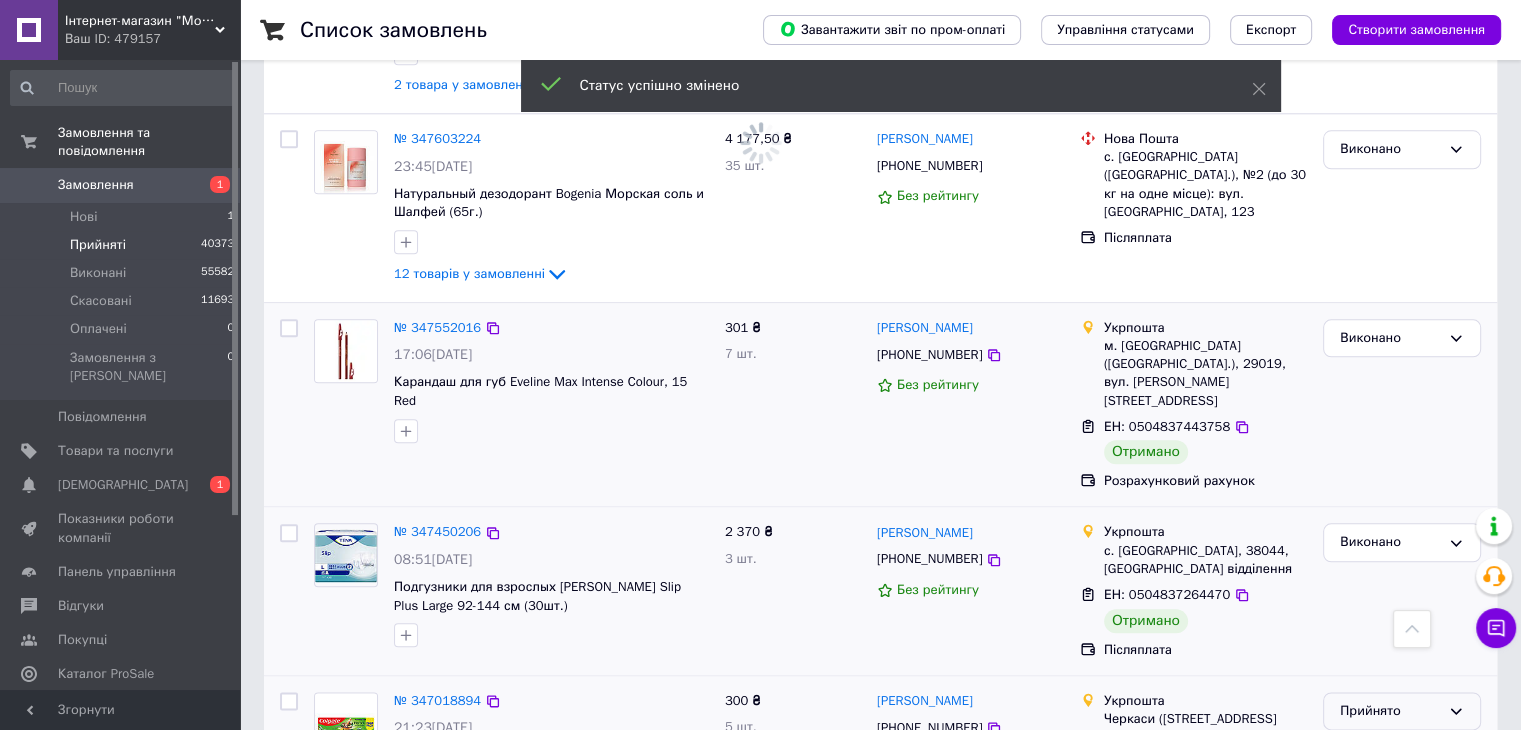 scroll, scrollTop: 2274, scrollLeft: 0, axis: vertical 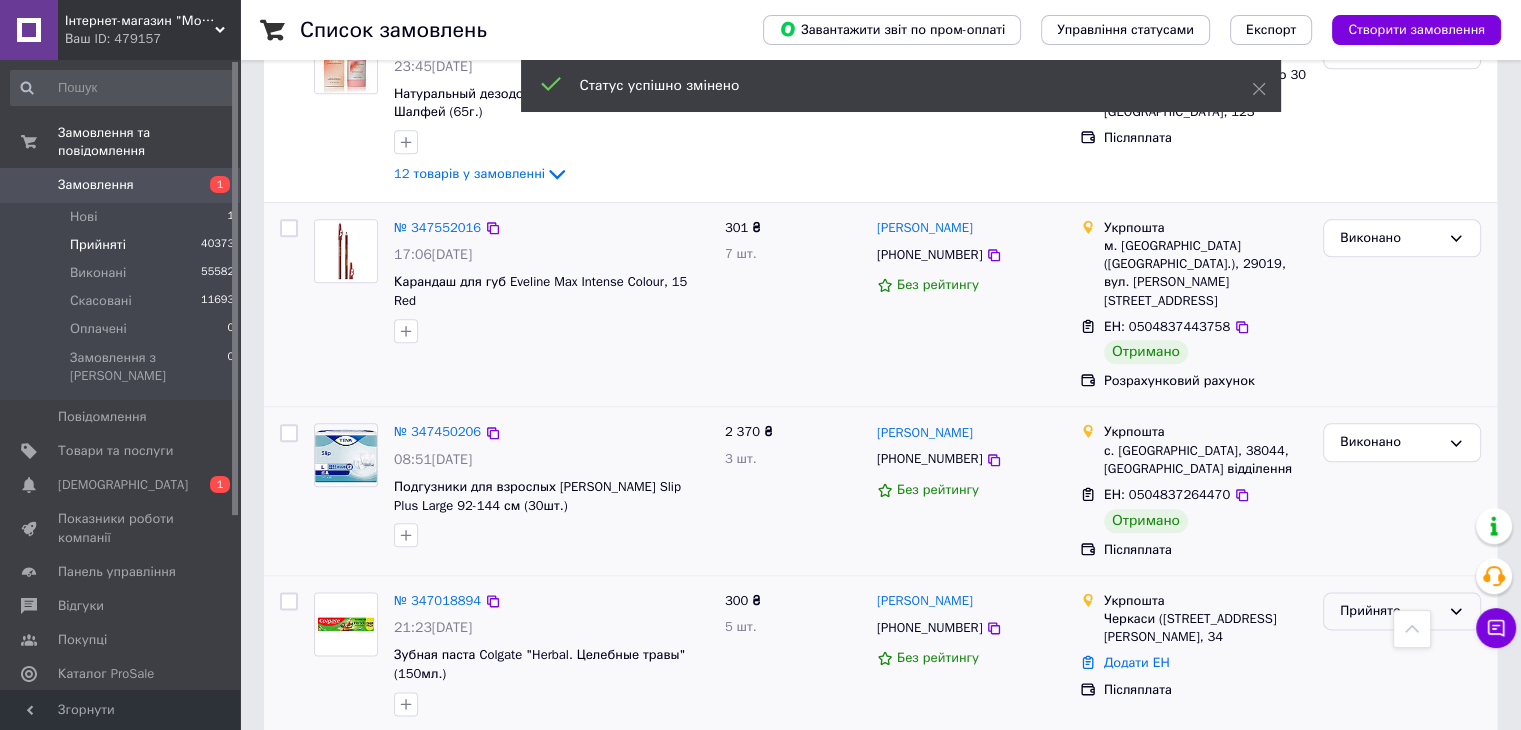 click on "Прийнято" at bounding box center [1390, 611] 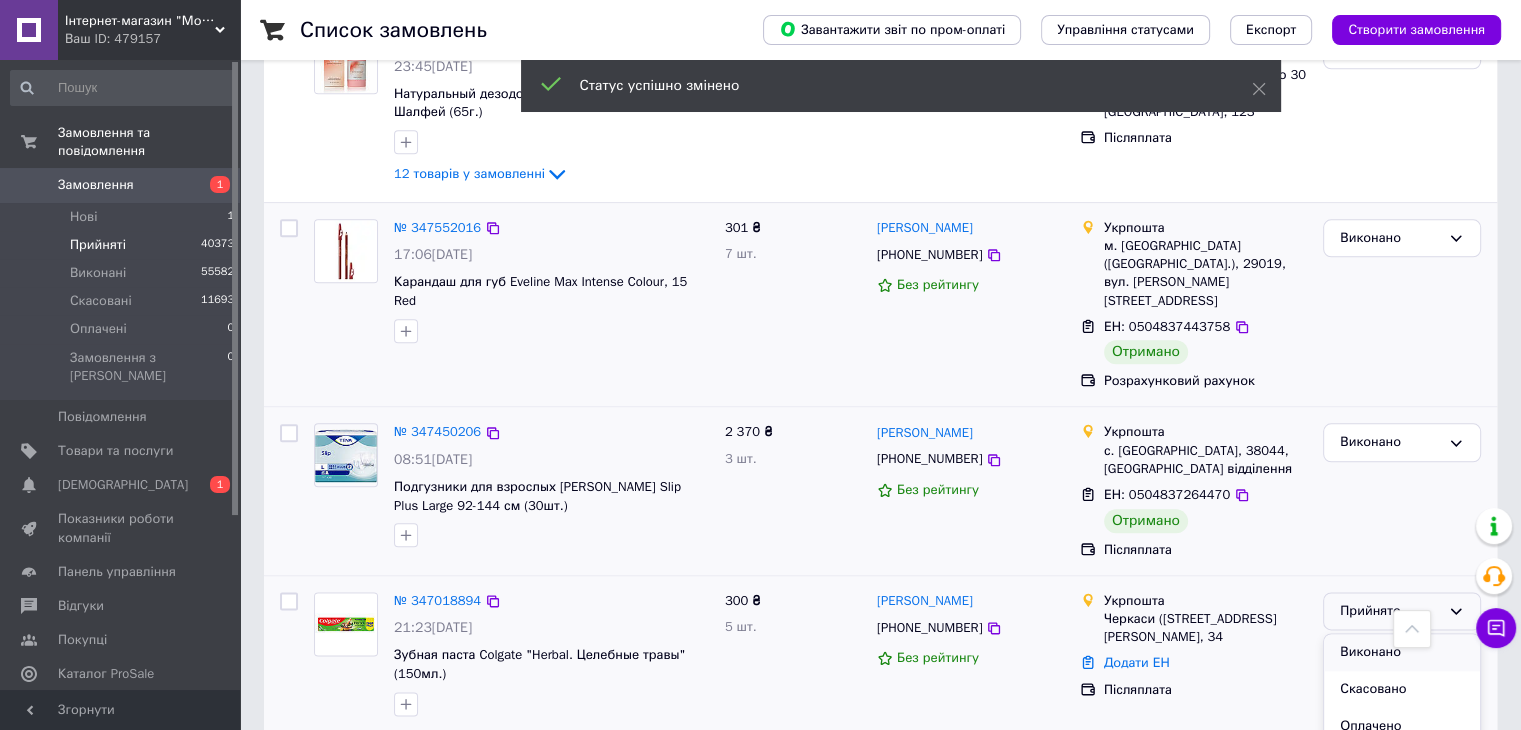 click on "Виконано" at bounding box center [1402, 652] 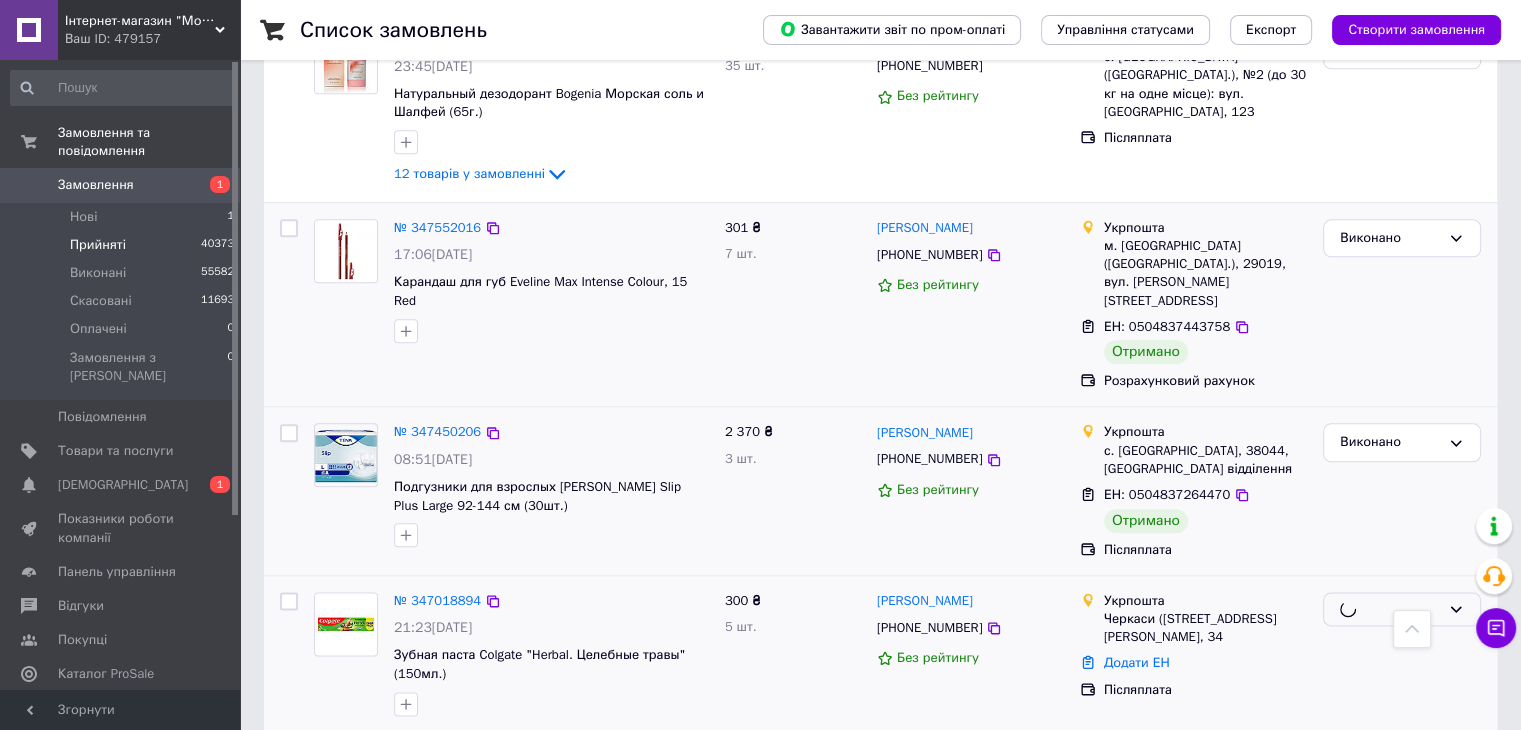 scroll, scrollTop: 2374, scrollLeft: 0, axis: vertical 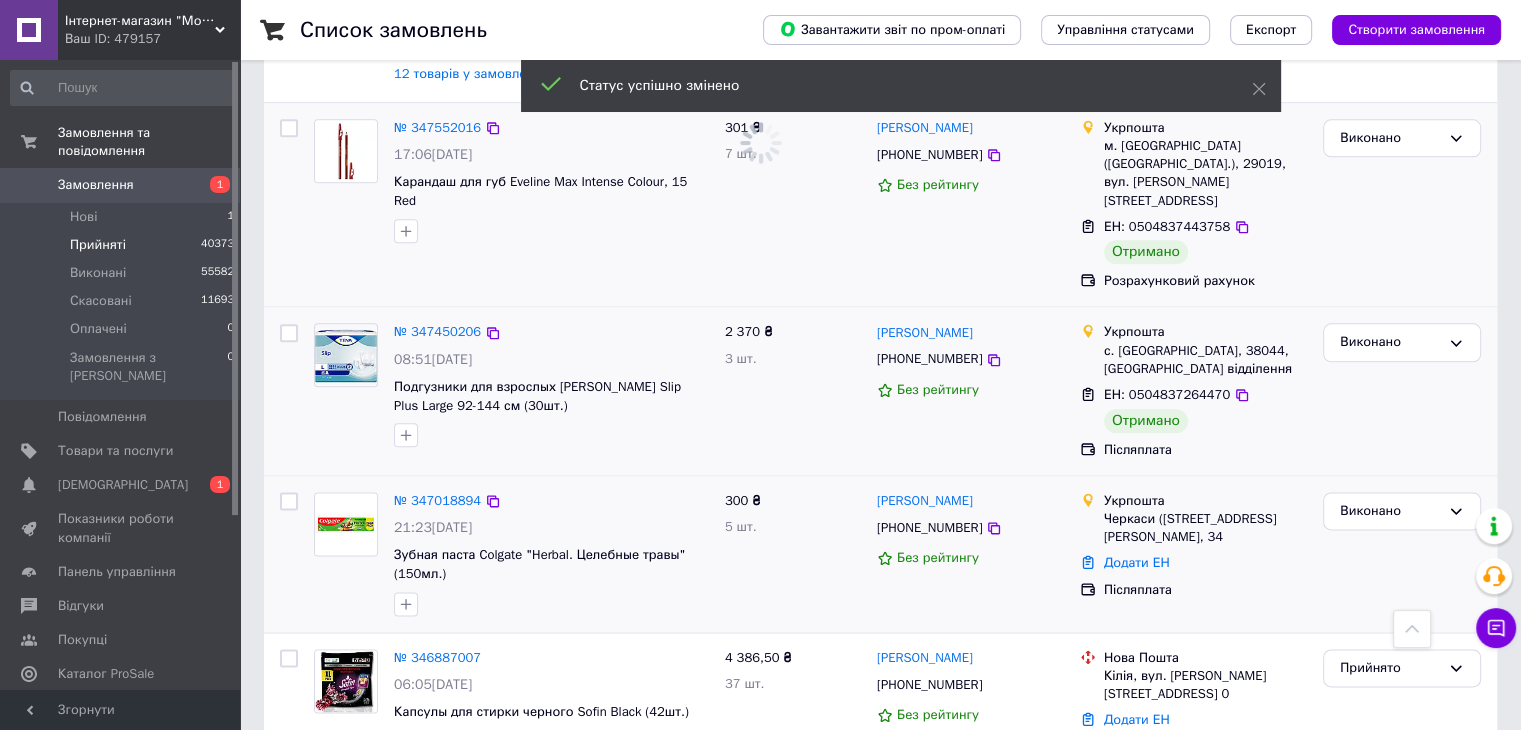 click on "Прийнято" at bounding box center [1402, 668] 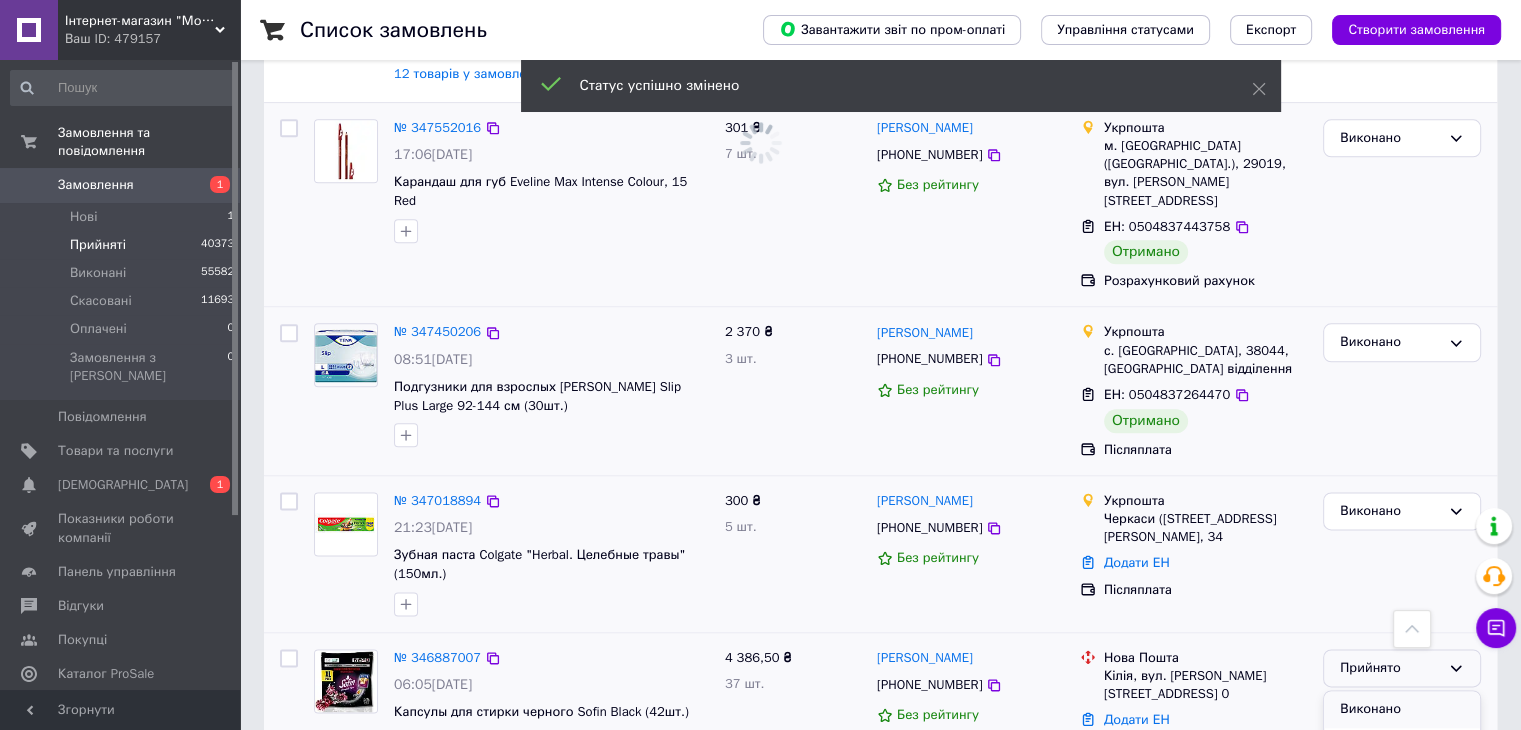 click on "Виконано" at bounding box center (1402, 709) 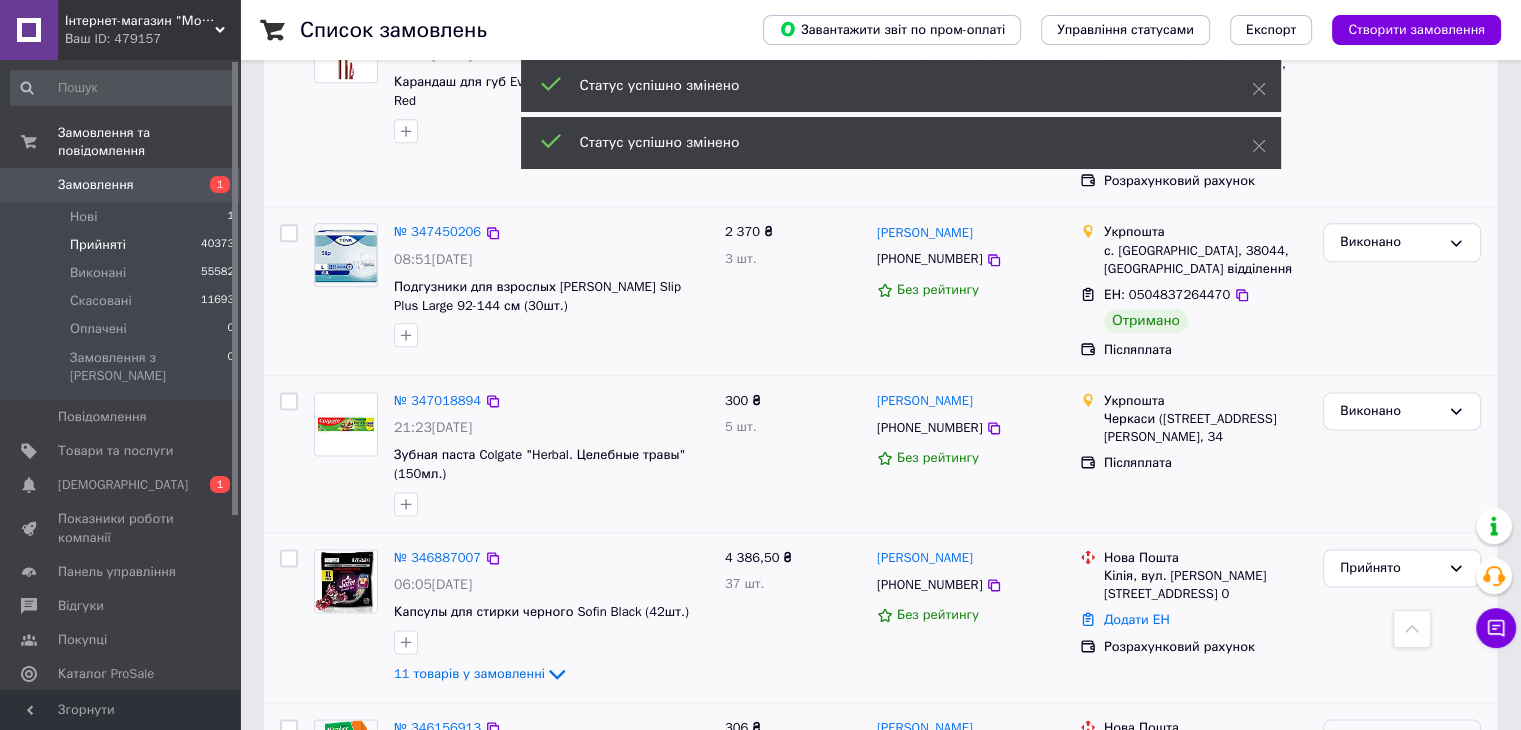 scroll, scrollTop: 2574, scrollLeft: 0, axis: vertical 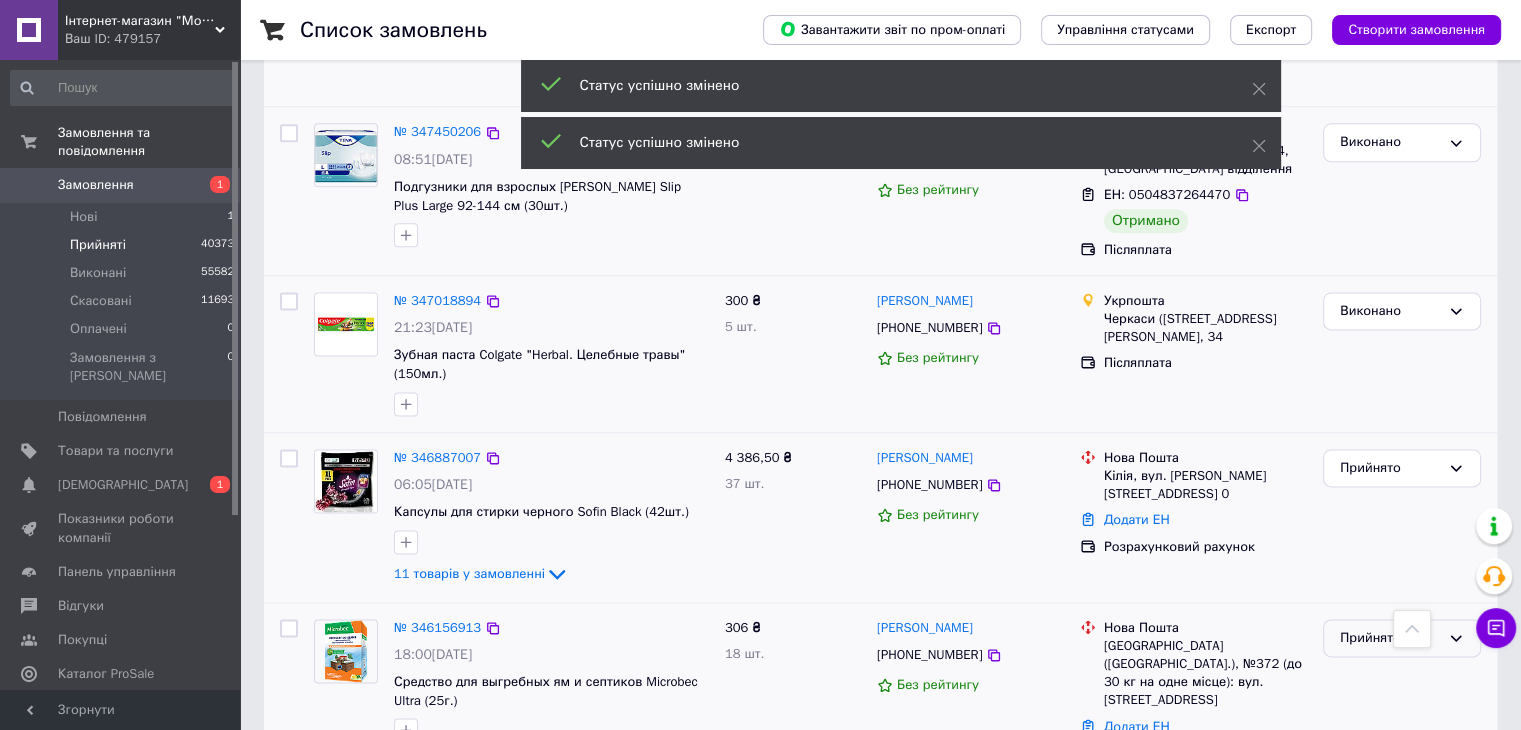 click on "Прийнято" at bounding box center [1390, 638] 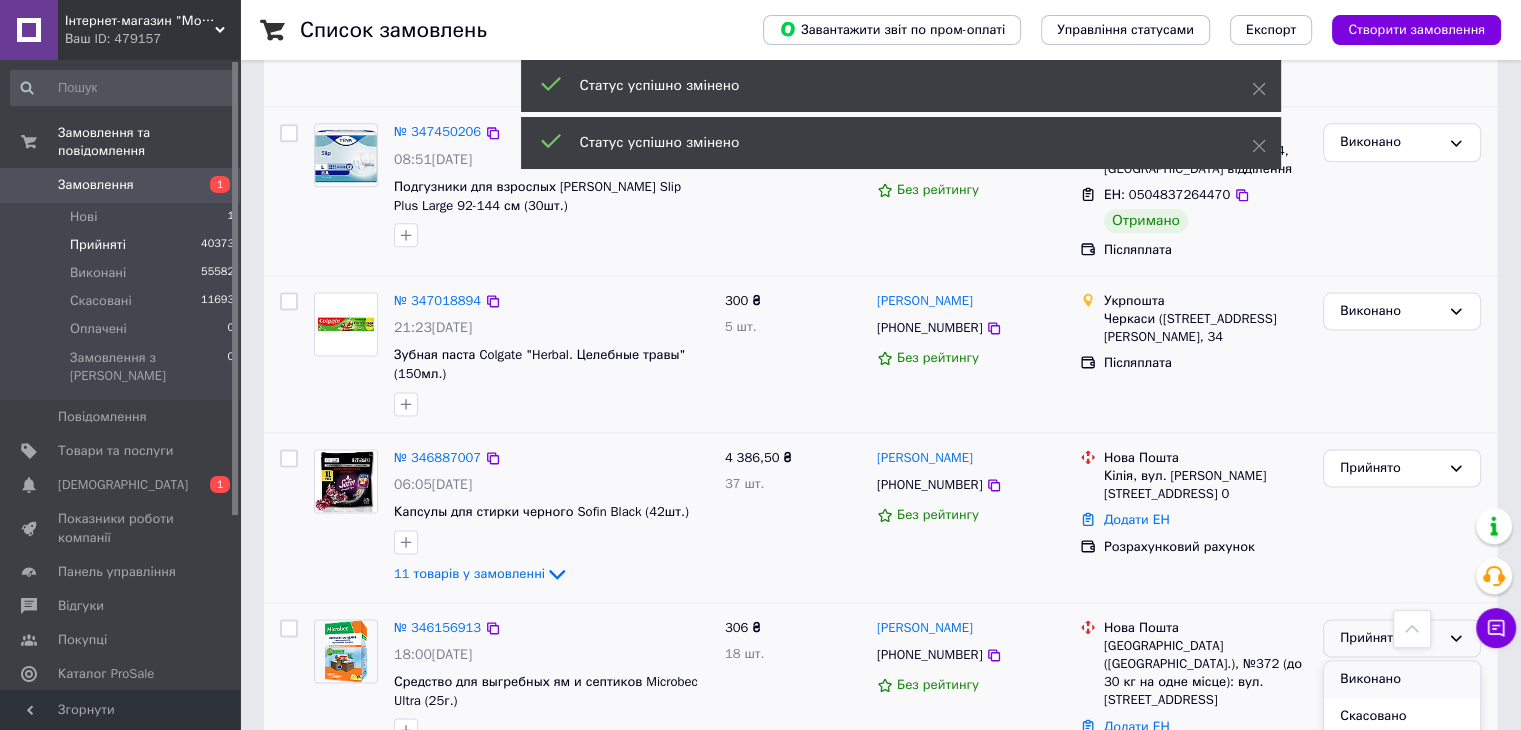 click on "Виконано" at bounding box center [1402, 679] 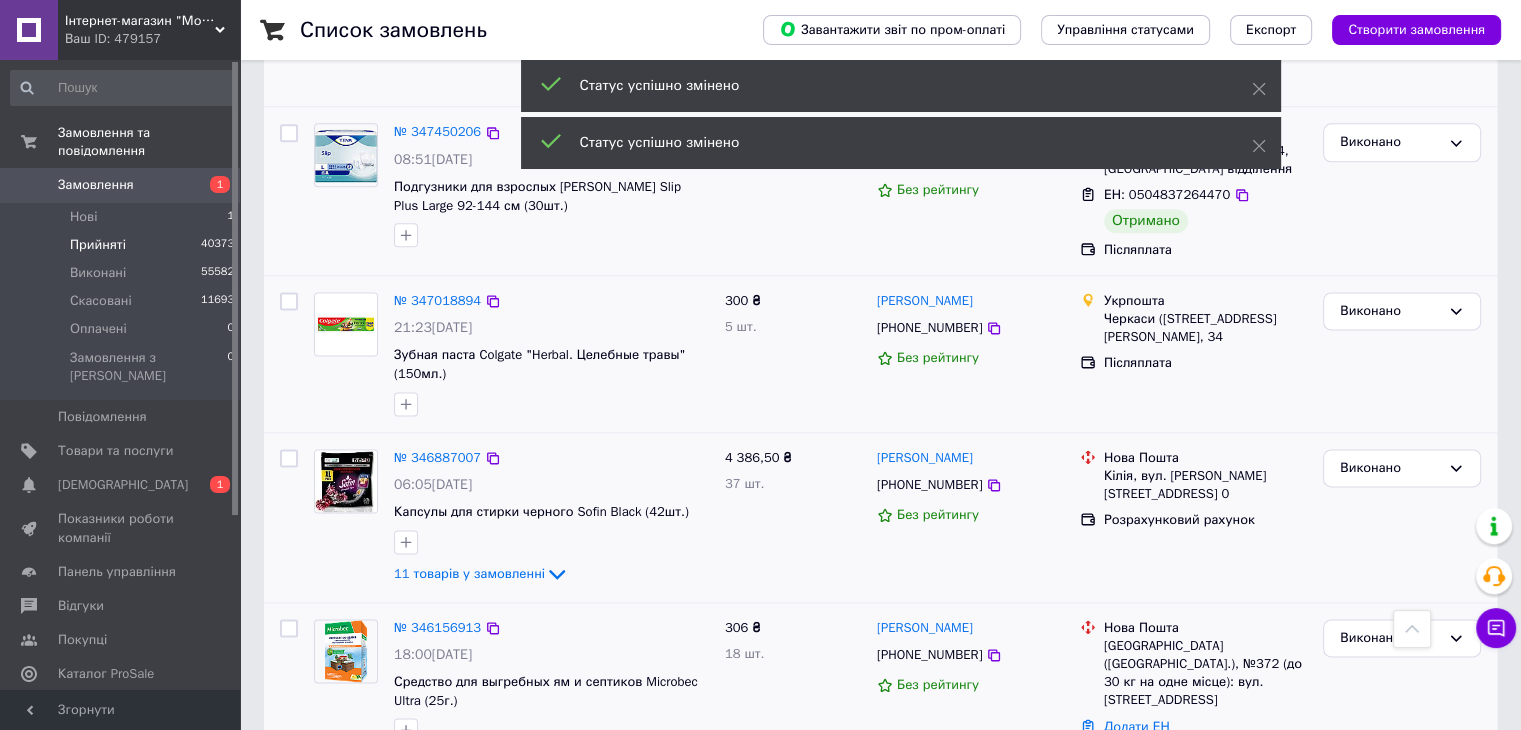 scroll, scrollTop: 2774, scrollLeft: 0, axis: vertical 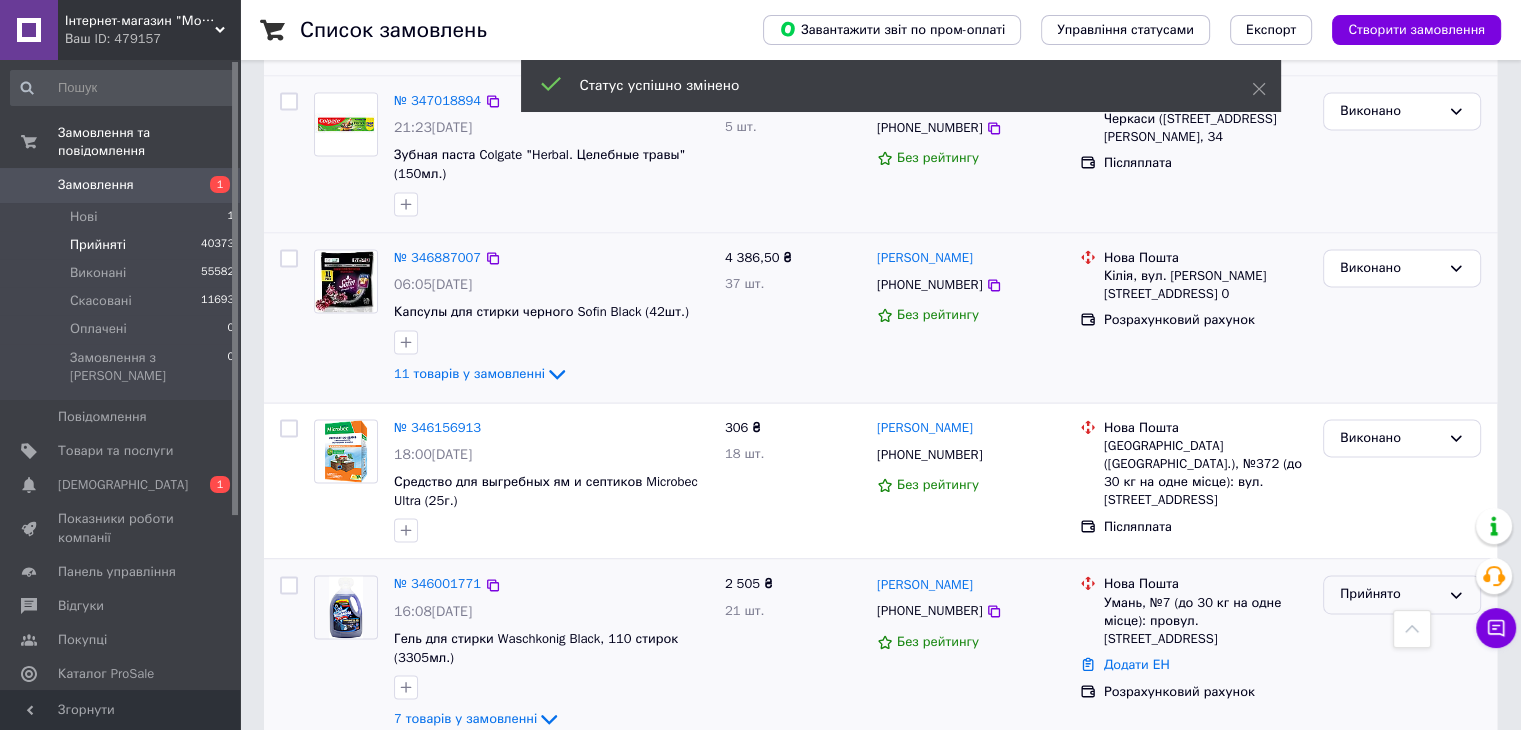 click on "Прийнято" at bounding box center [1390, 594] 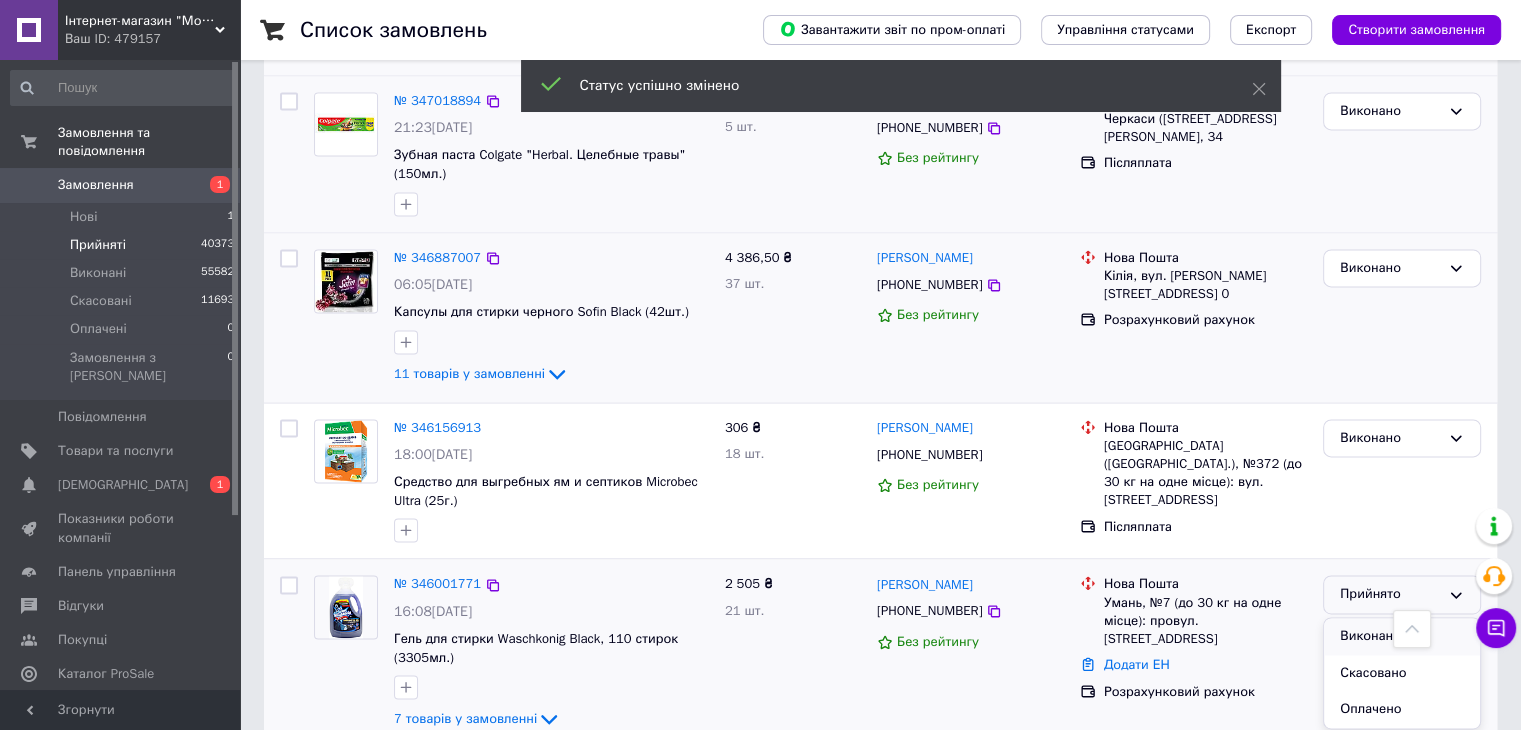 click on "Виконано" at bounding box center (1402, 636) 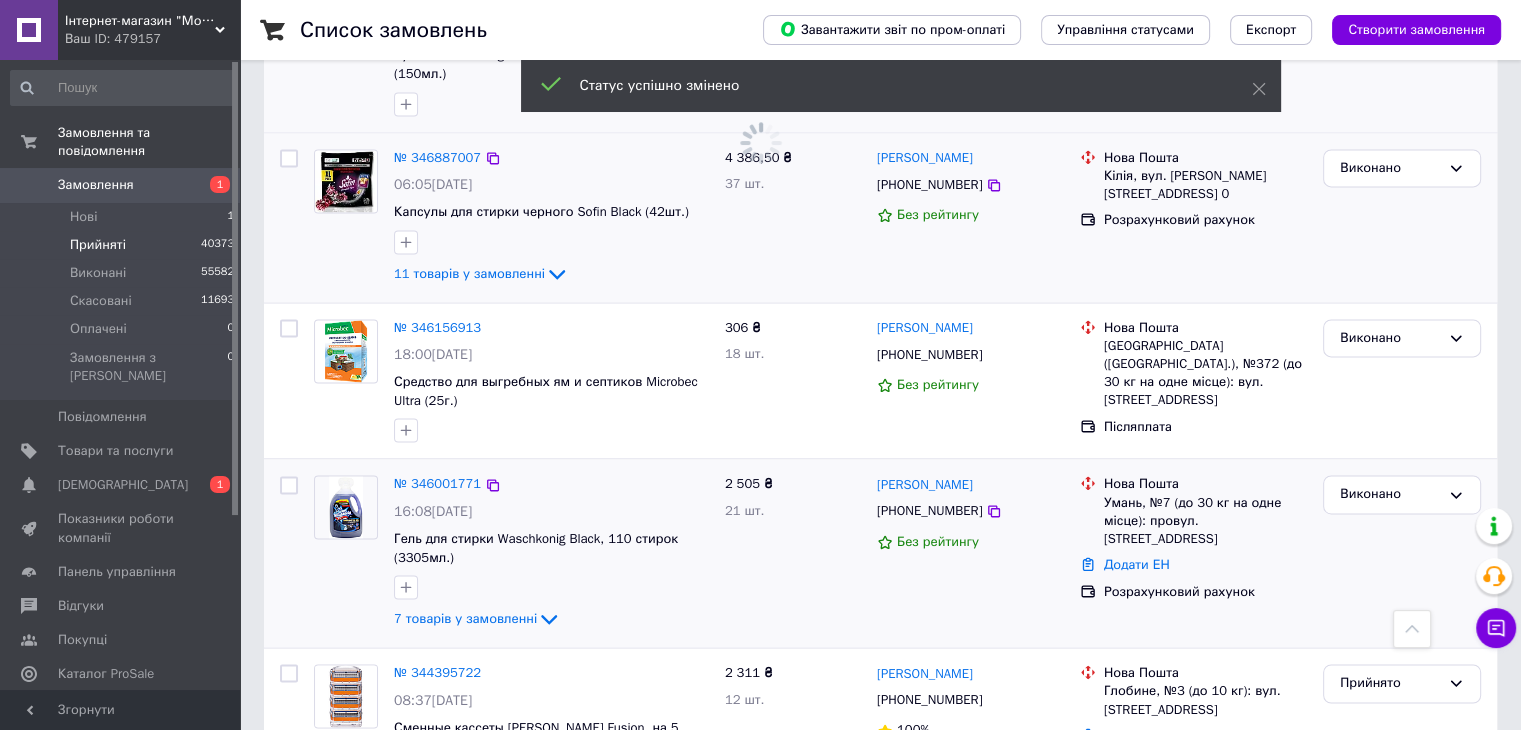 scroll, scrollTop: 2974, scrollLeft: 0, axis: vertical 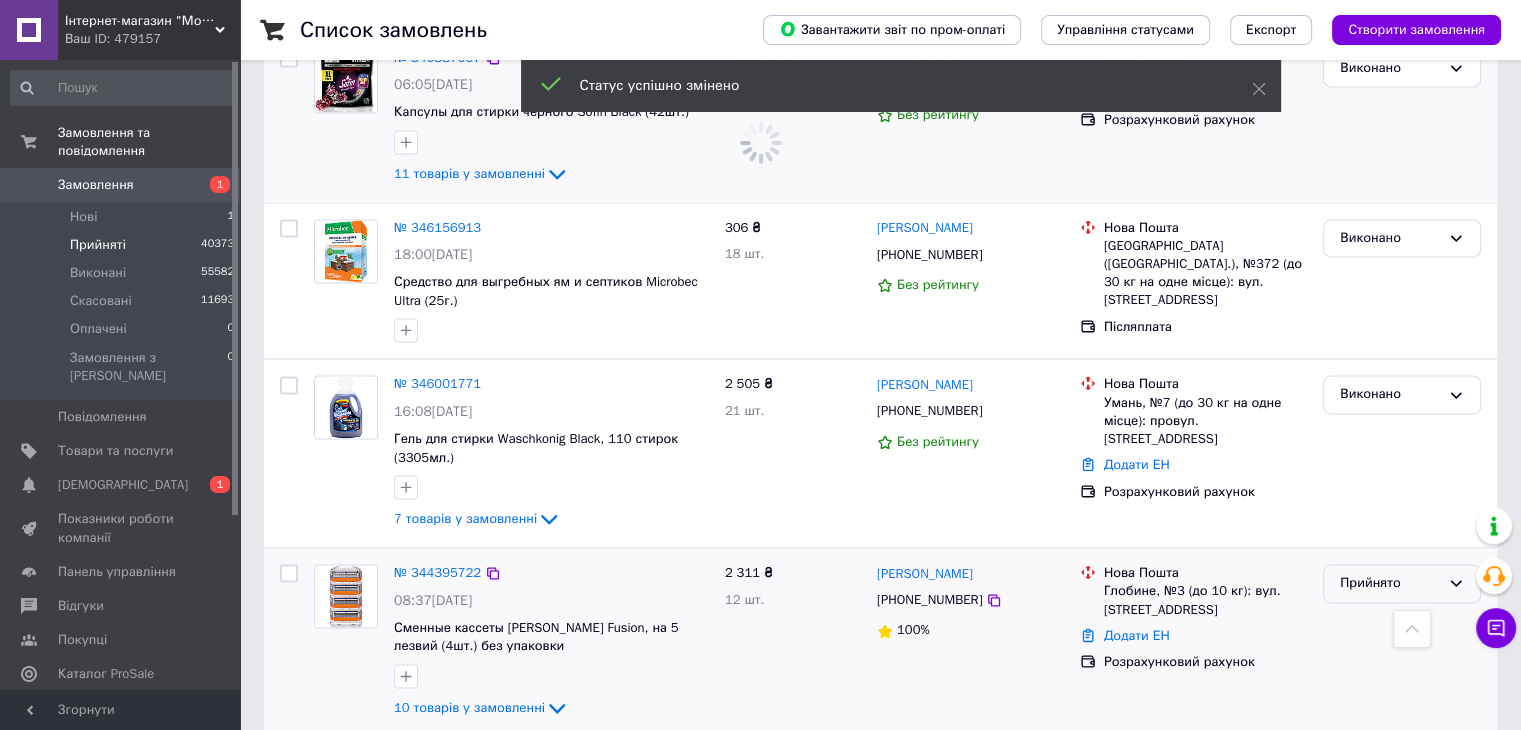 drag, startPoint x: 1349, startPoint y: 488, endPoint x: 1354, endPoint y: 516, distance: 28.442924 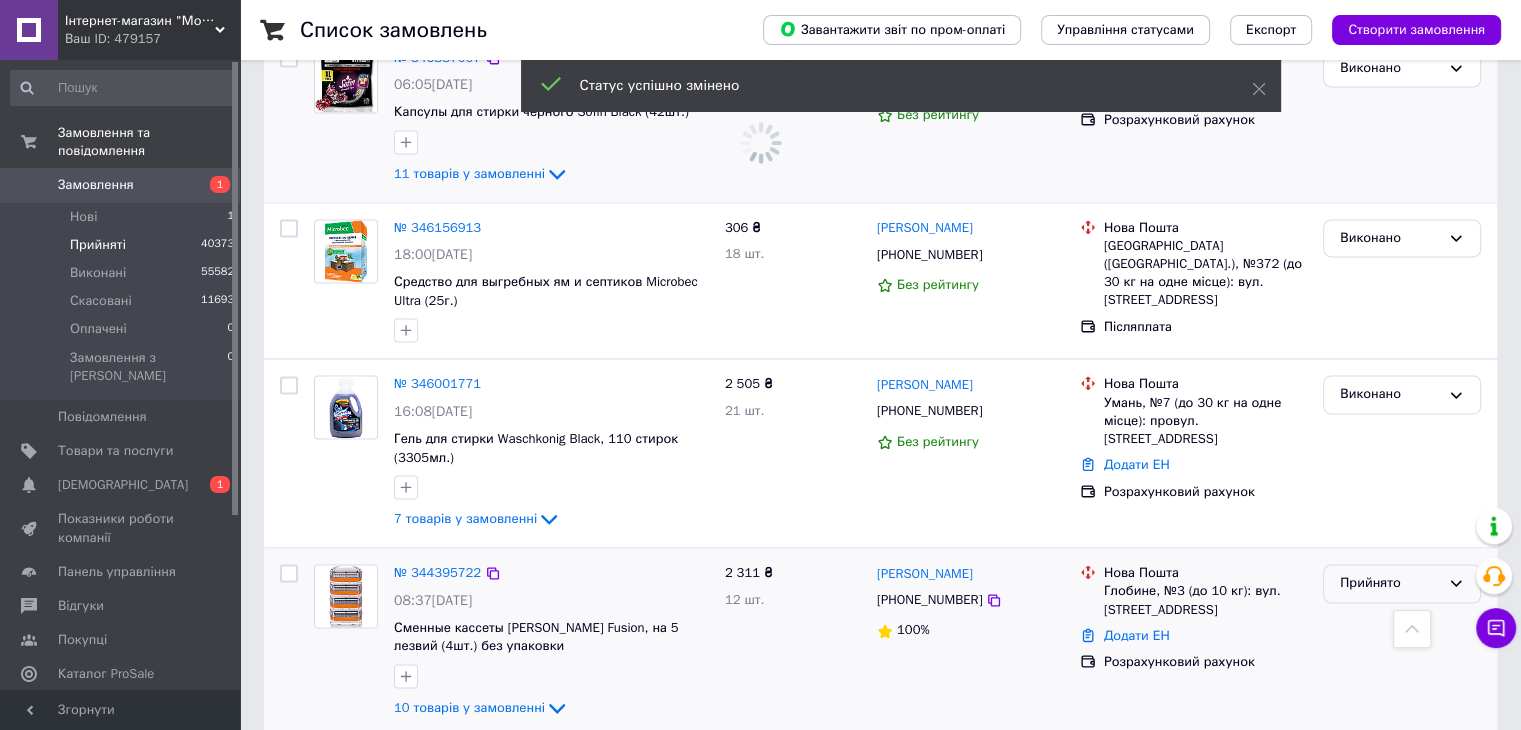 click on "Прийнято" at bounding box center (1402, 583) 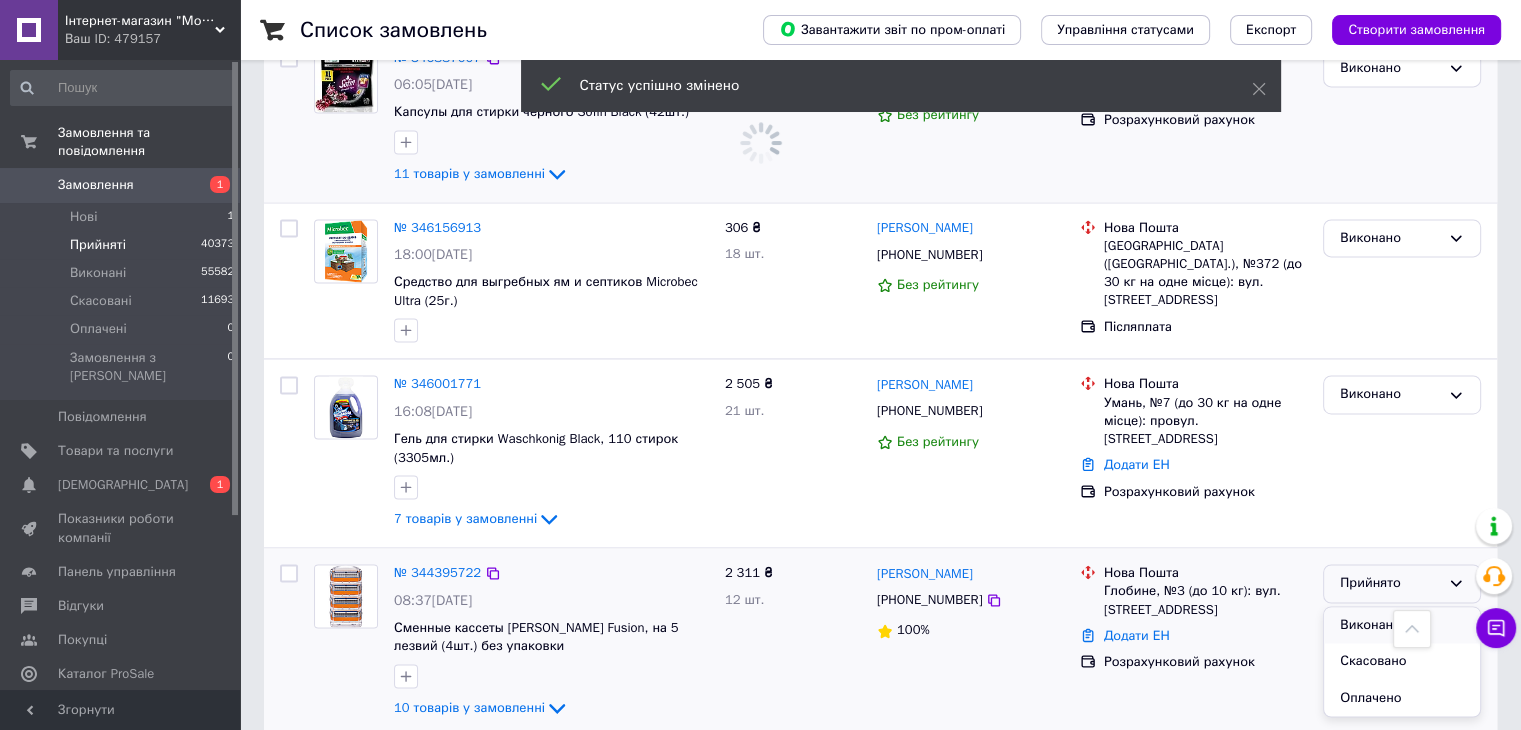 click on "Виконано" at bounding box center (1402, 625) 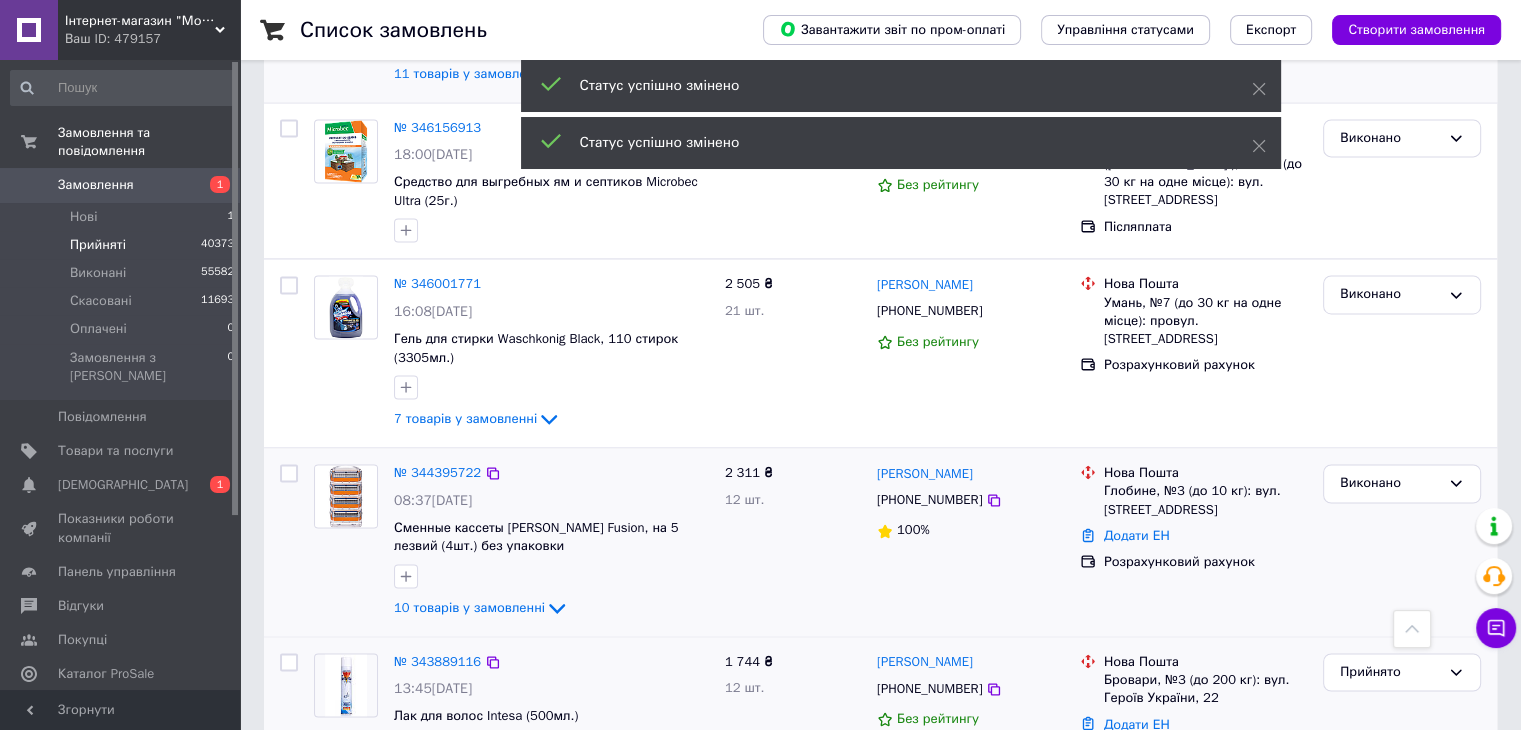 scroll, scrollTop: 3153, scrollLeft: 0, axis: vertical 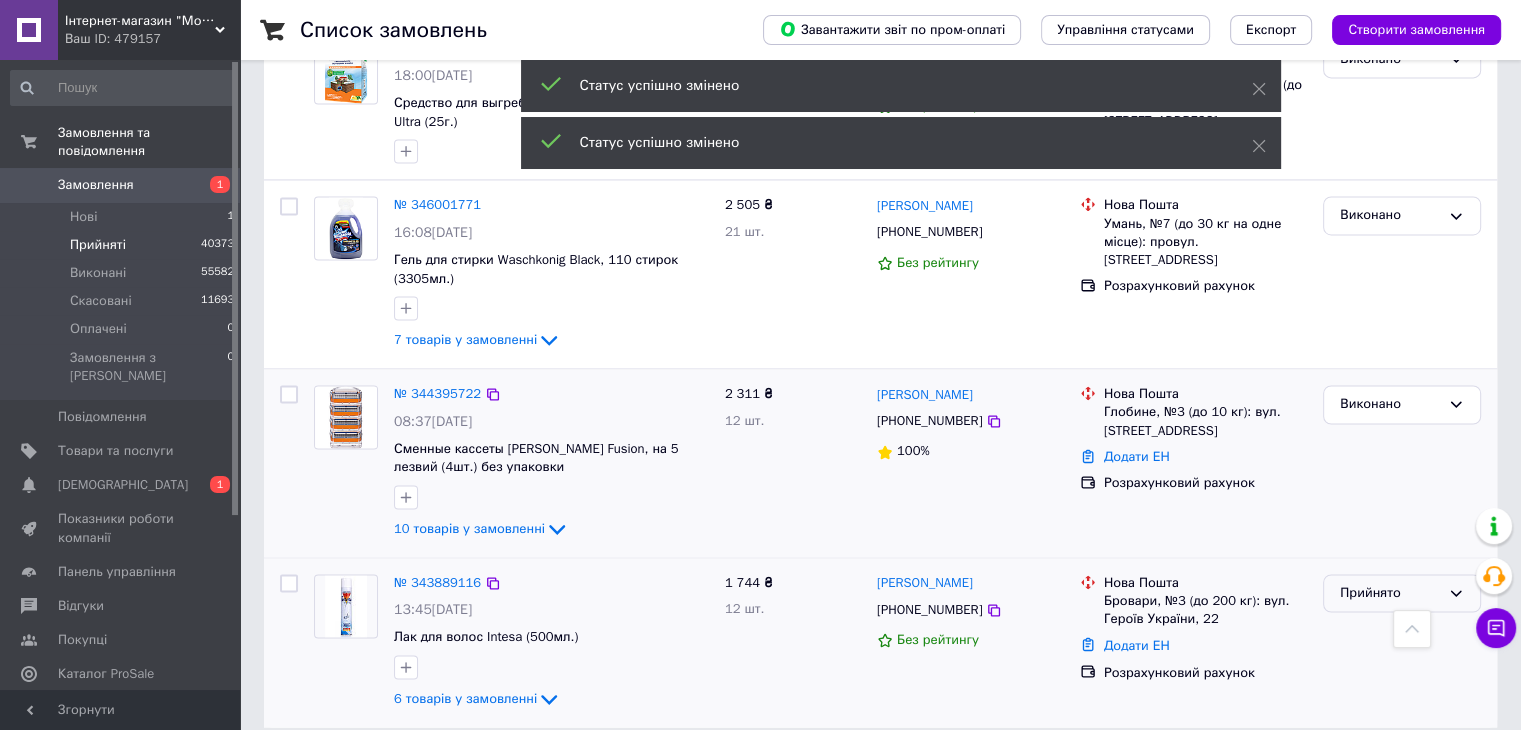 click on "Прийнято" at bounding box center [1402, 593] 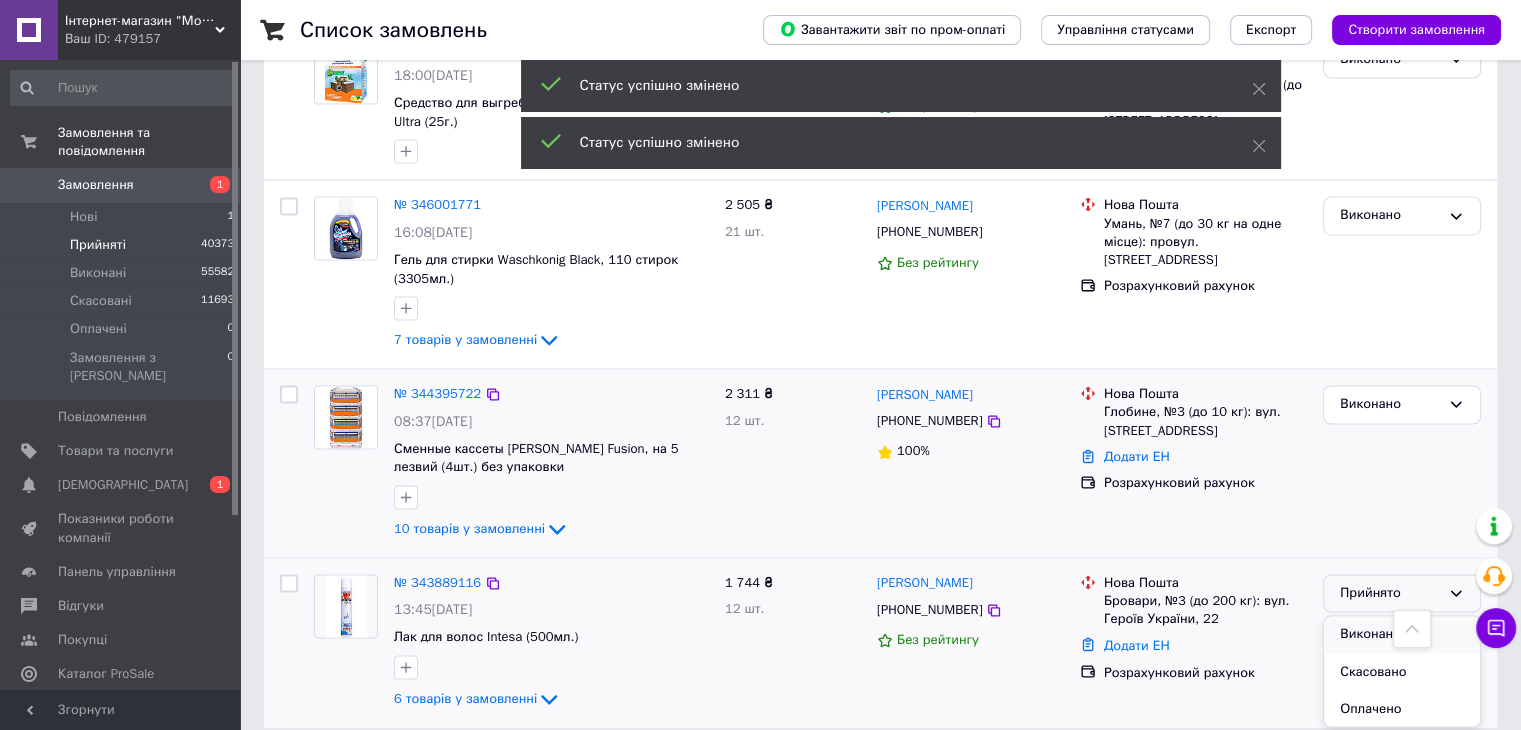 click on "Виконано" at bounding box center (1402, 634) 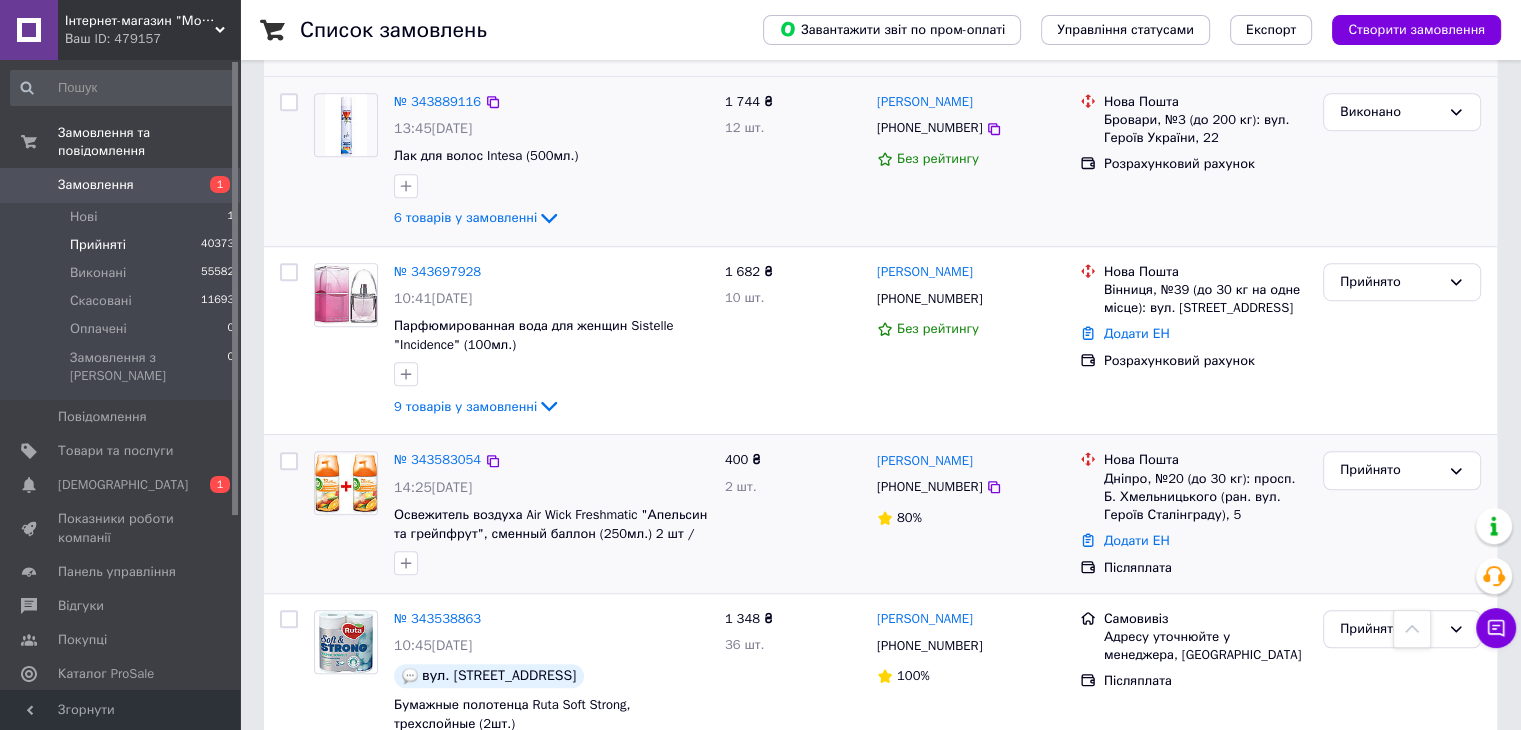 scroll, scrollTop: 1140, scrollLeft: 0, axis: vertical 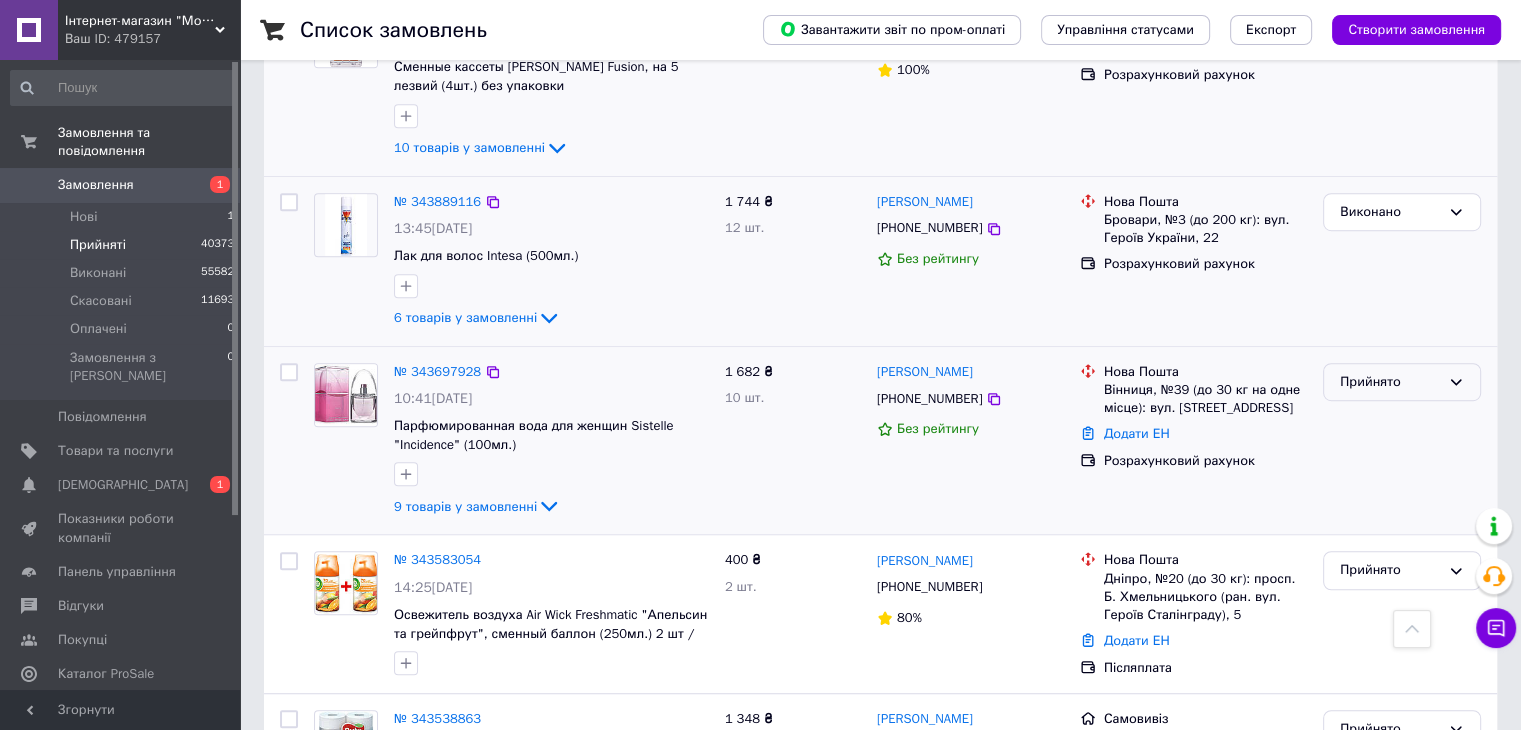 click on "Прийнято" at bounding box center (1390, 382) 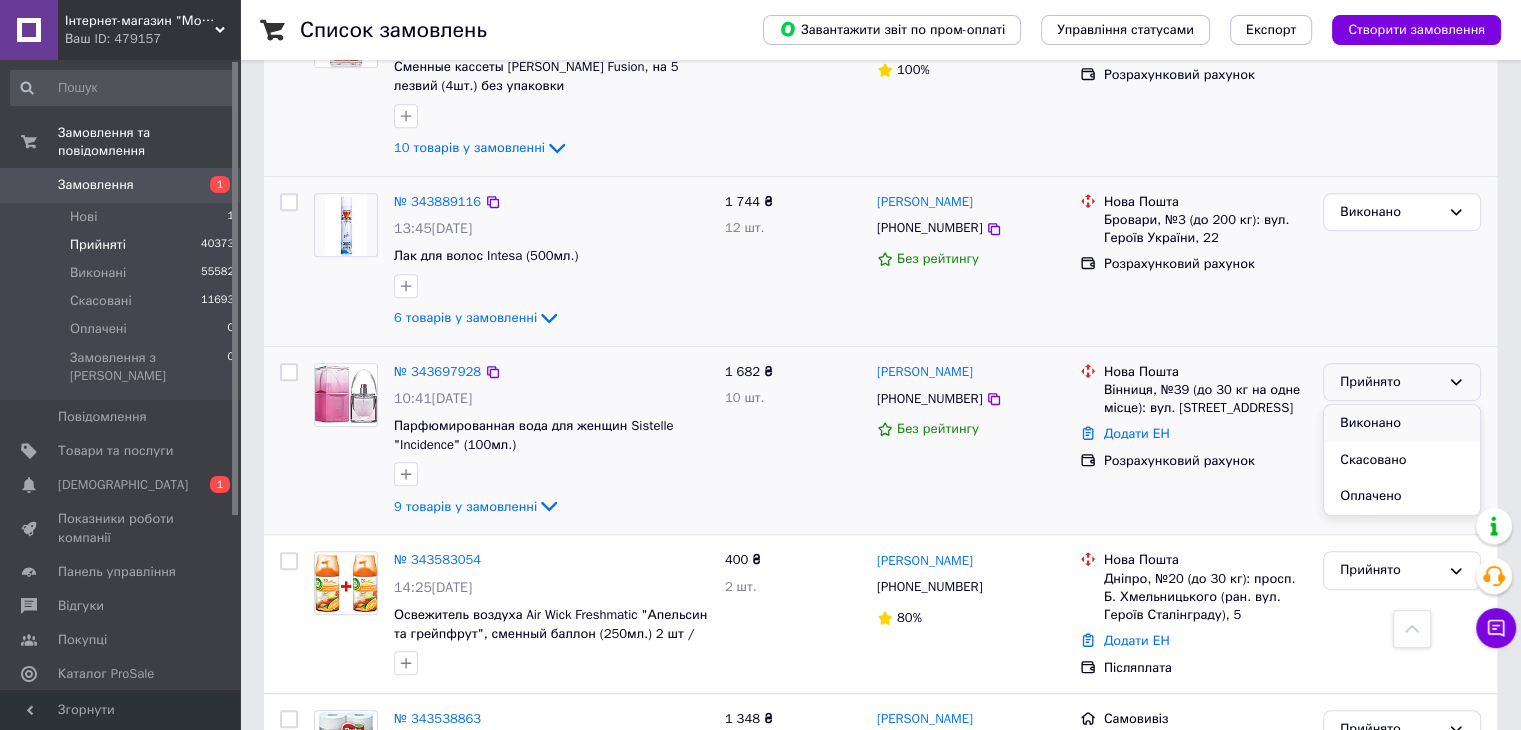 click on "Виконано" at bounding box center [1402, 423] 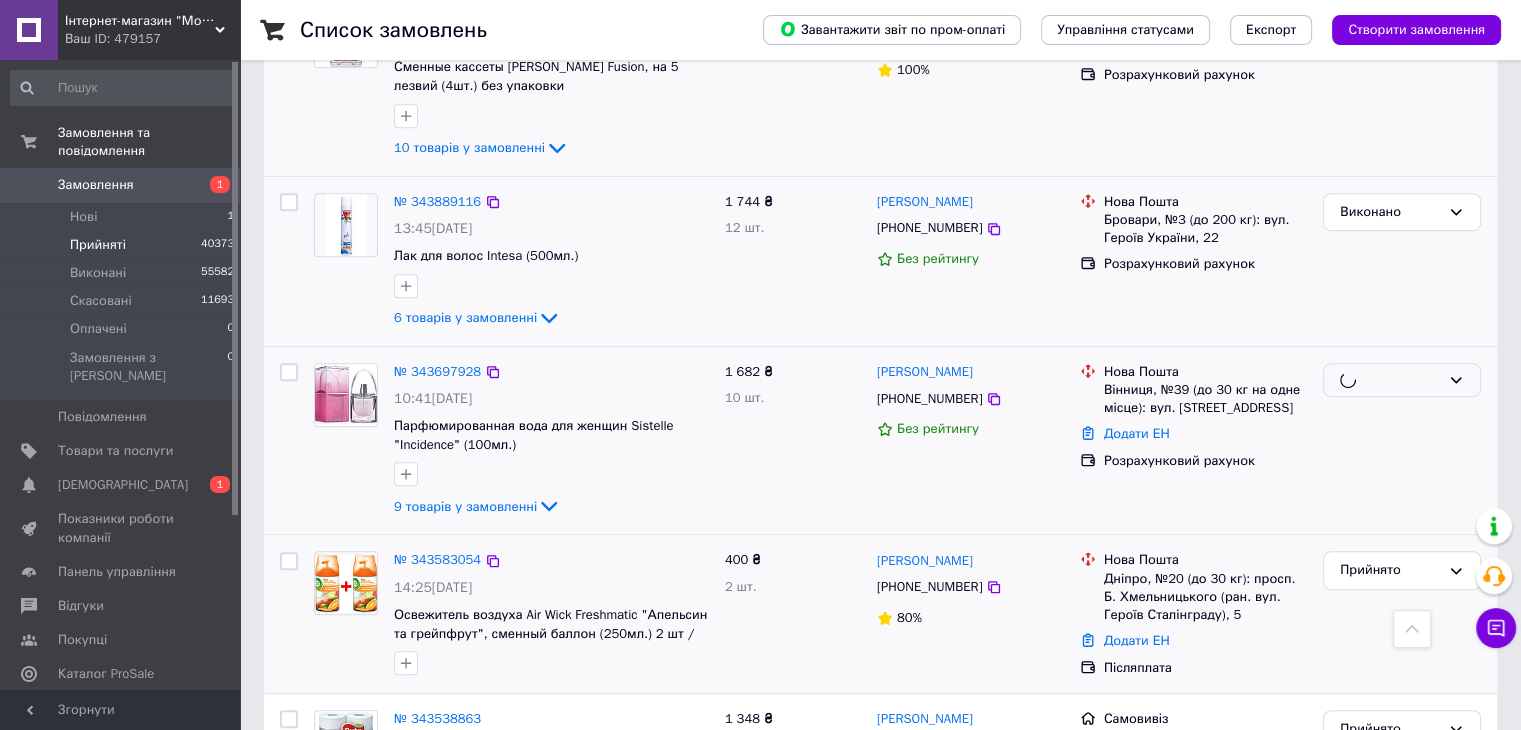 scroll, scrollTop: 1340, scrollLeft: 0, axis: vertical 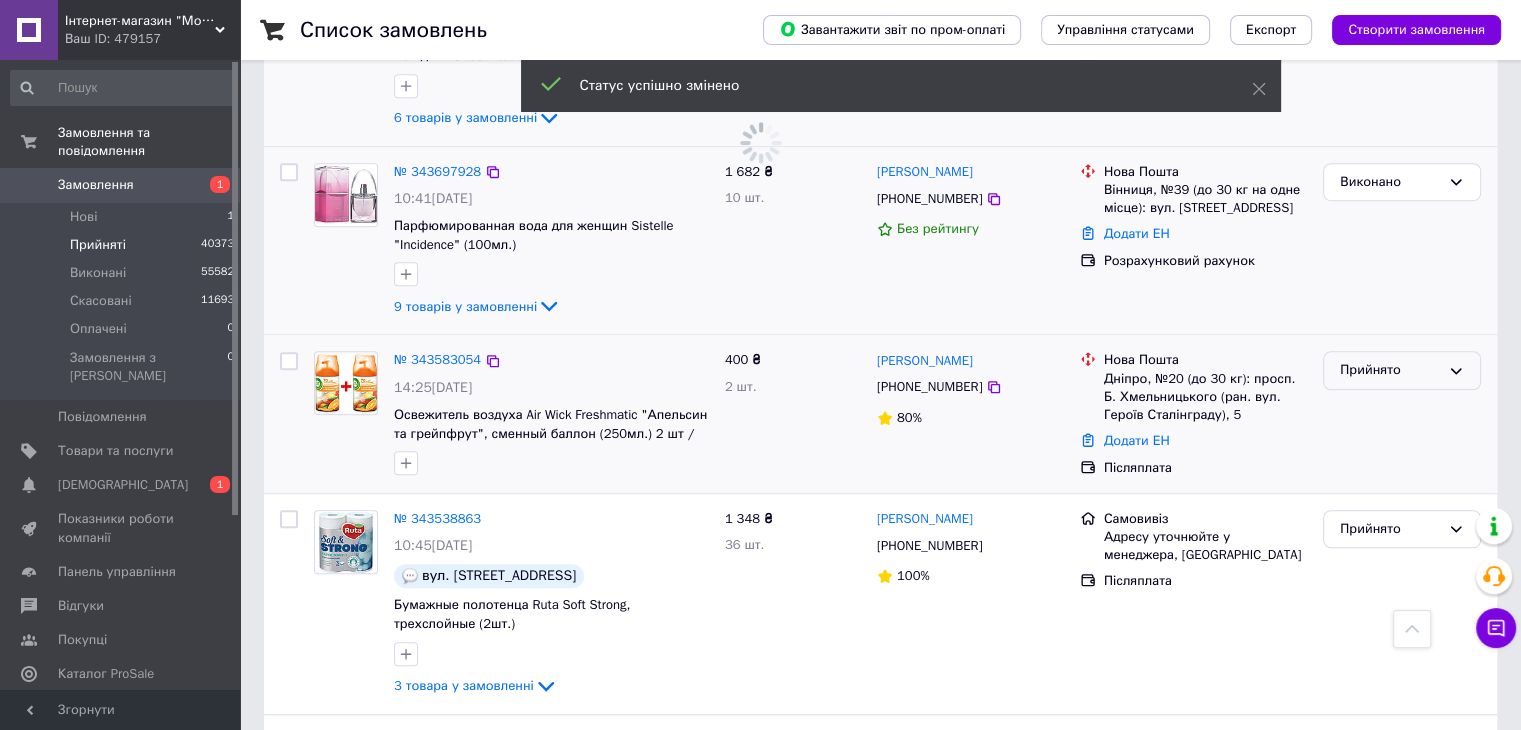 click on "Прийнято" at bounding box center [1390, 370] 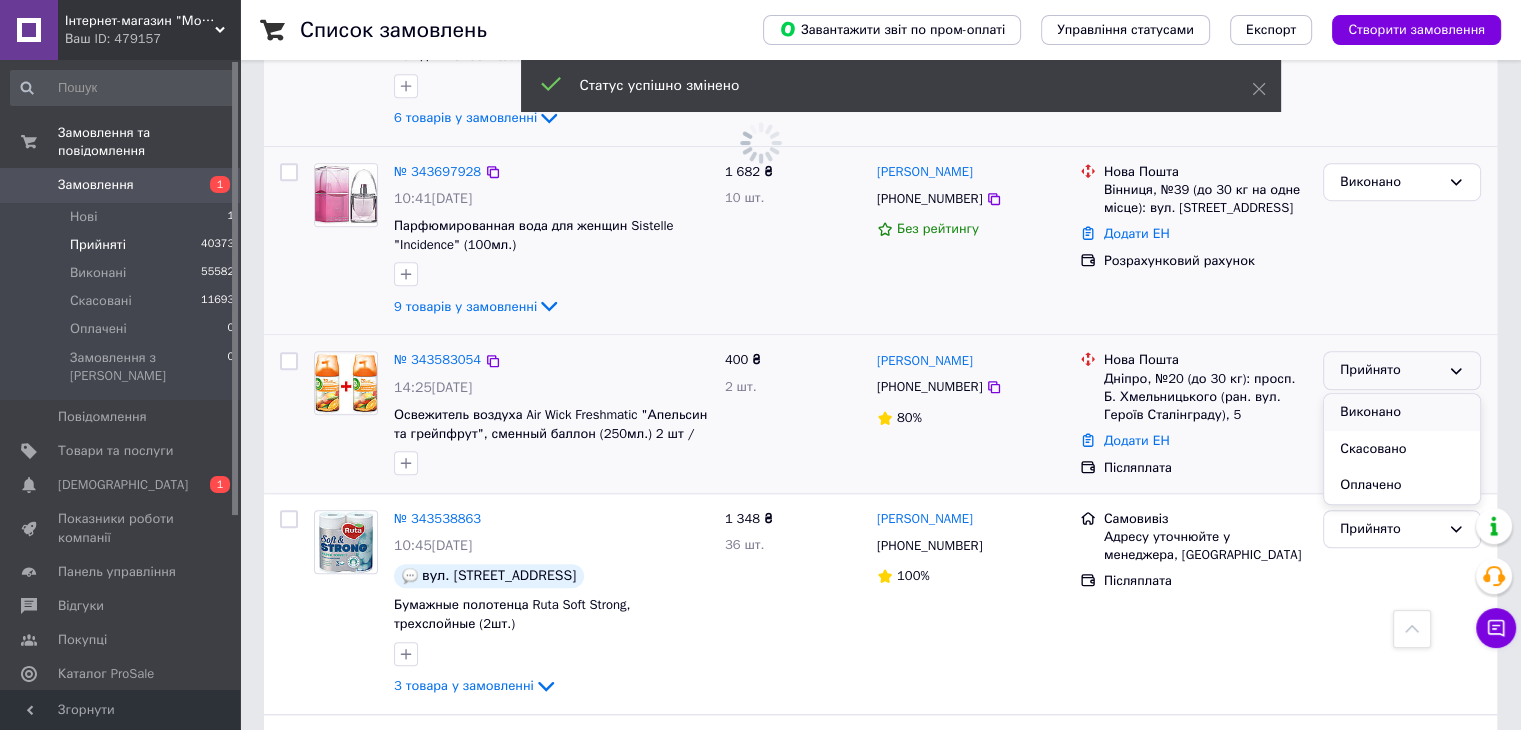 click on "Виконано" at bounding box center (1402, 412) 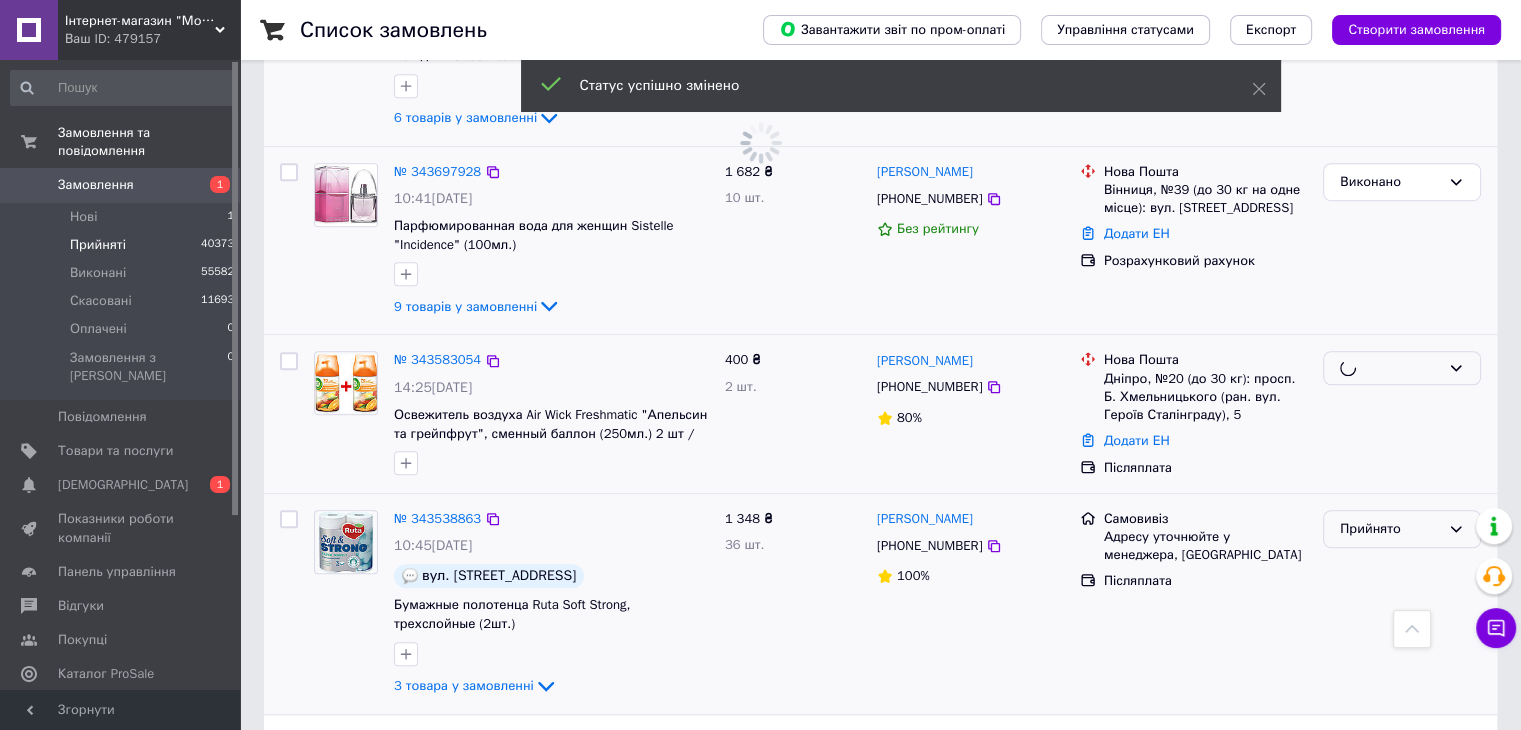 click on "Прийнято" at bounding box center [1390, 529] 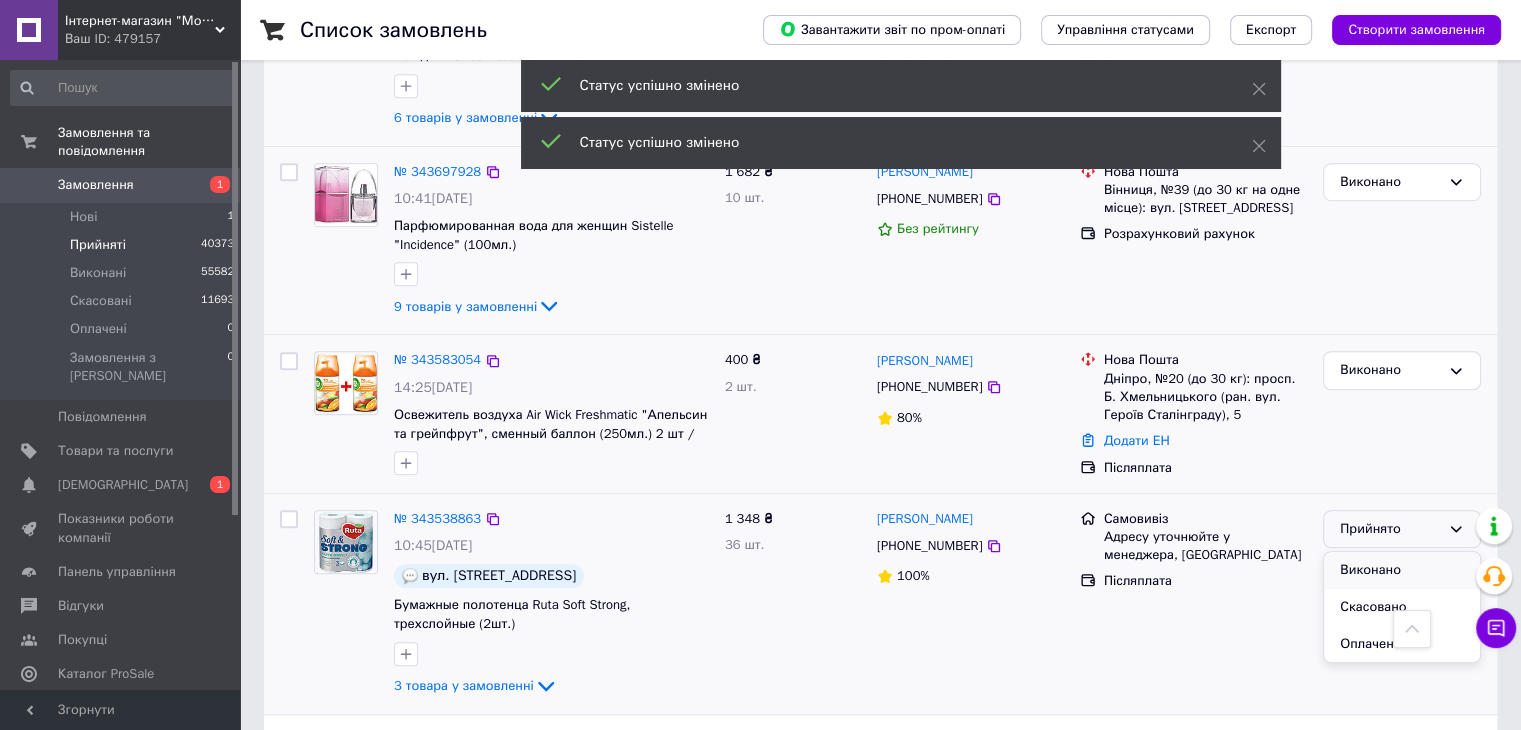 click on "Виконано" at bounding box center [1402, 570] 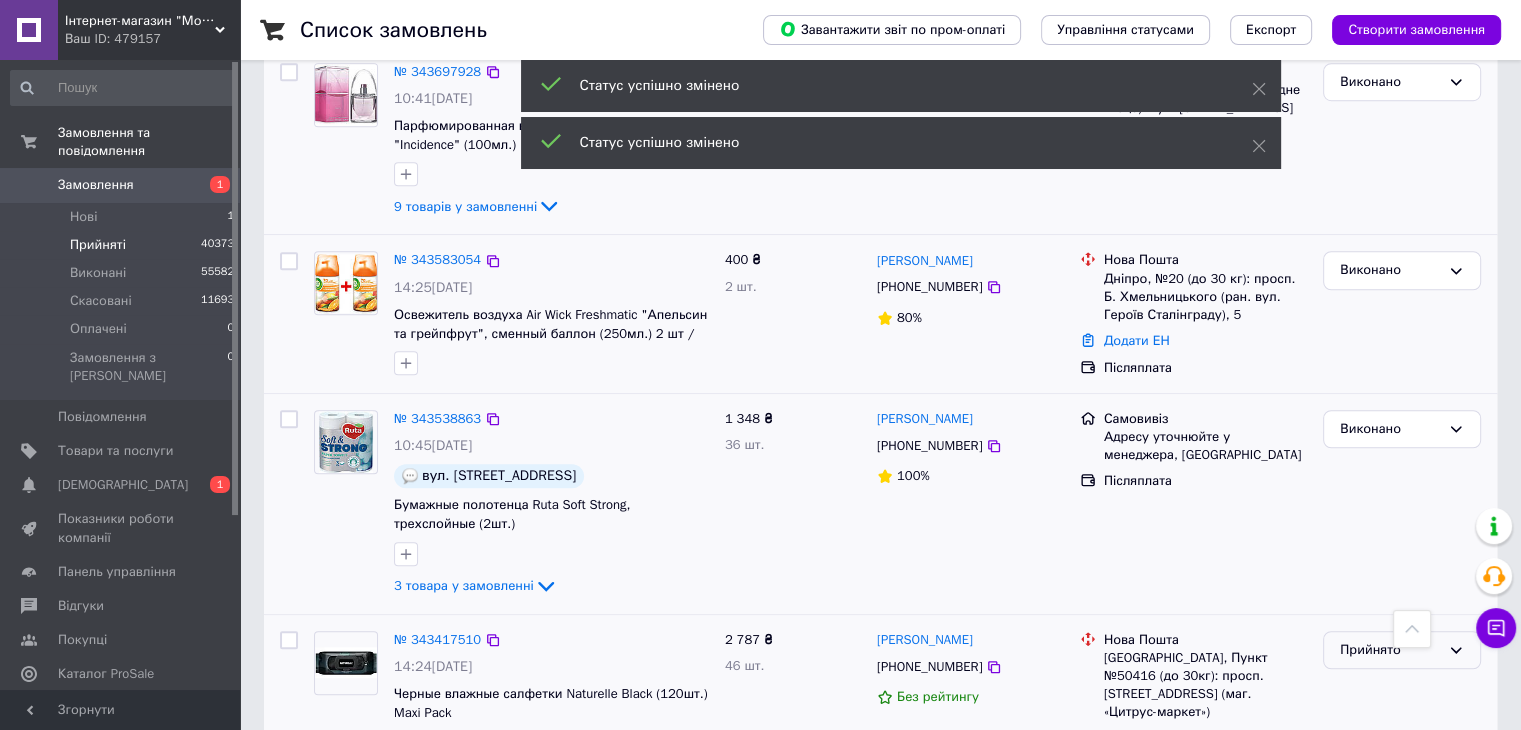 scroll, scrollTop: 1540, scrollLeft: 0, axis: vertical 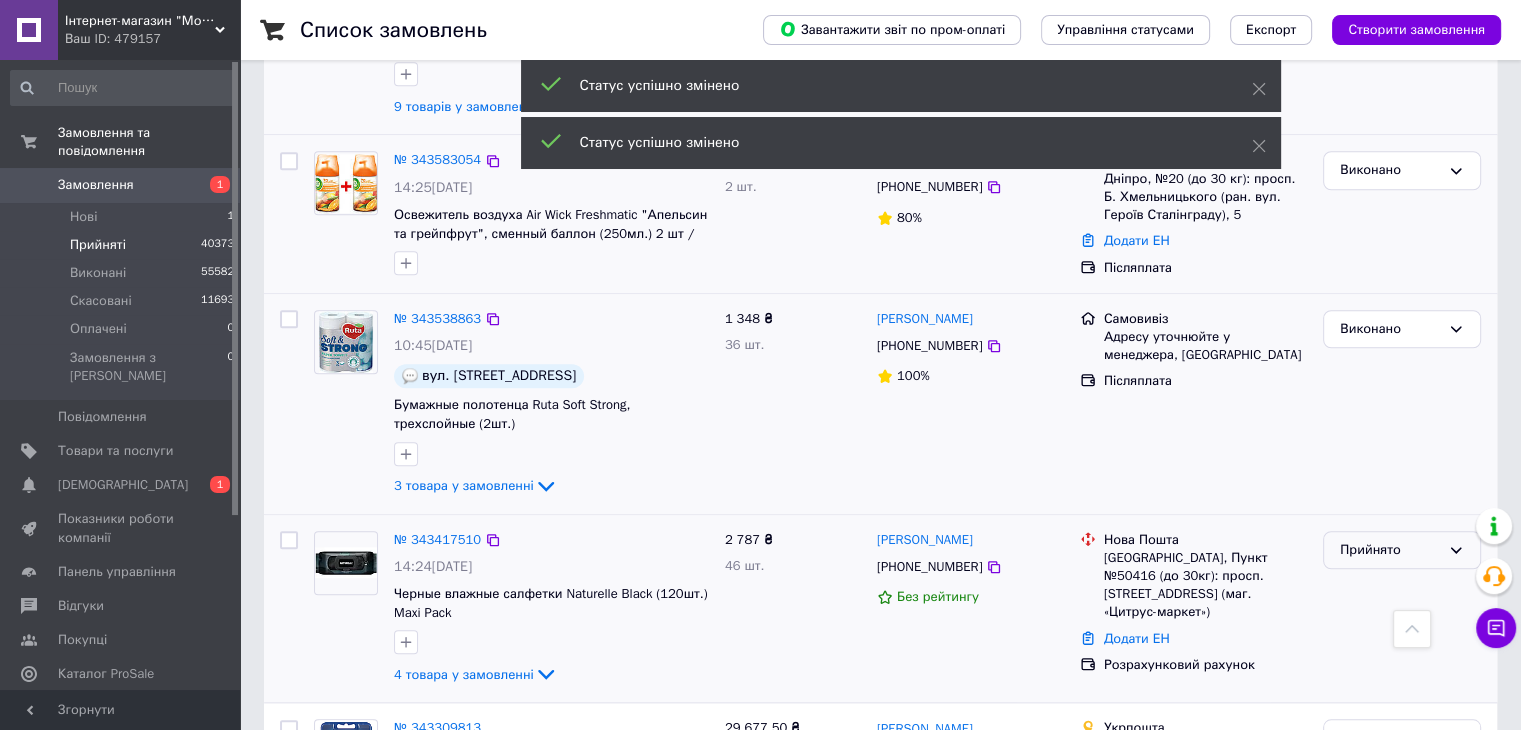 click on "Прийнято" at bounding box center [1390, 550] 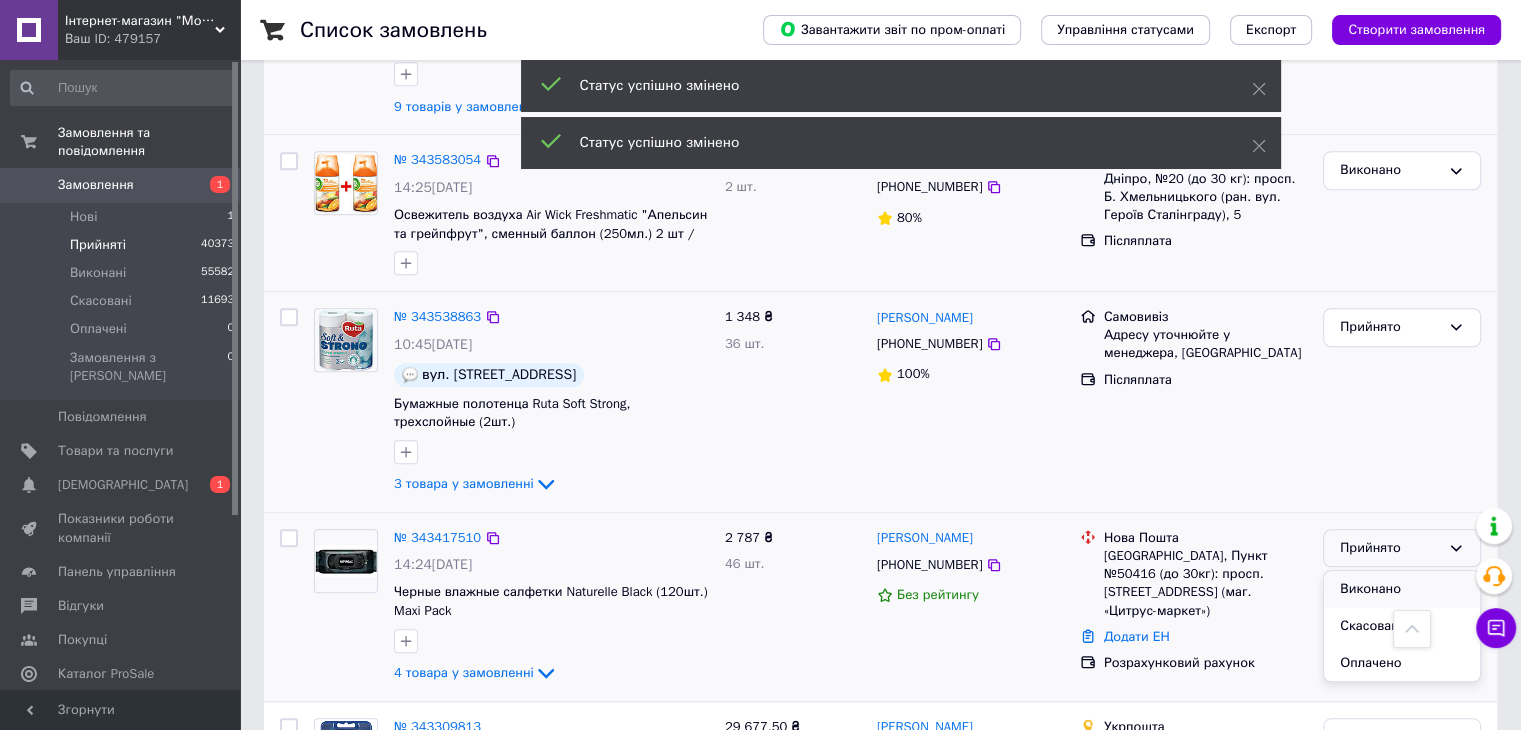 click on "Виконано" at bounding box center [1402, 589] 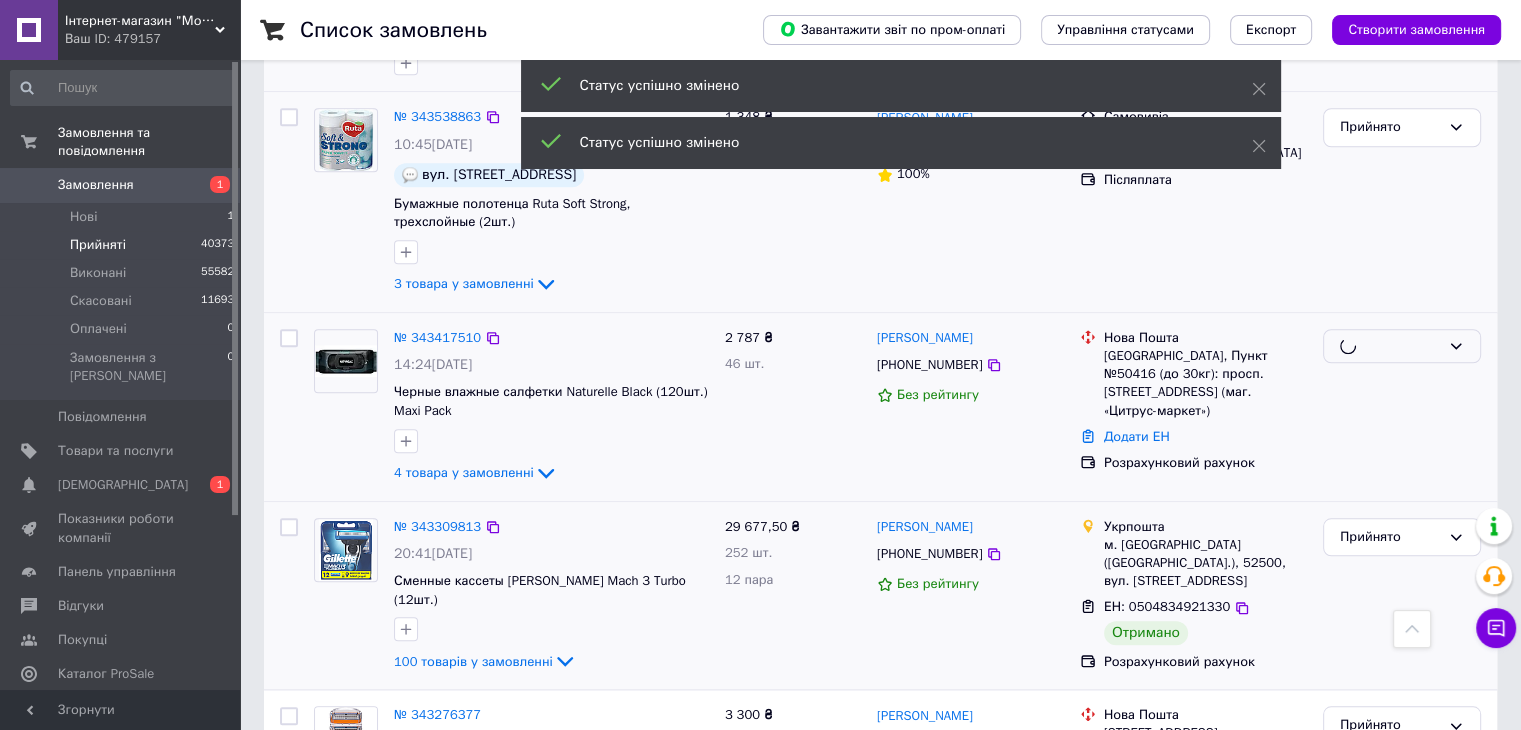 scroll, scrollTop: 1840, scrollLeft: 0, axis: vertical 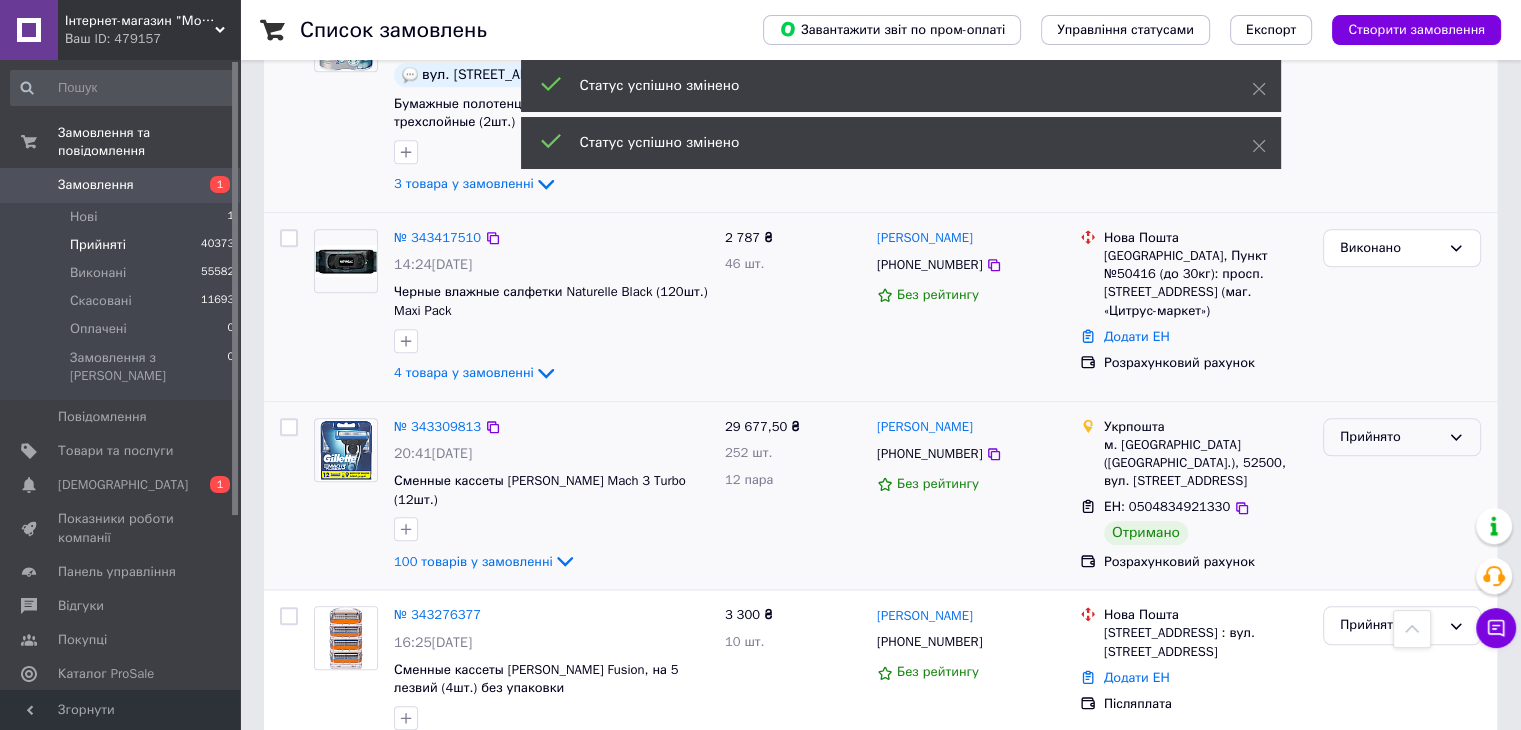 click on "Прийнято" at bounding box center [1390, 437] 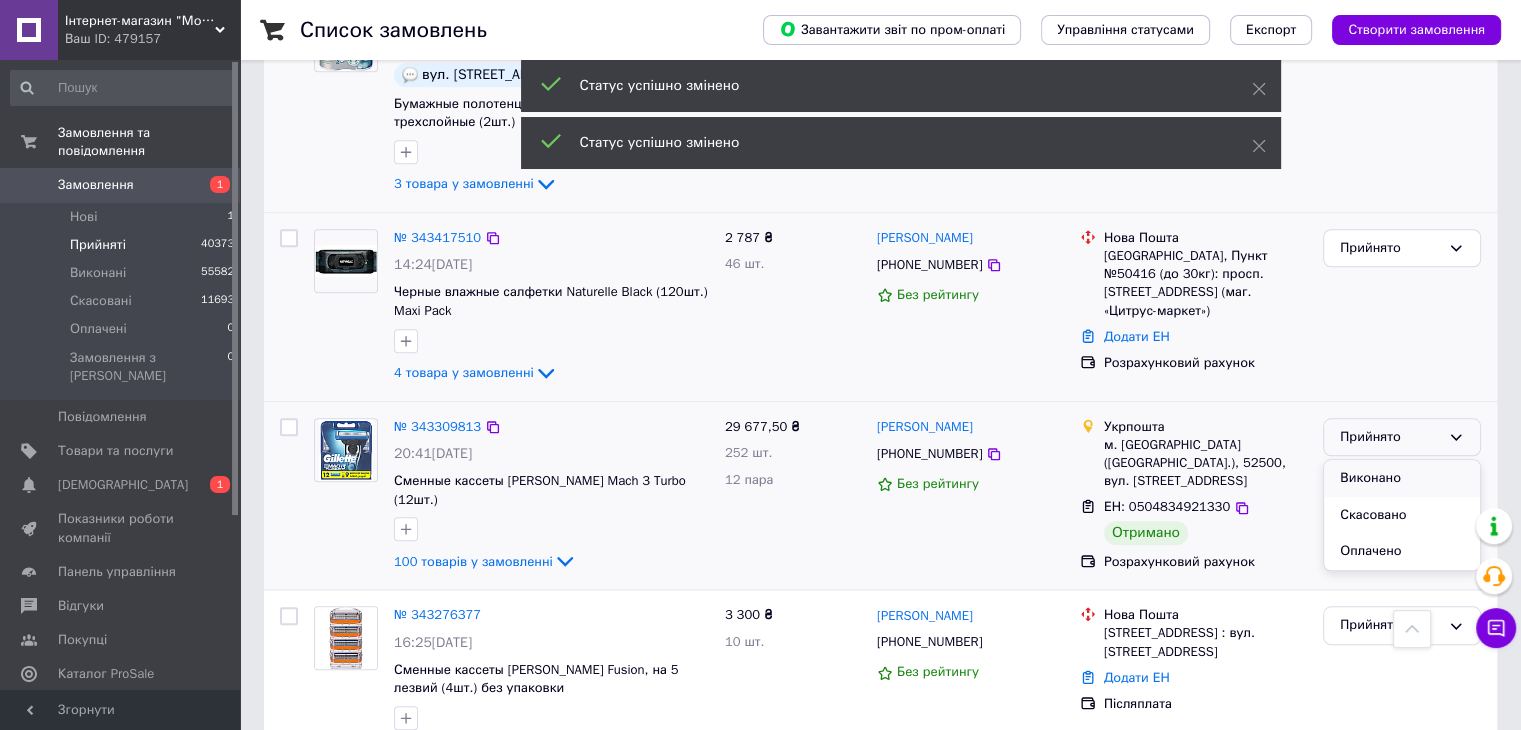 click on "Виконано" at bounding box center [1402, 478] 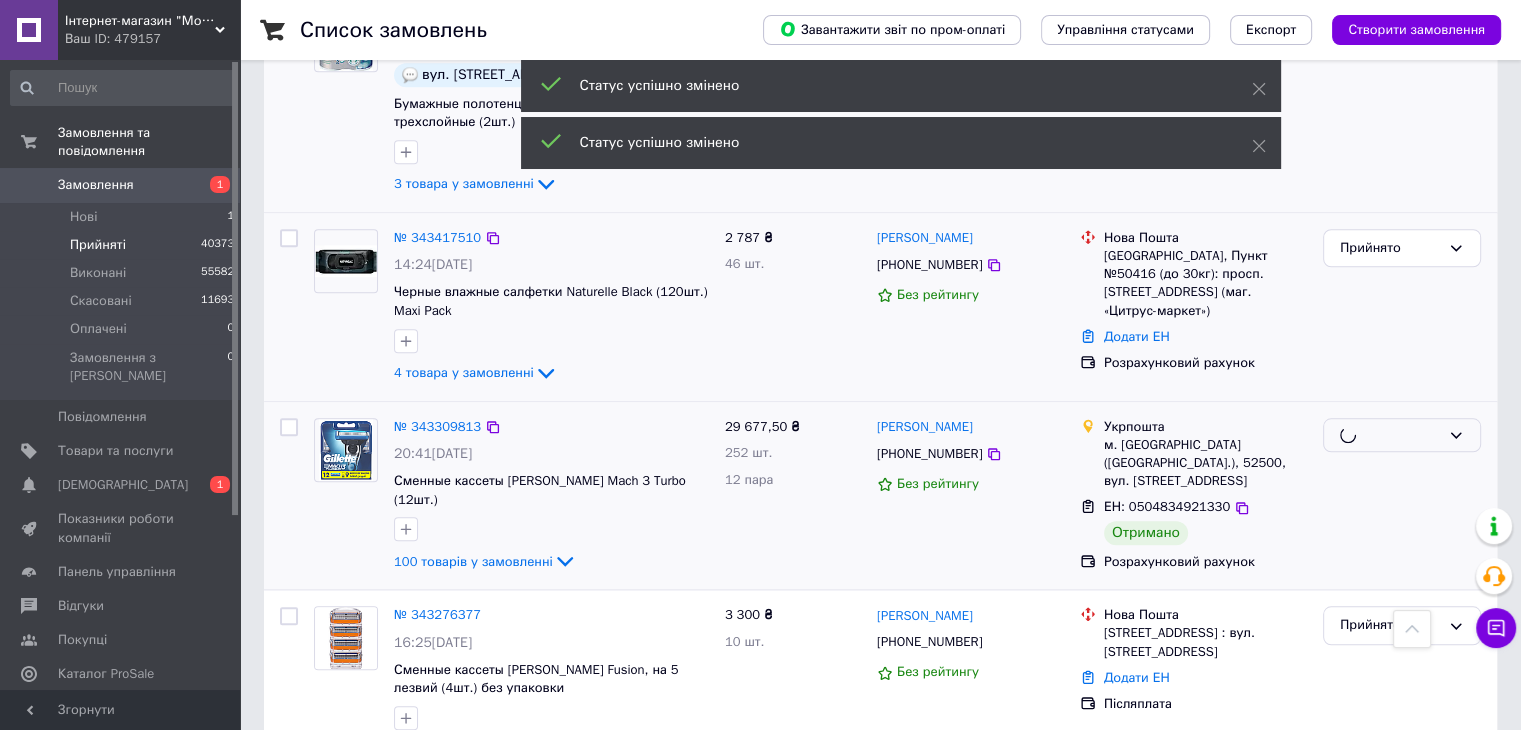 scroll, scrollTop: 2040, scrollLeft: 0, axis: vertical 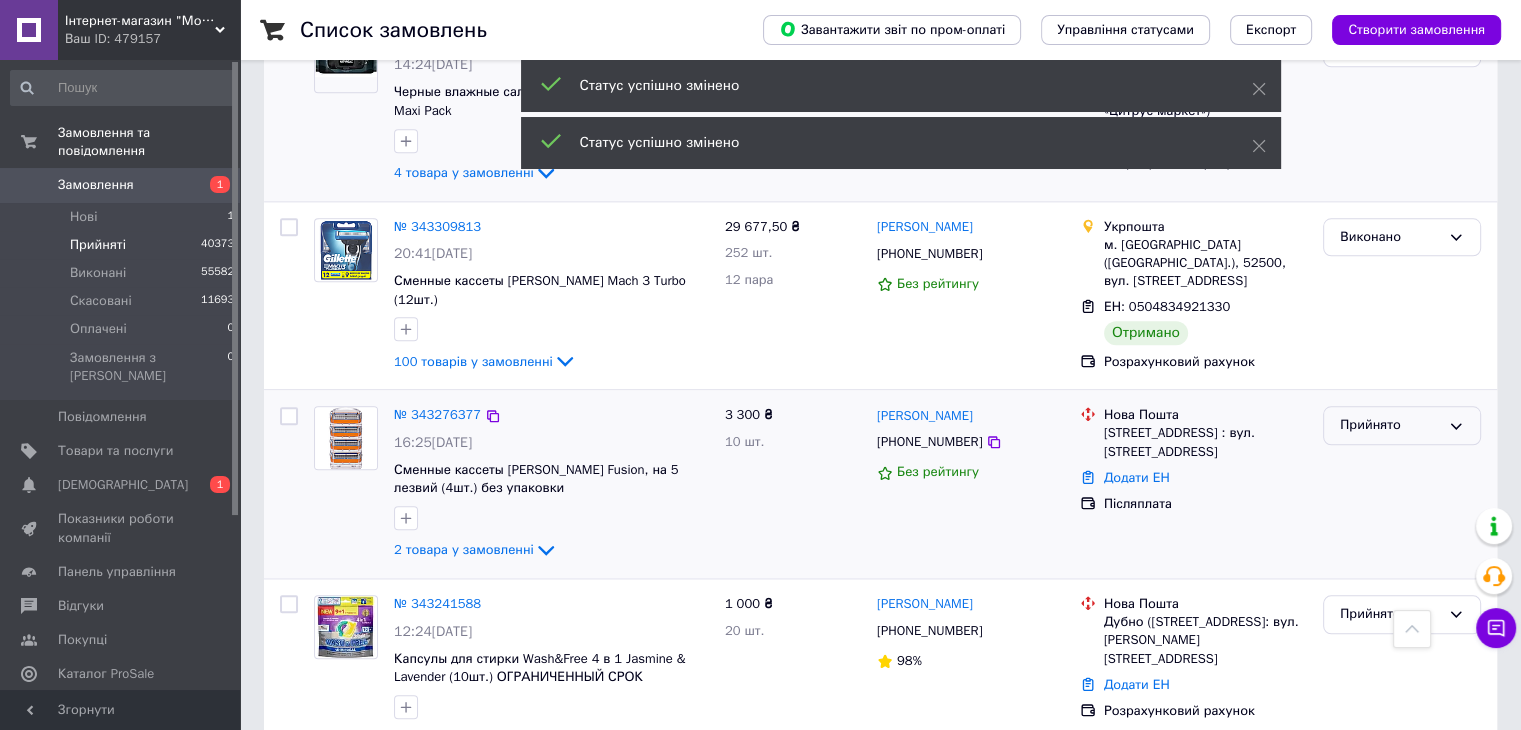drag, startPoint x: 1363, startPoint y: 425, endPoint x: 1360, endPoint y: 438, distance: 13.341664 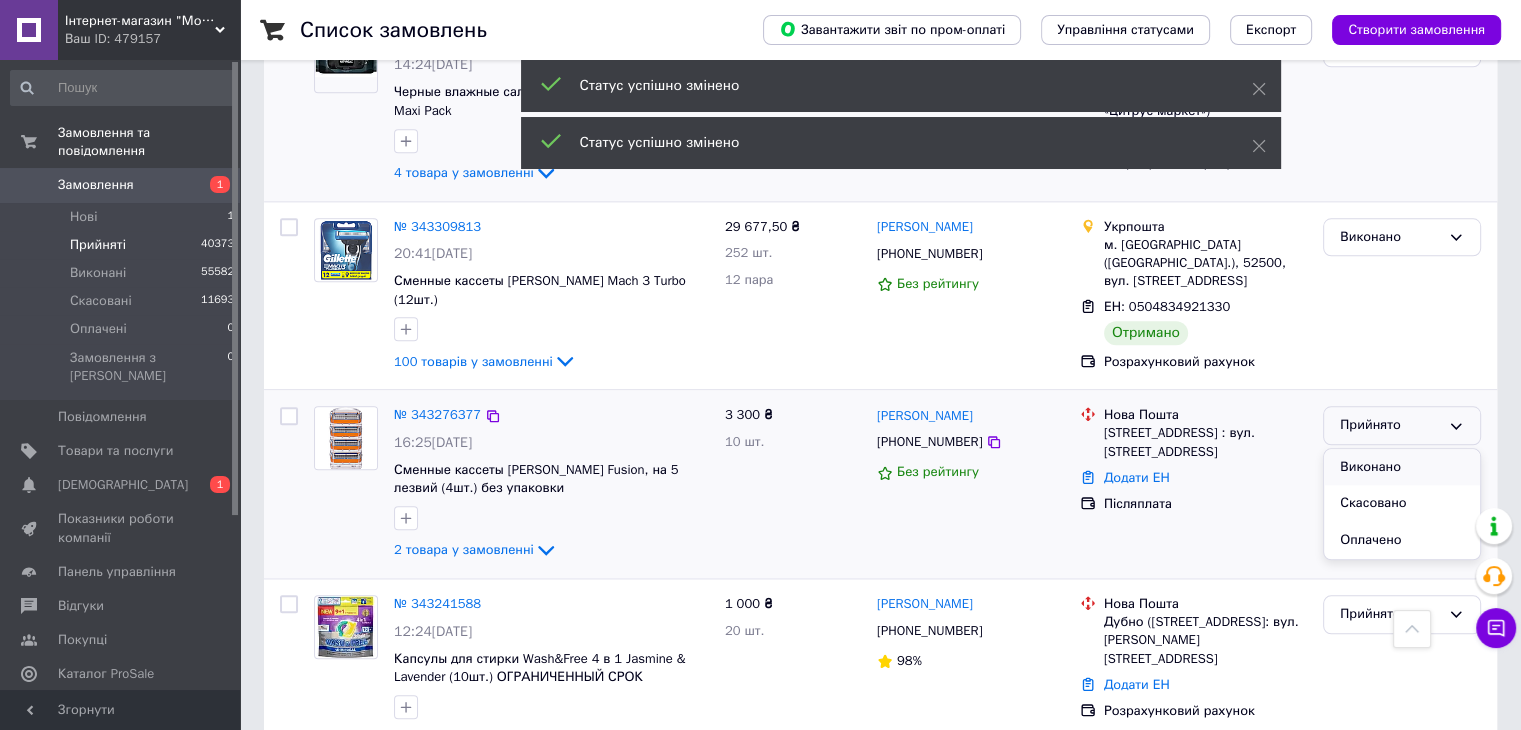 click on "Виконано" at bounding box center [1402, 467] 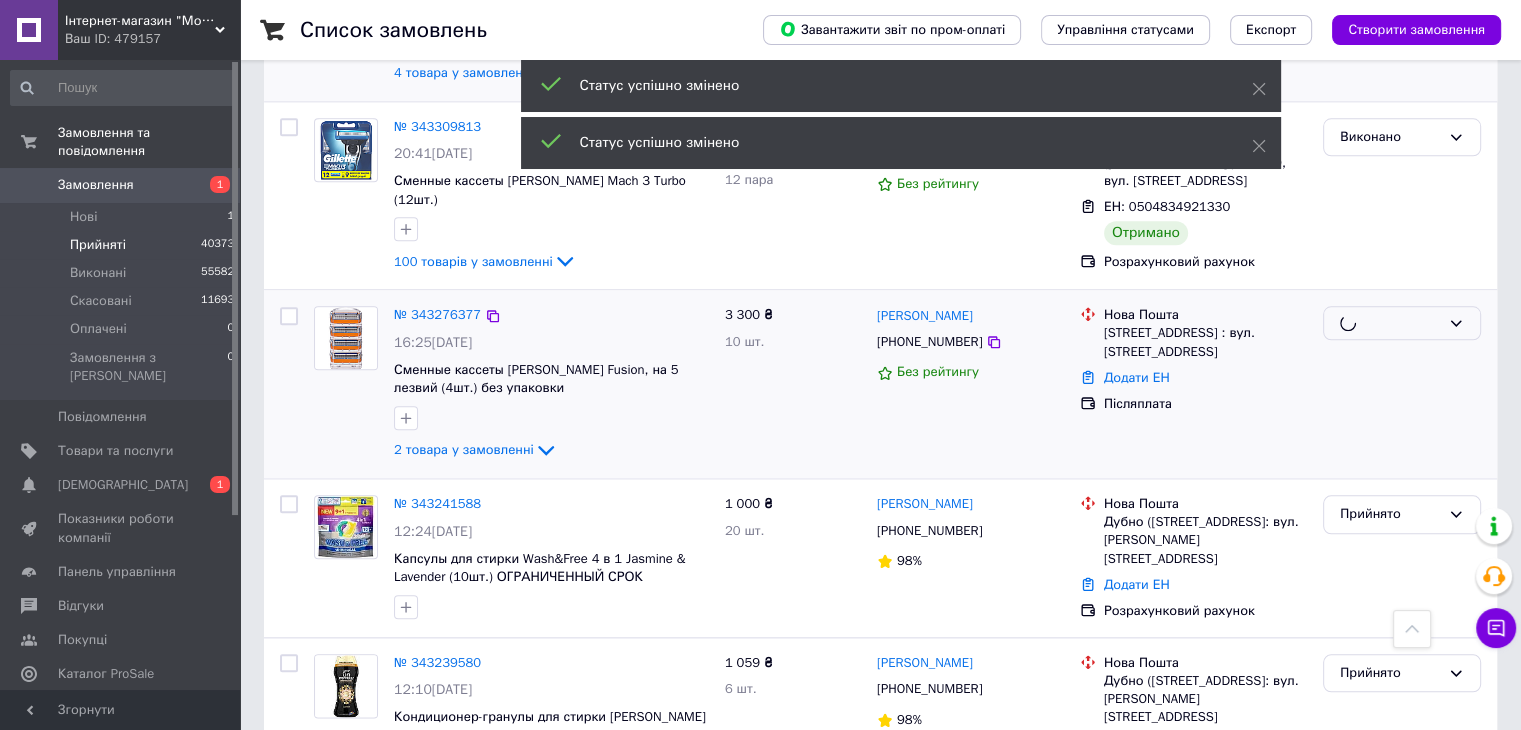 scroll, scrollTop: 1112, scrollLeft: 0, axis: vertical 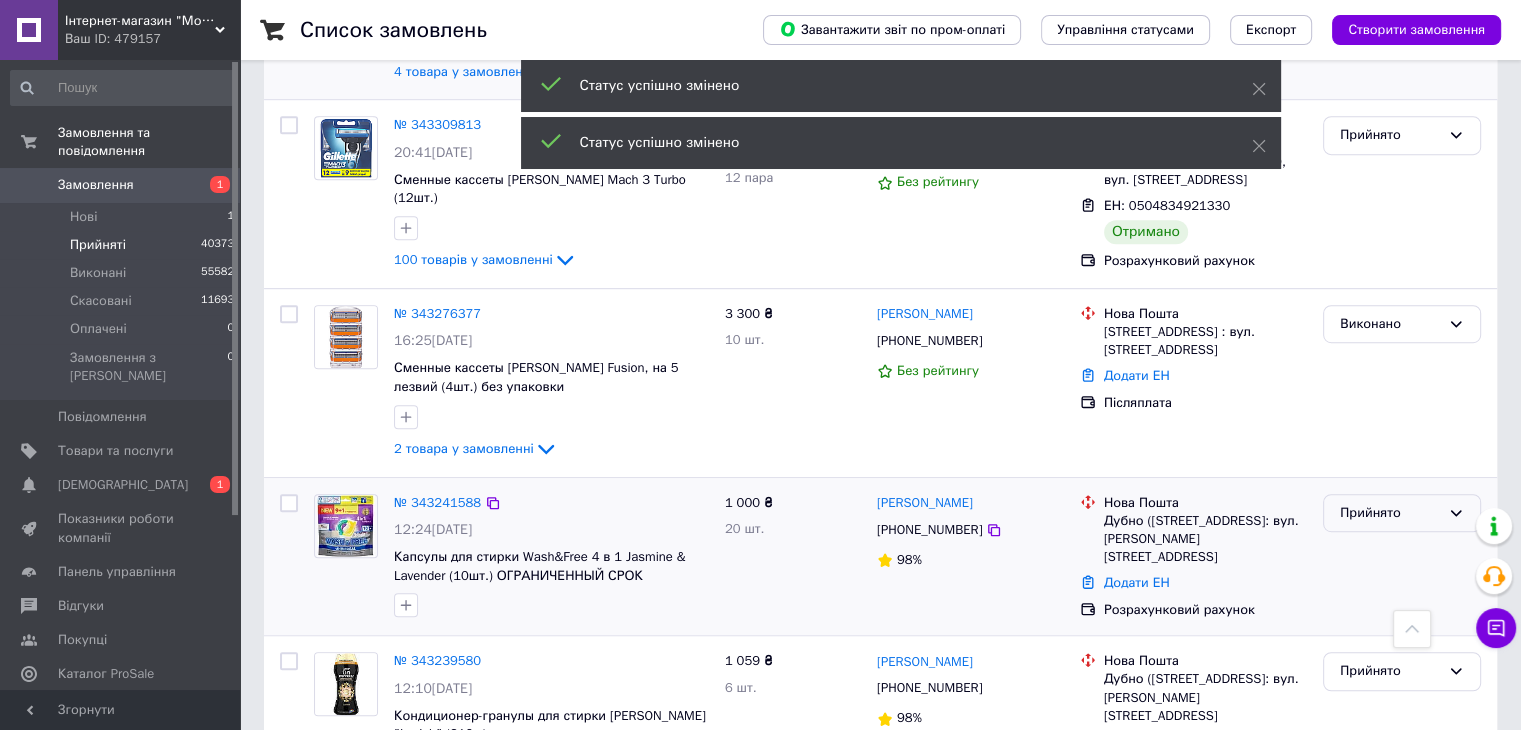 click on "Прийнято" at bounding box center [1390, 513] 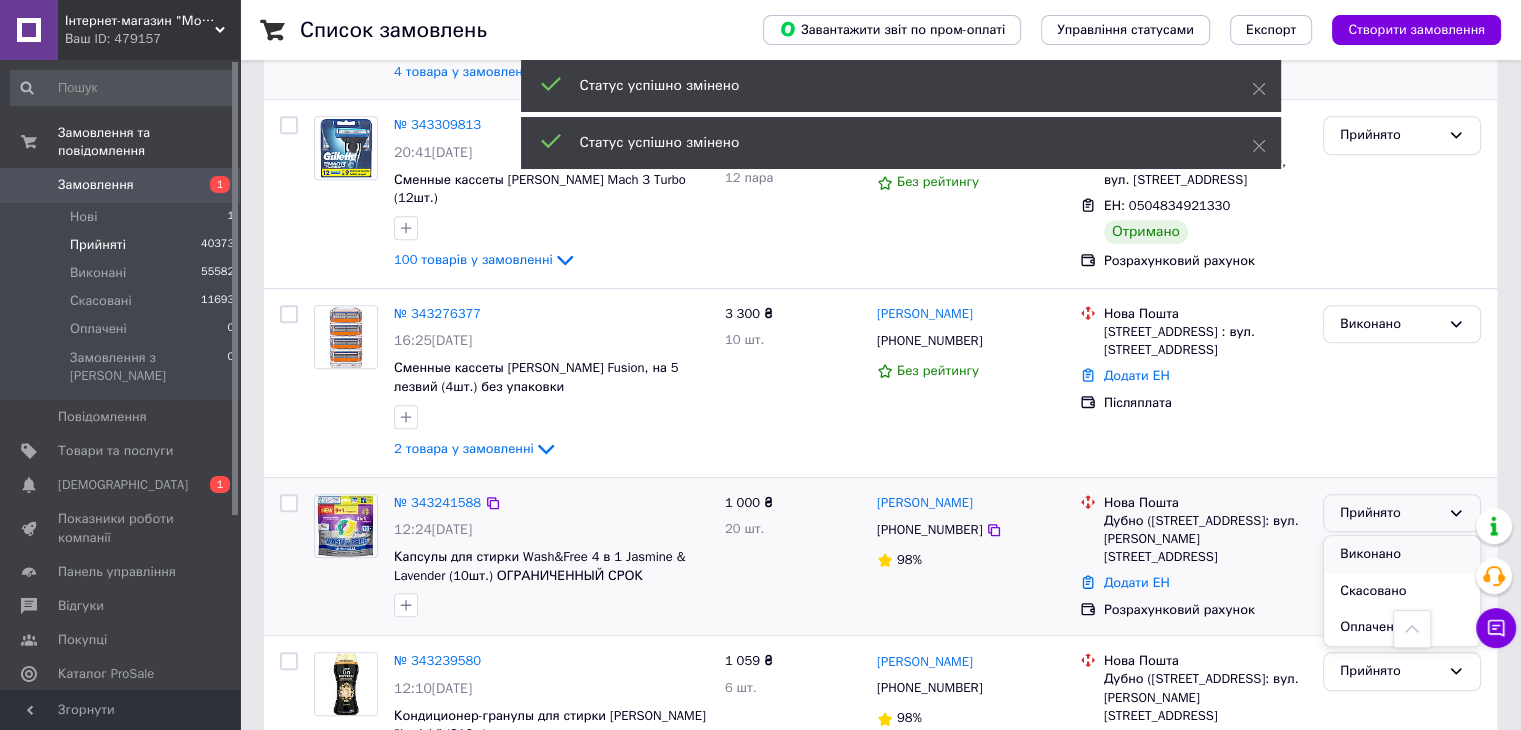 click on "Виконано" at bounding box center [1402, 554] 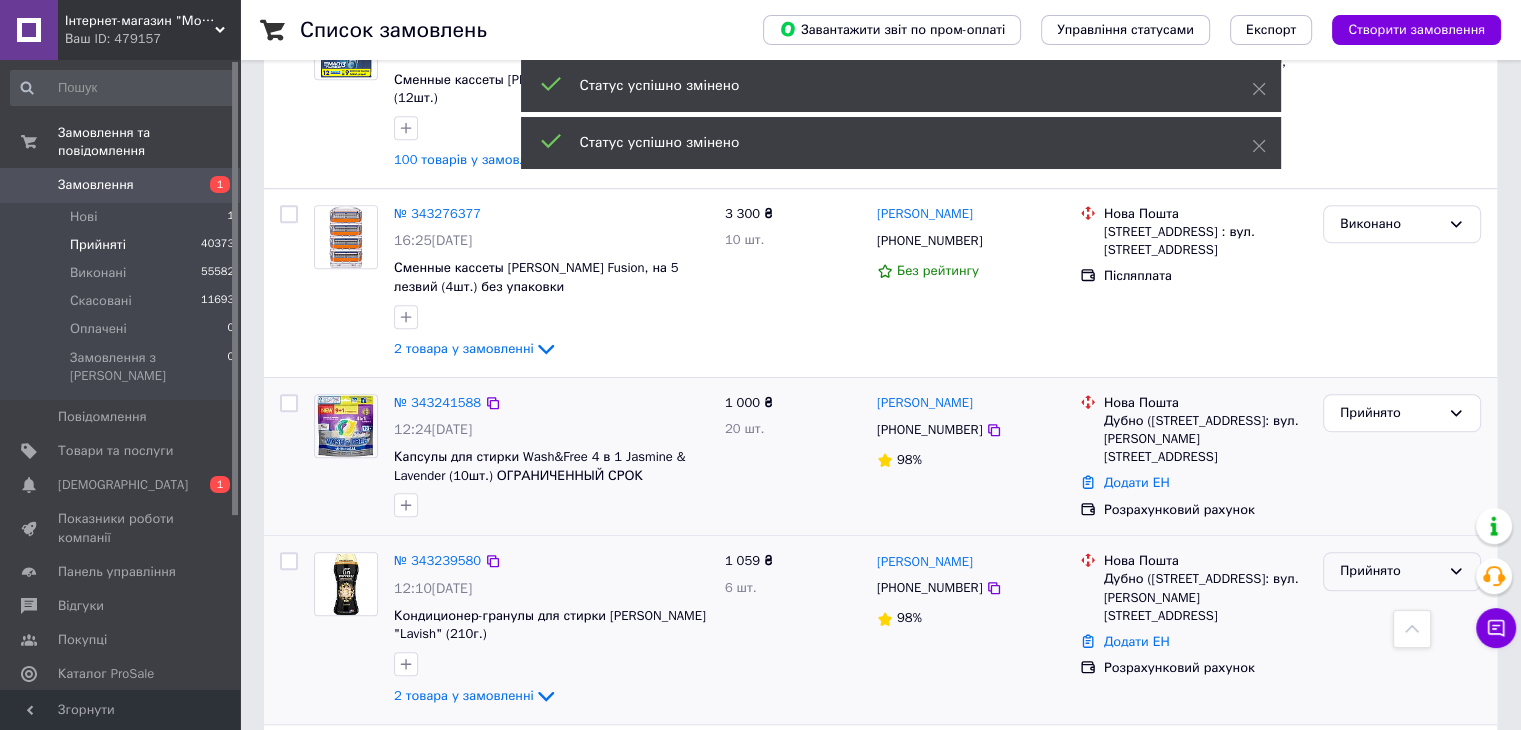 scroll, scrollTop: 1312, scrollLeft: 0, axis: vertical 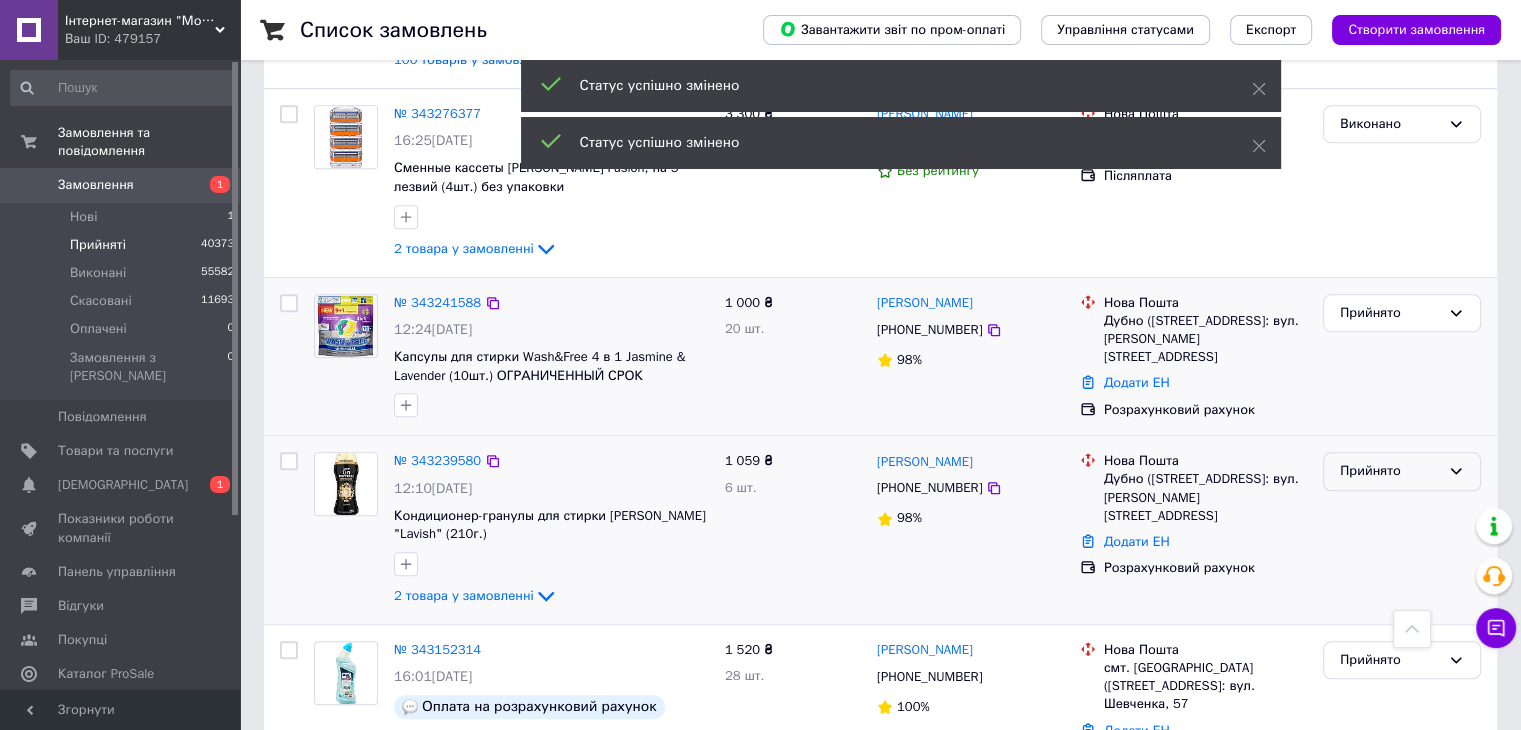 click on "Прийнято" at bounding box center [1402, 471] 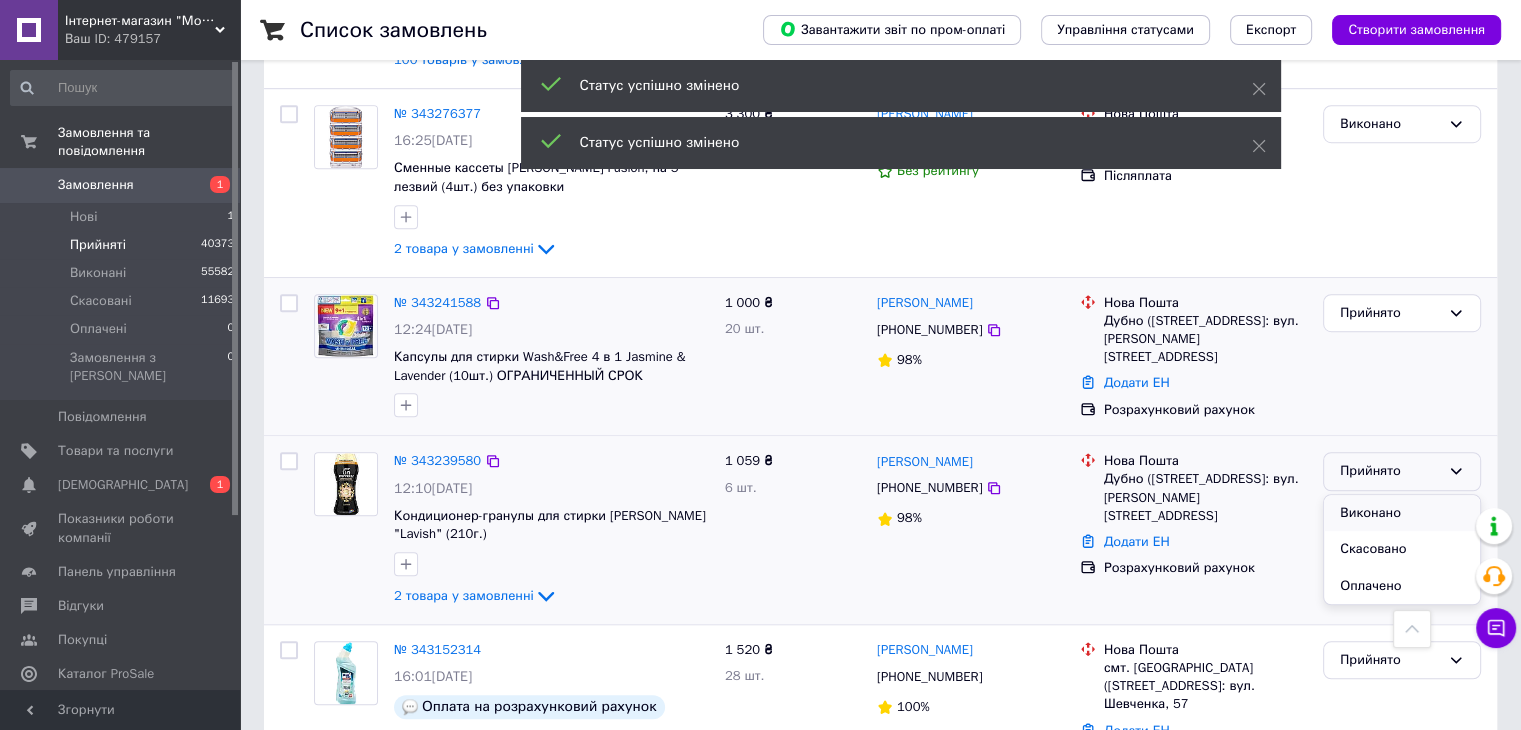 click on "Виконано" at bounding box center (1402, 513) 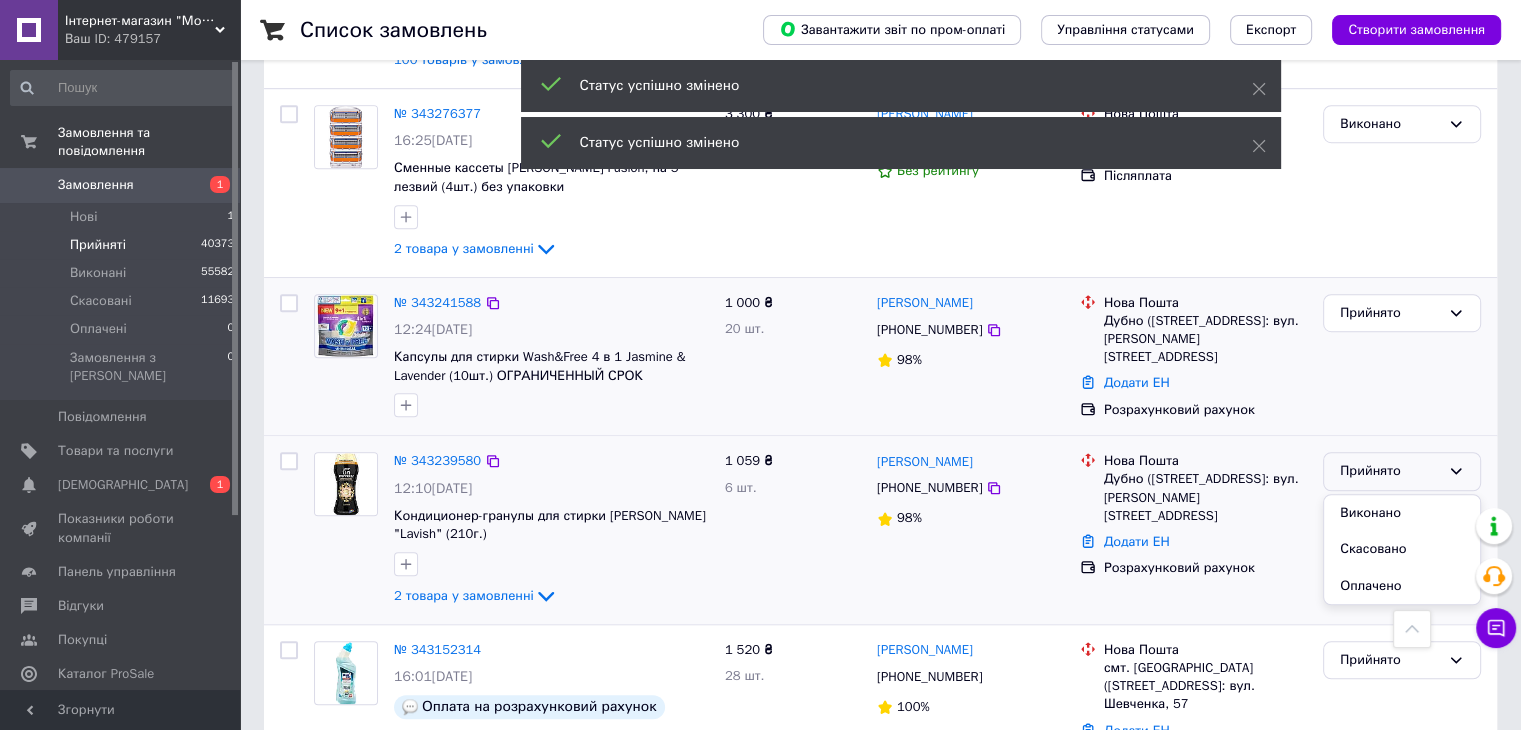 scroll, scrollTop: 1512, scrollLeft: 0, axis: vertical 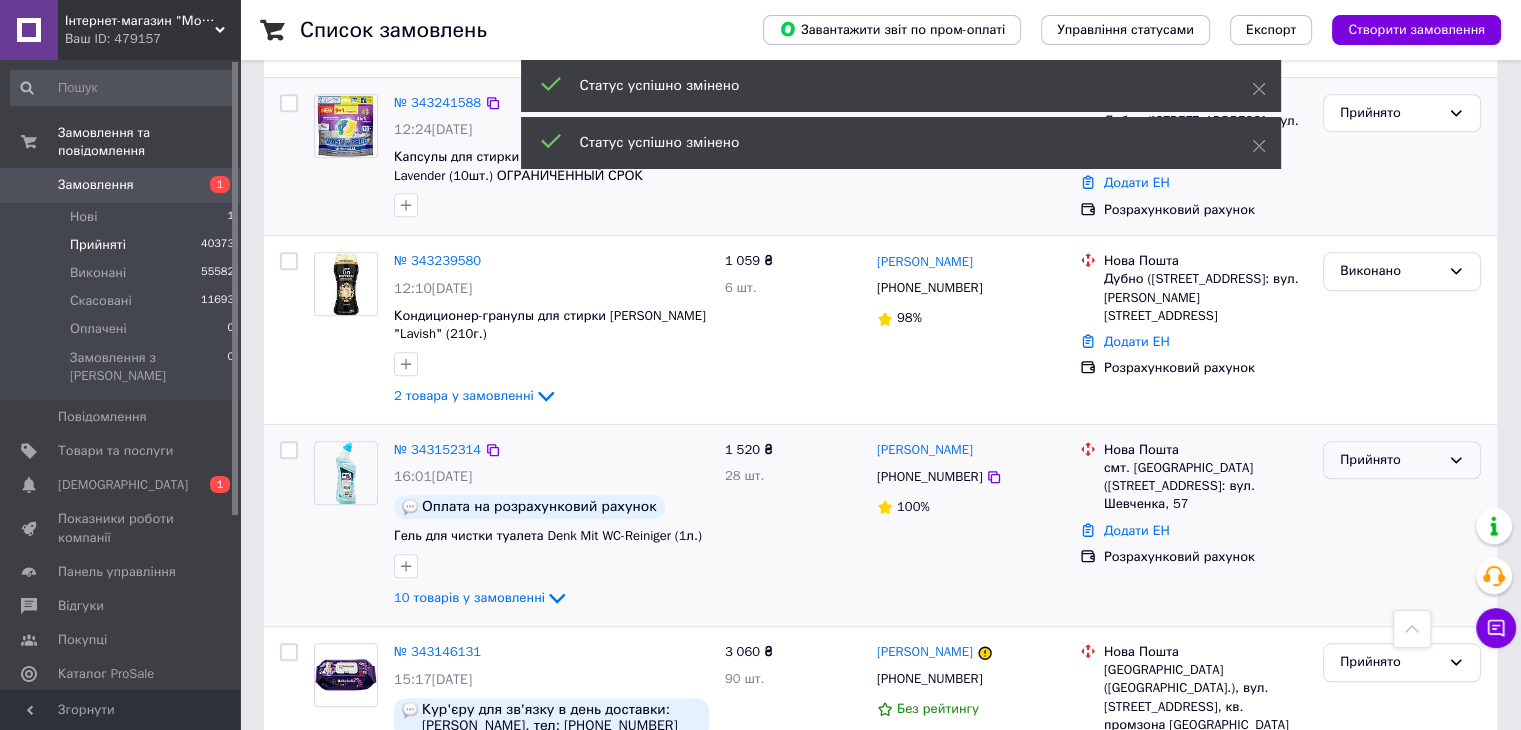 click on "Прийнято" at bounding box center (1390, 460) 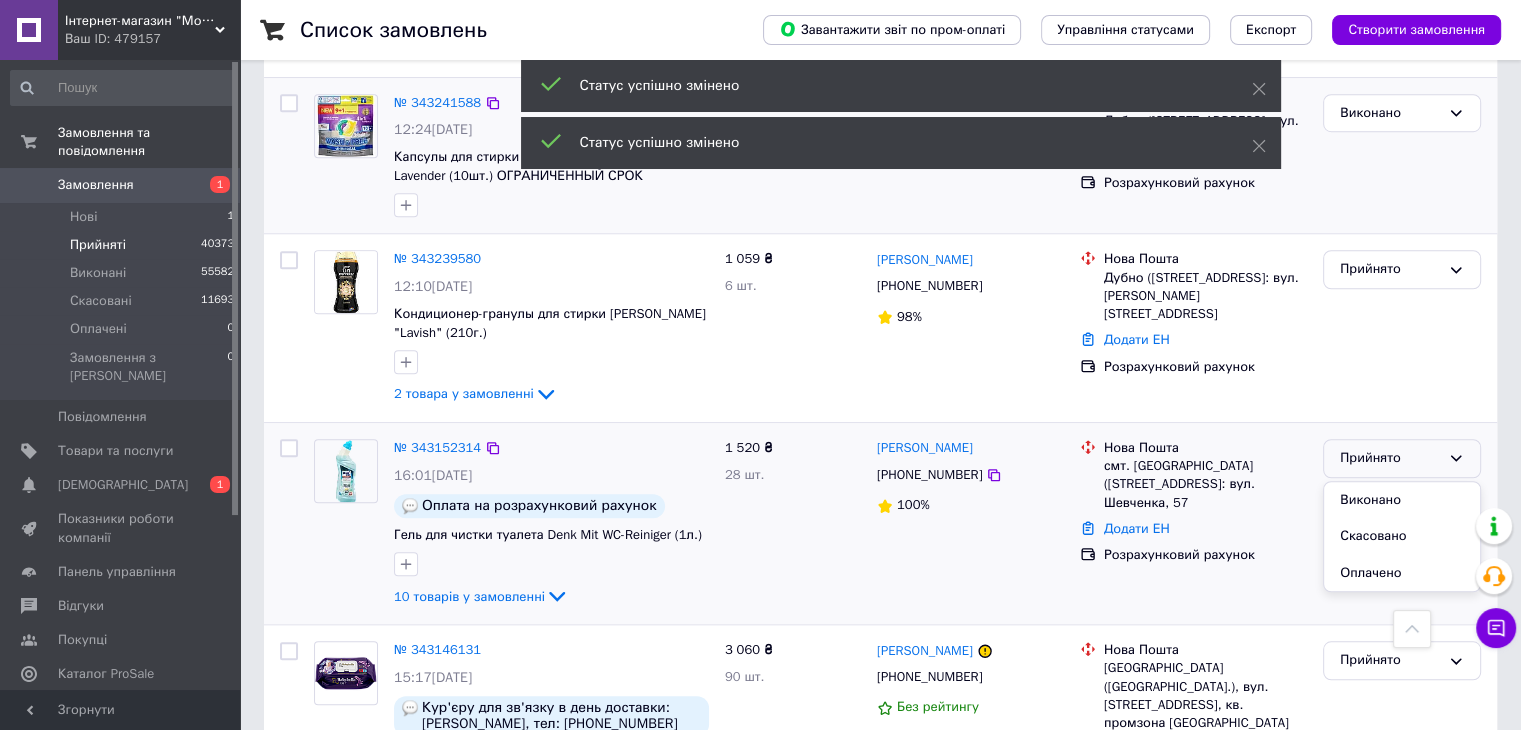 click on "Виконано" at bounding box center (1402, 500) 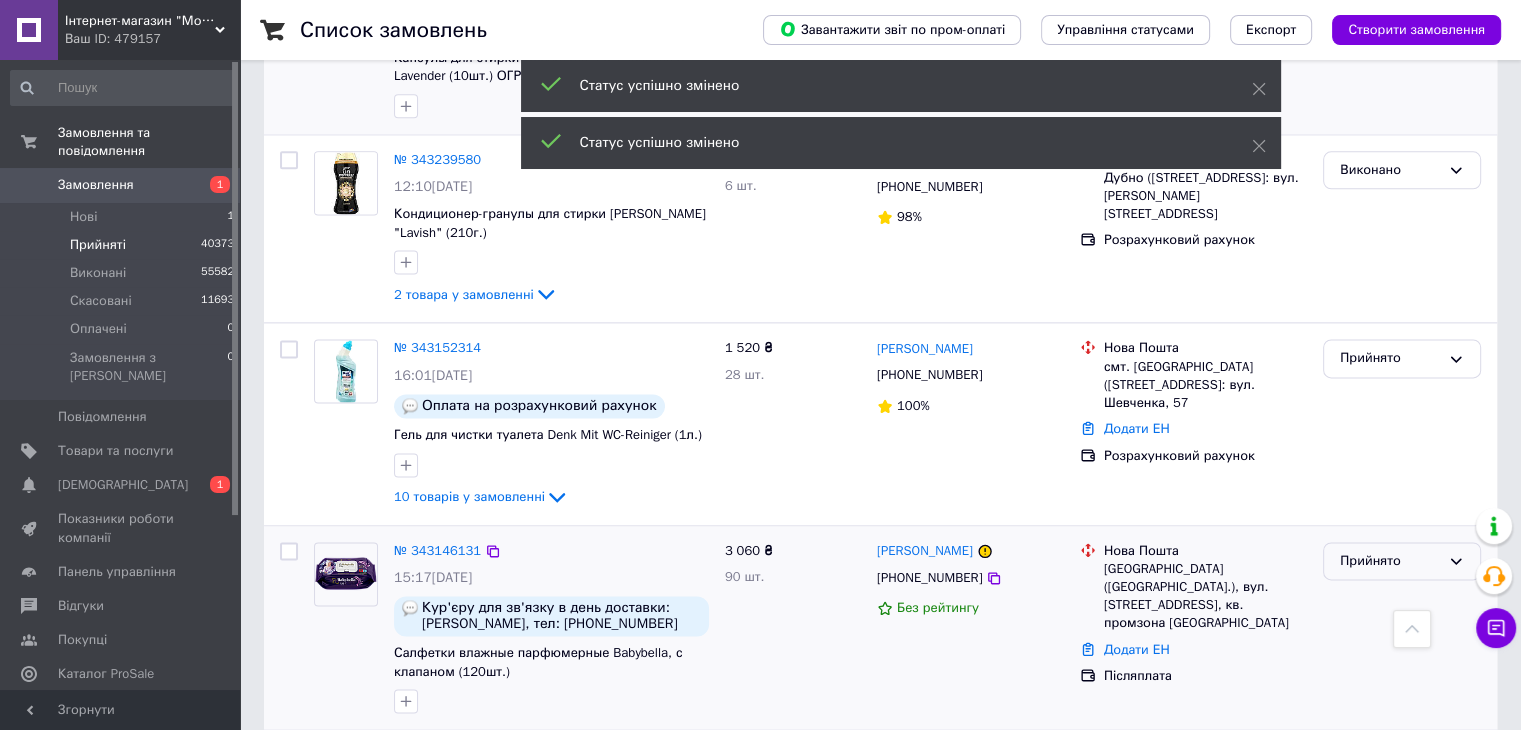 click on "Прийнято" at bounding box center [1390, 561] 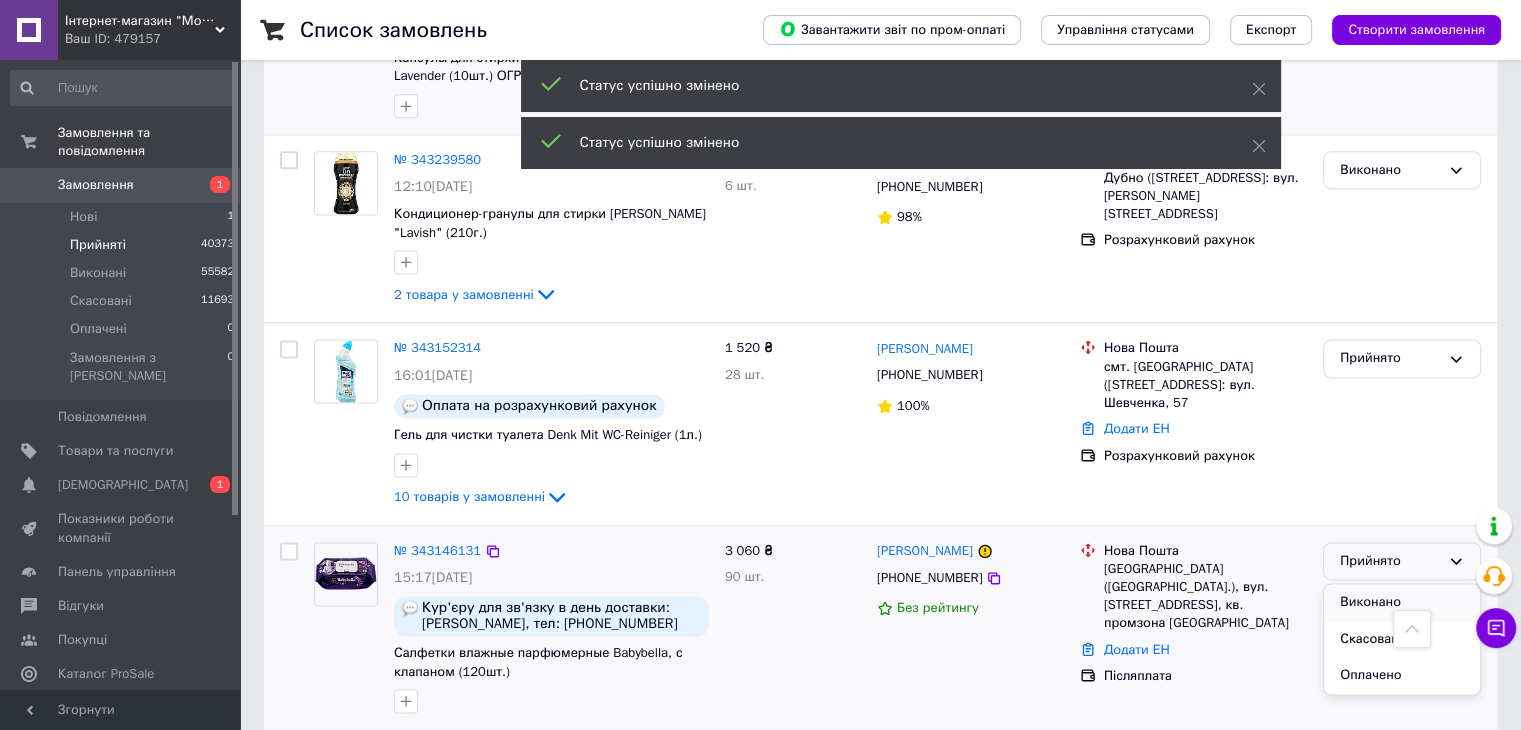 click on "Виконано" at bounding box center [1402, 602] 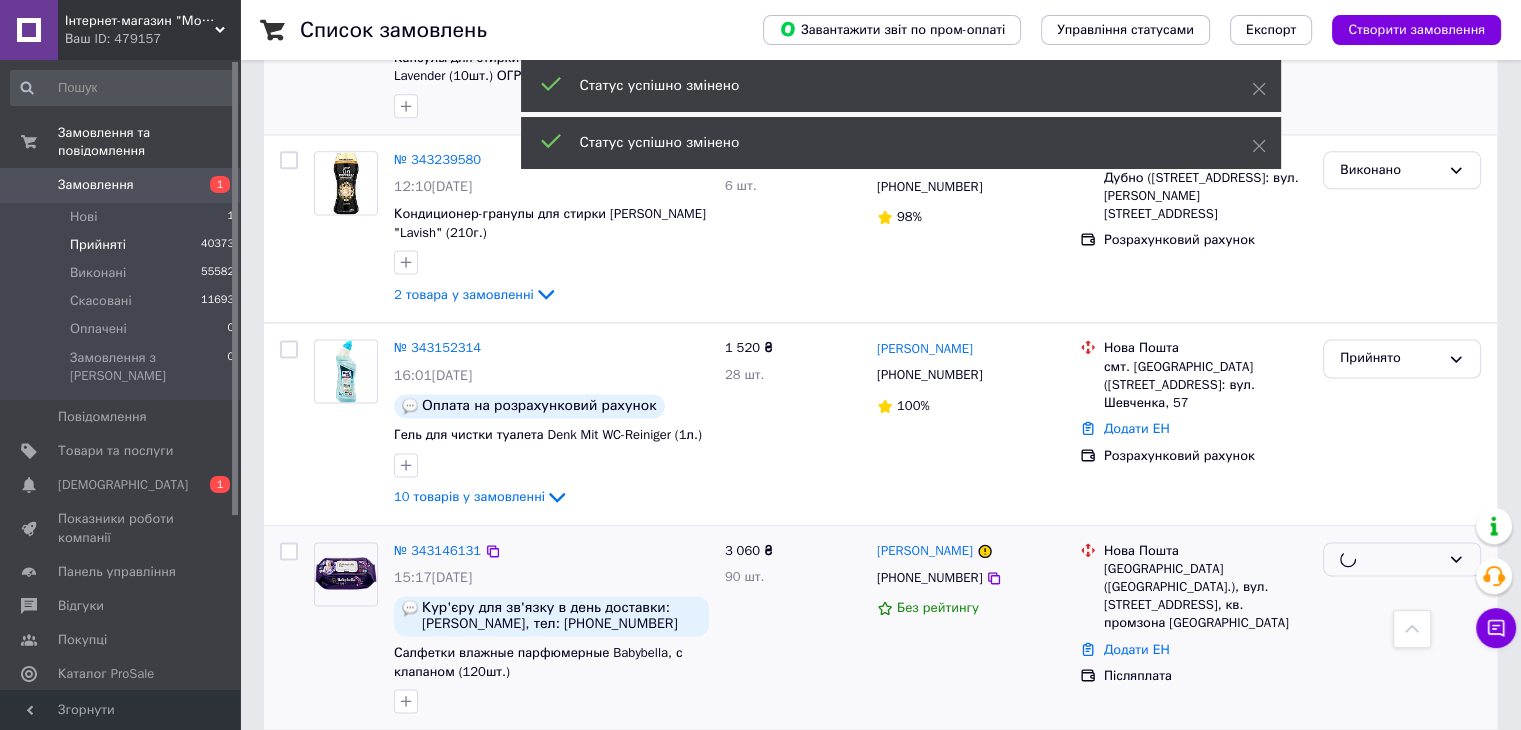 scroll, scrollTop: 2841, scrollLeft: 0, axis: vertical 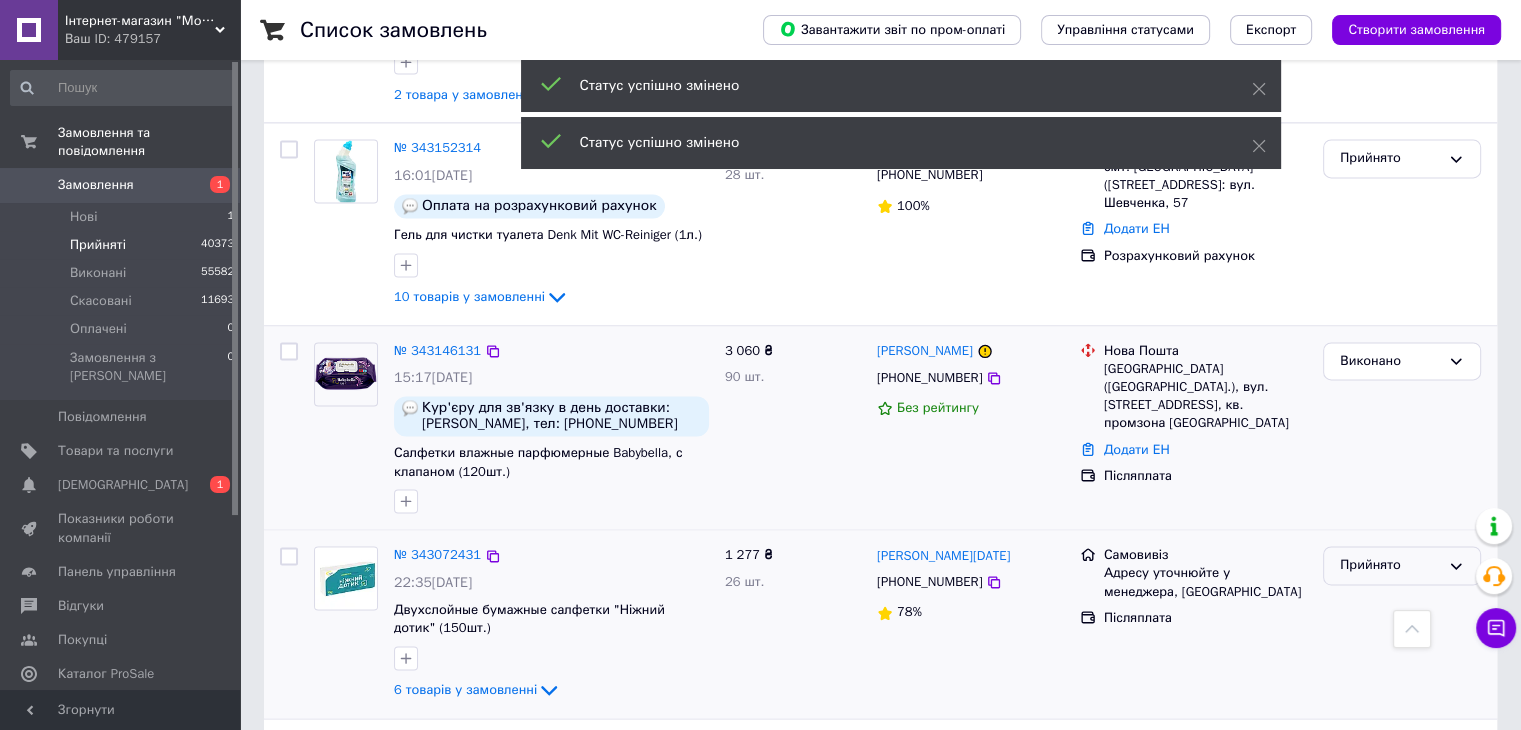 click on "Прийнято" at bounding box center [1390, 565] 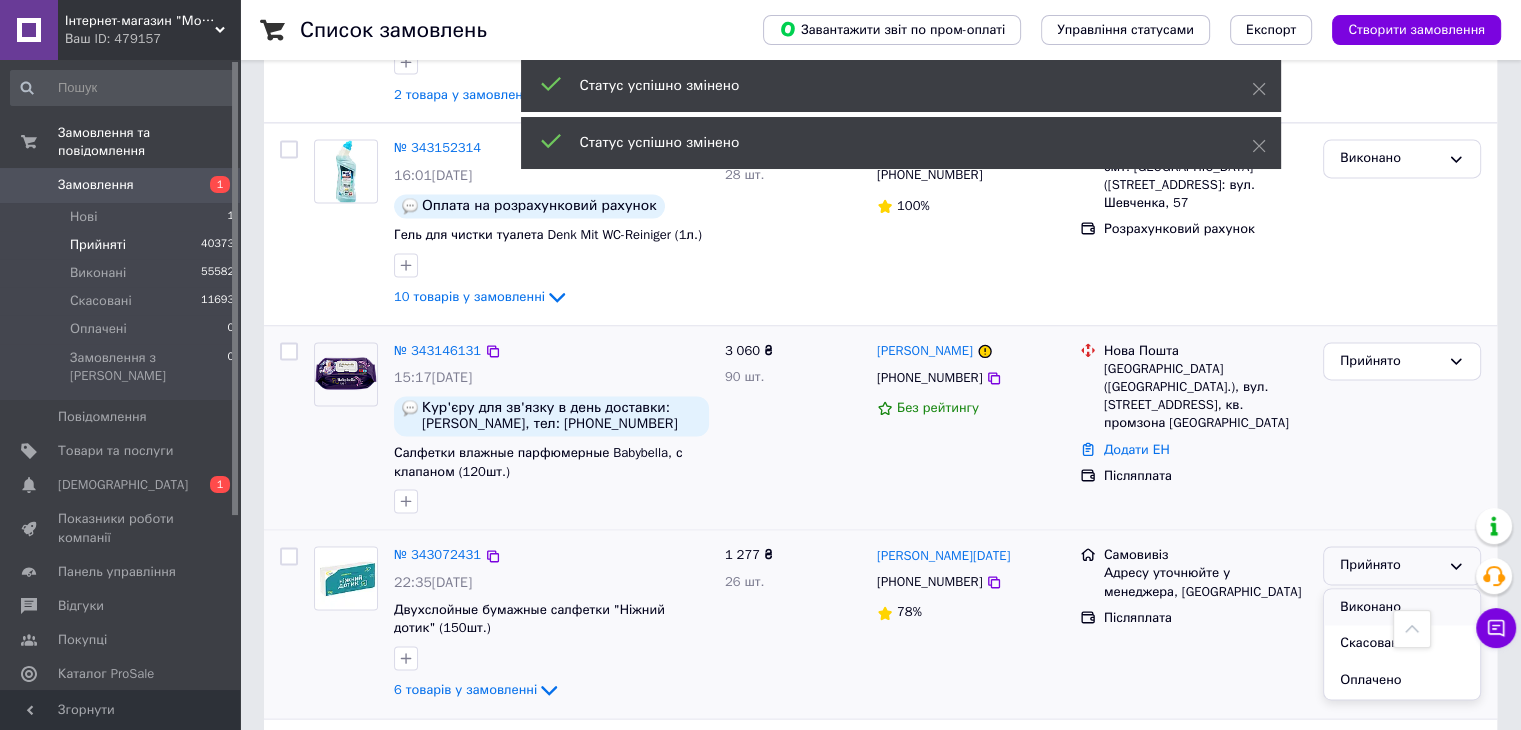 click on "Виконано" at bounding box center (1402, 607) 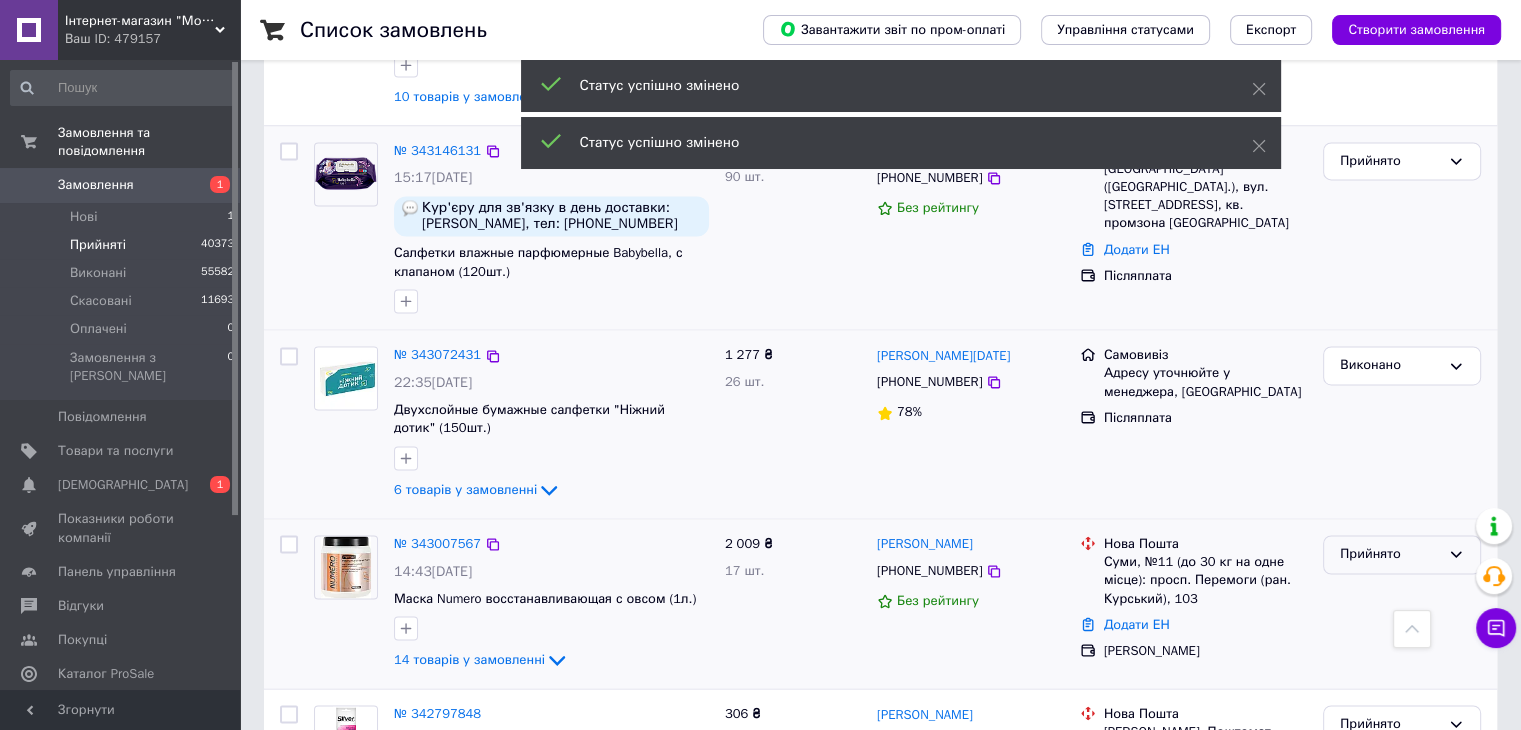 scroll, scrollTop: 2012, scrollLeft: 0, axis: vertical 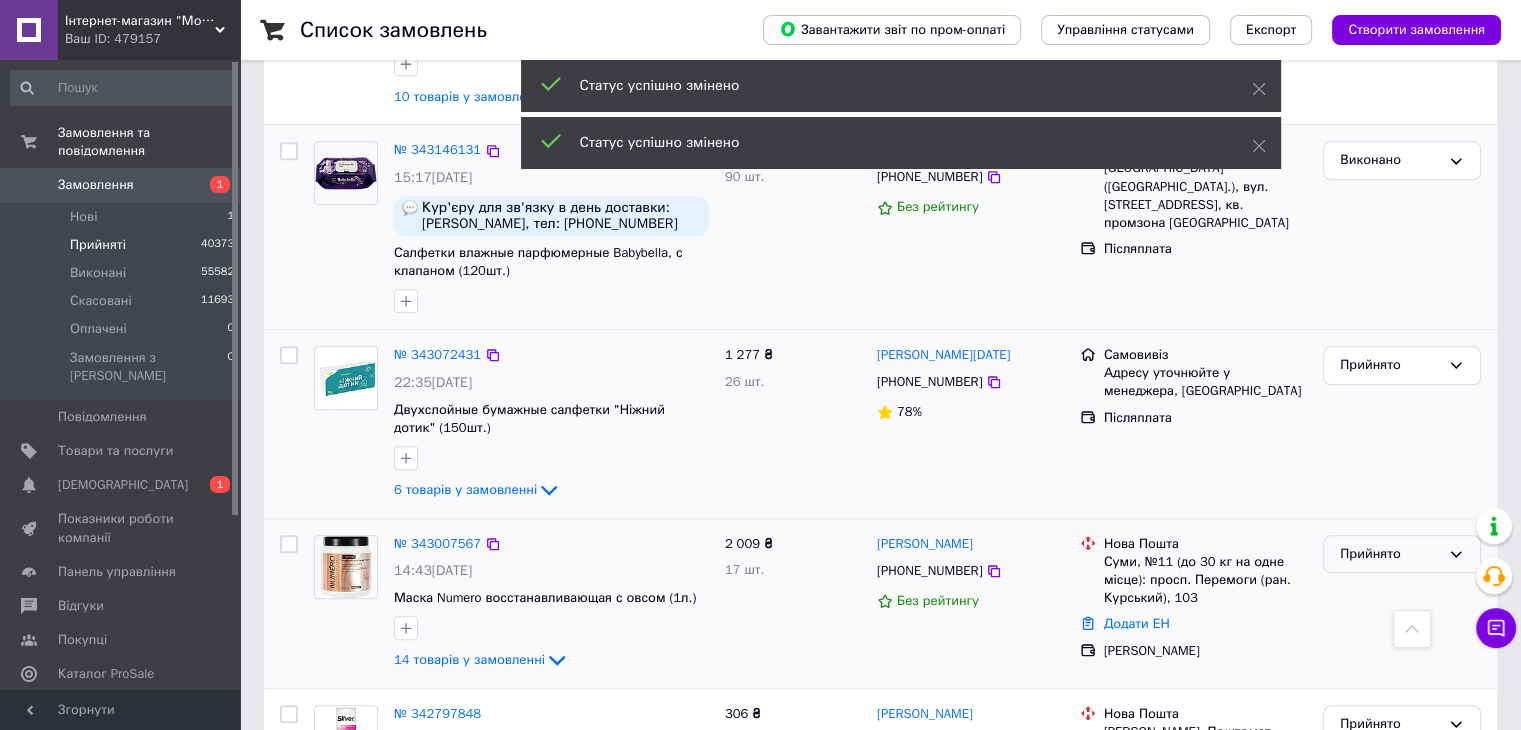 drag, startPoint x: 1339, startPoint y: 549, endPoint x: 1341, endPoint y: 559, distance: 10.198039 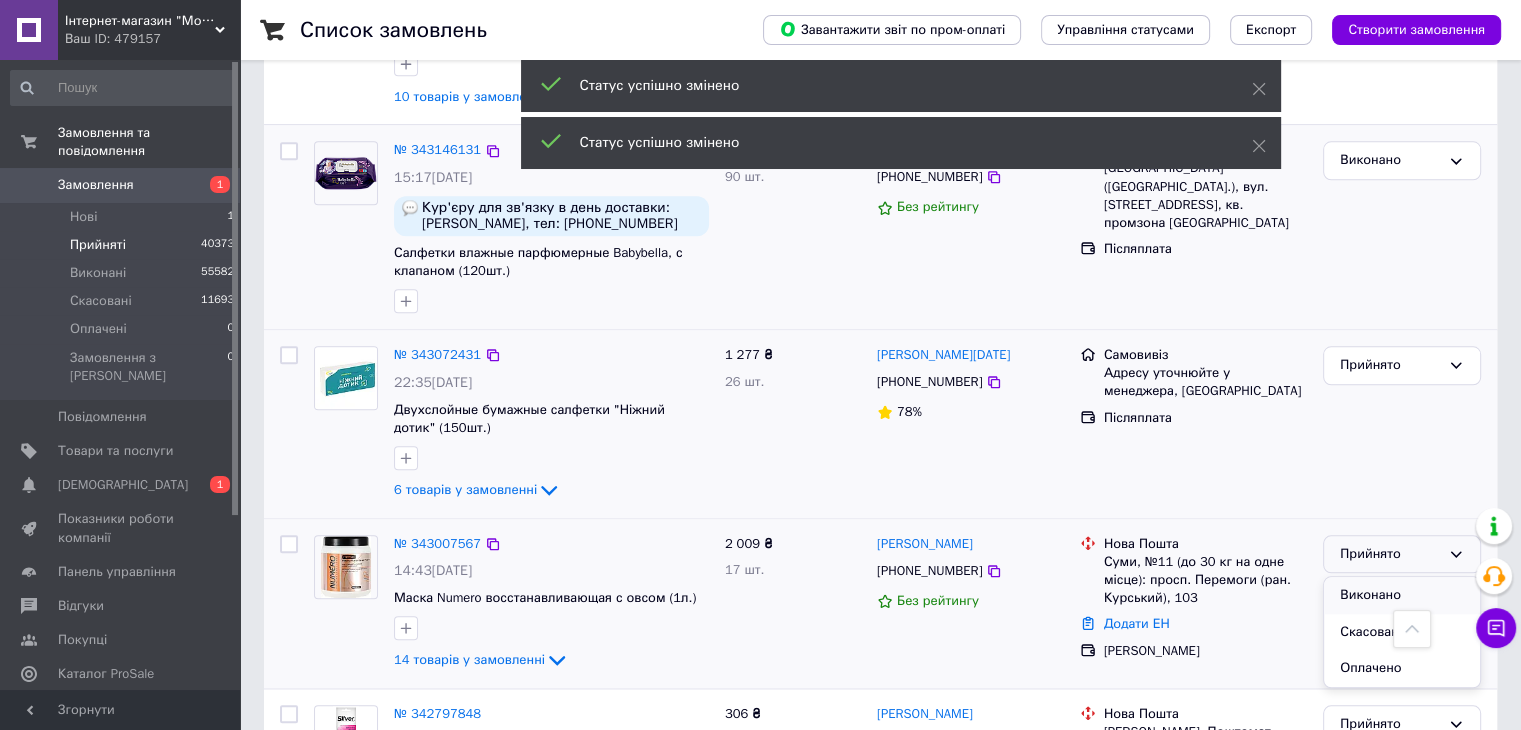click on "Виконано" at bounding box center [1402, 595] 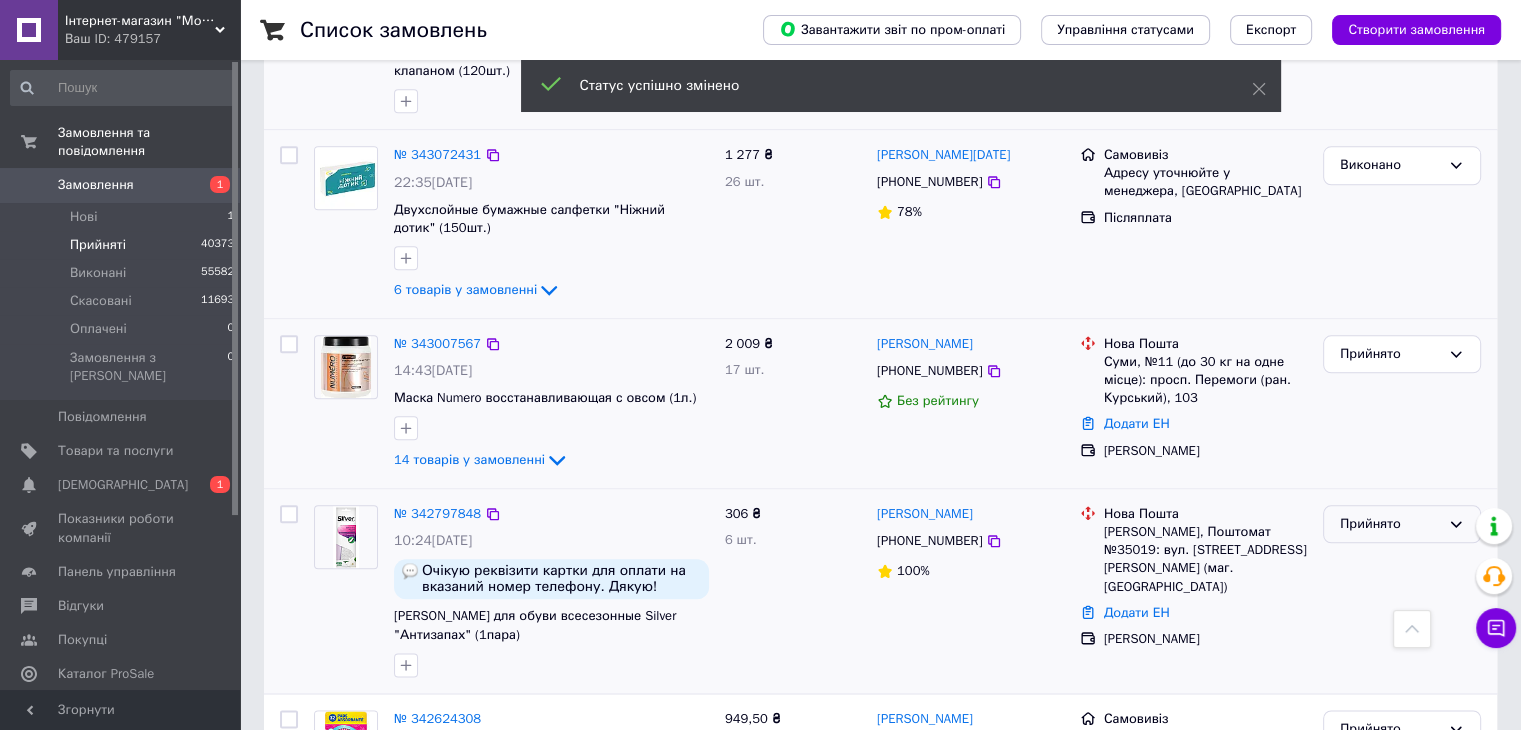 scroll, scrollTop: 2312, scrollLeft: 0, axis: vertical 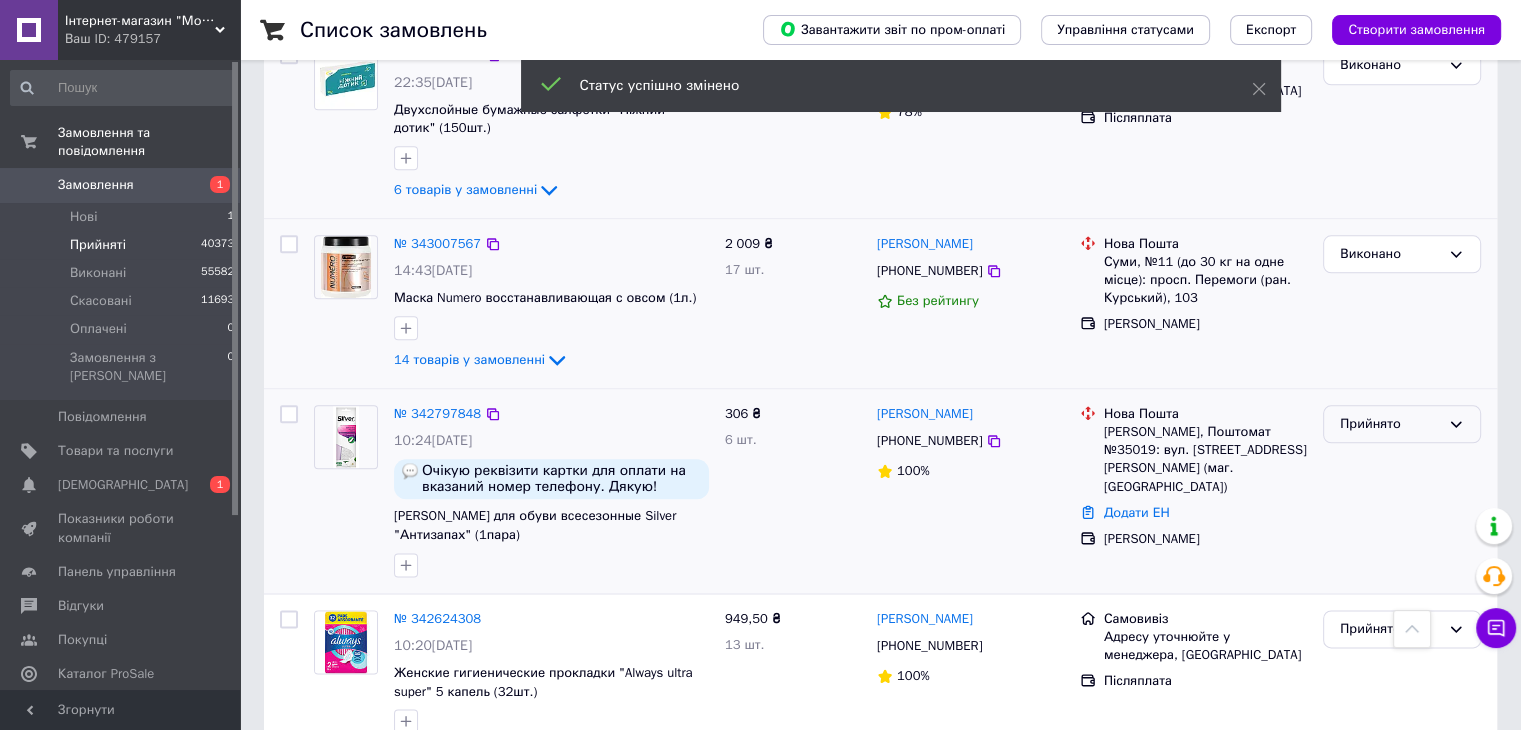 click on "Прийнято" at bounding box center [1402, 424] 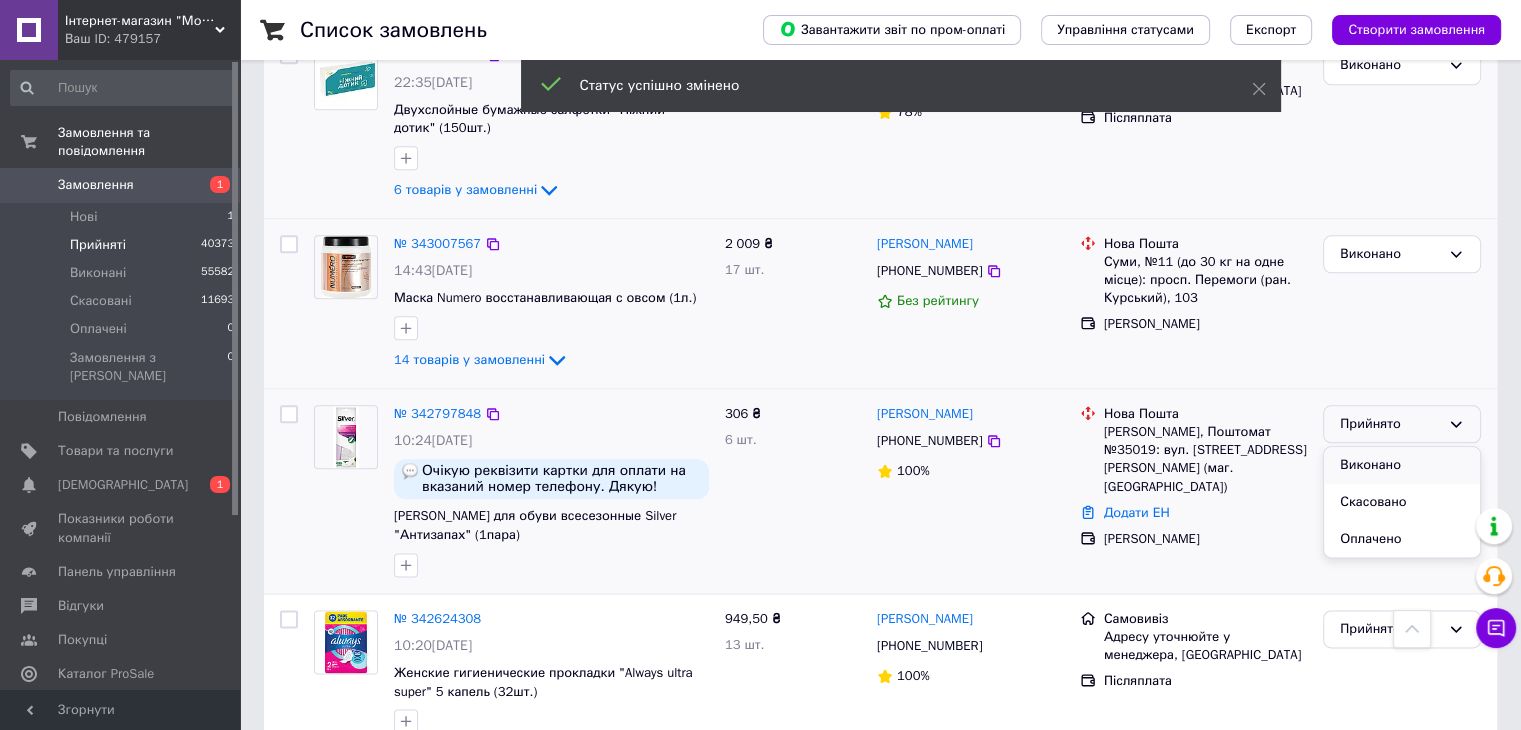 click on "Виконано" at bounding box center [1402, 465] 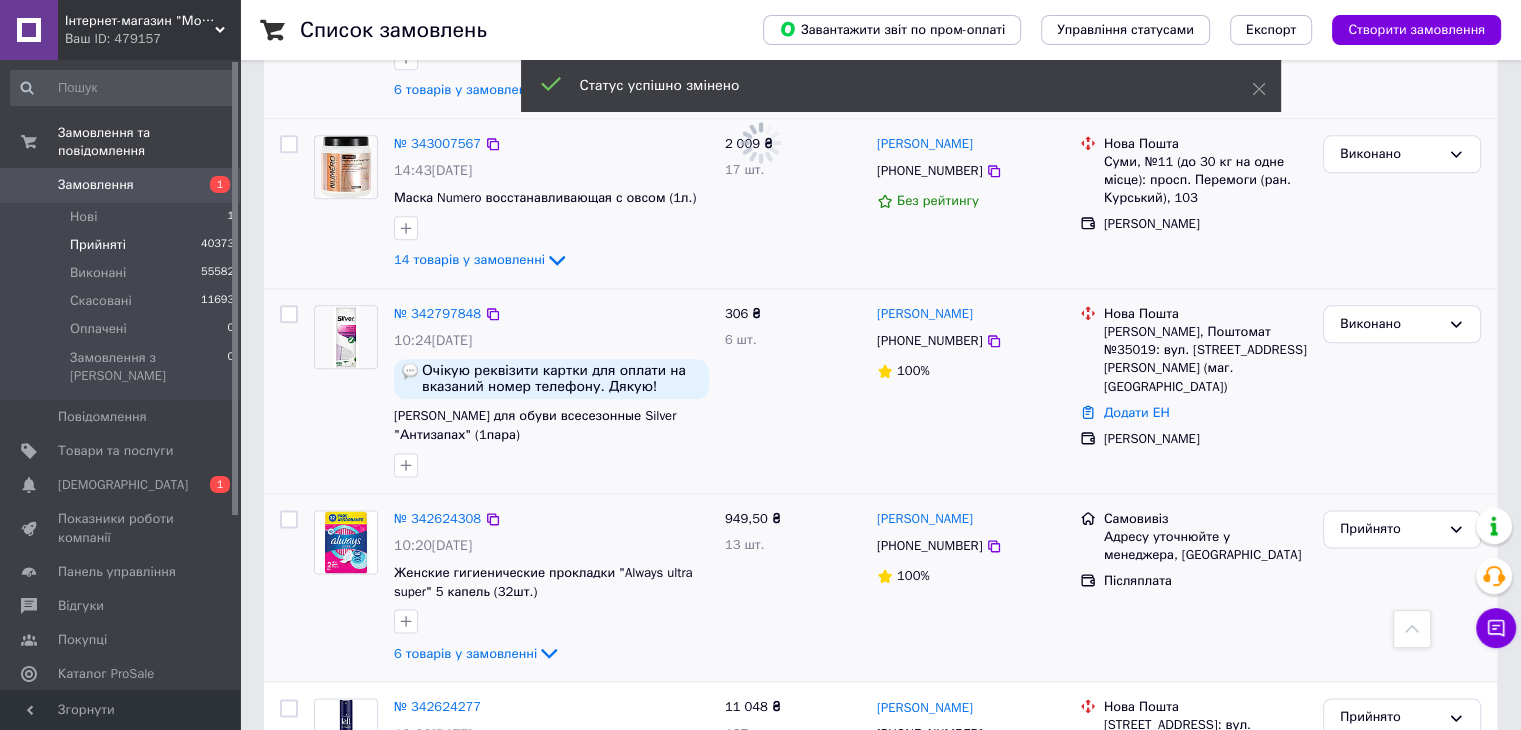 scroll, scrollTop: 2512, scrollLeft: 0, axis: vertical 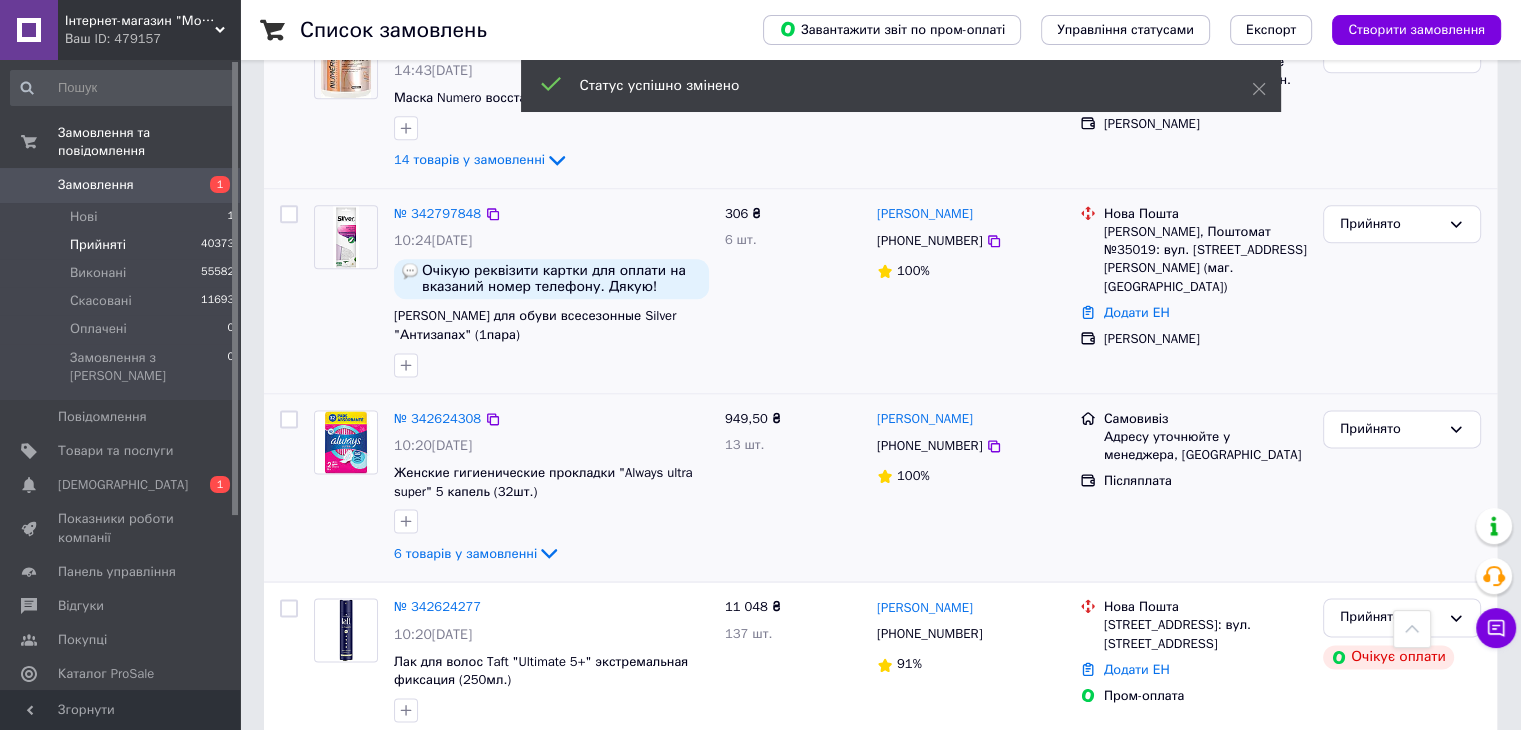 drag, startPoint x: 1360, startPoint y: 425, endPoint x: 1352, endPoint y: 441, distance: 17.888544 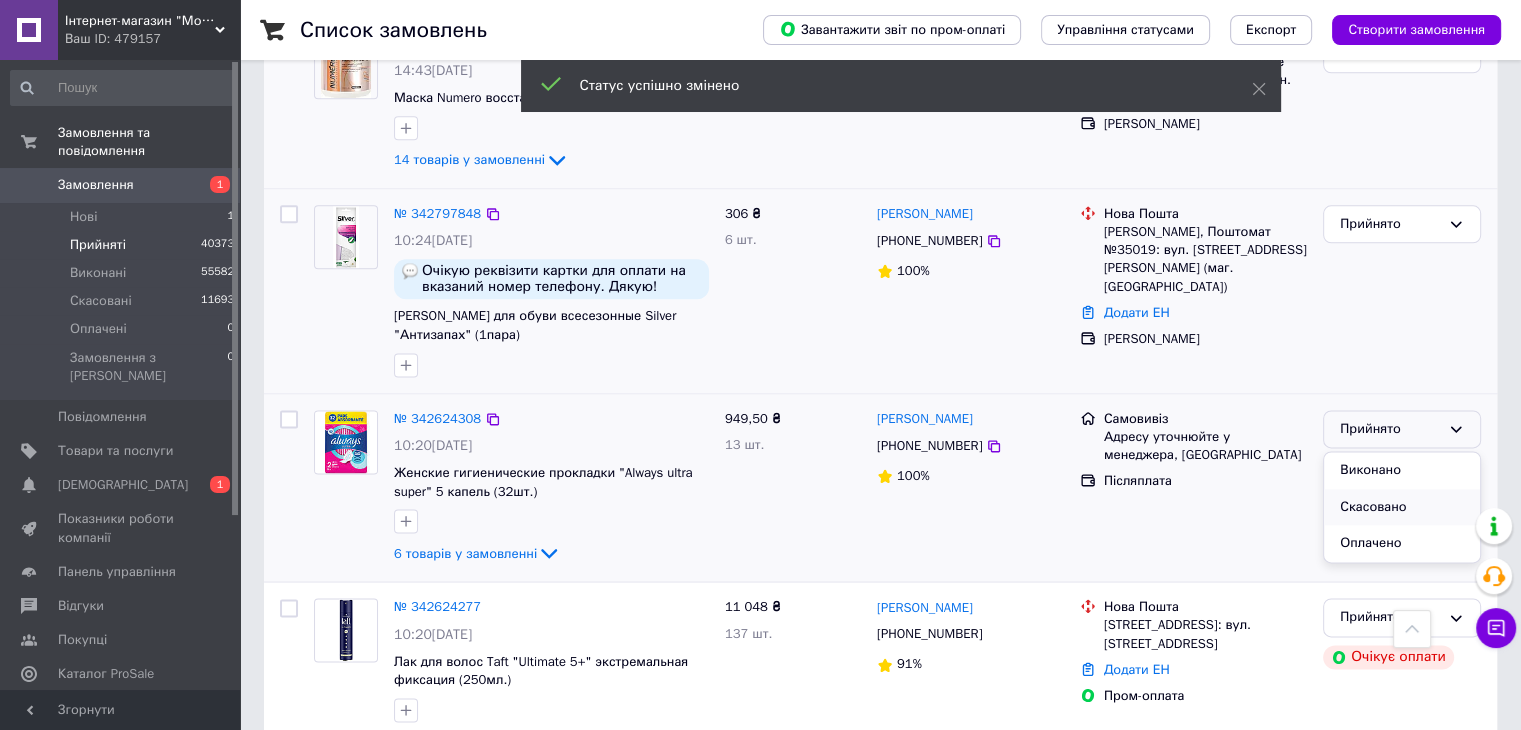 click on "Скасовано" at bounding box center [1402, 507] 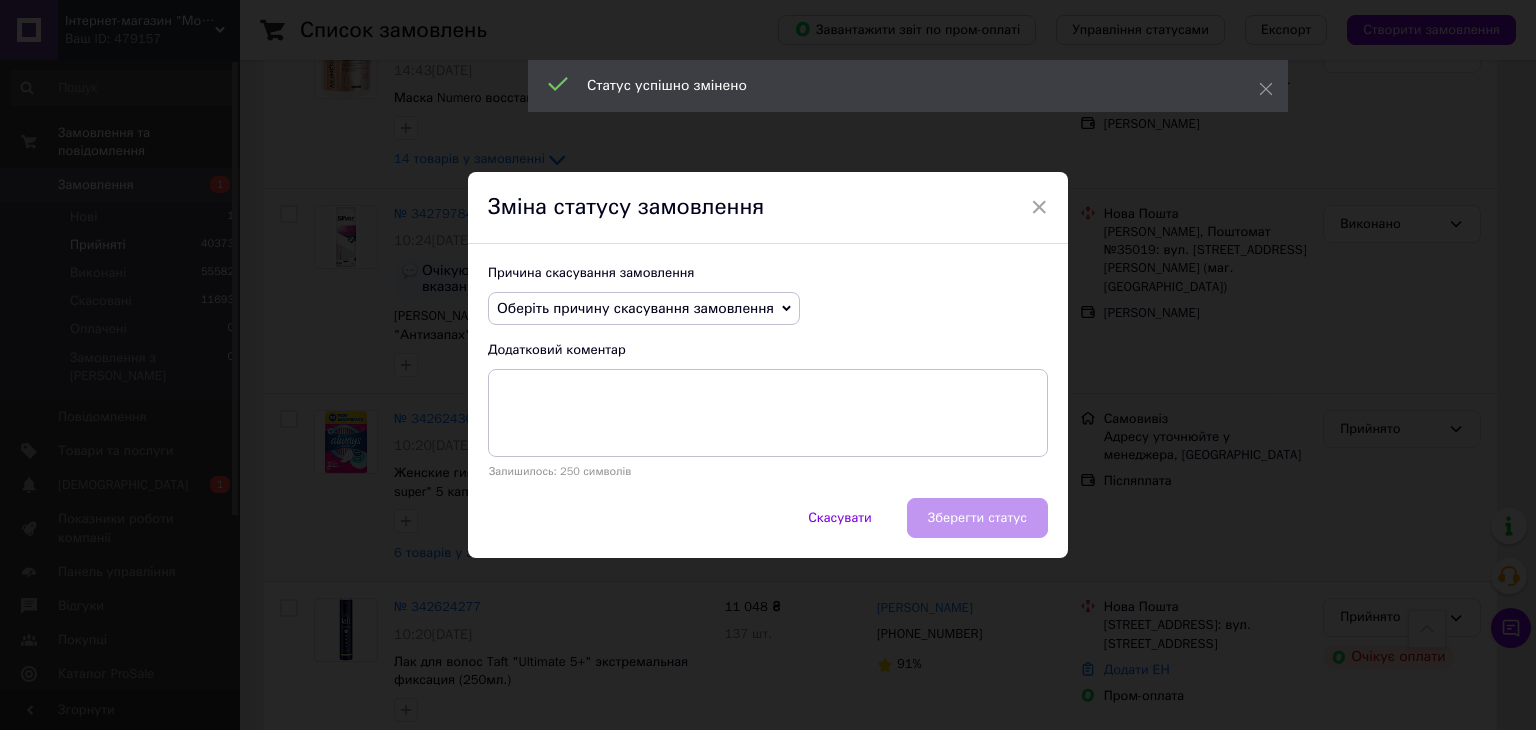 drag, startPoint x: 1092, startPoint y: 251, endPoint x: 1068, endPoint y: 238, distance: 27.294687 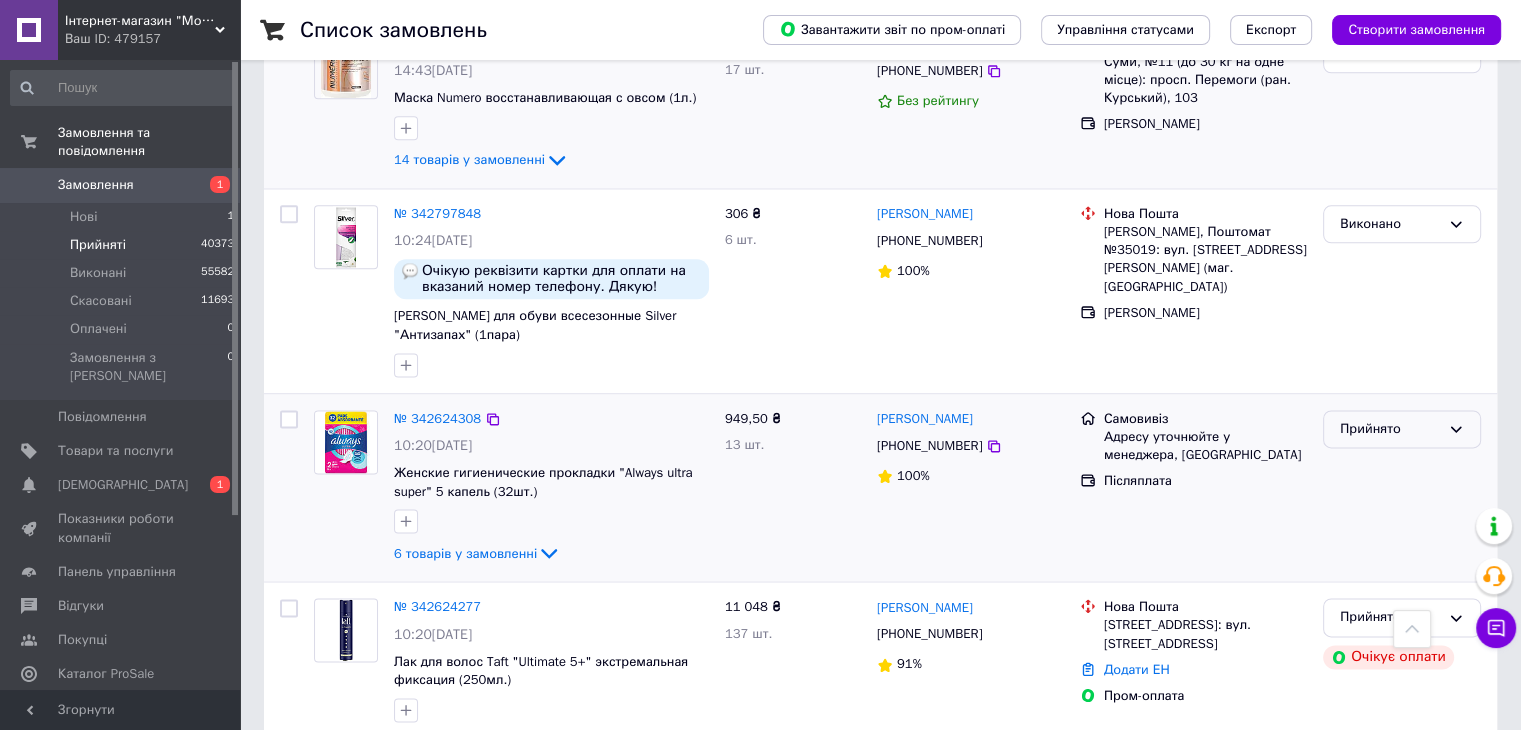 click on "Прийнято" at bounding box center [1402, 488] 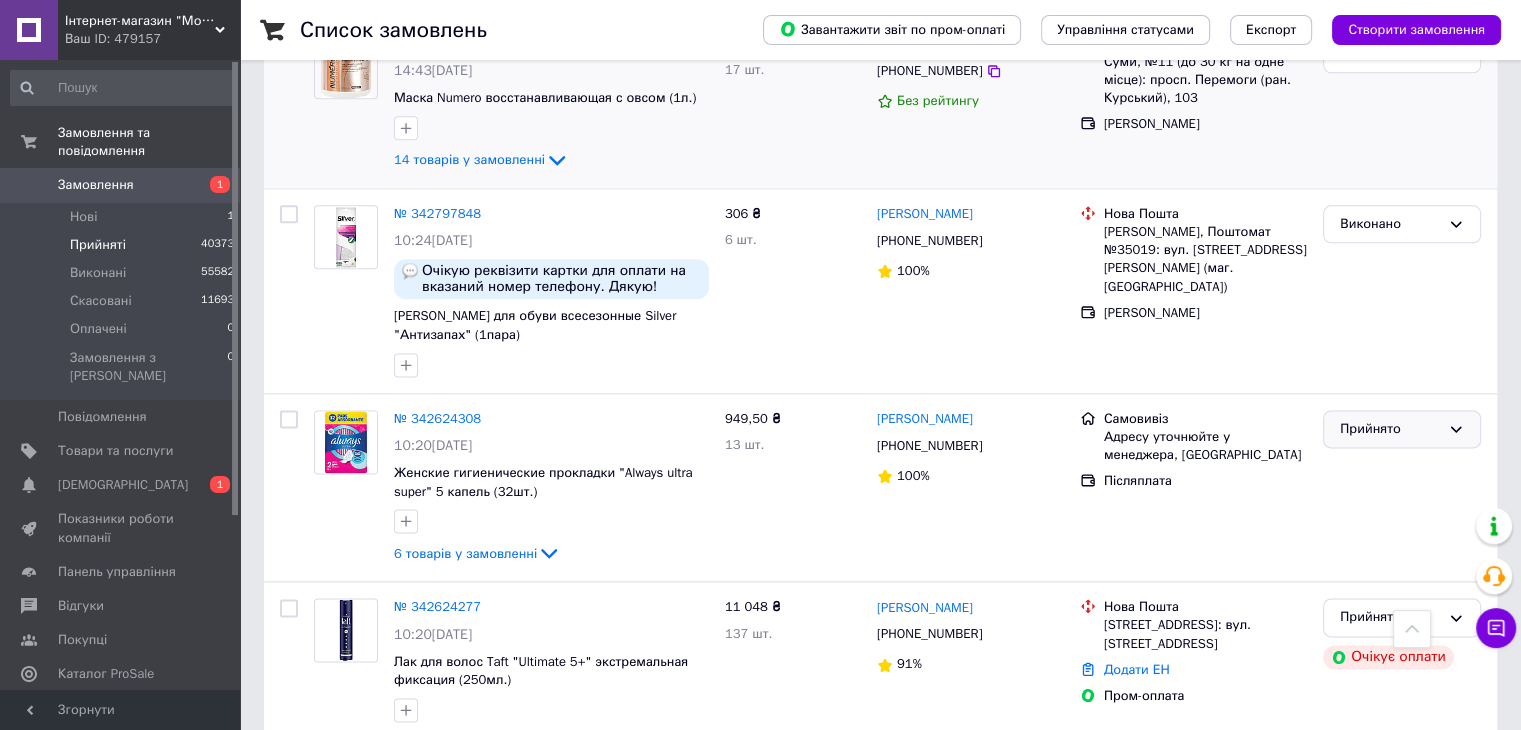 click on "Прийнято" at bounding box center (1402, 429) 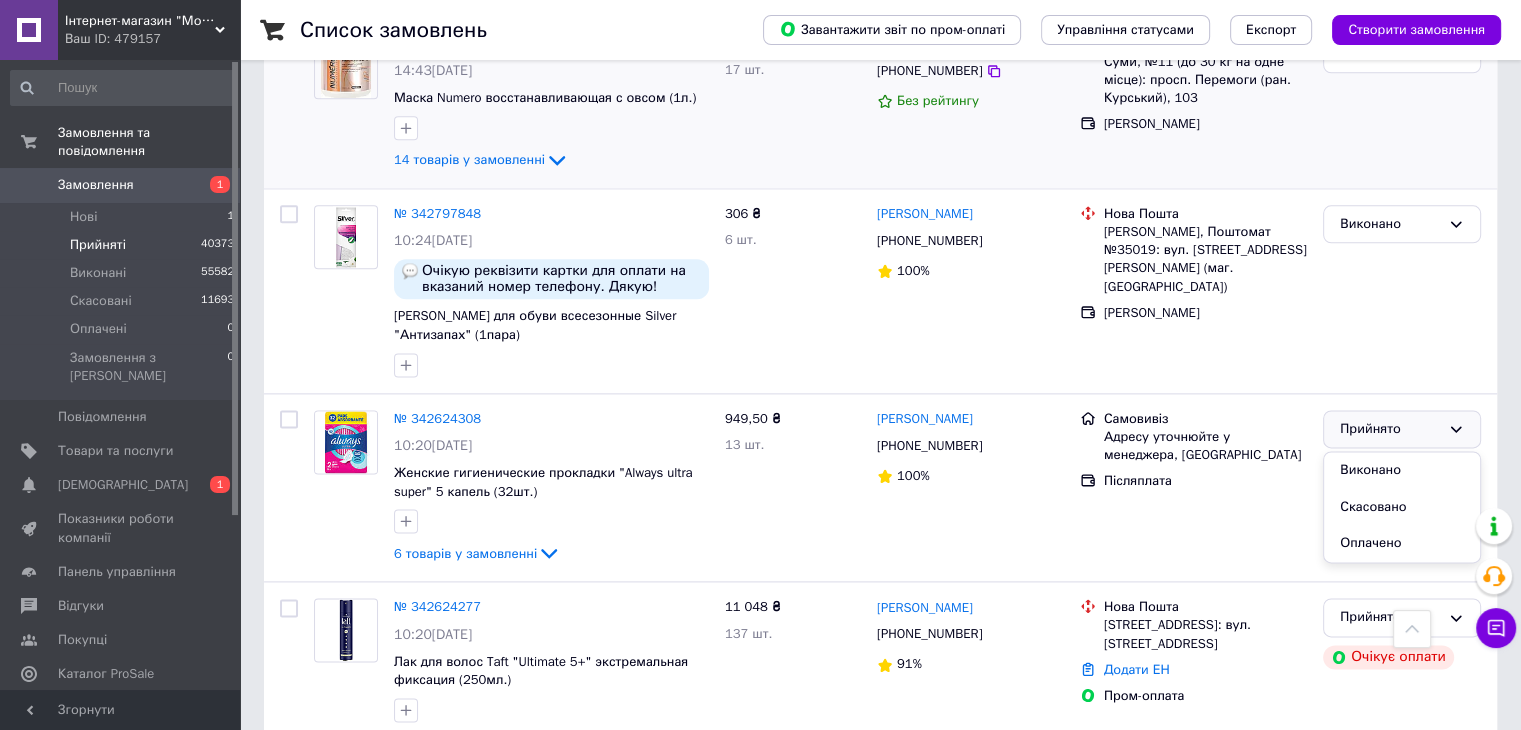 click on "Прийнято" at bounding box center [1390, 429] 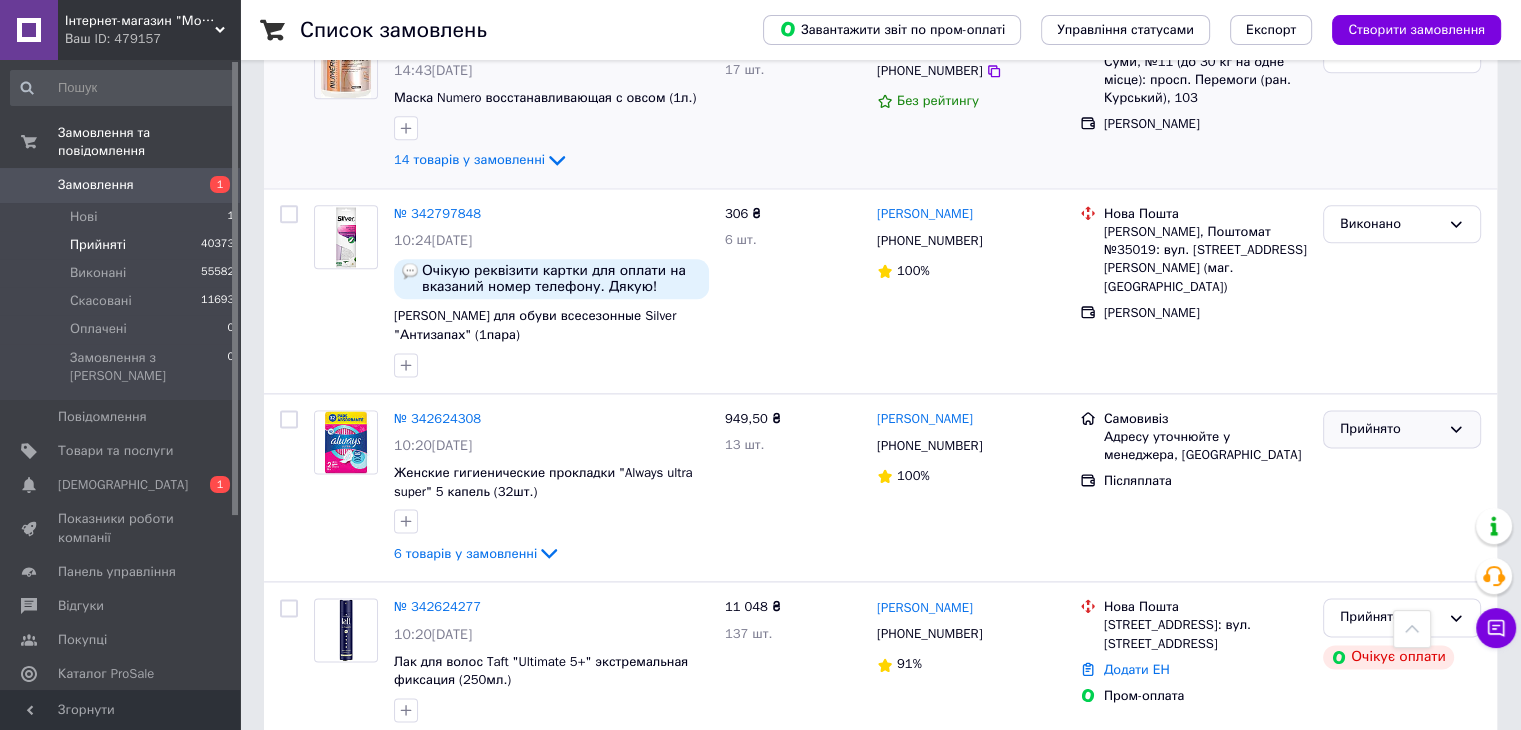 click on "Прийнято" at bounding box center [1390, 429] 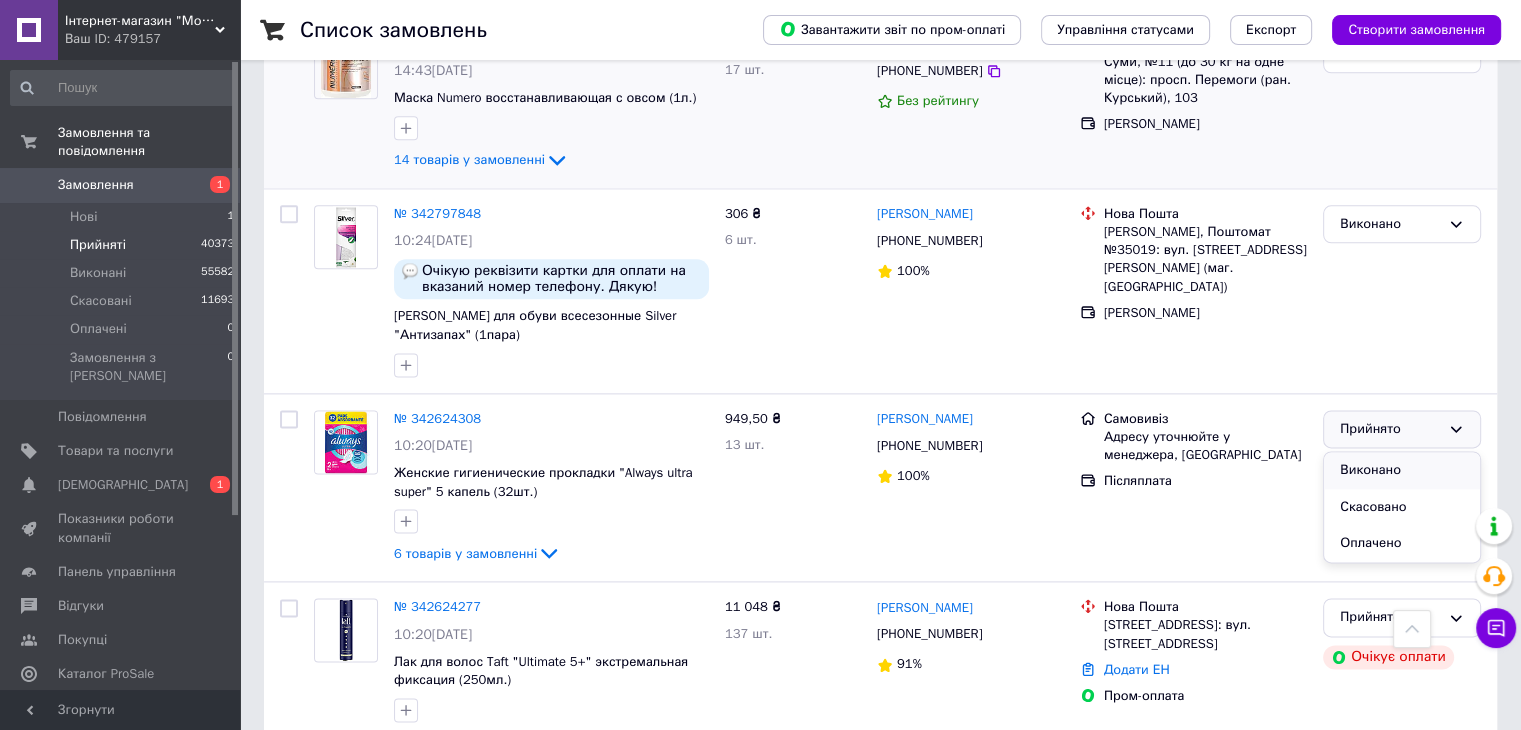 click on "Виконано" at bounding box center (1402, 470) 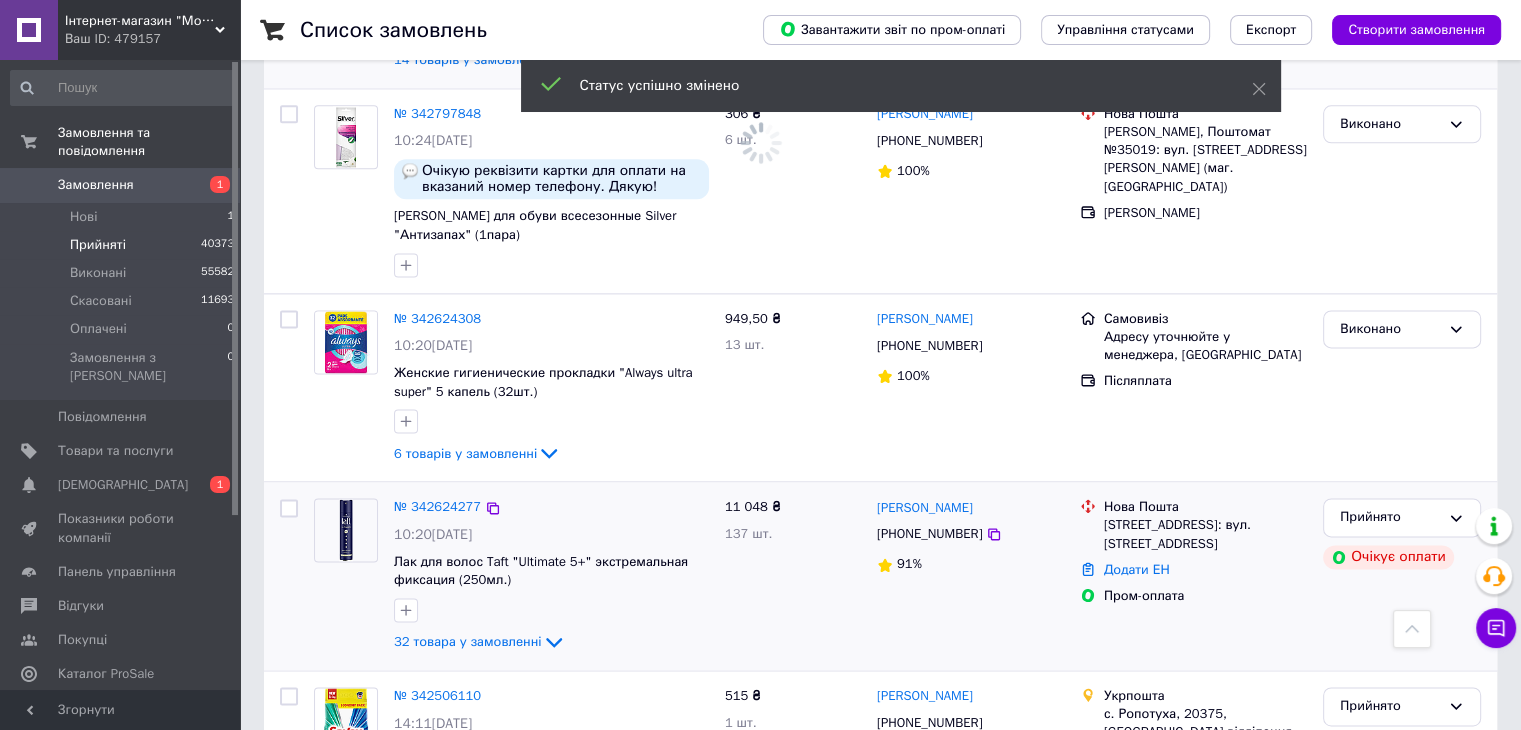scroll, scrollTop: 2712, scrollLeft: 0, axis: vertical 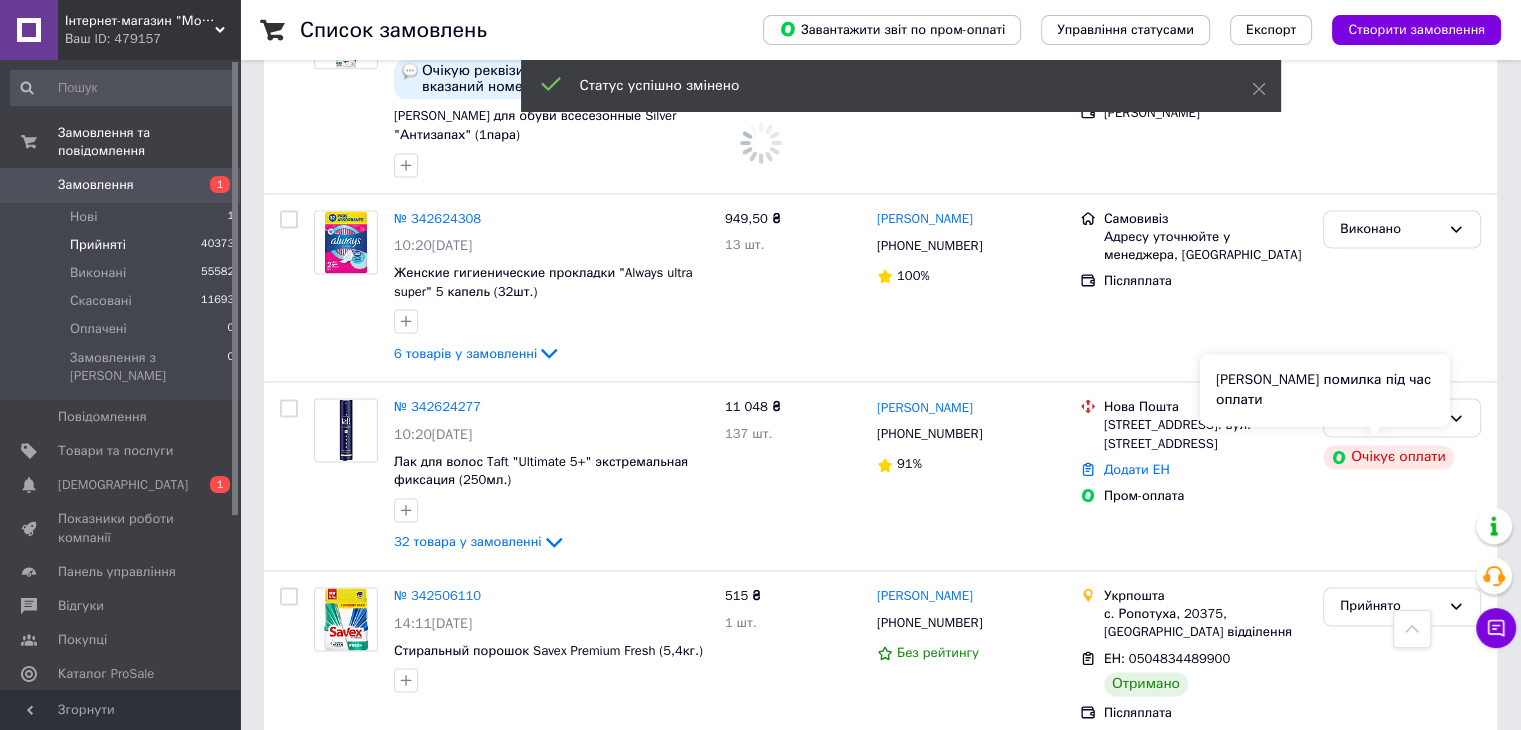 click on "[PERSON_NAME] помилка під час оплати" at bounding box center (1325, 390) 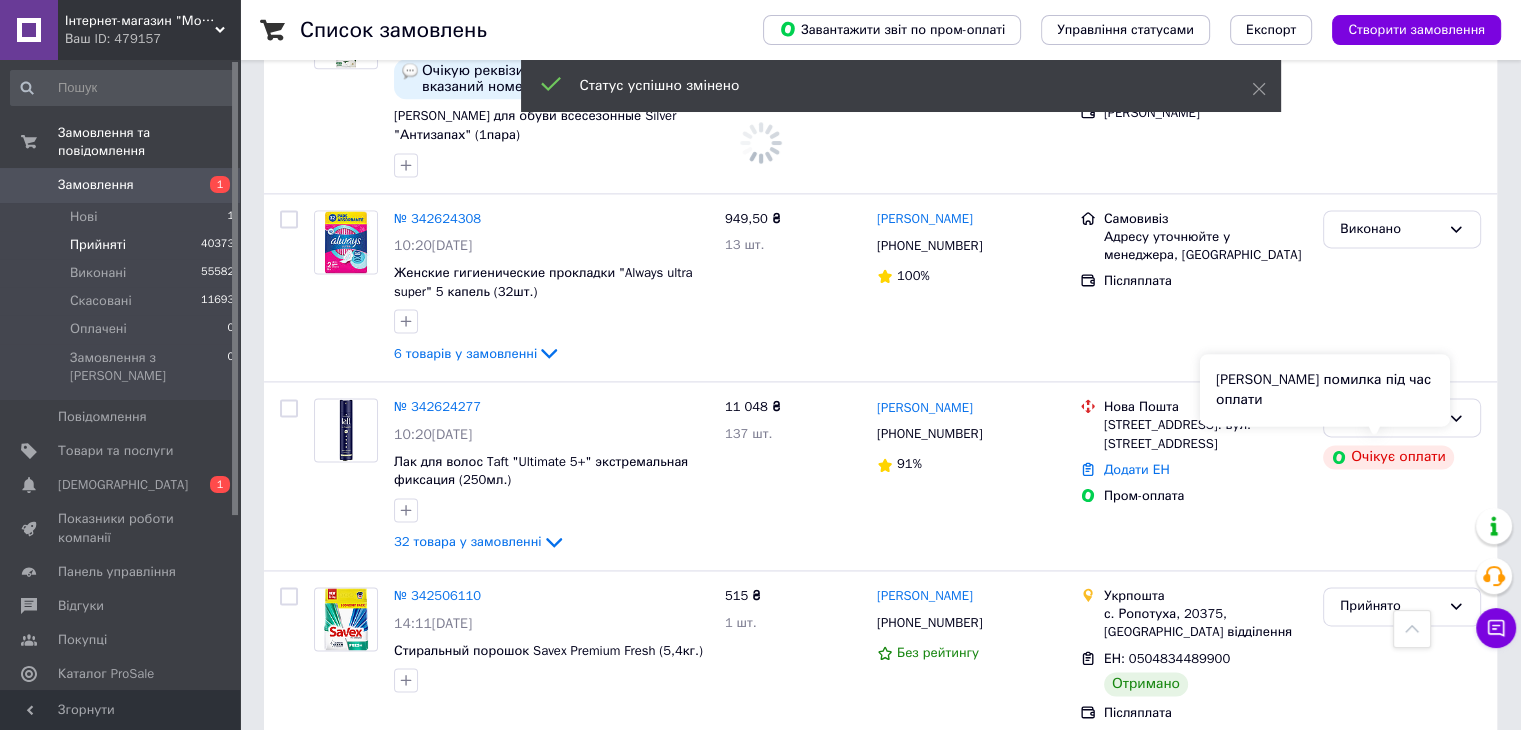 click on "[PERSON_NAME] помилка під час оплати" at bounding box center [1325, 390] 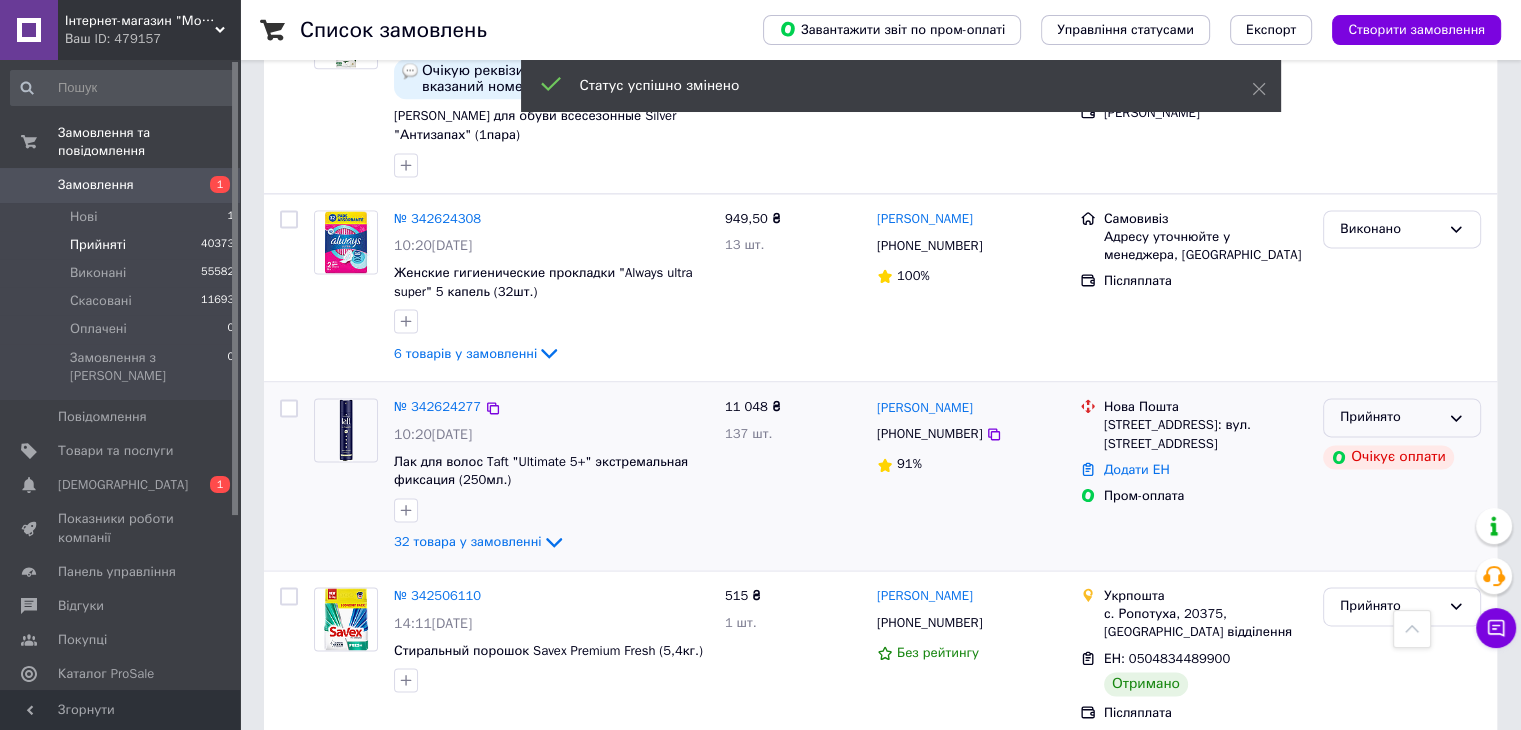 click 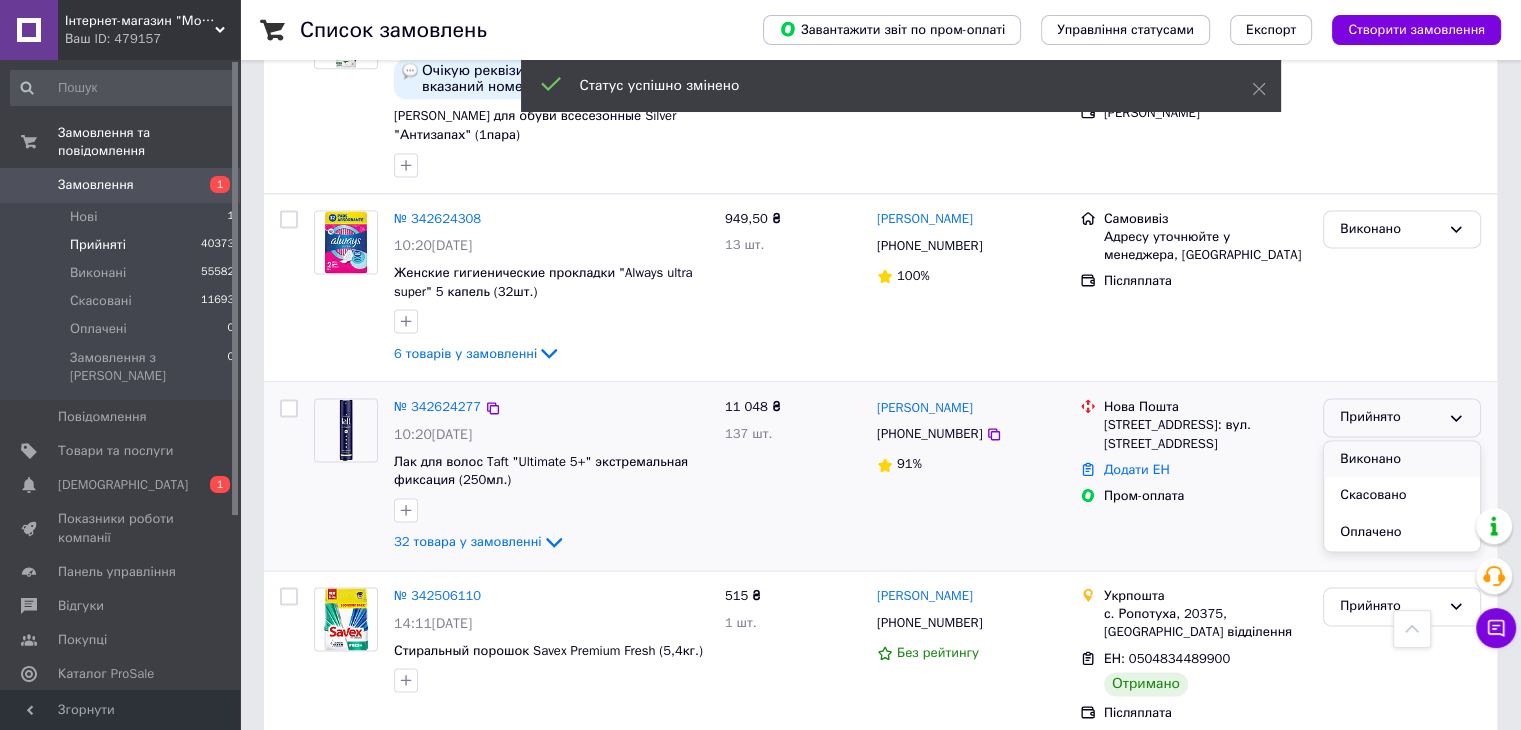 click on "Виконано" at bounding box center (1402, 459) 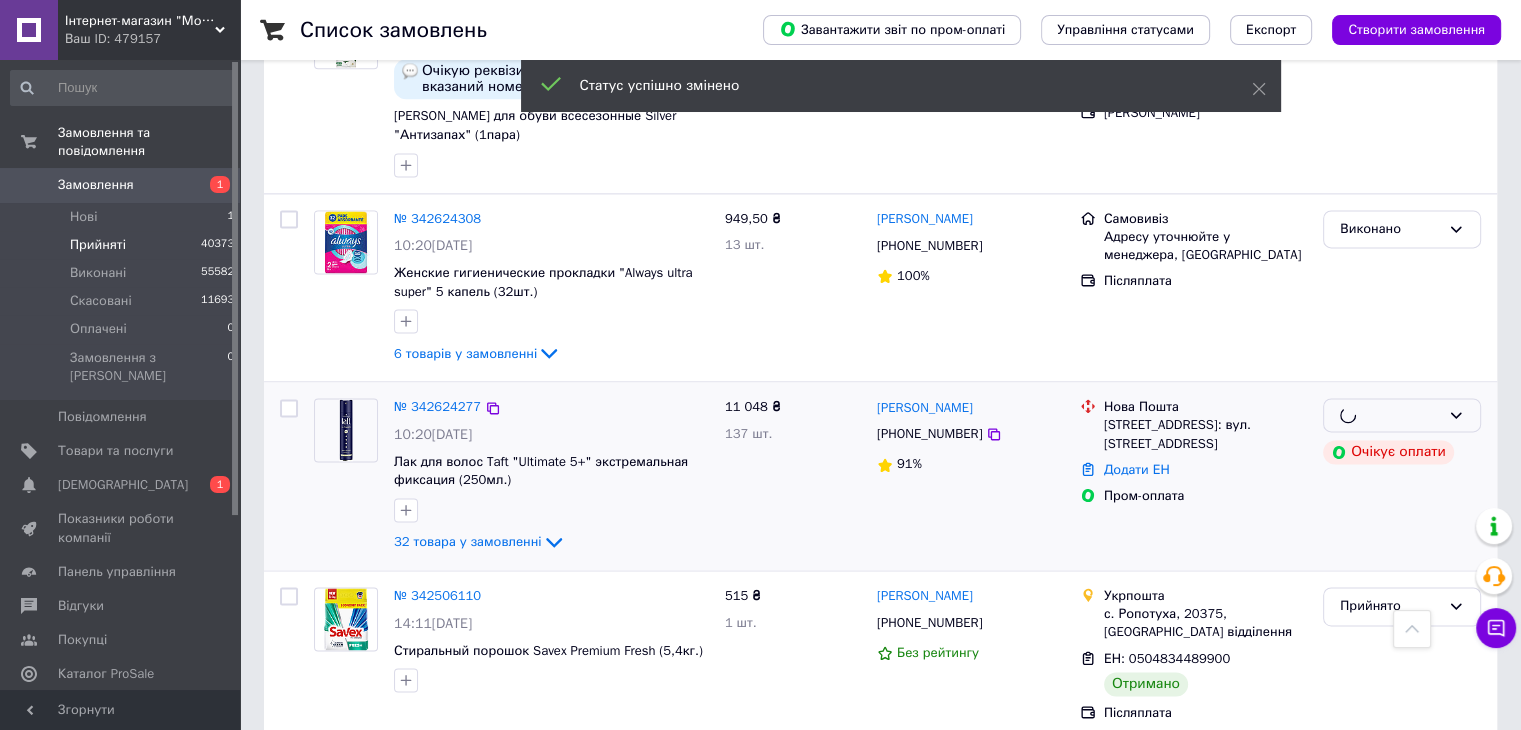 scroll, scrollTop: 2812, scrollLeft: 0, axis: vertical 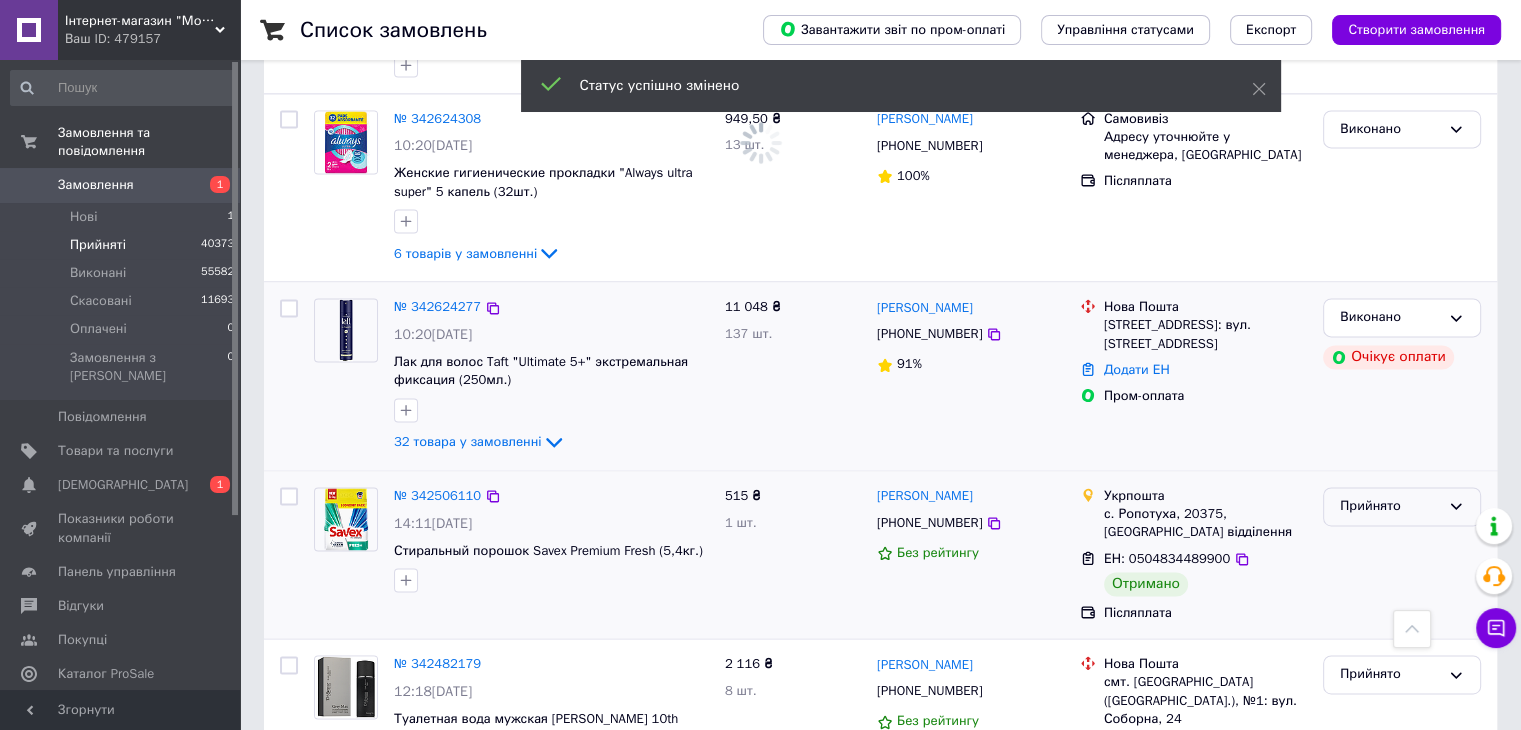 drag, startPoint x: 1390, startPoint y: 493, endPoint x: 1380, endPoint y: 517, distance: 26 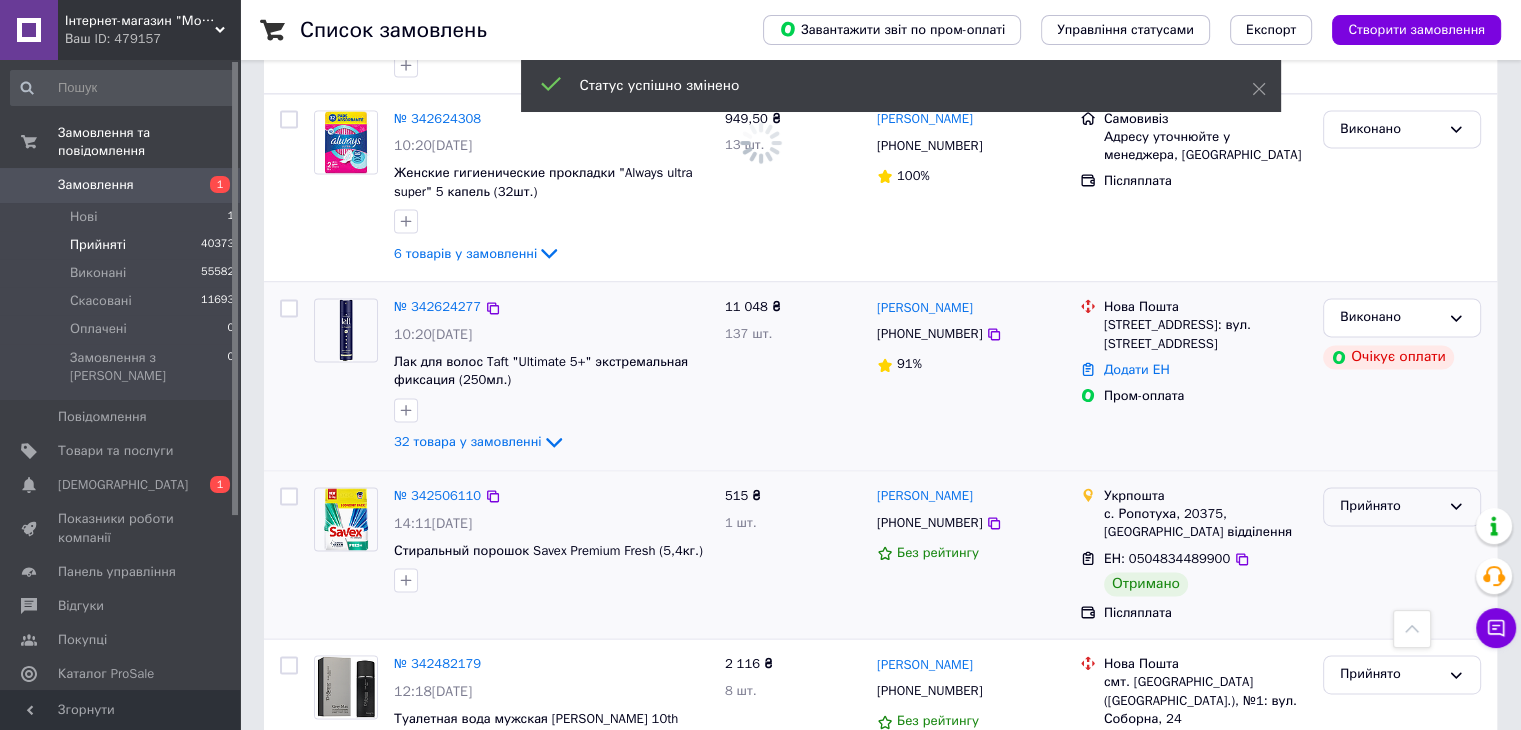 click on "Прийнято" at bounding box center [1390, 506] 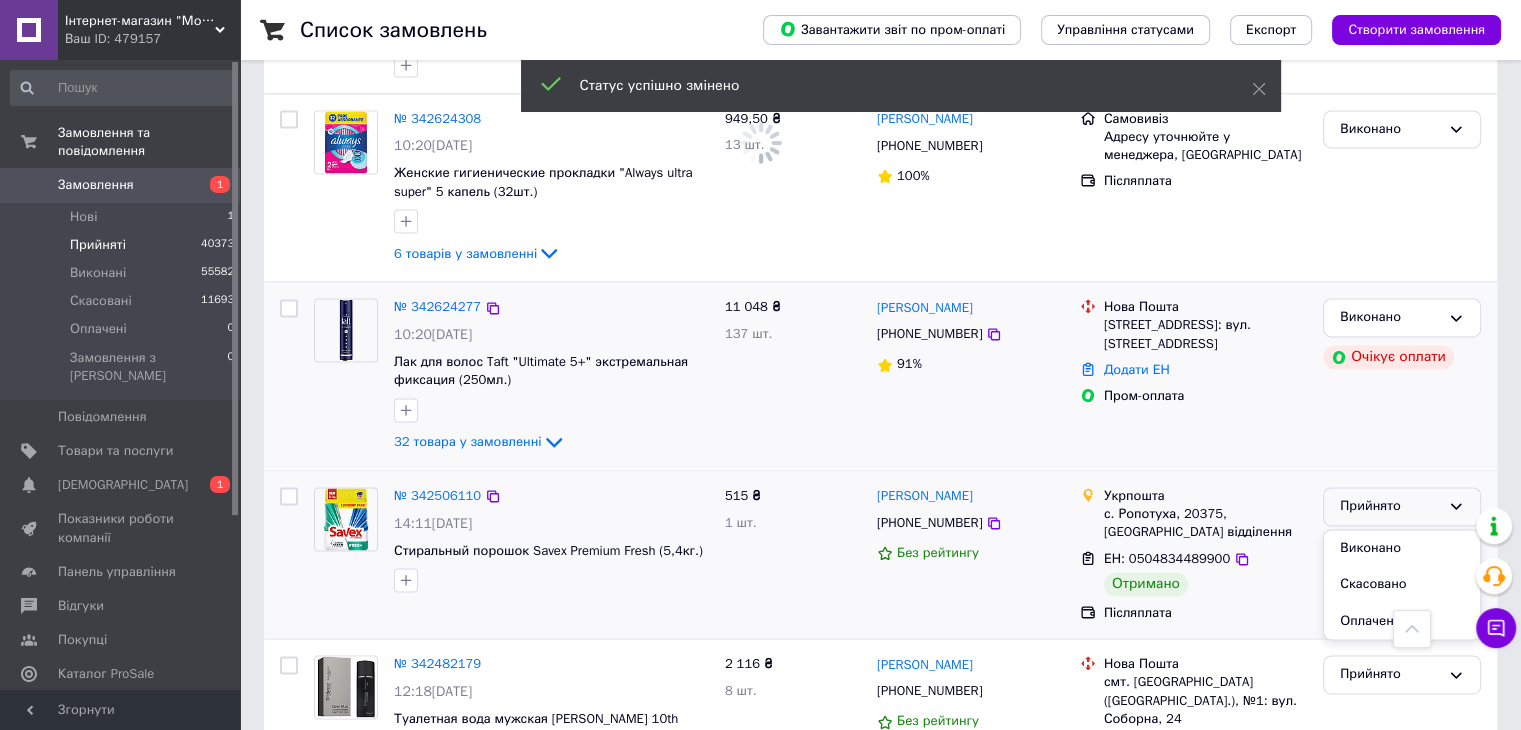 click on "Виконано" at bounding box center [1402, 548] 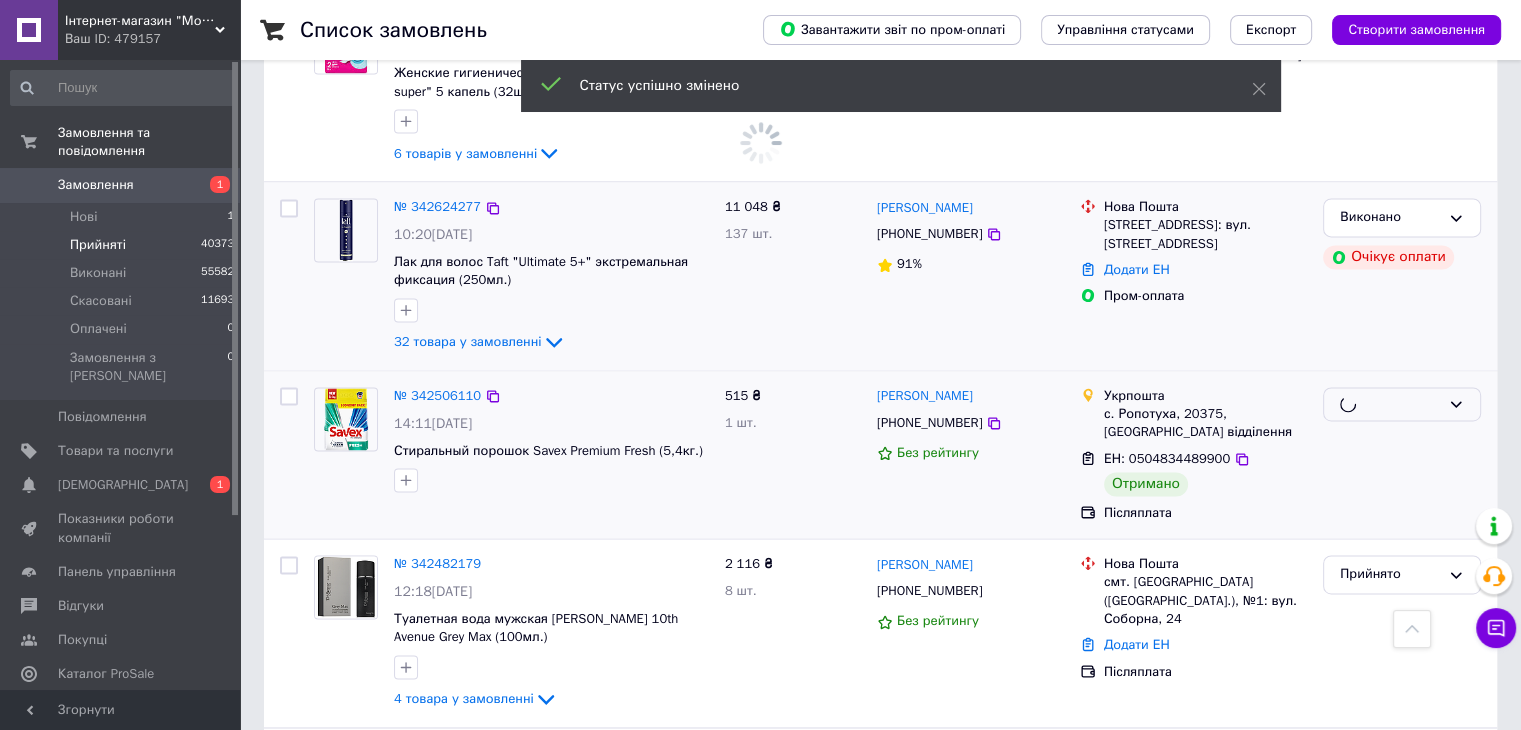 scroll, scrollTop: 3012, scrollLeft: 0, axis: vertical 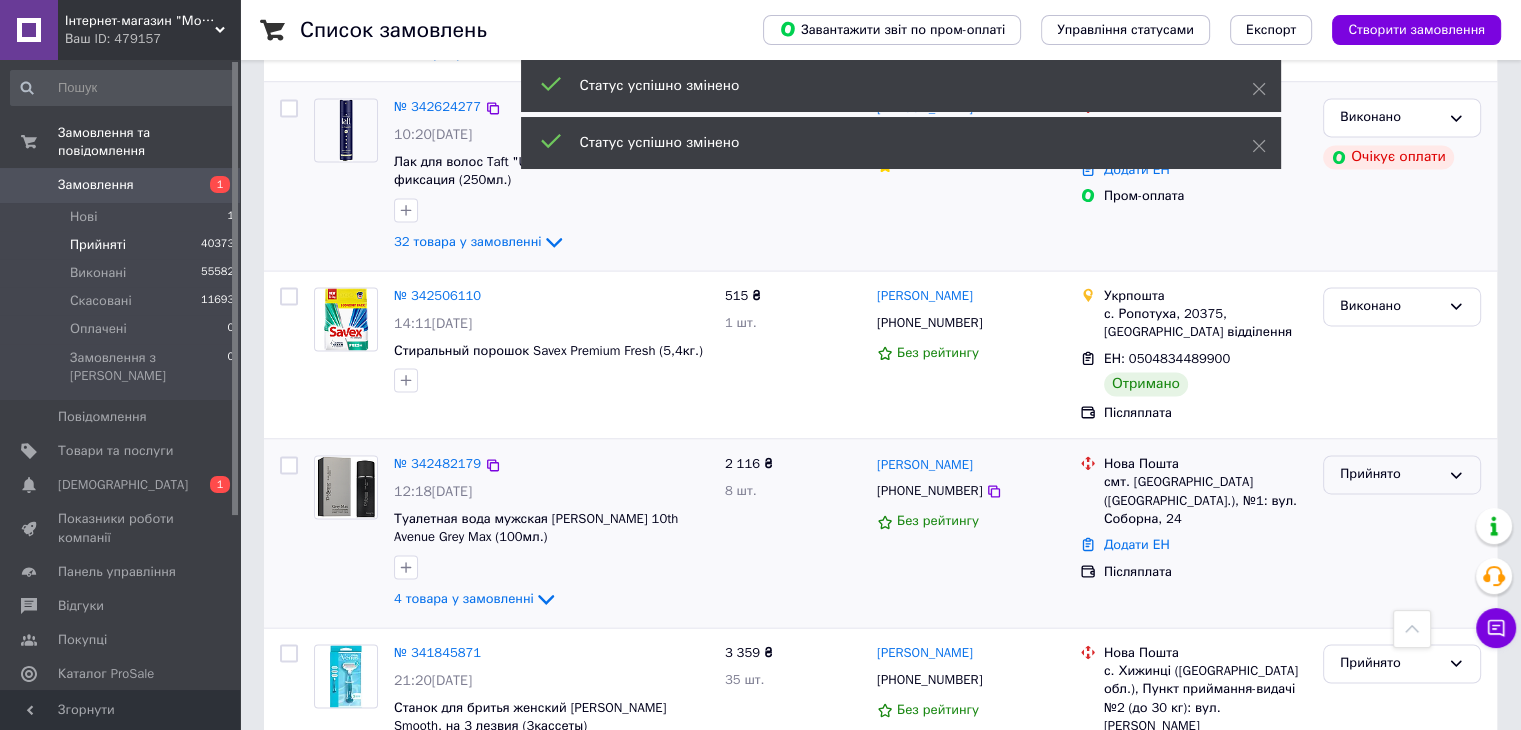 click on "Прийнято" at bounding box center [1402, 474] 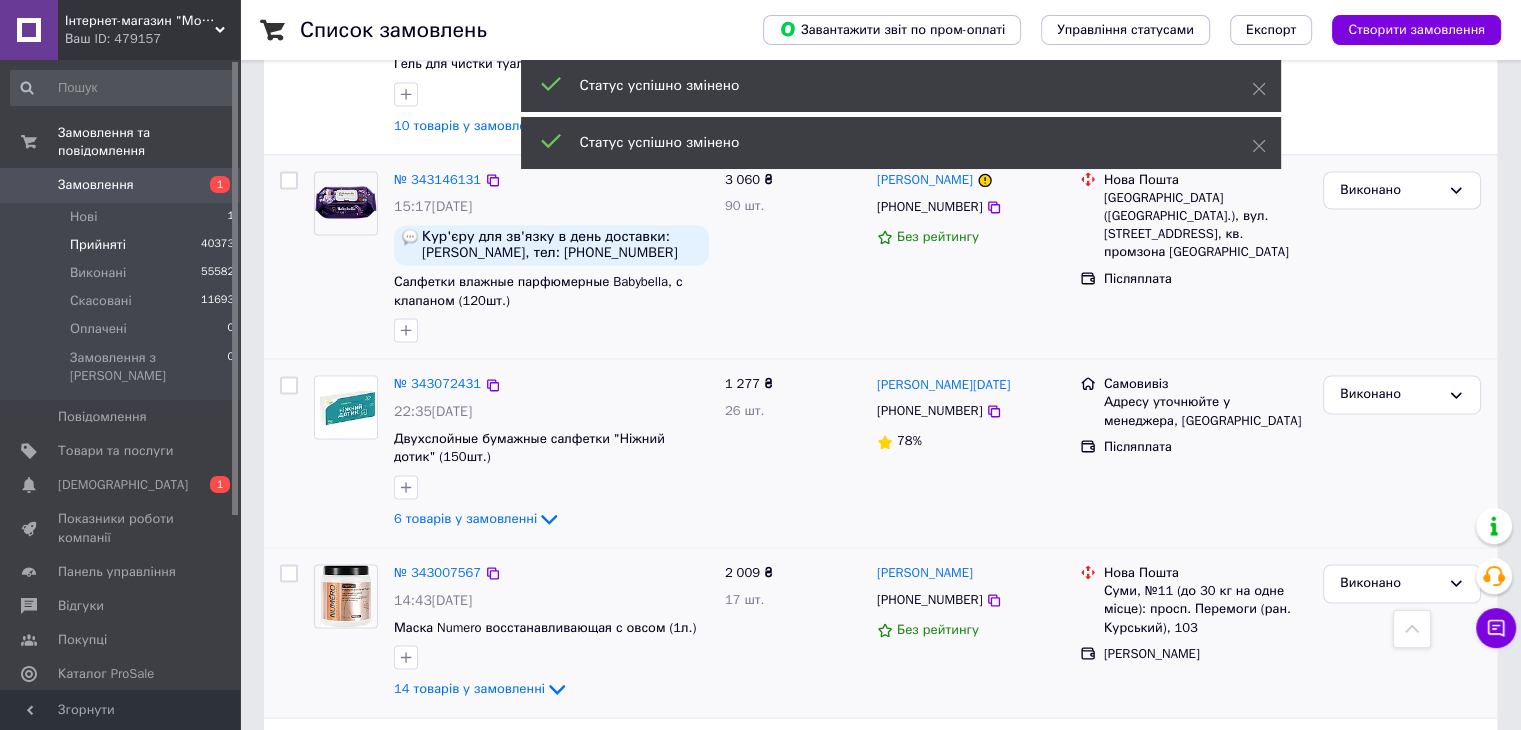 click on "Виконано" at bounding box center [1402, 453] 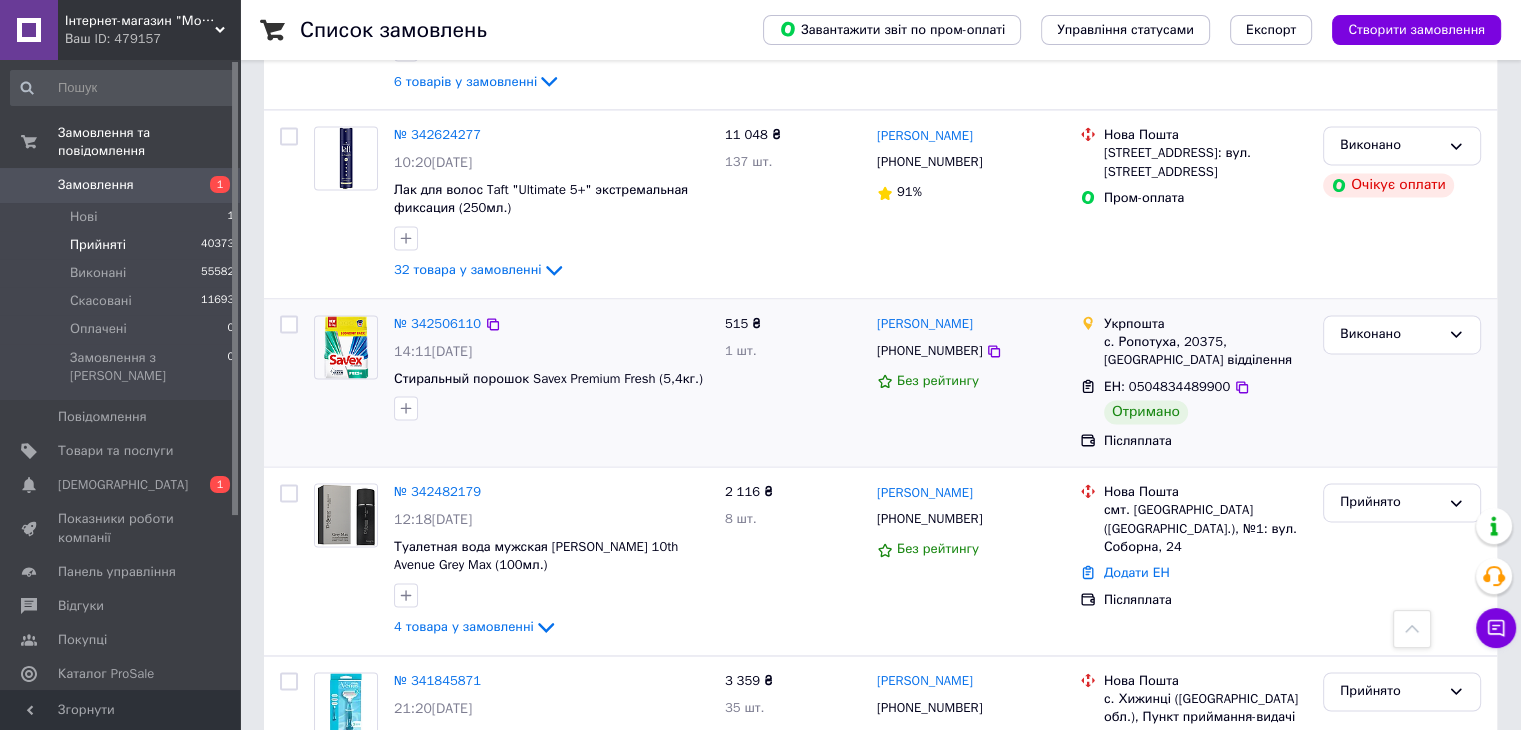scroll, scrollTop: 3284, scrollLeft: 0, axis: vertical 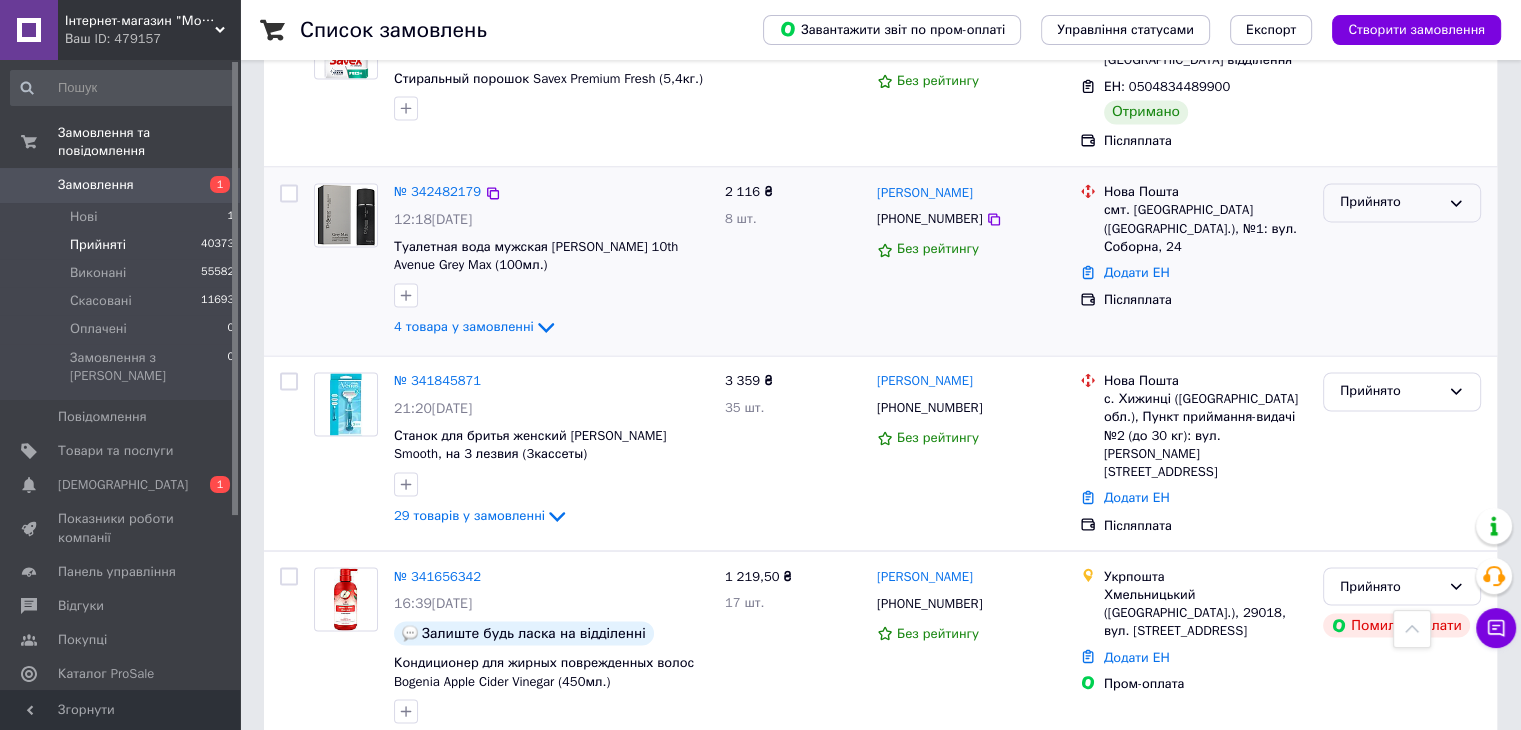 drag, startPoint x: 1388, startPoint y: 196, endPoint x: 1384, endPoint y: 211, distance: 15.524175 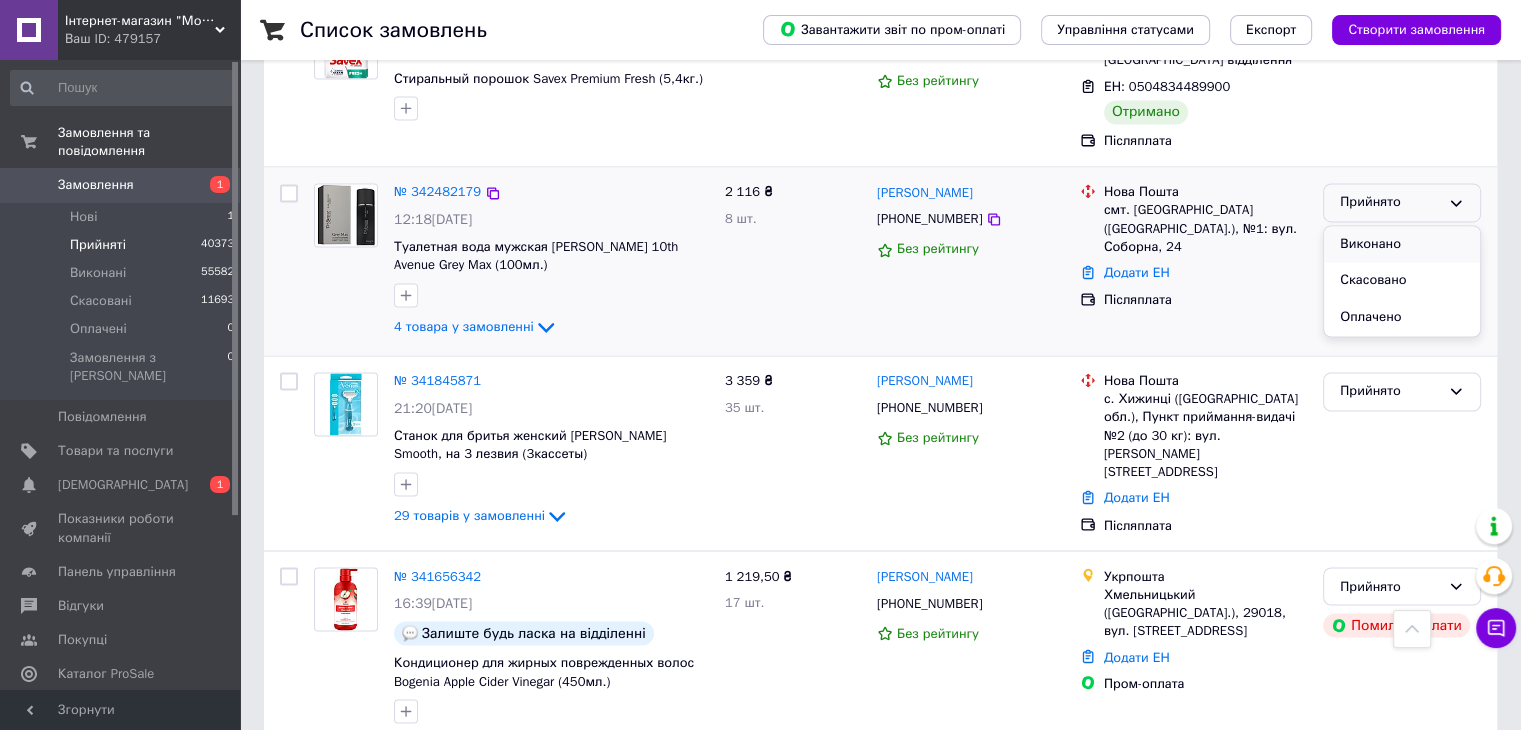click on "Виконано" at bounding box center (1402, 244) 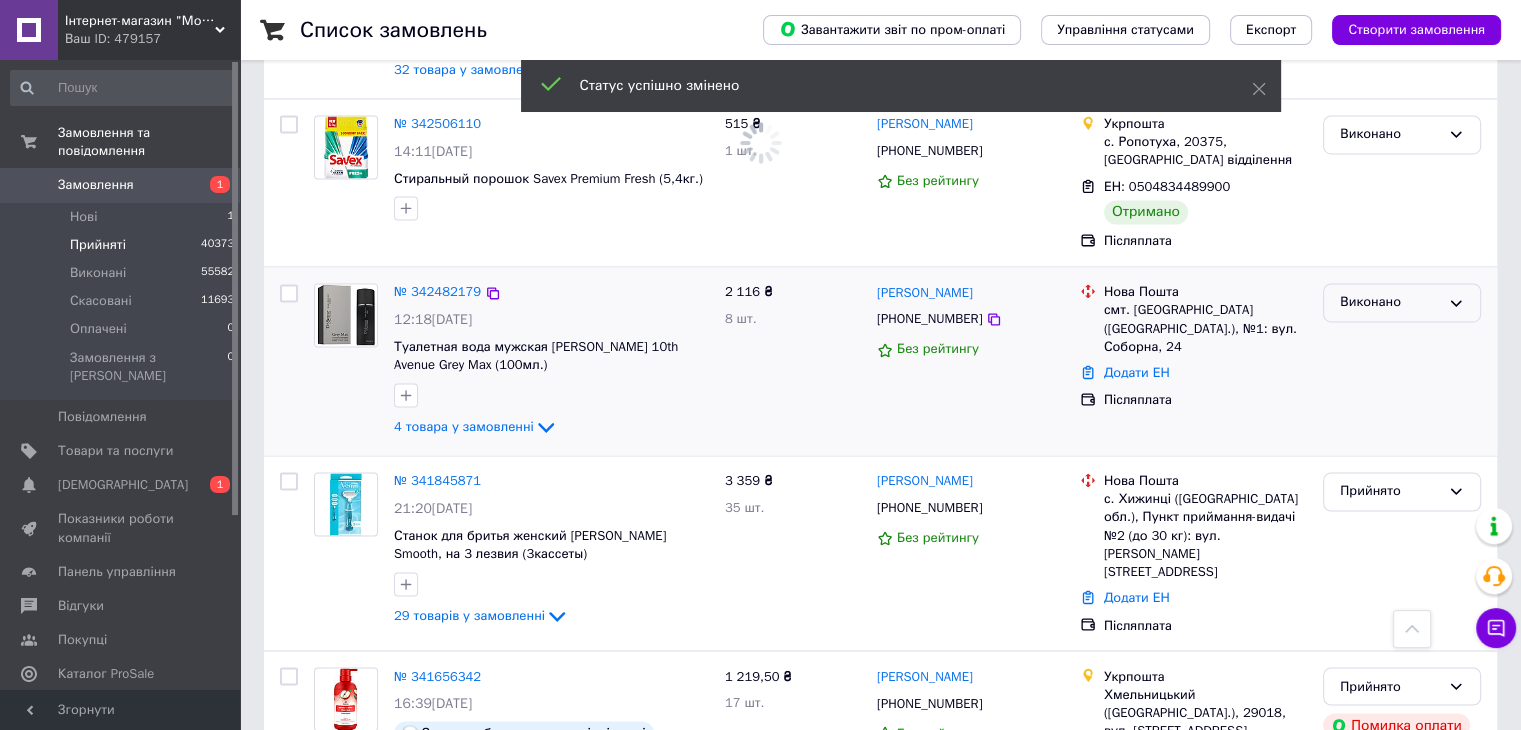 scroll, scrollTop: 3384, scrollLeft: 0, axis: vertical 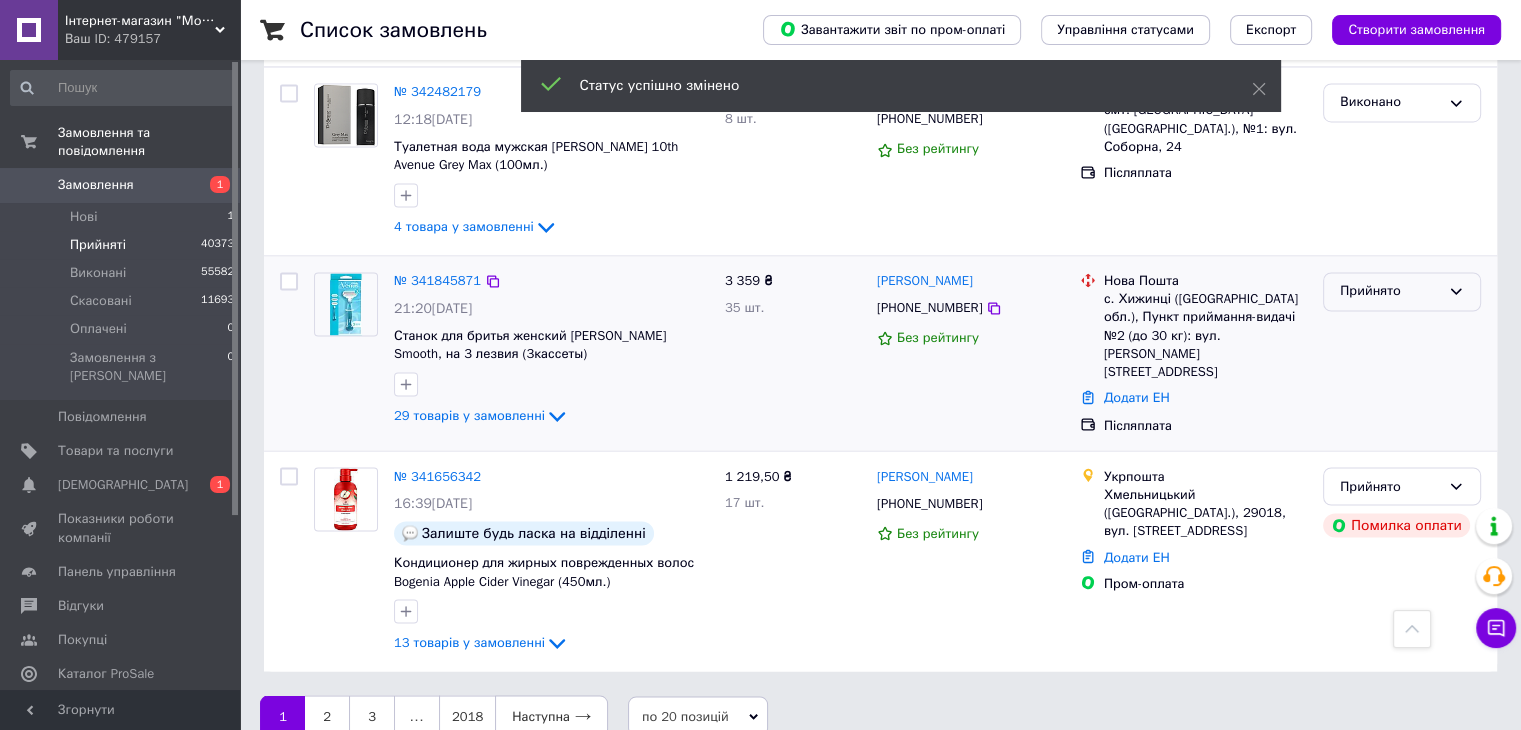 click on "Прийнято" at bounding box center (1402, 291) 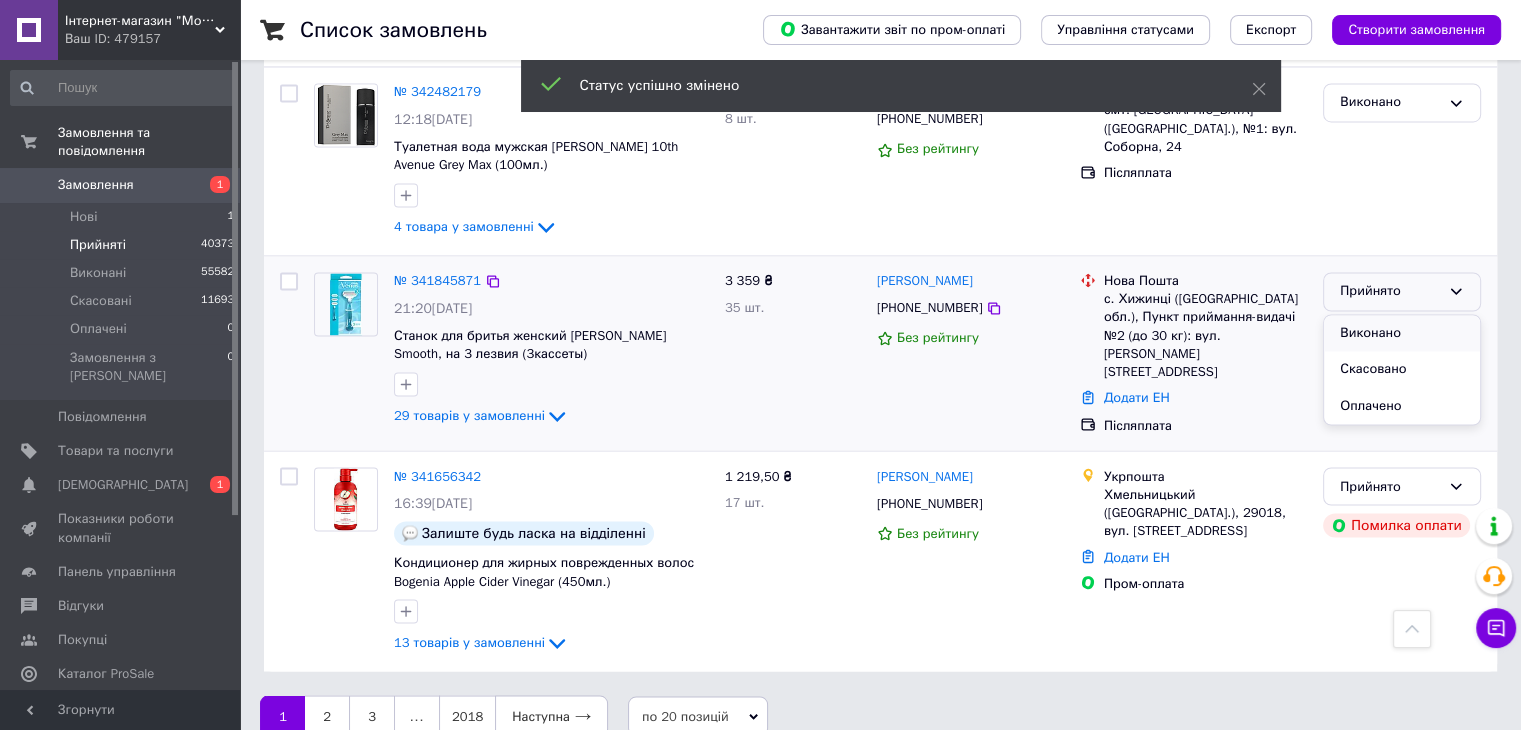click on "Виконано" at bounding box center [1402, 333] 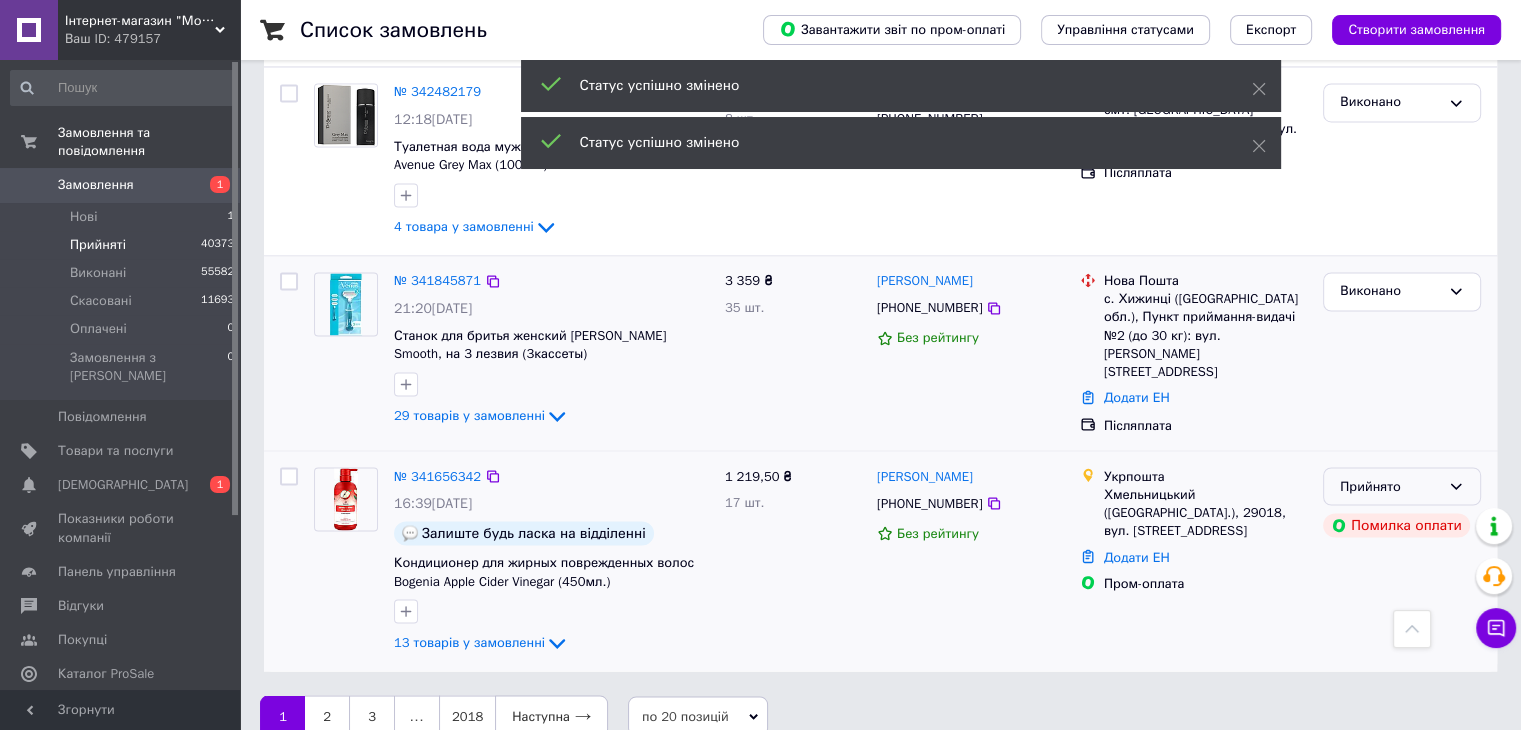 click on "Прийнято" at bounding box center (1390, 486) 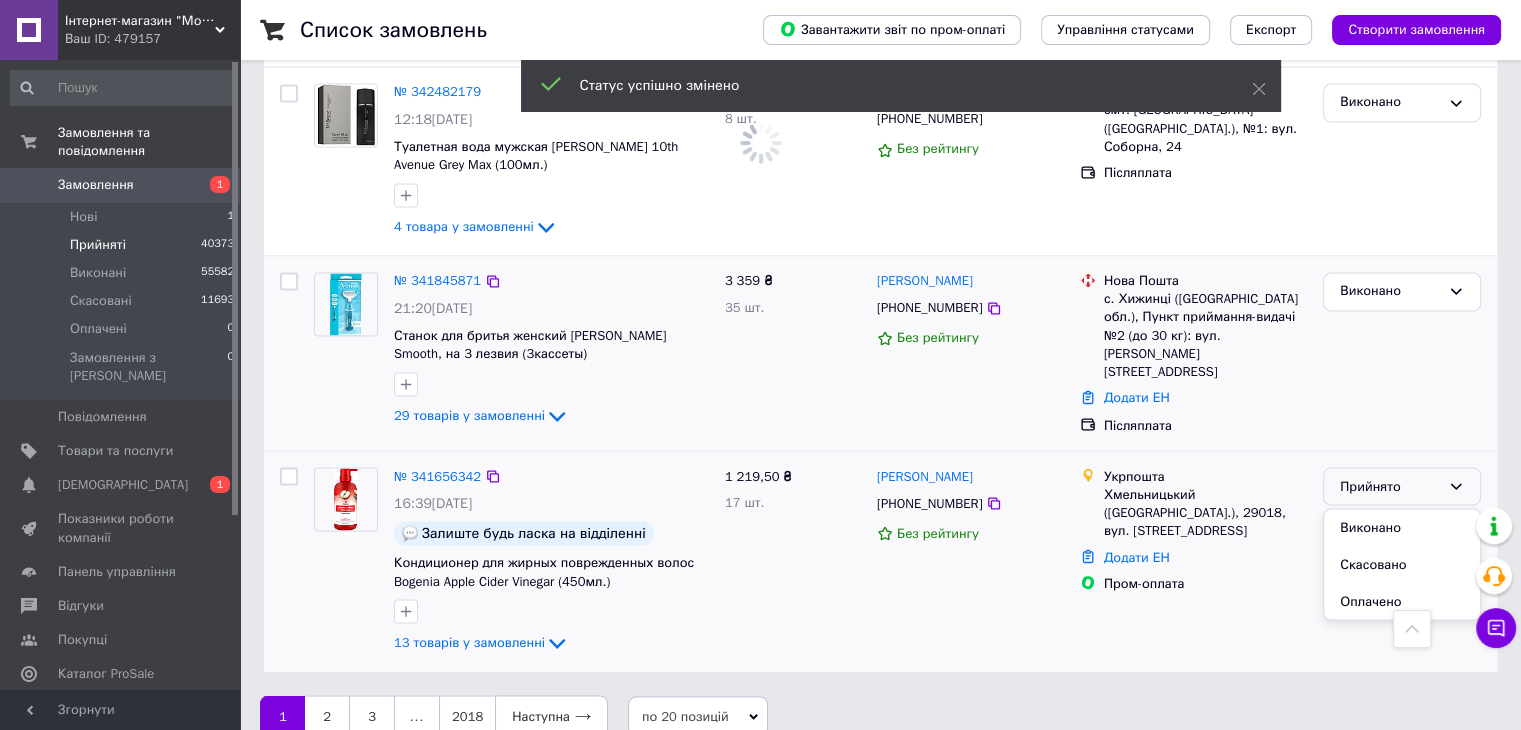 click on "Виконано" at bounding box center [1402, 527] 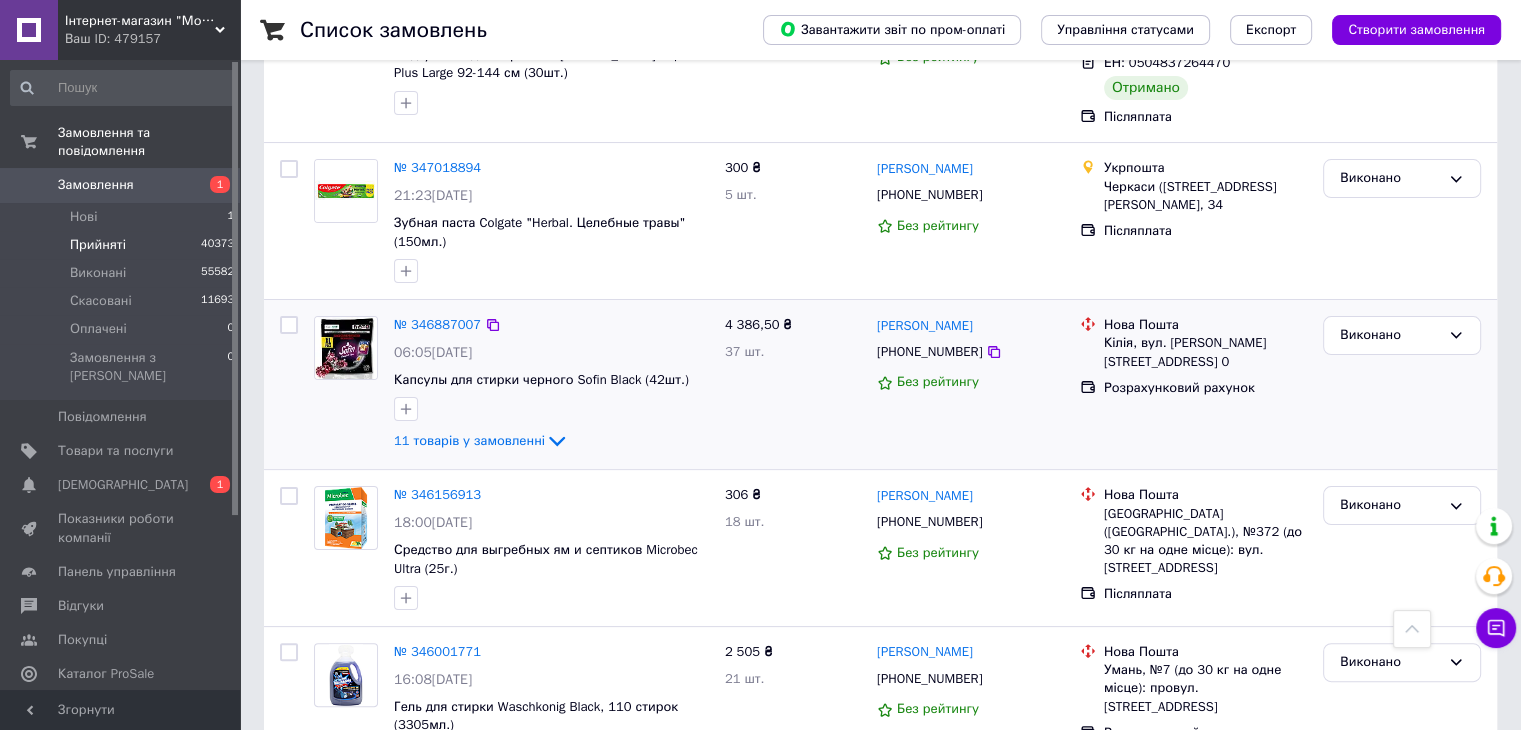 scroll, scrollTop: 0, scrollLeft: 0, axis: both 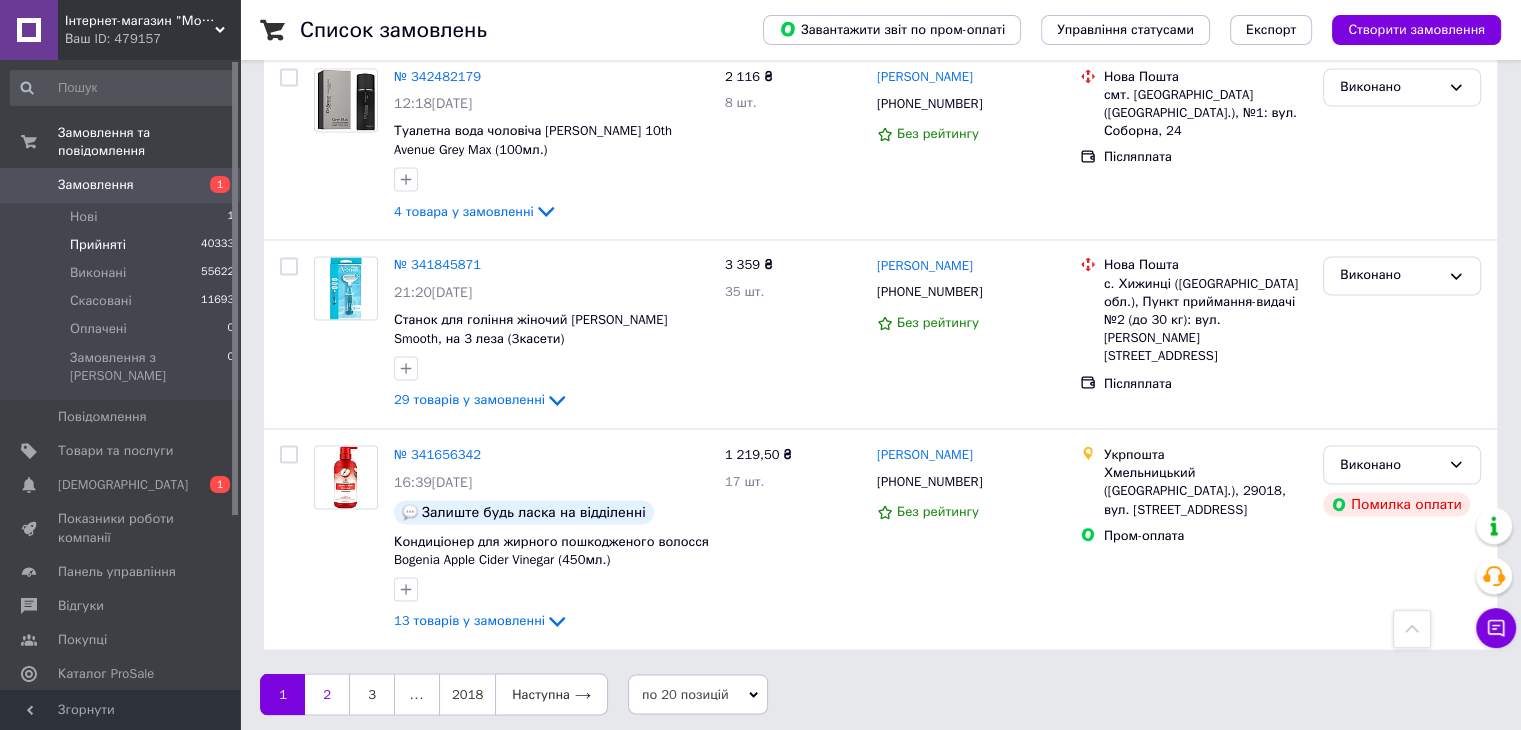 click on "2" at bounding box center [327, 694] 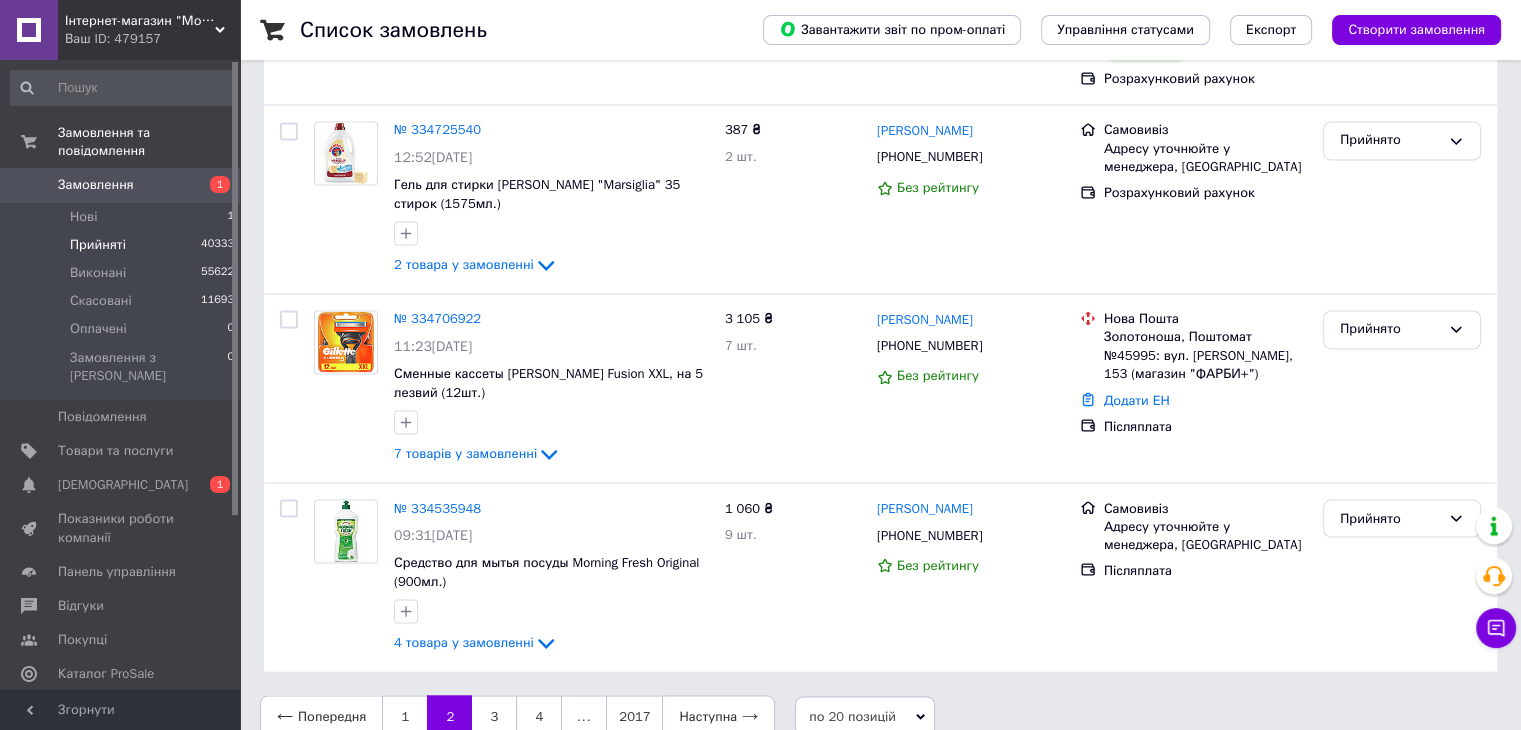 scroll, scrollTop: 0, scrollLeft: 0, axis: both 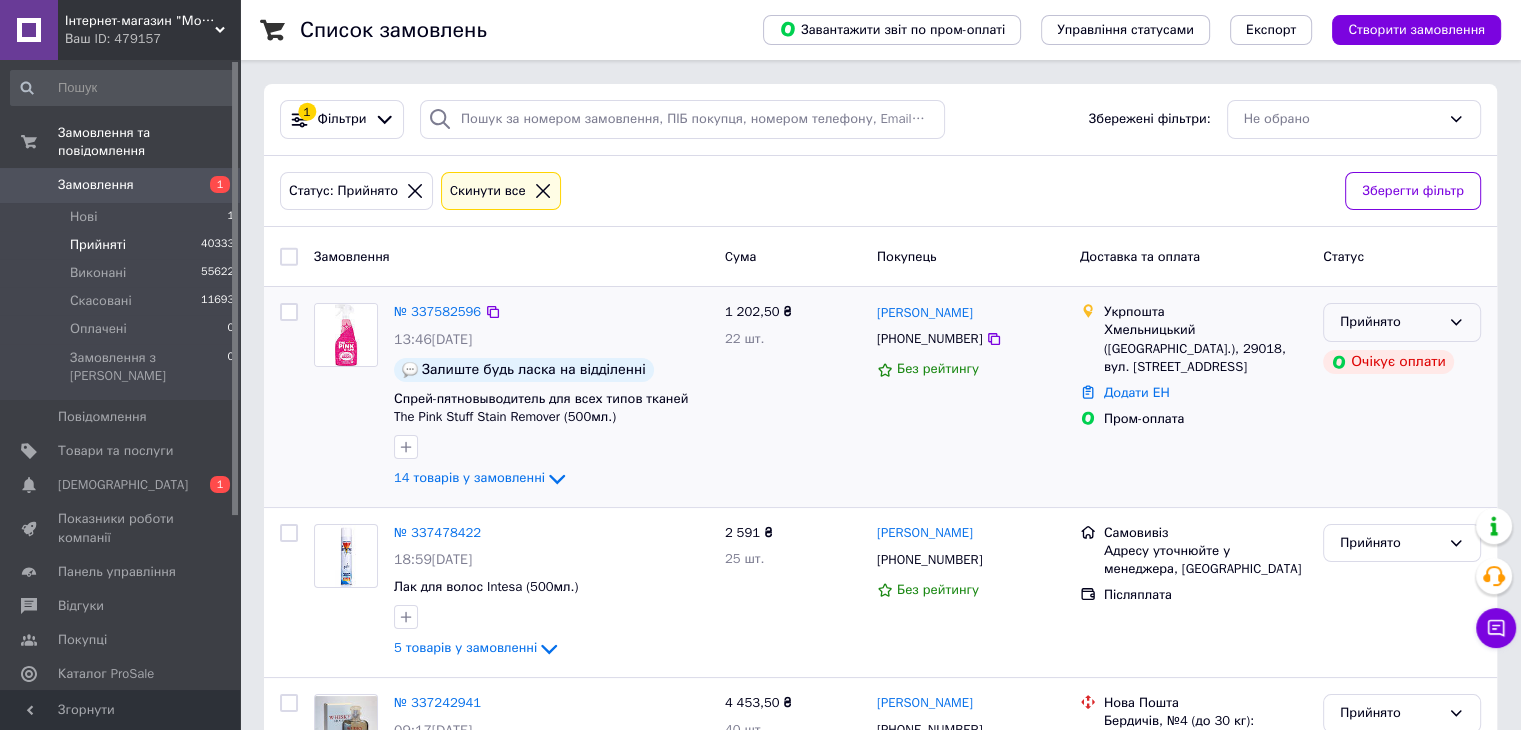 click on "Прийнято" at bounding box center (1390, 322) 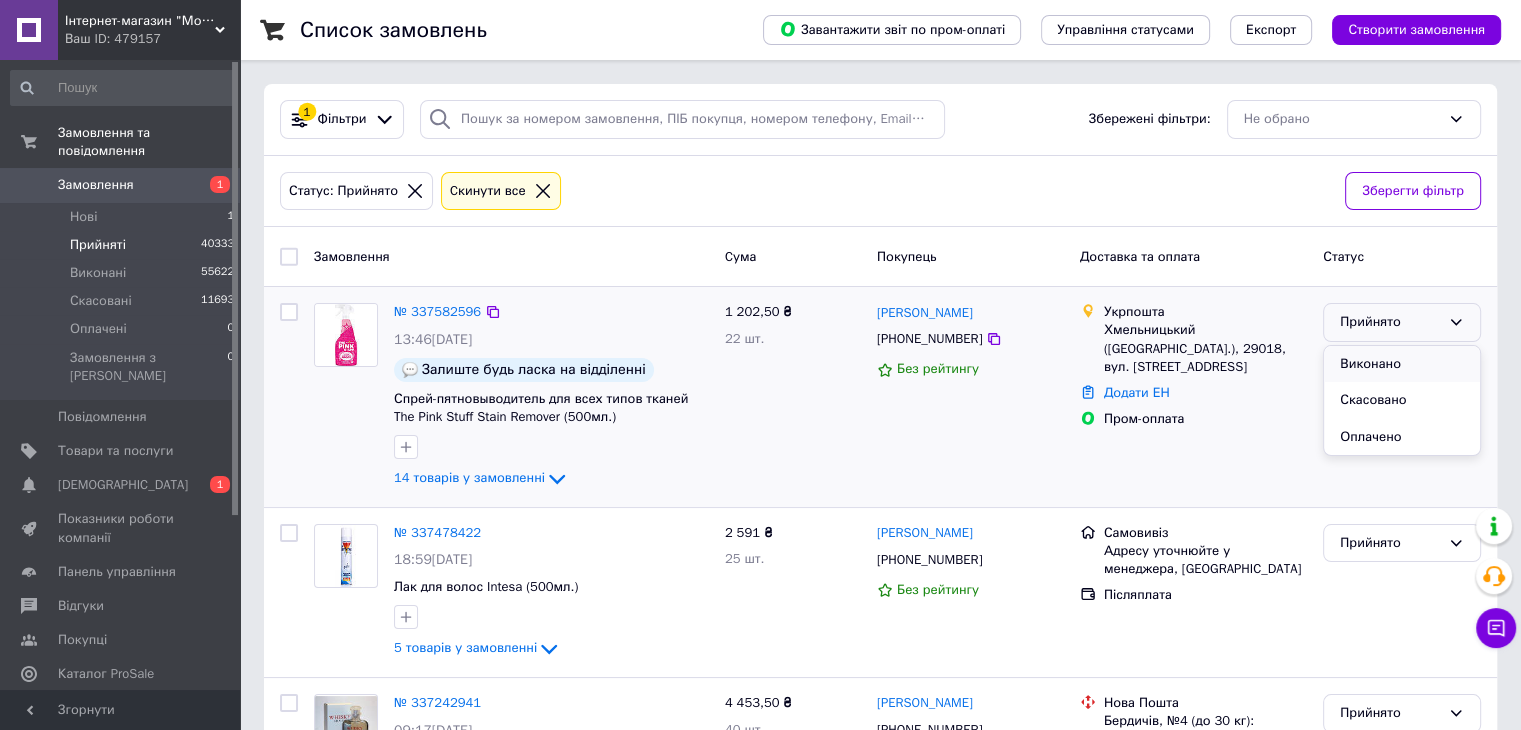 click on "Виконано" at bounding box center (1402, 364) 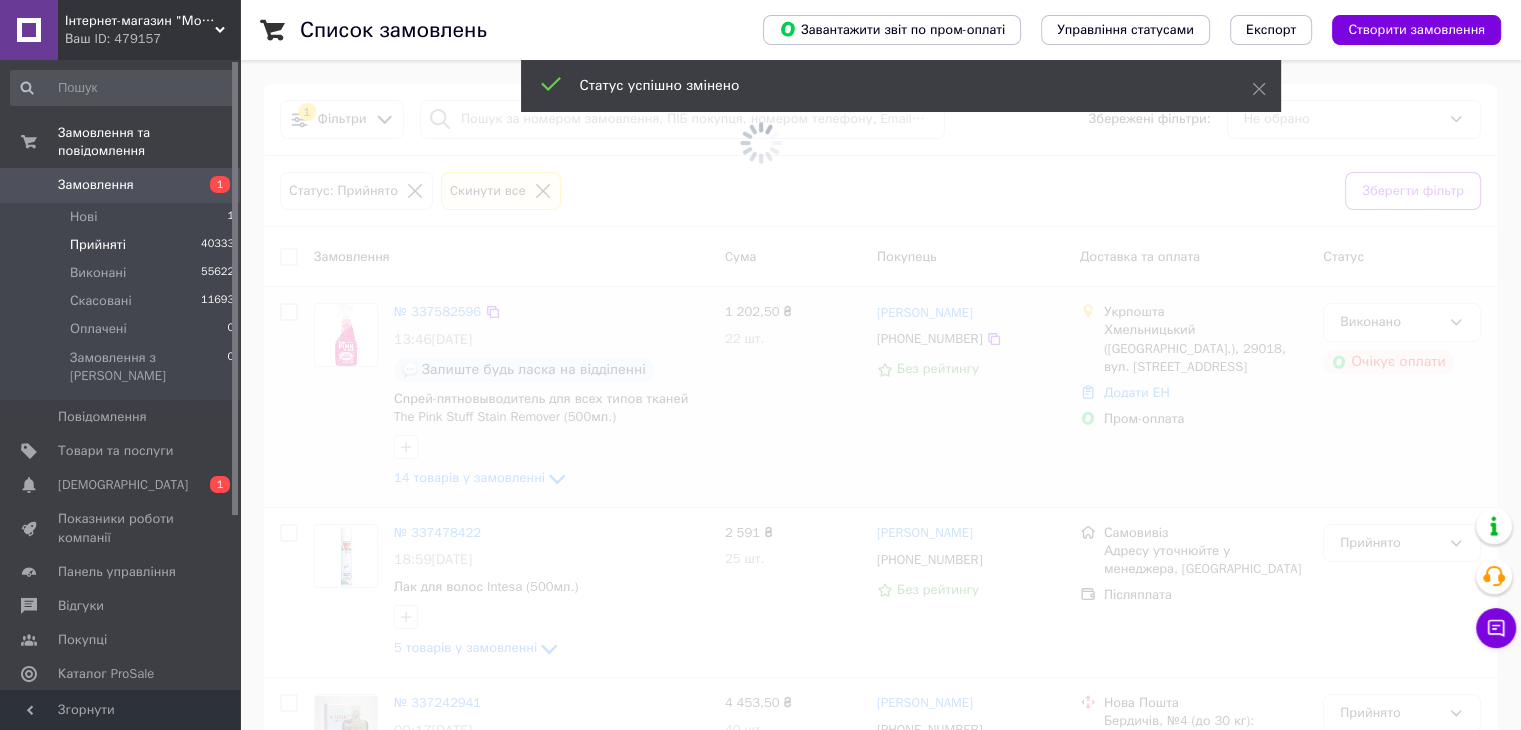 scroll, scrollTop: 100, scrollLeft: 0, axis: vertical 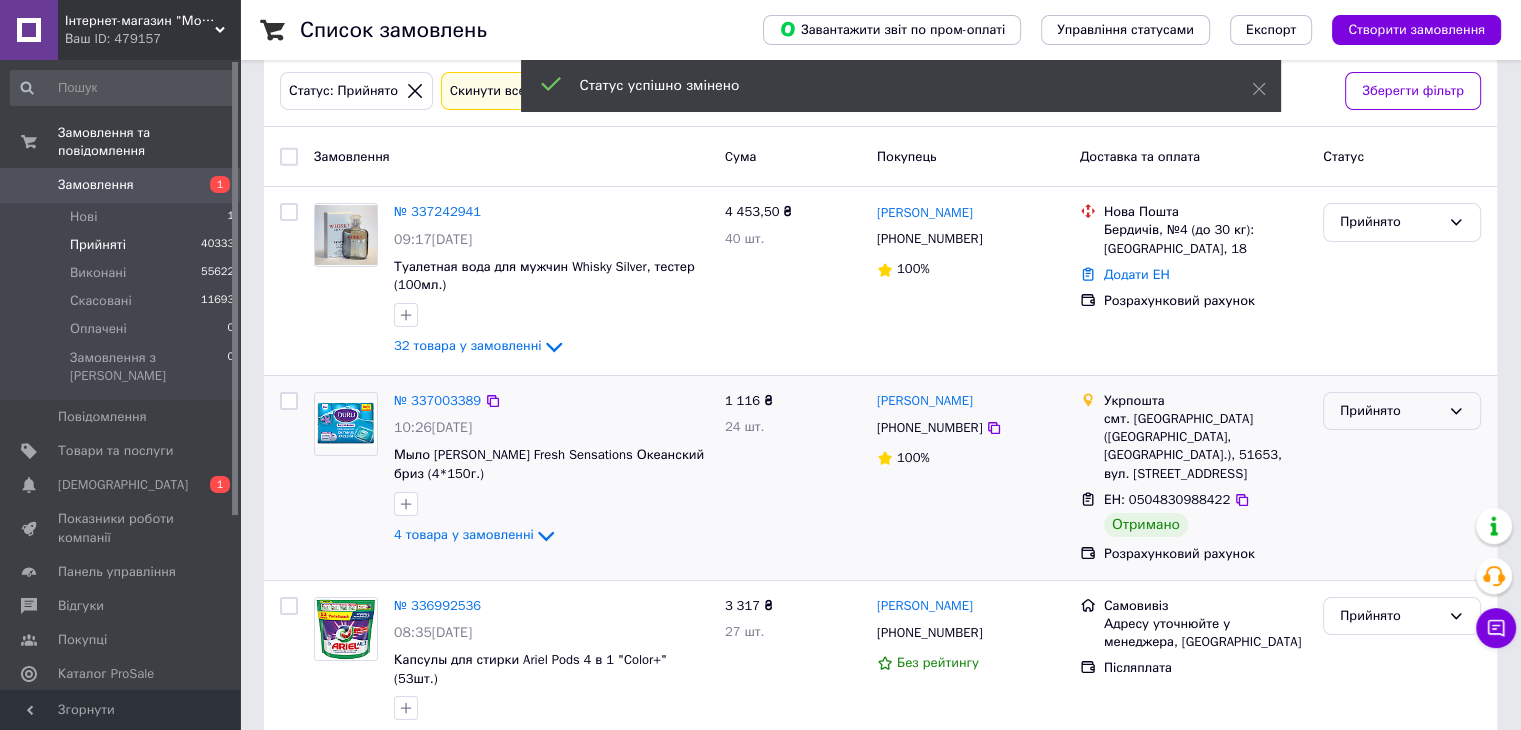 click on "Прийнято" at bounding box center [1390, 411] 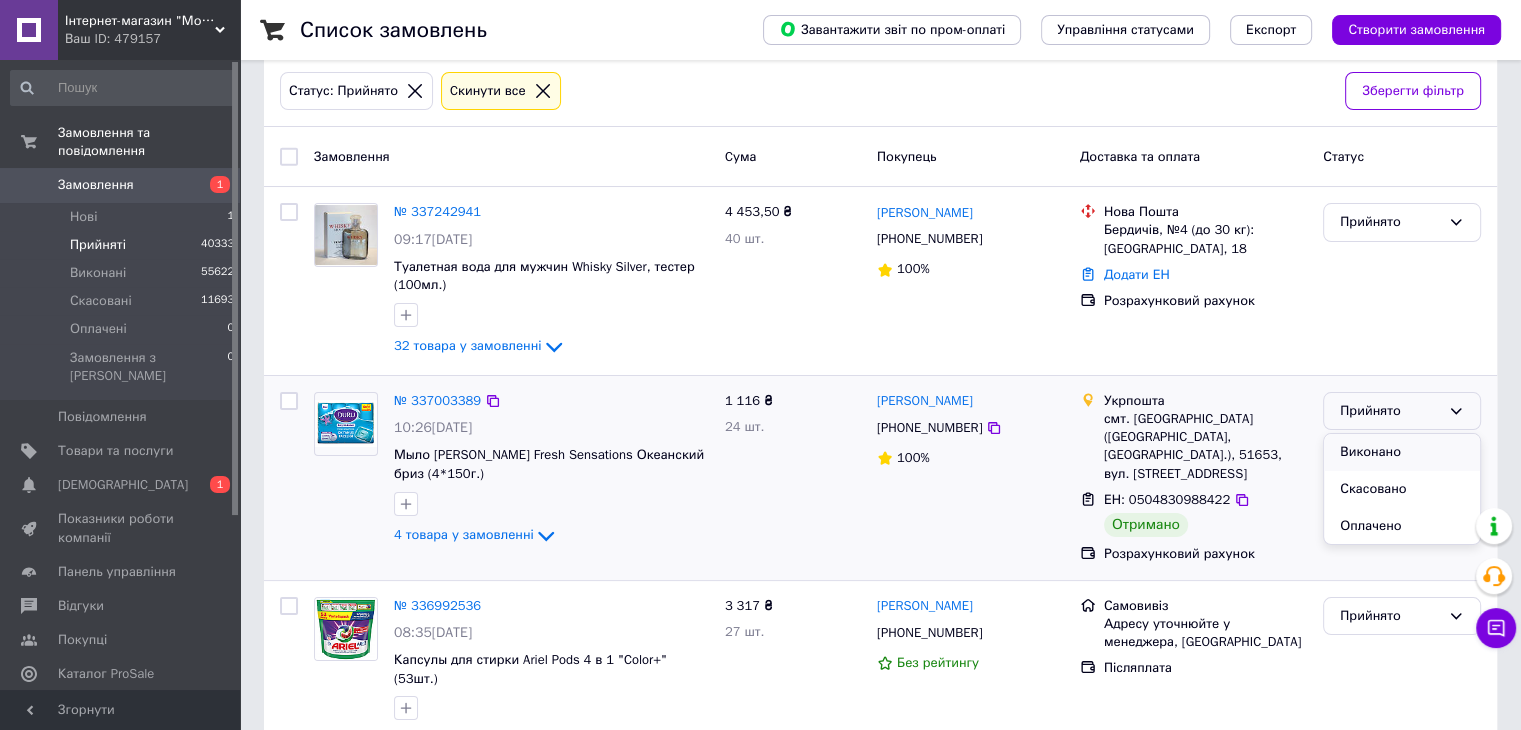 click on "Виконано" at bounding box center (1402, 452) 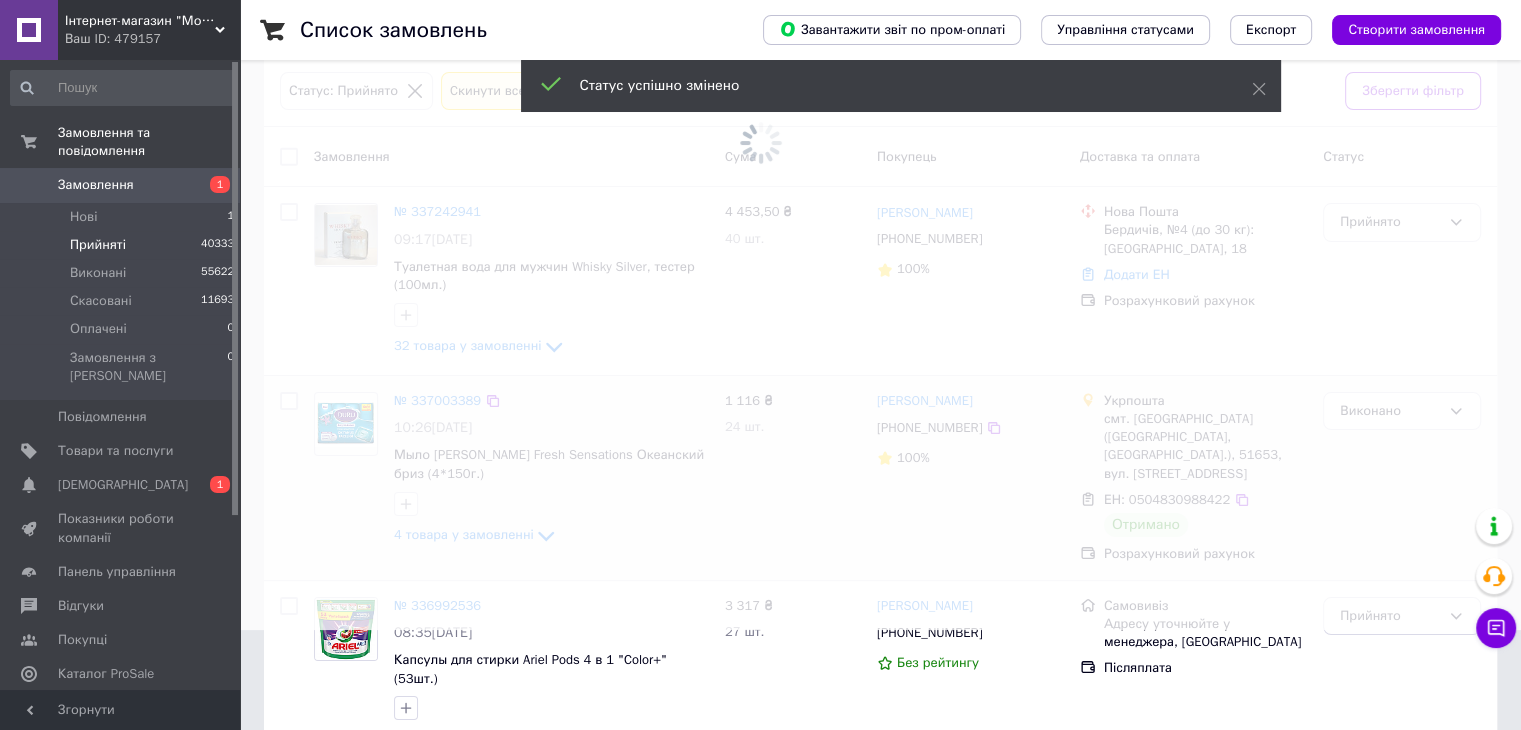 click at bounding box center [760, 265] 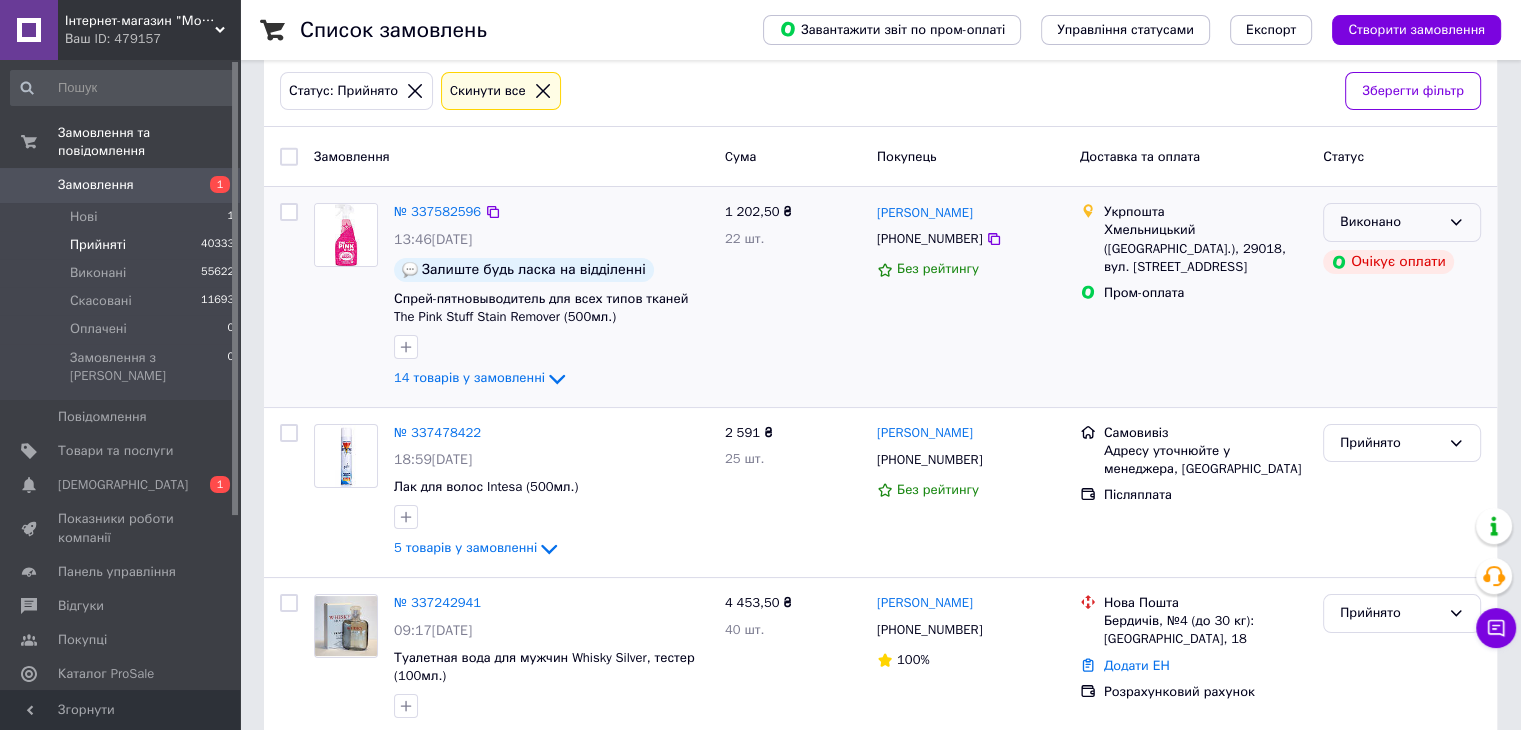 click on "Виконано" at bounding box center (1390, 222) 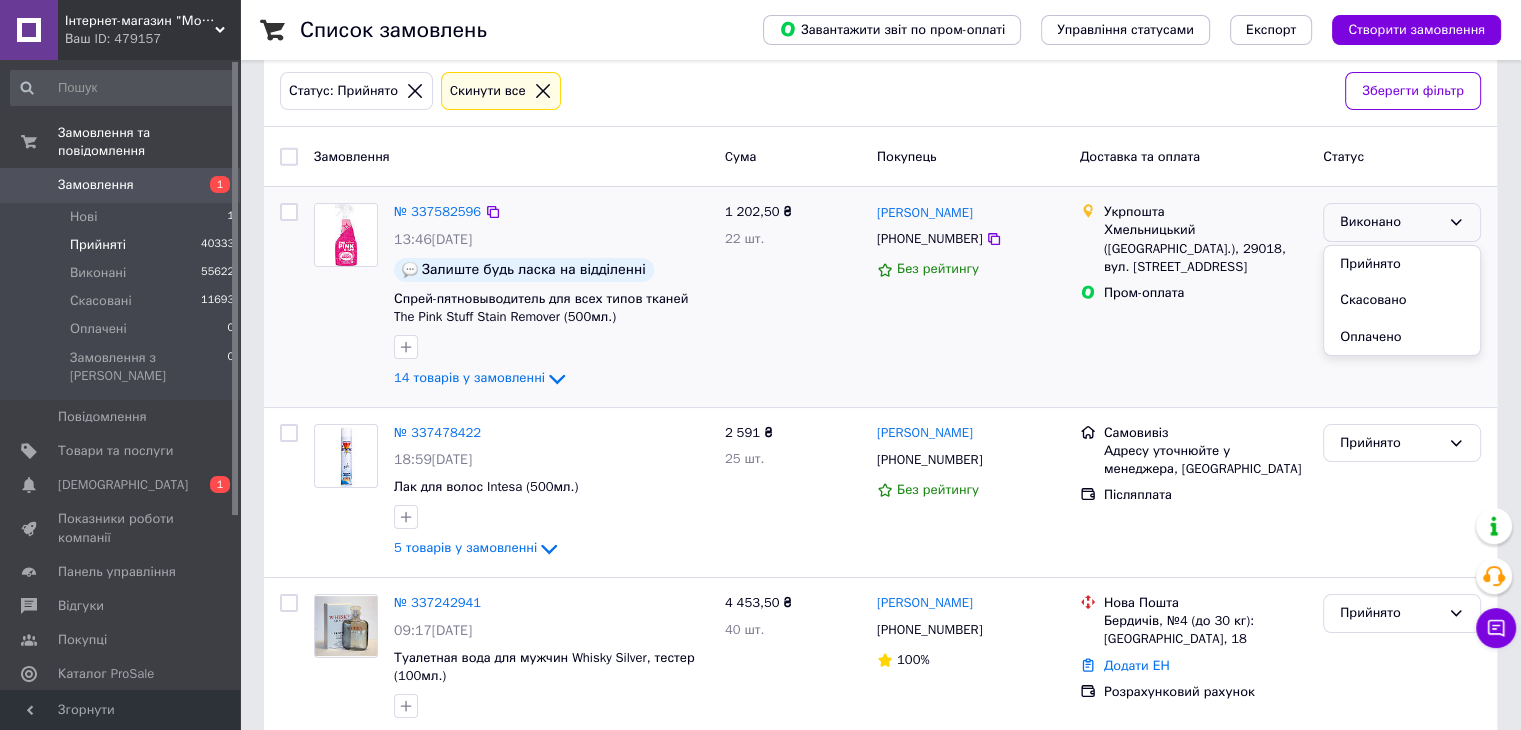 drag, startPoint x: 1358, startPoint y: 253, endPoint x: 1206, endPoint y: 391, distance: 205.29977 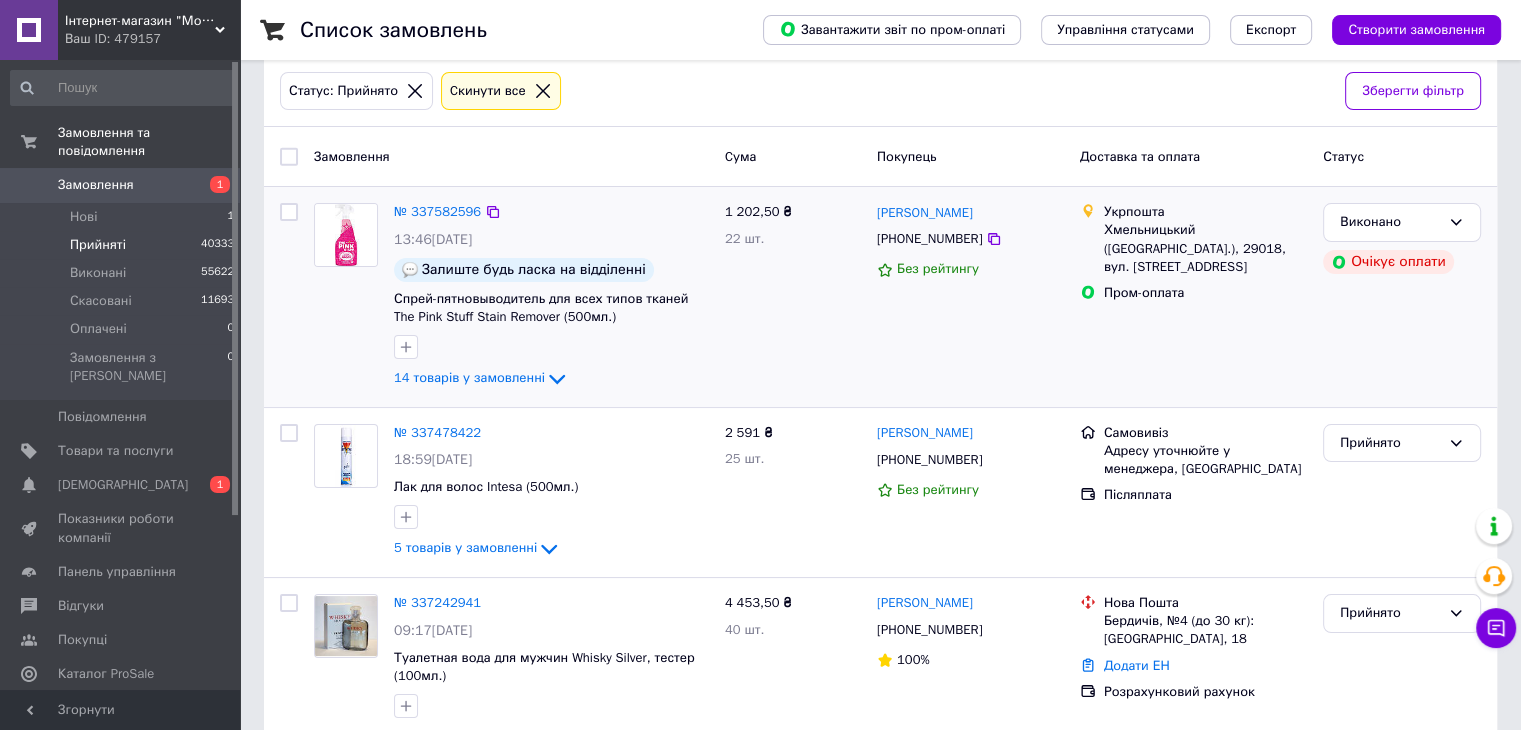 click on "Укрпошта Хмельницький (Хмельницька обл.), 29018, вул. Тернопільська, 14 Пром-оплата" at bounding box center (1193, 297) 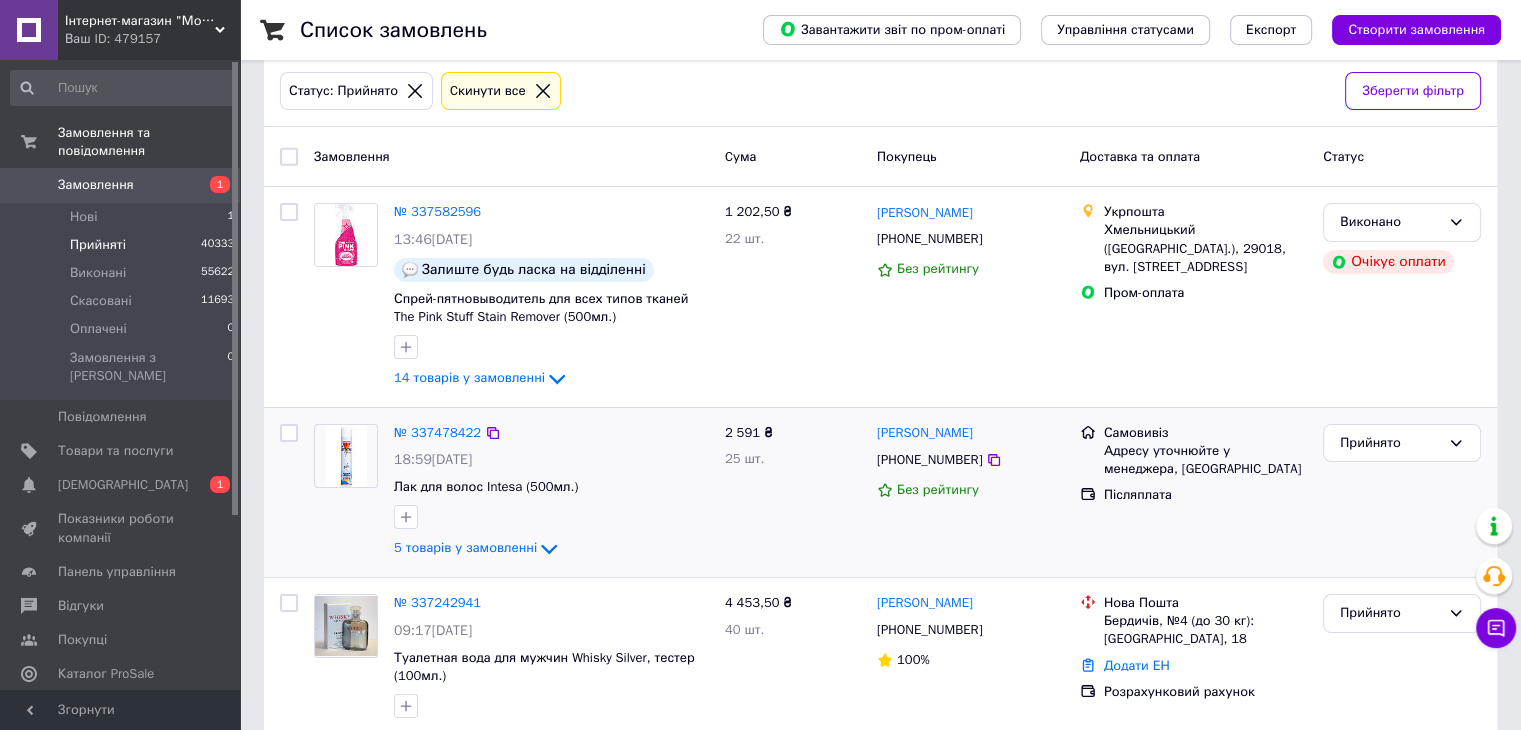 scroll, scrollTop: 200, scrollLeft: 0, axis: vertical 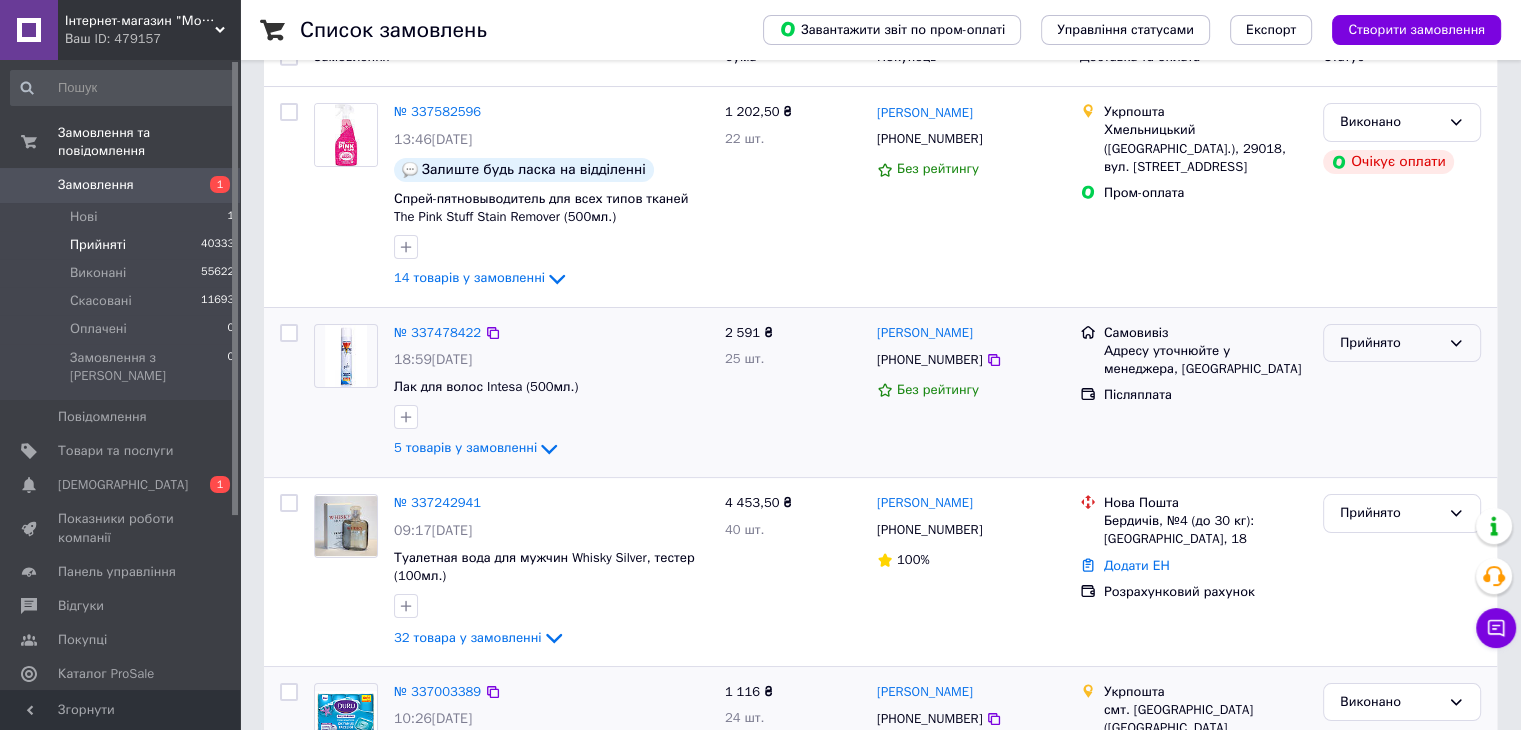 click on "Прийнято" at bounding box center [1402, 343] 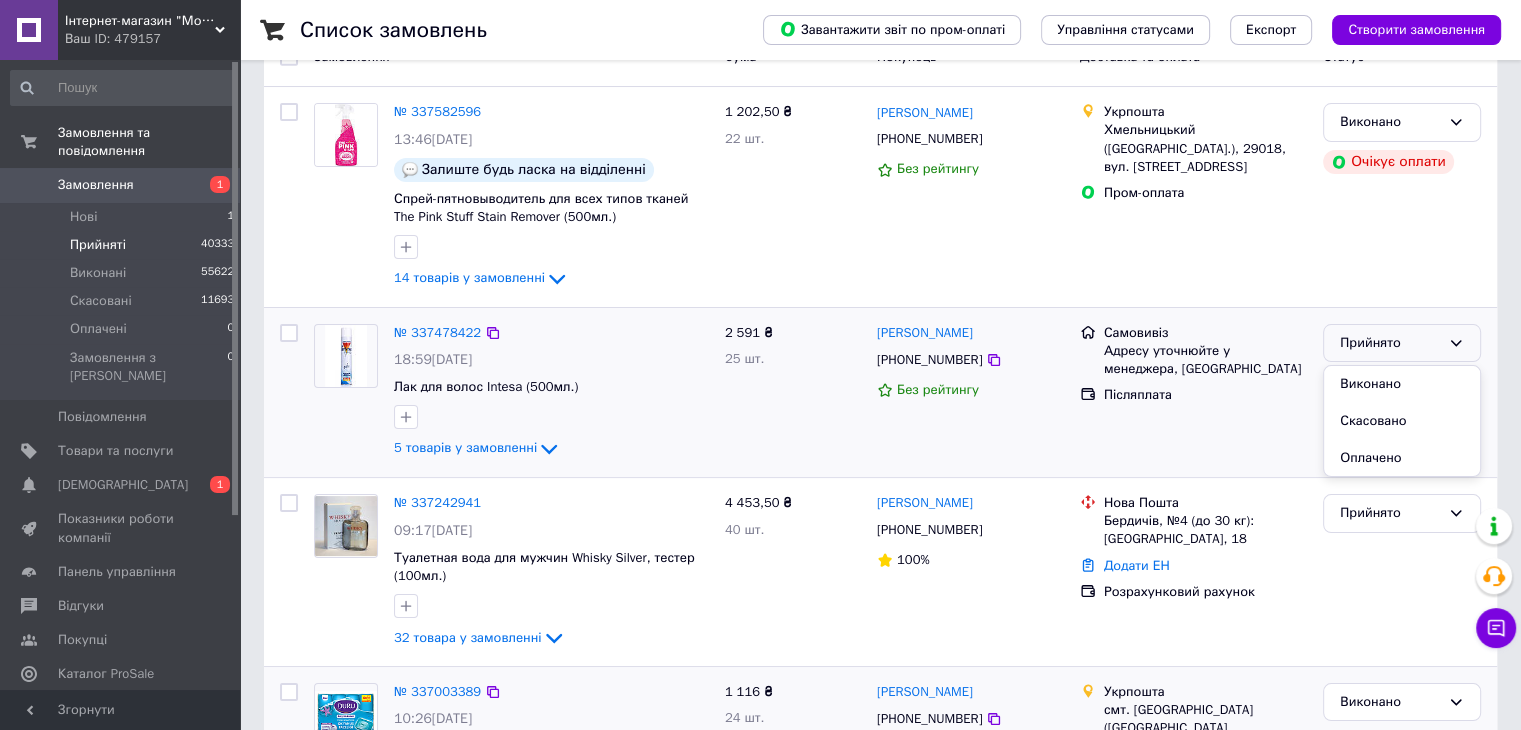 click on "Виконано" at bounding box center [1402, 384] 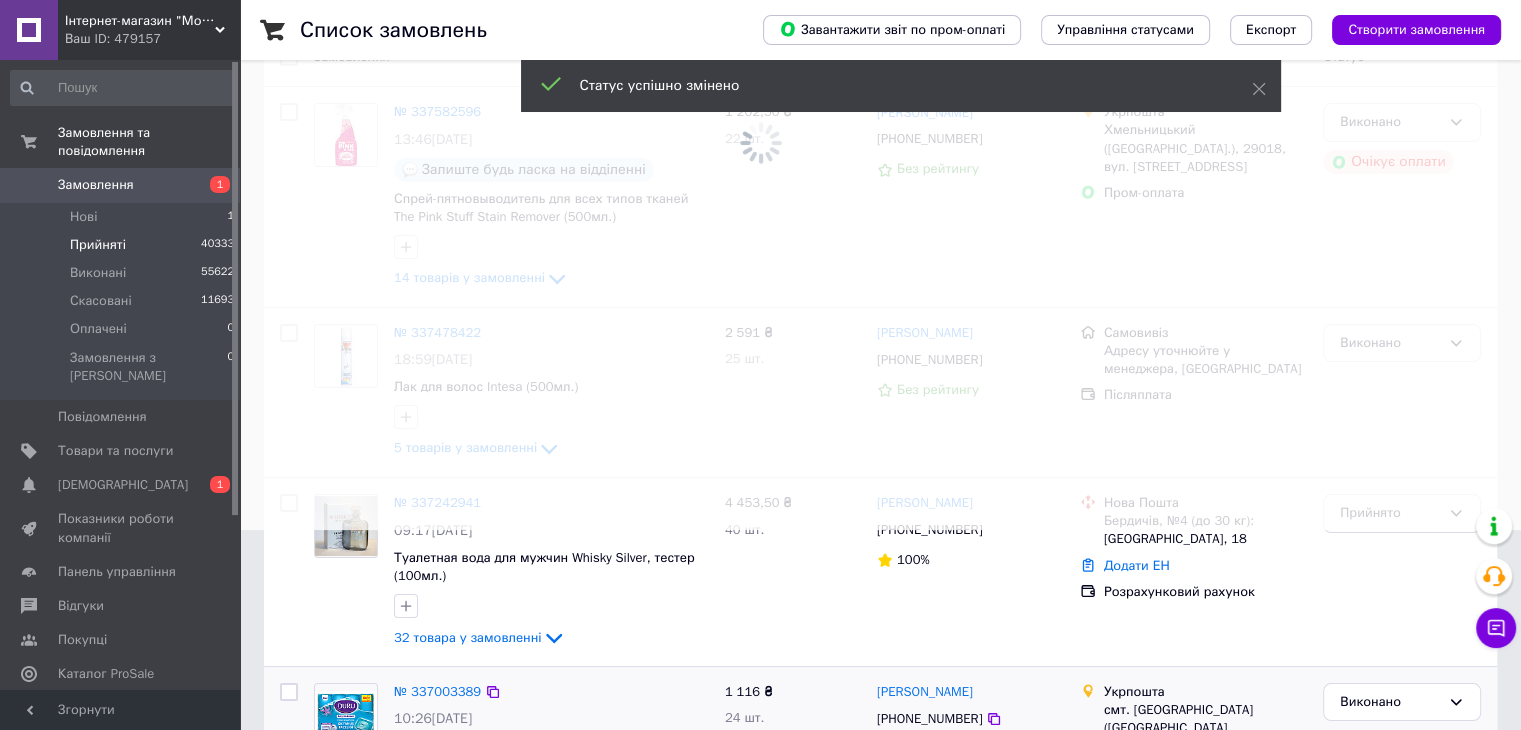 click at bounding box center (760, 165) 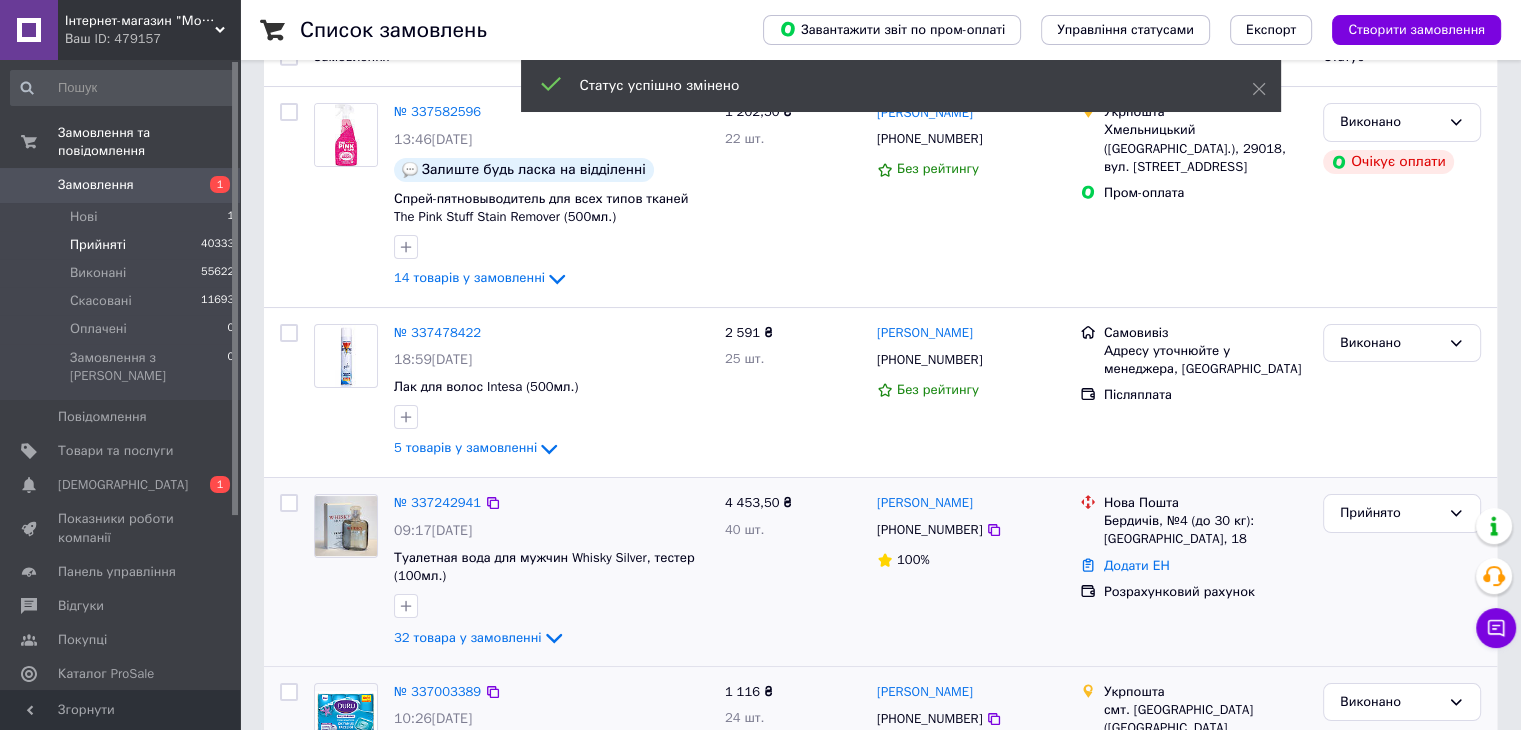 scroll, scrollTop: 300, scrollLeft: 0, axis: vertical 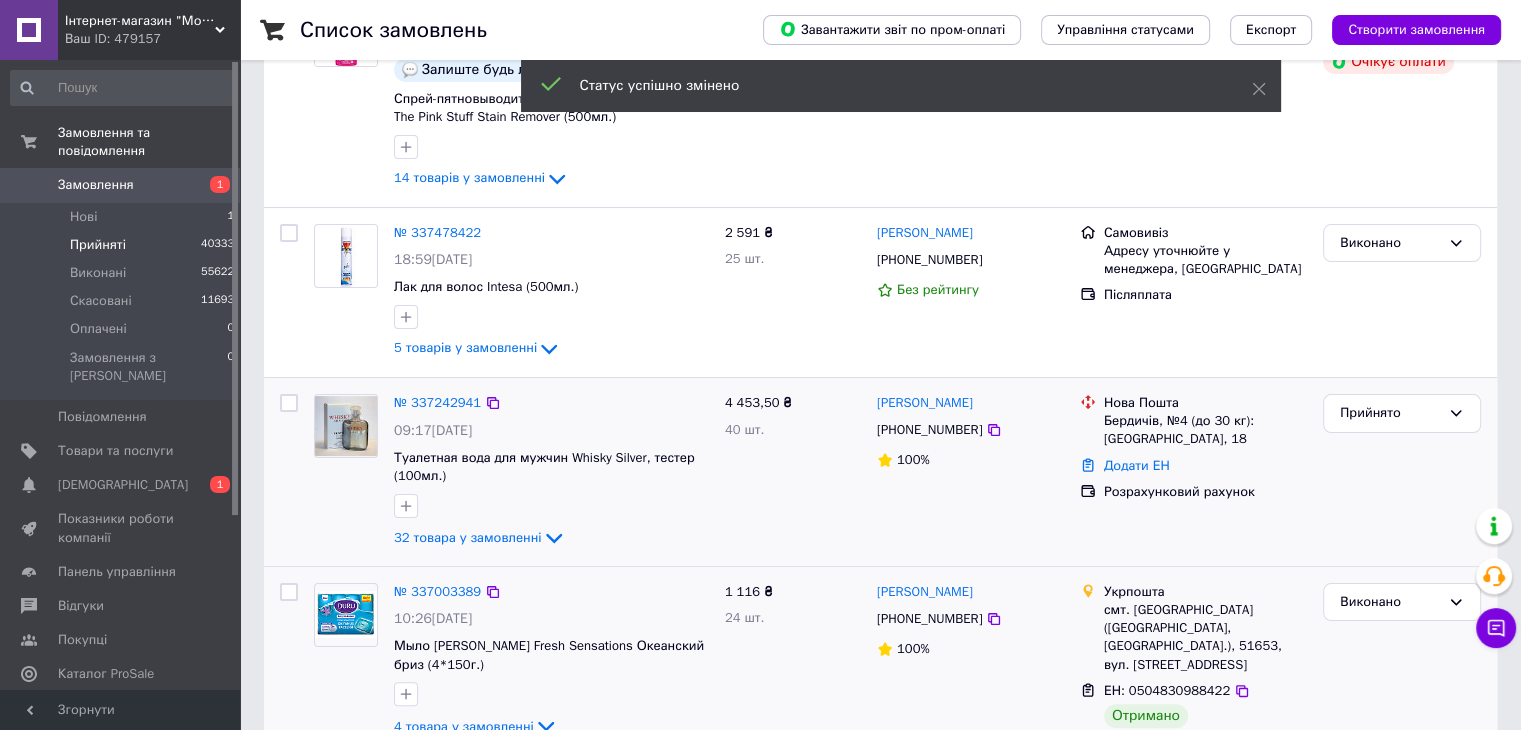 drag, startPoint x: 1350, startPoint y: 385, endPoint x: 1344, endPoint y: 409, distance: 24.738634 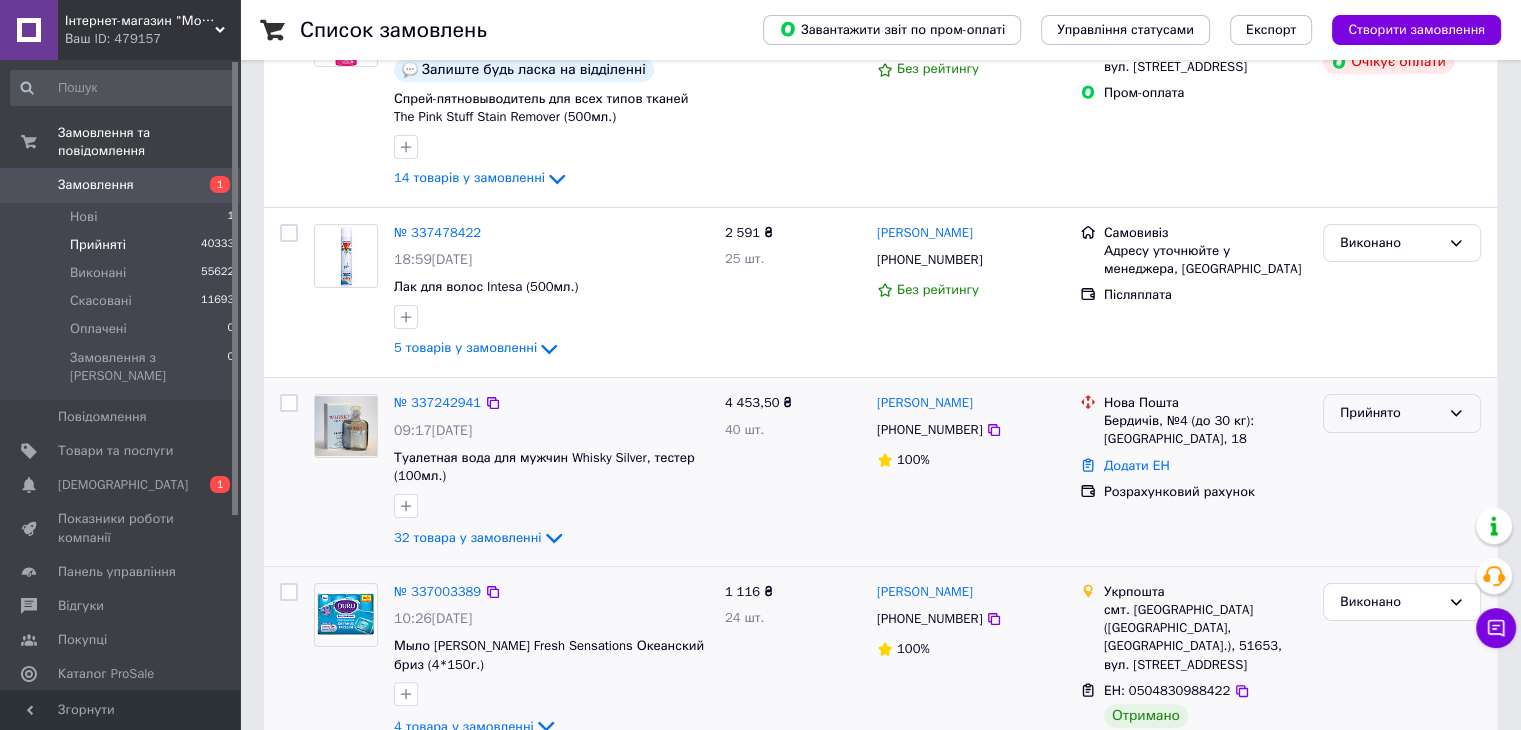 click on "Прийнято" at bounding box center (1390, 413) 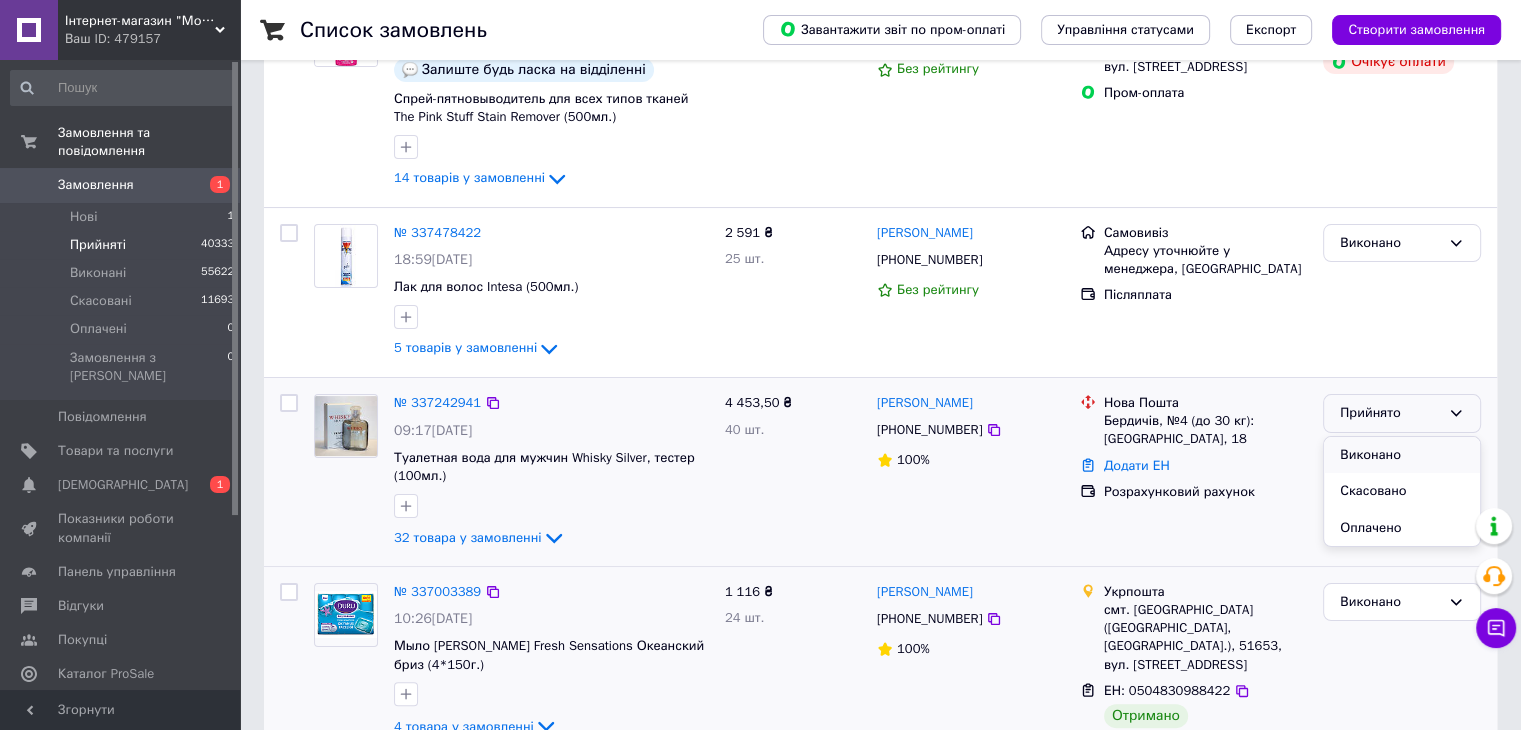 click on "Виконано" at bounding box center [1402, 455] 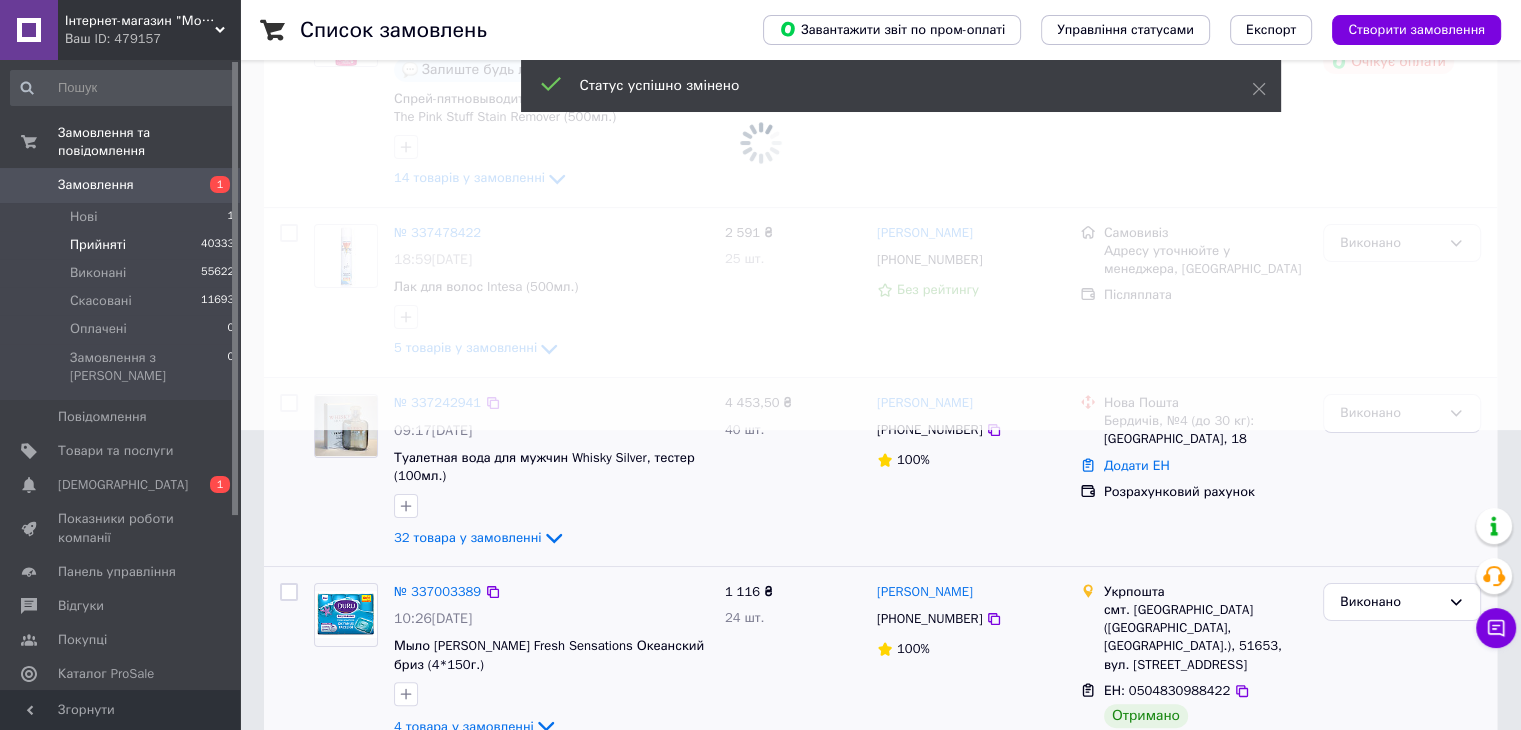 scroll, scrollTop: 400, scrollLeft: 0, axis: vertical 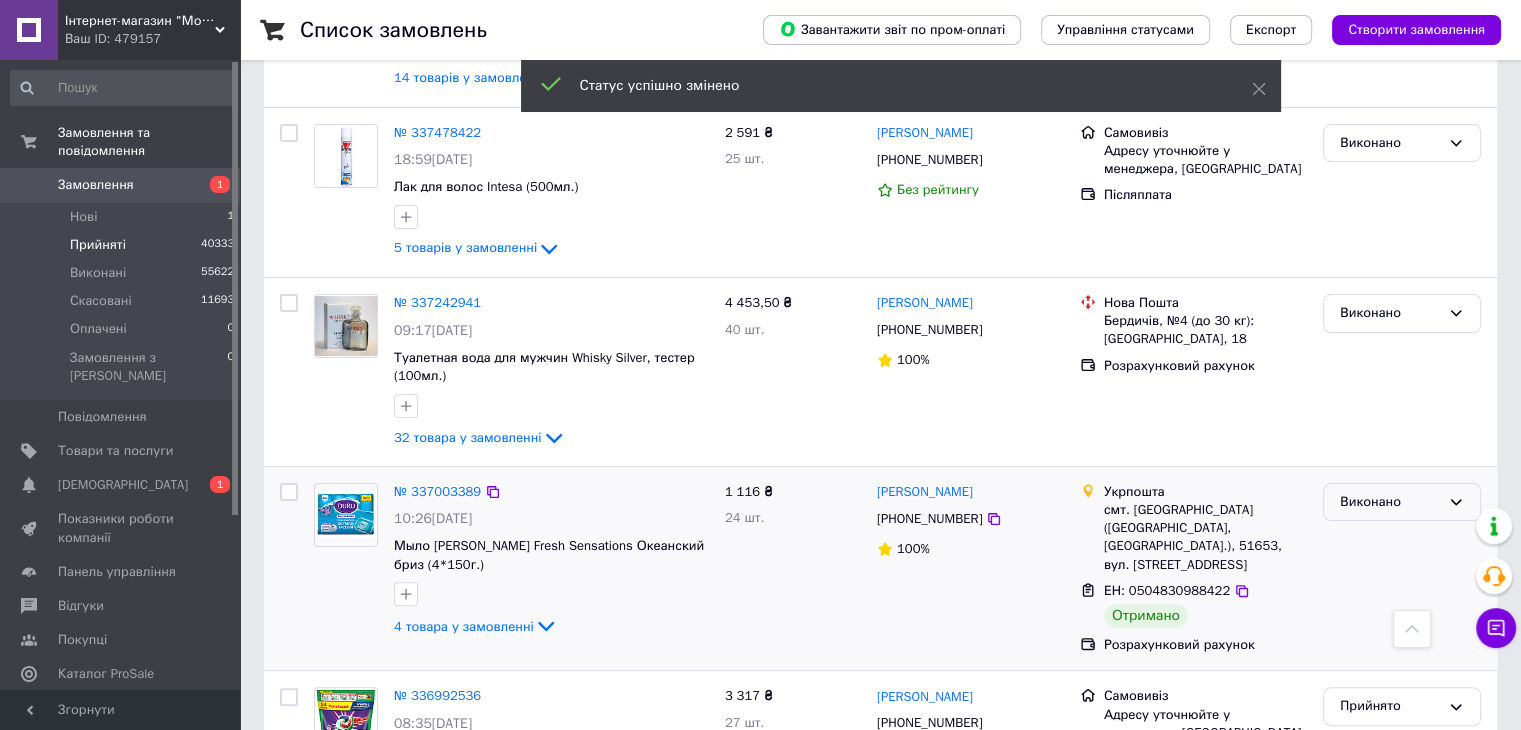 click on "Виконано" at bounding box center [1390, 502] 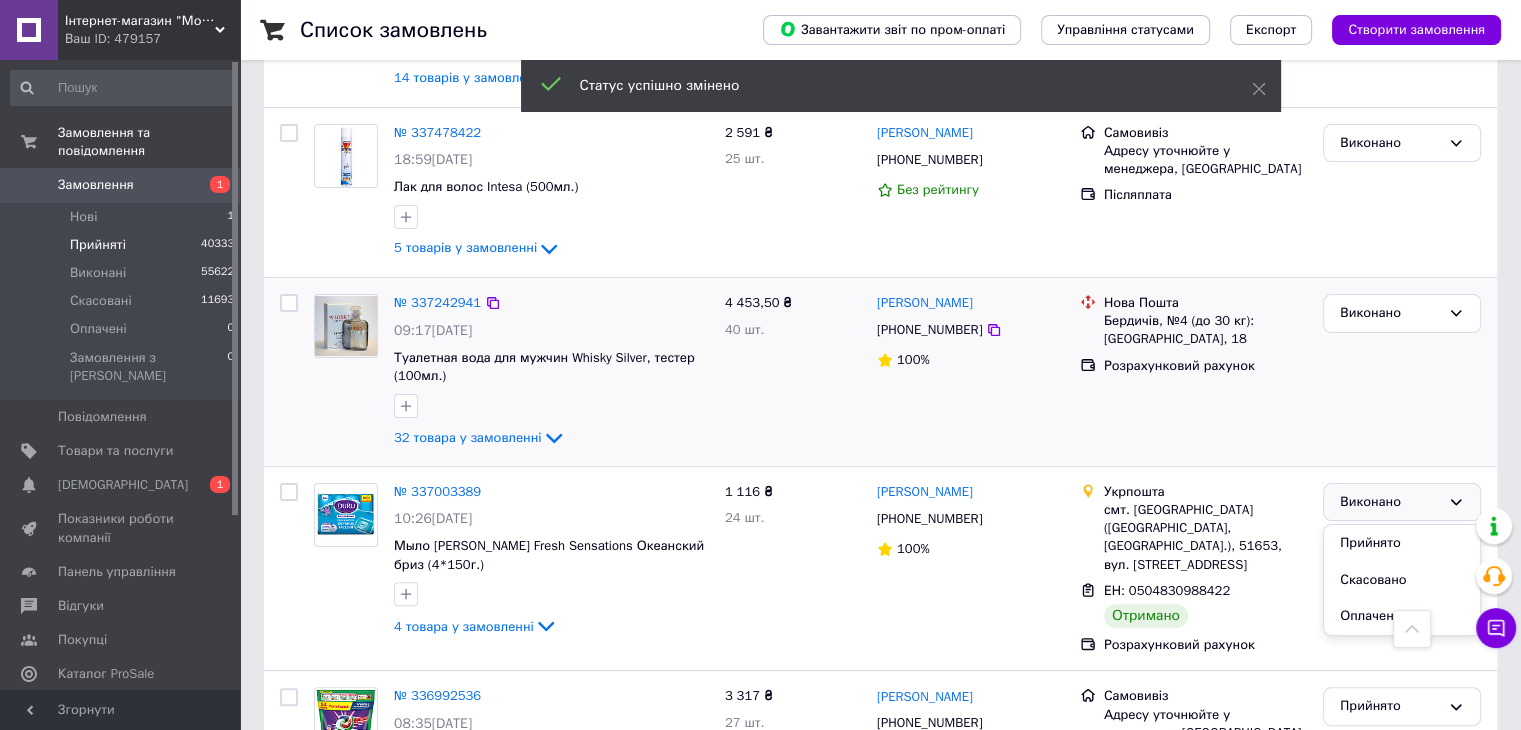 click on "Виконано" at bounding box center [1402, 372] 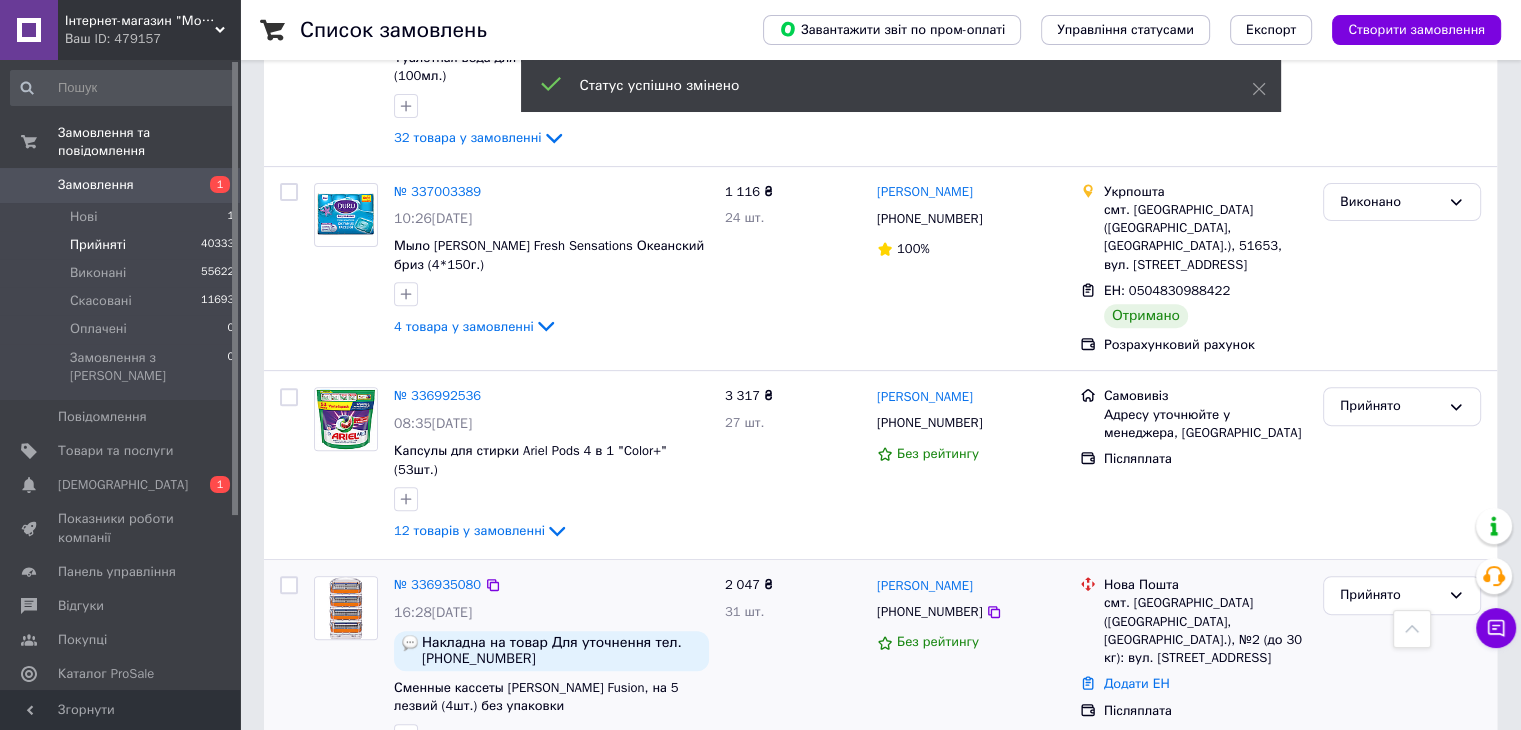 scroll, scrollTop: 800, scrollLeft: 0, axis: vertical 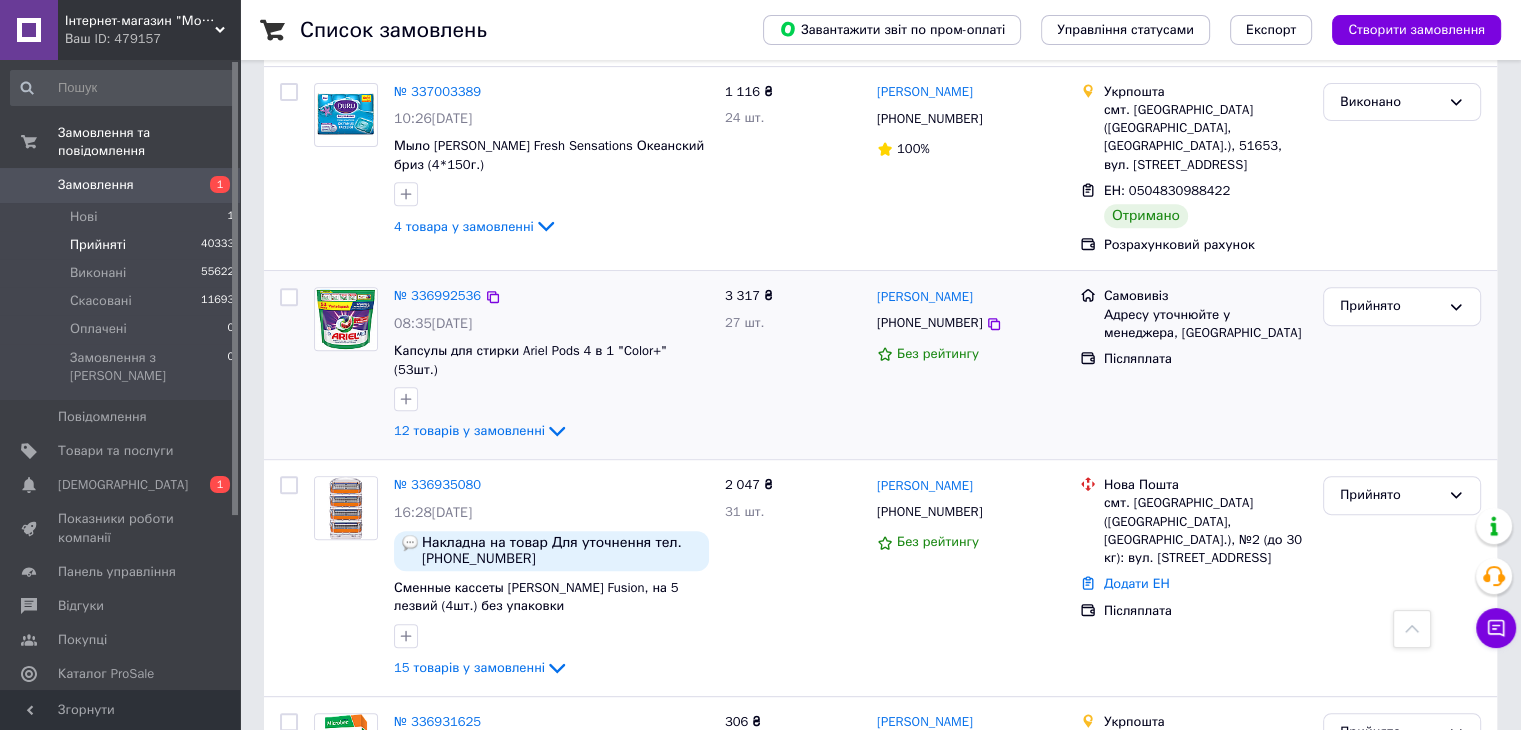 click on "Прийнято" at bounding box center (1402, 365) 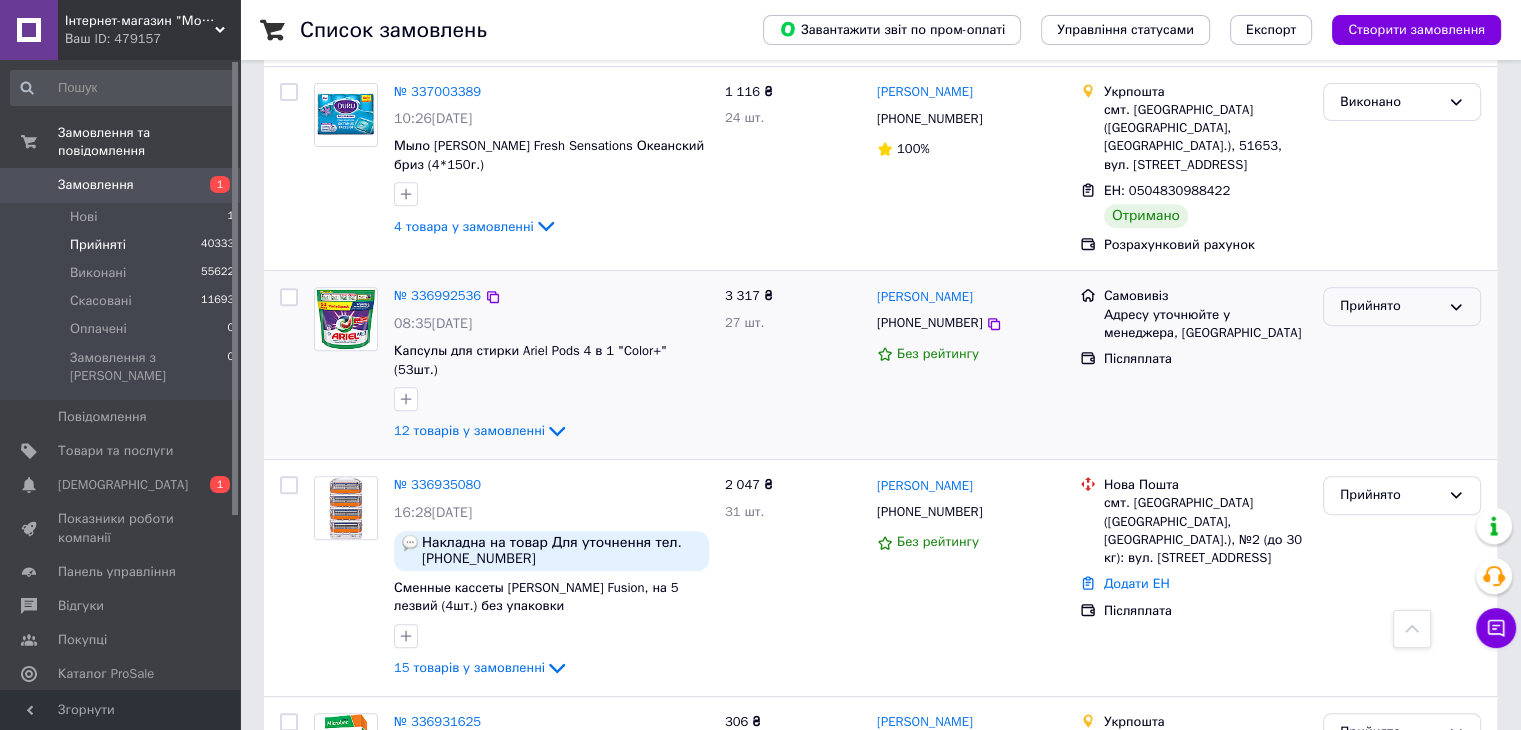 drag, startPoint x: 1360, startPoint y: 306, endPoint x: 1350, endPoint y: 322, distance: 18.867962 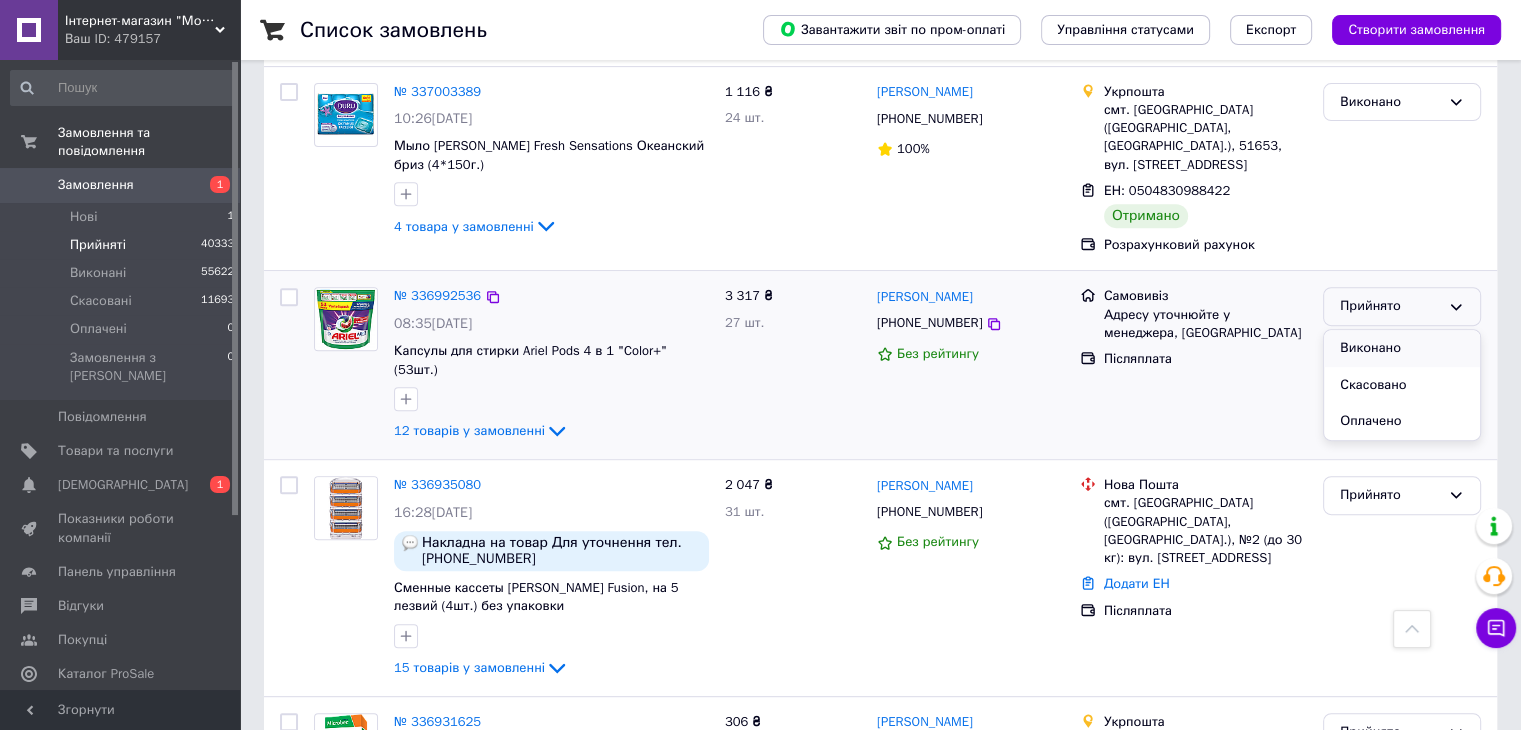 click on "Виконано" at bounding box center (1402, 348) 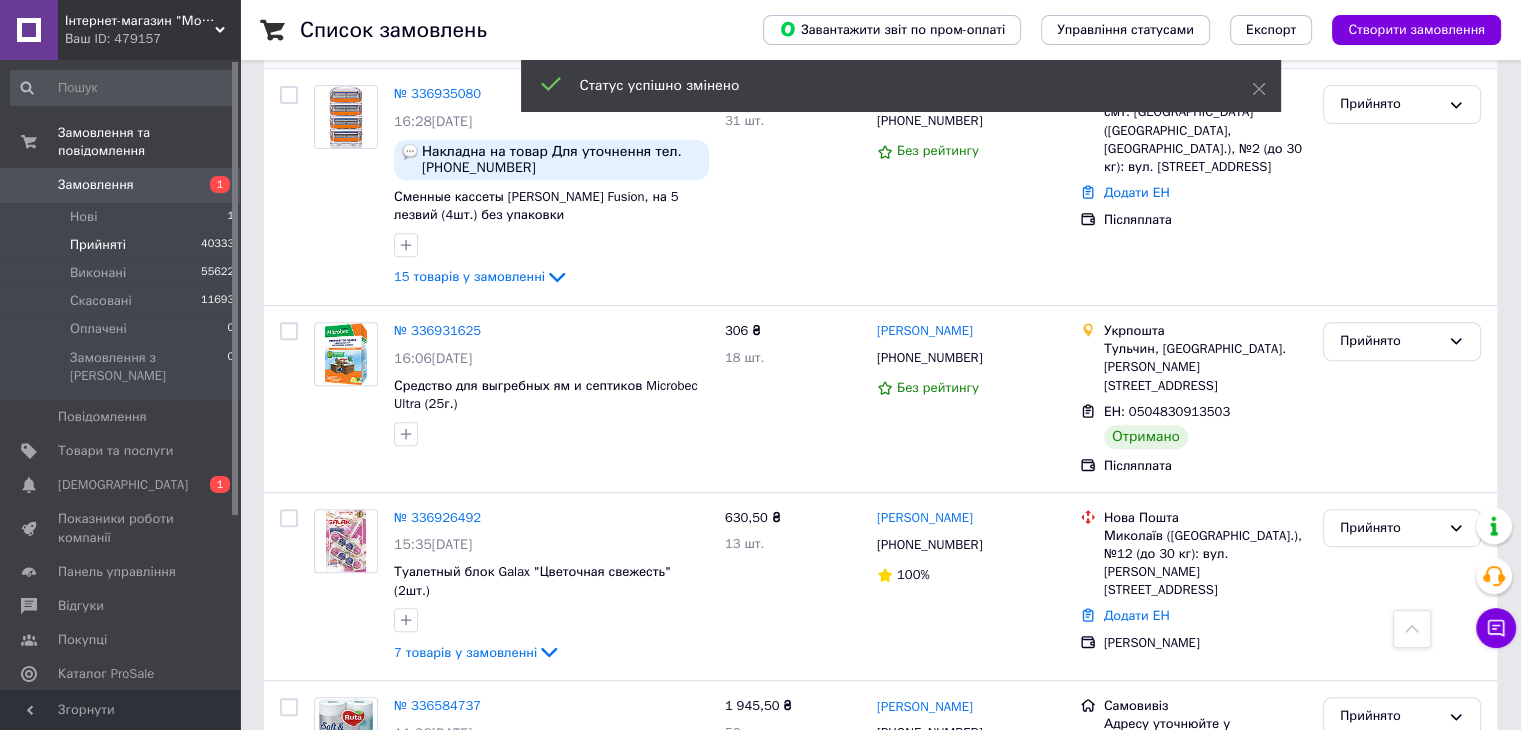 scroll, scrollTop: 408, scrollLeft: 0, axis: vertical 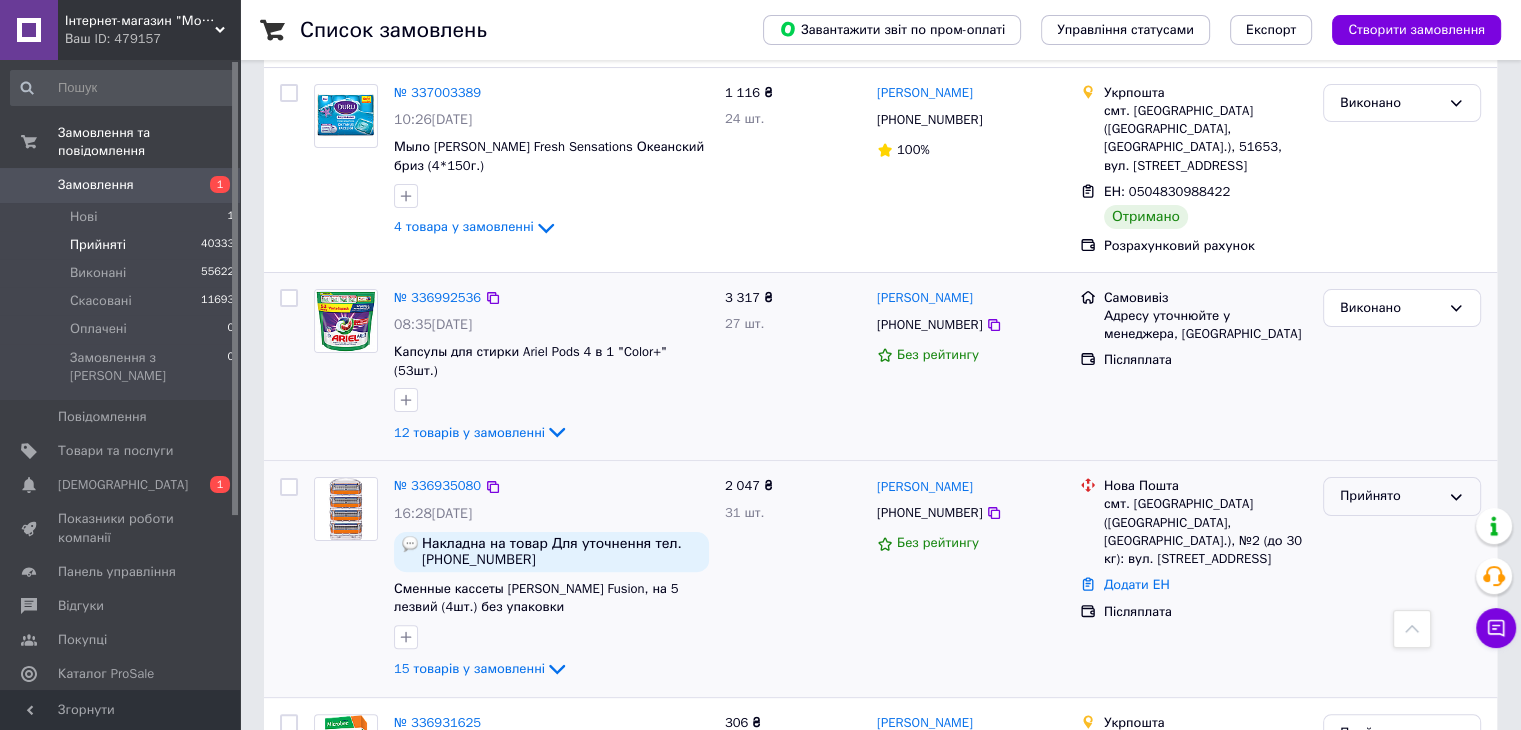 click on "Прийнято" at bounding box center (1390, 496) 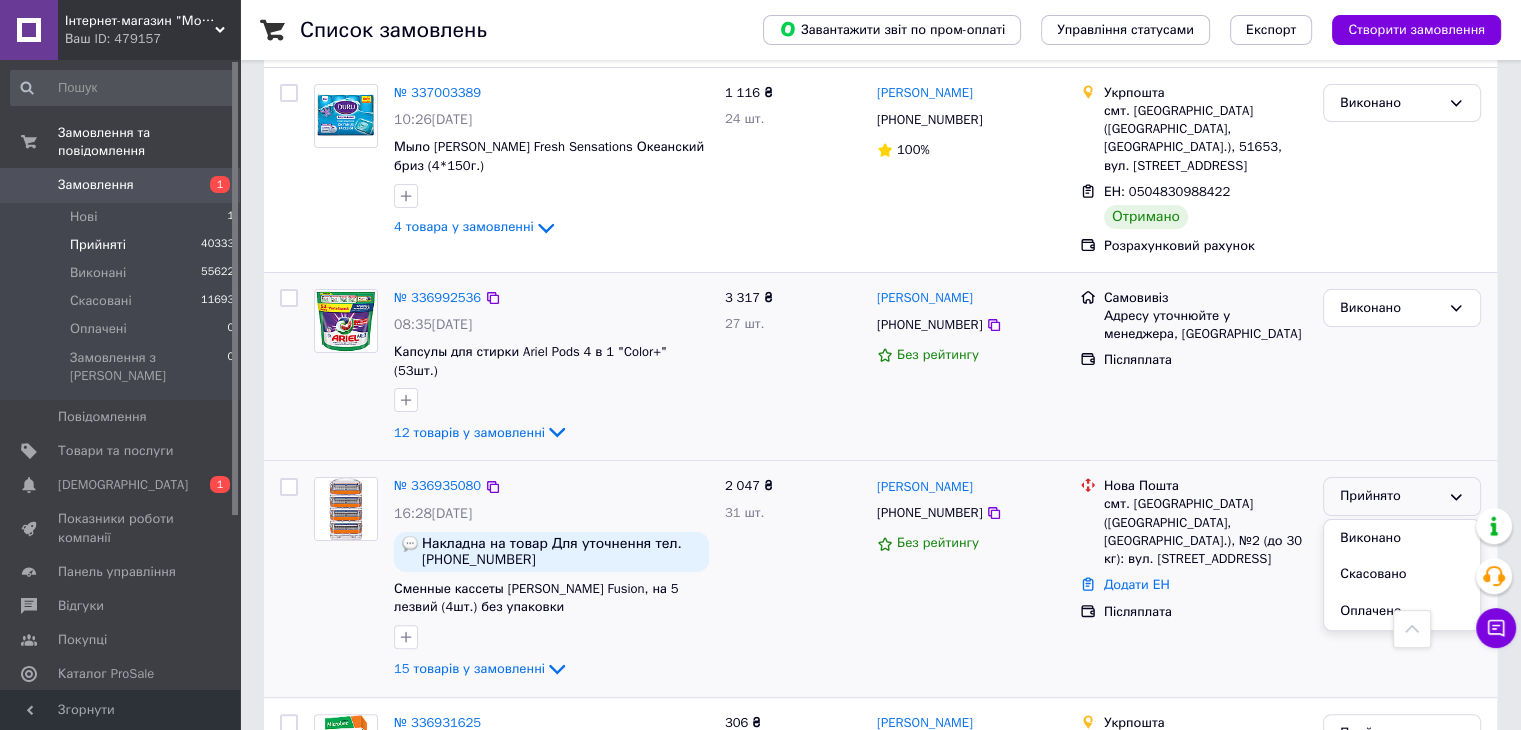 click on "Виконано" at bounding box center (1402, 538) 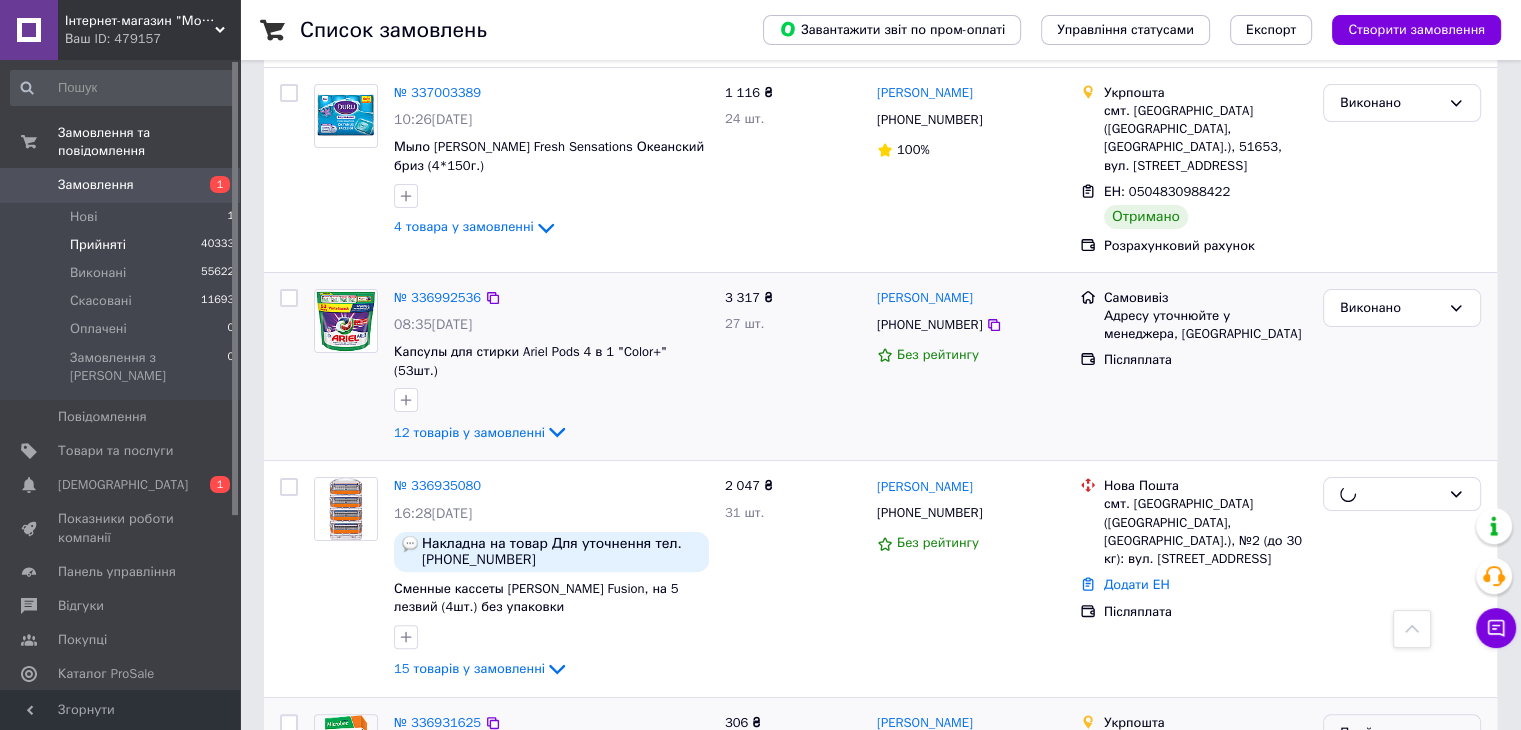 scroll, scrollTop: 608, scrollLeft: 0, axis: vertical 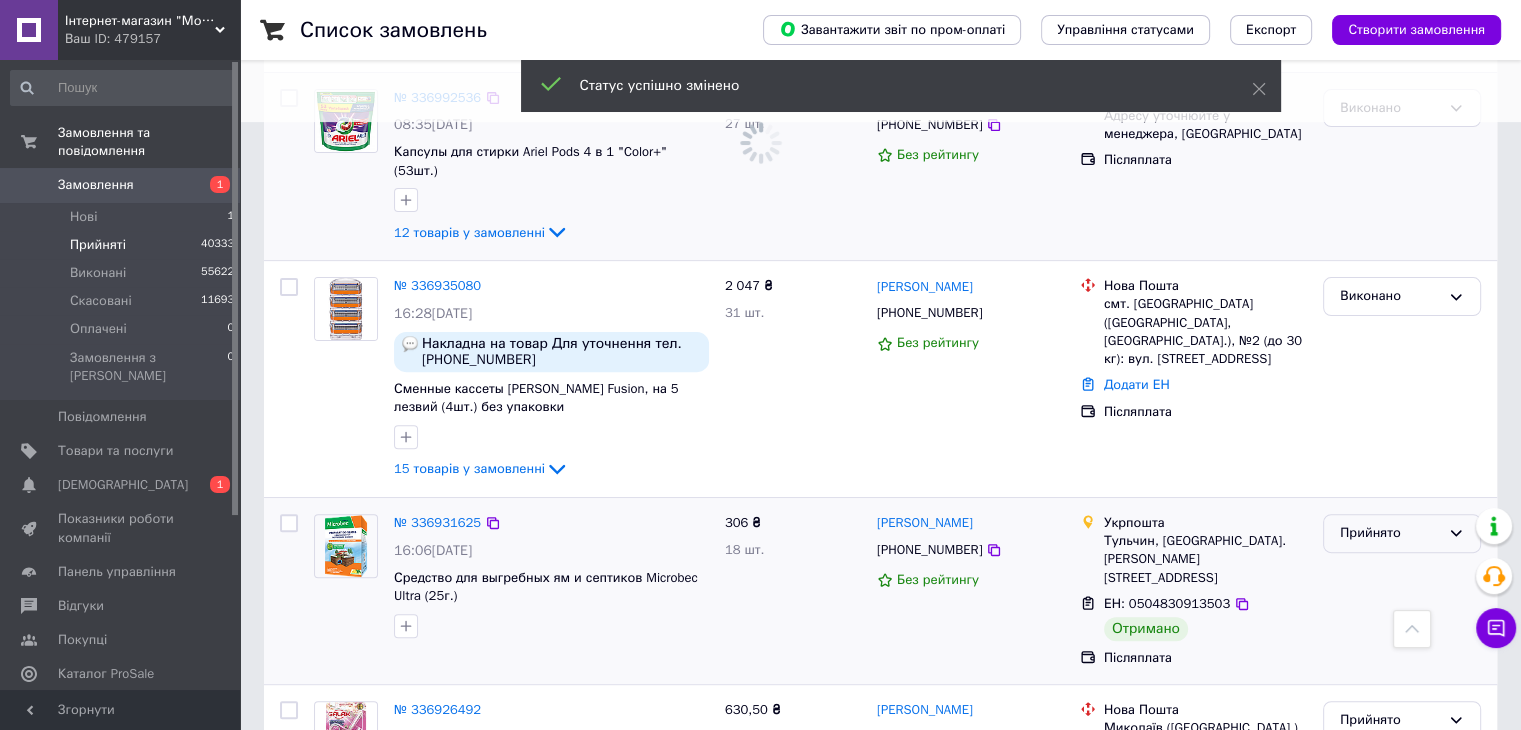 click on "Прийнято" at bounding box center (1390, 533) 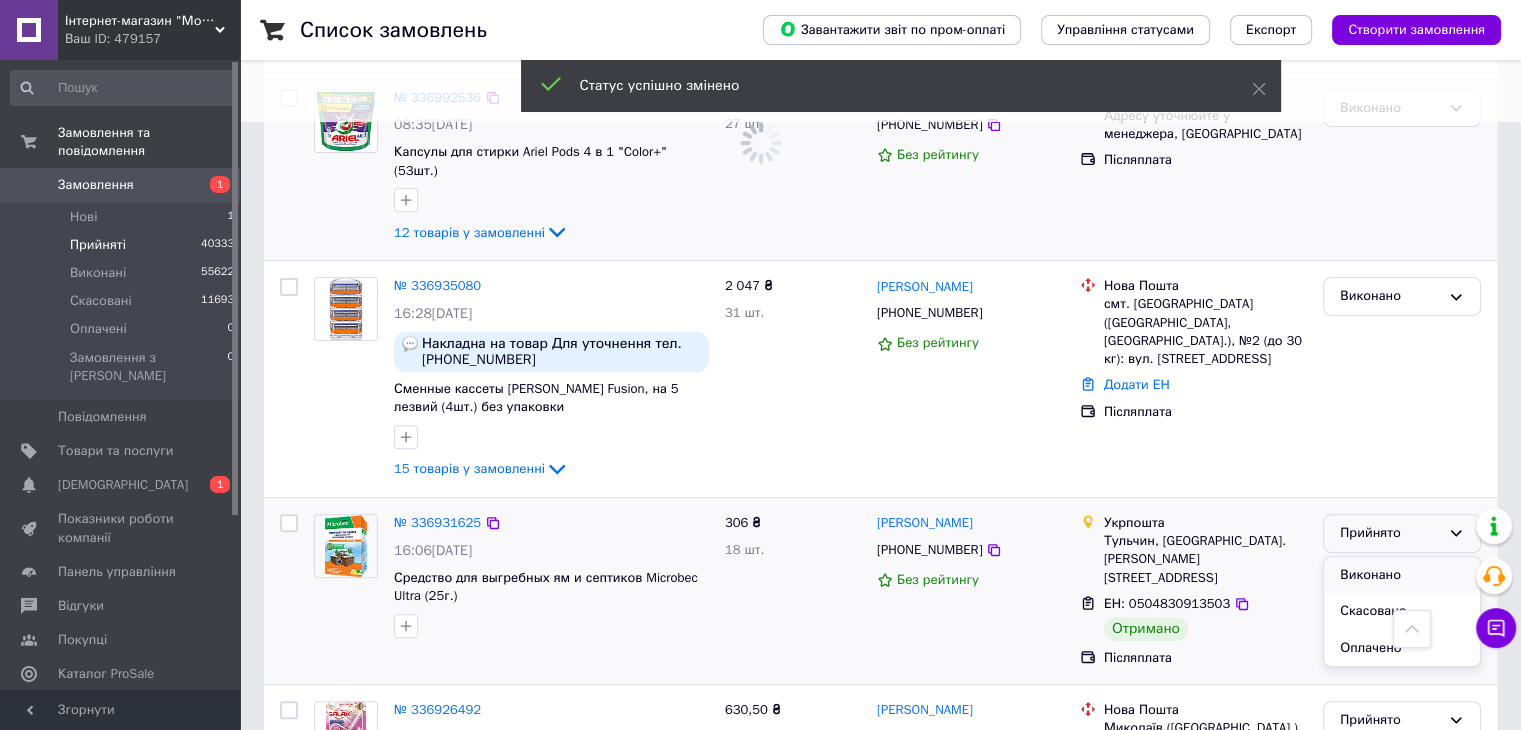 click on "Виконано" at bounding box center [1402, 575] 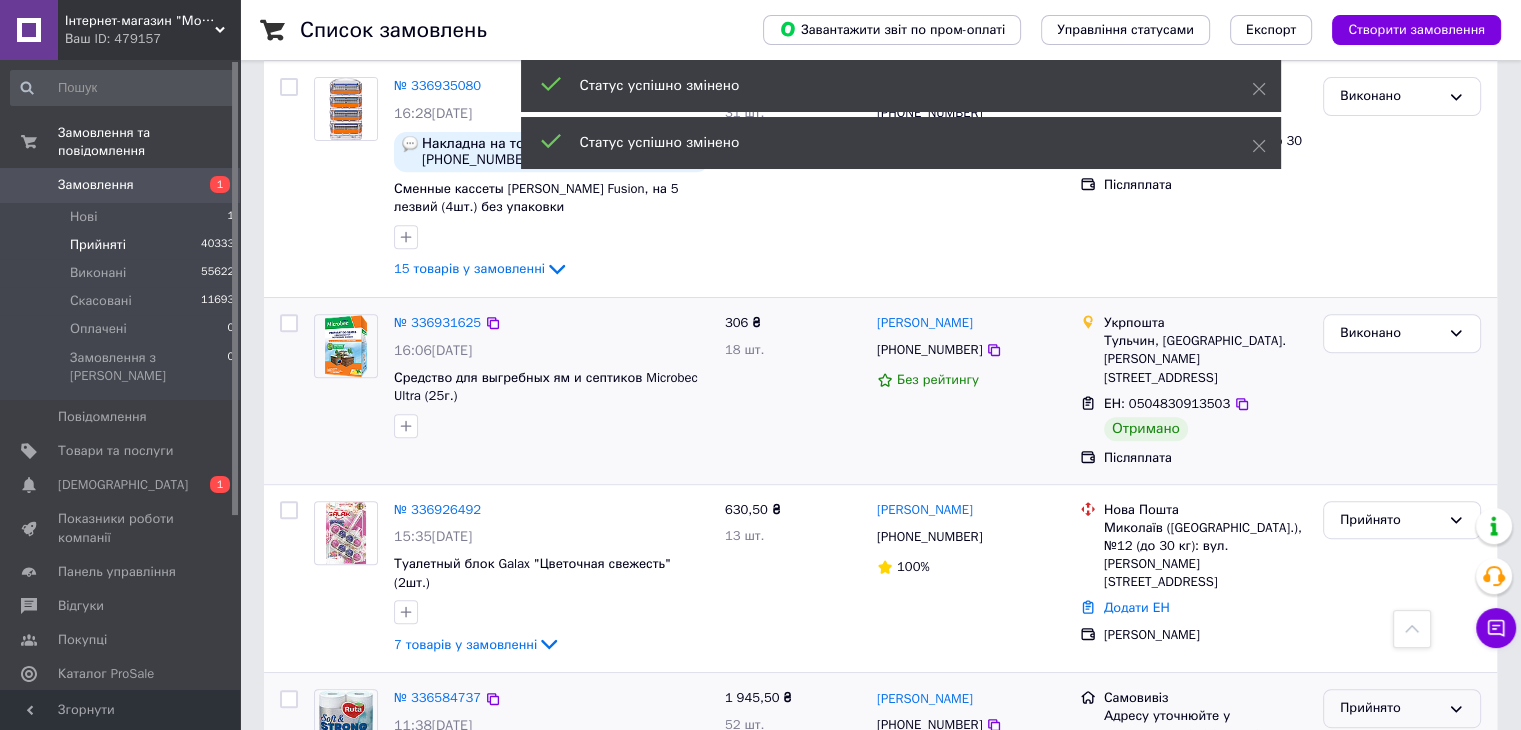scroll, scrollTop: 908, scrollLeft: 0, axis: vertical 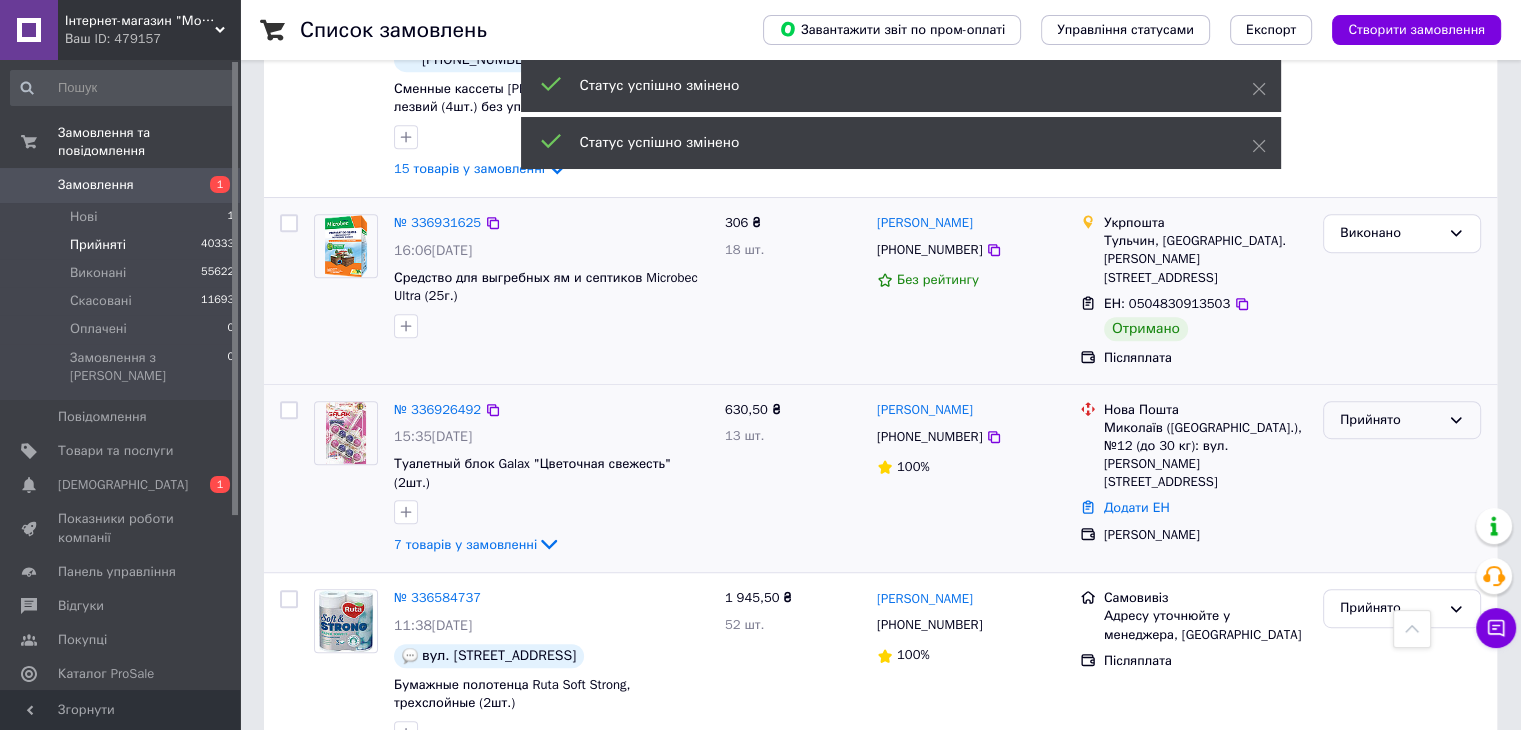click on "Прийнято" at bounding box center [1390, 420] 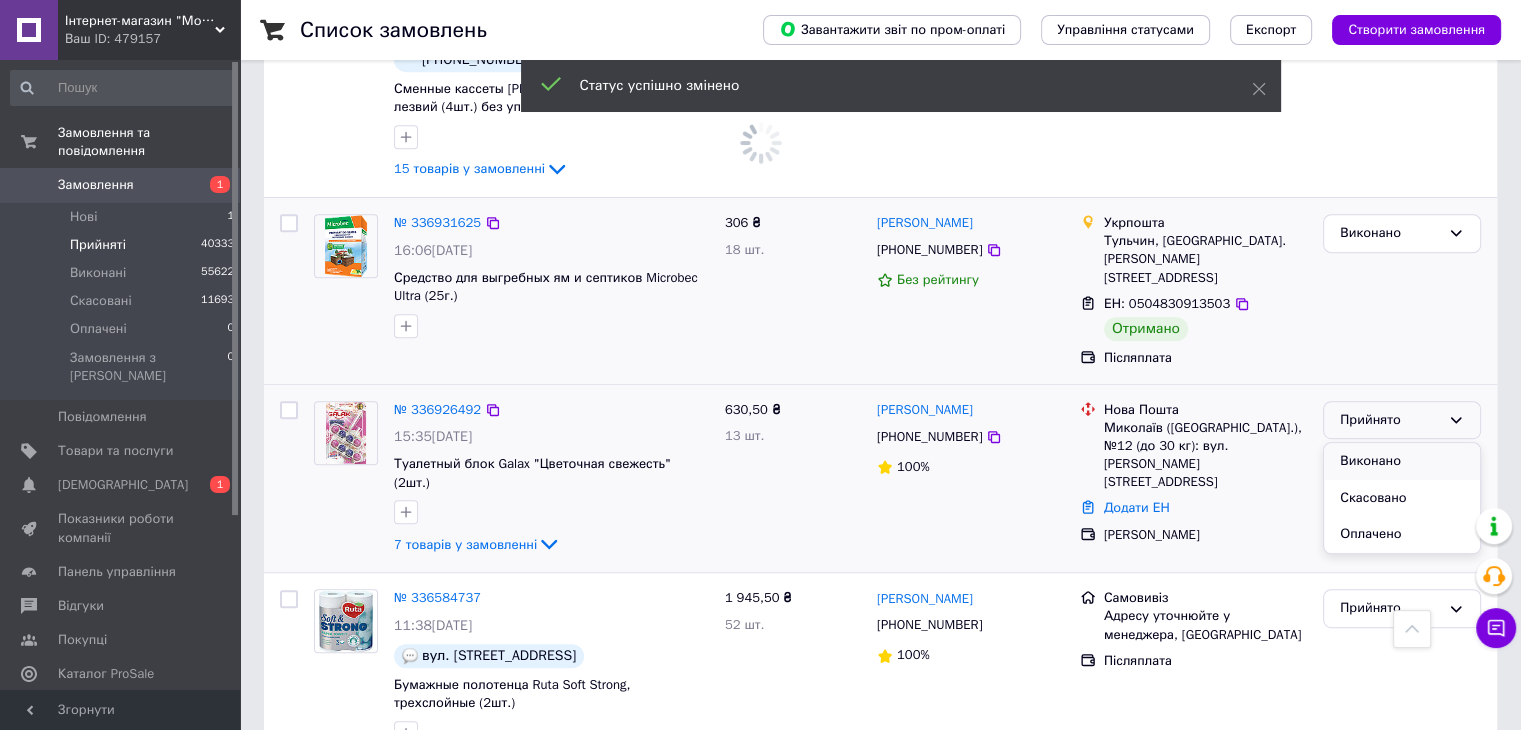 click on "Виконано" at bounding box center [1402, 461] 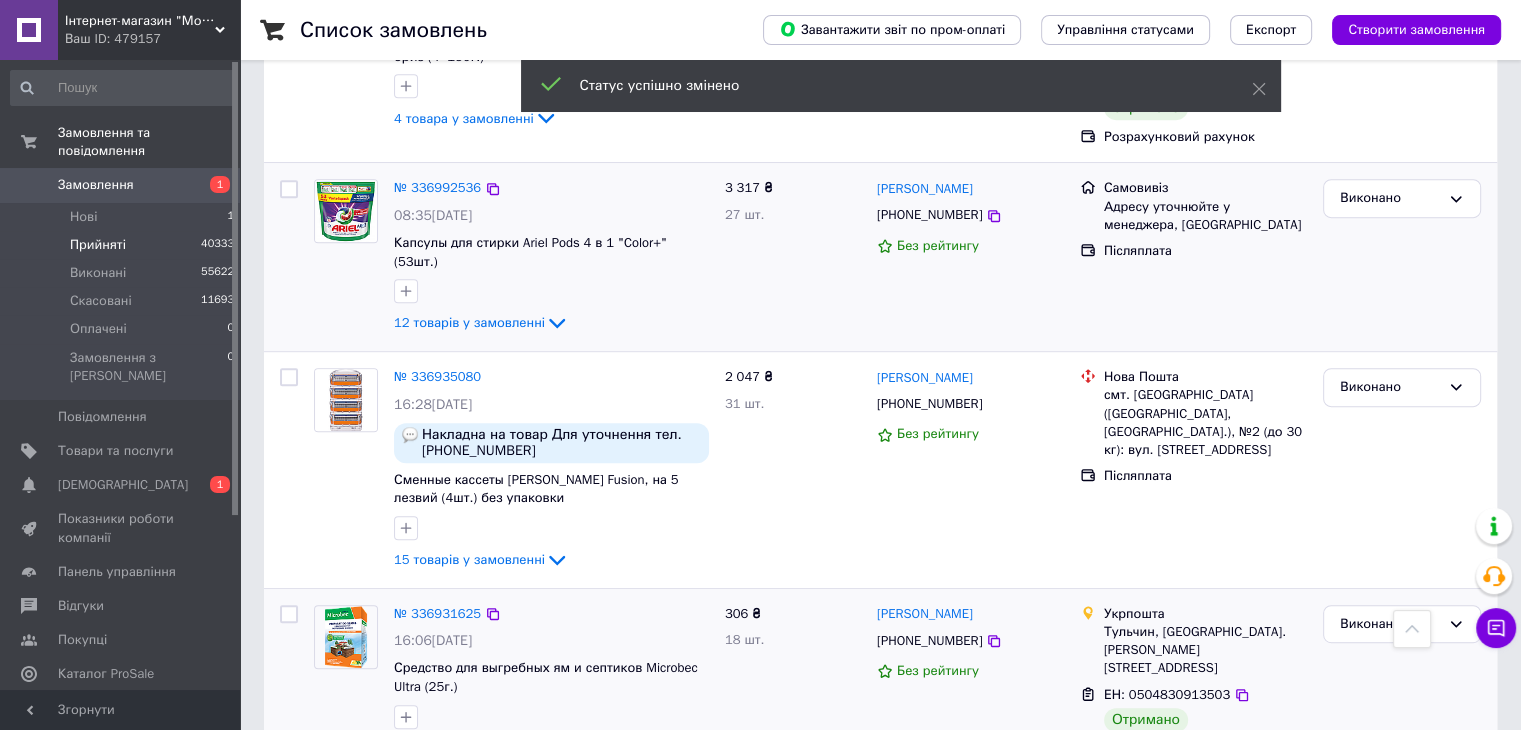 scroll, scrollTop: 1299, scrollLeft: 0, axis: vertical 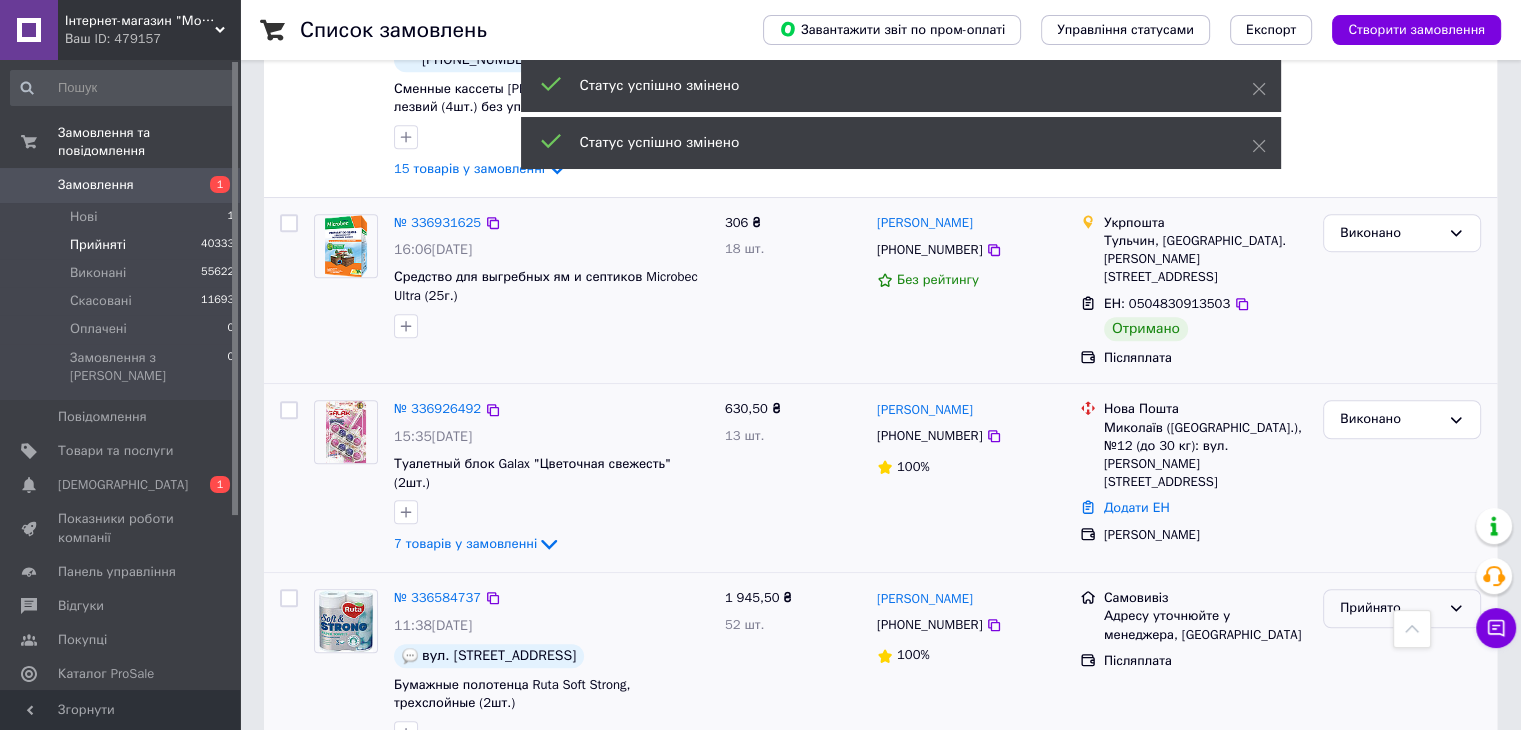 click on "Прийнято" at bounding box center (1390, 608) 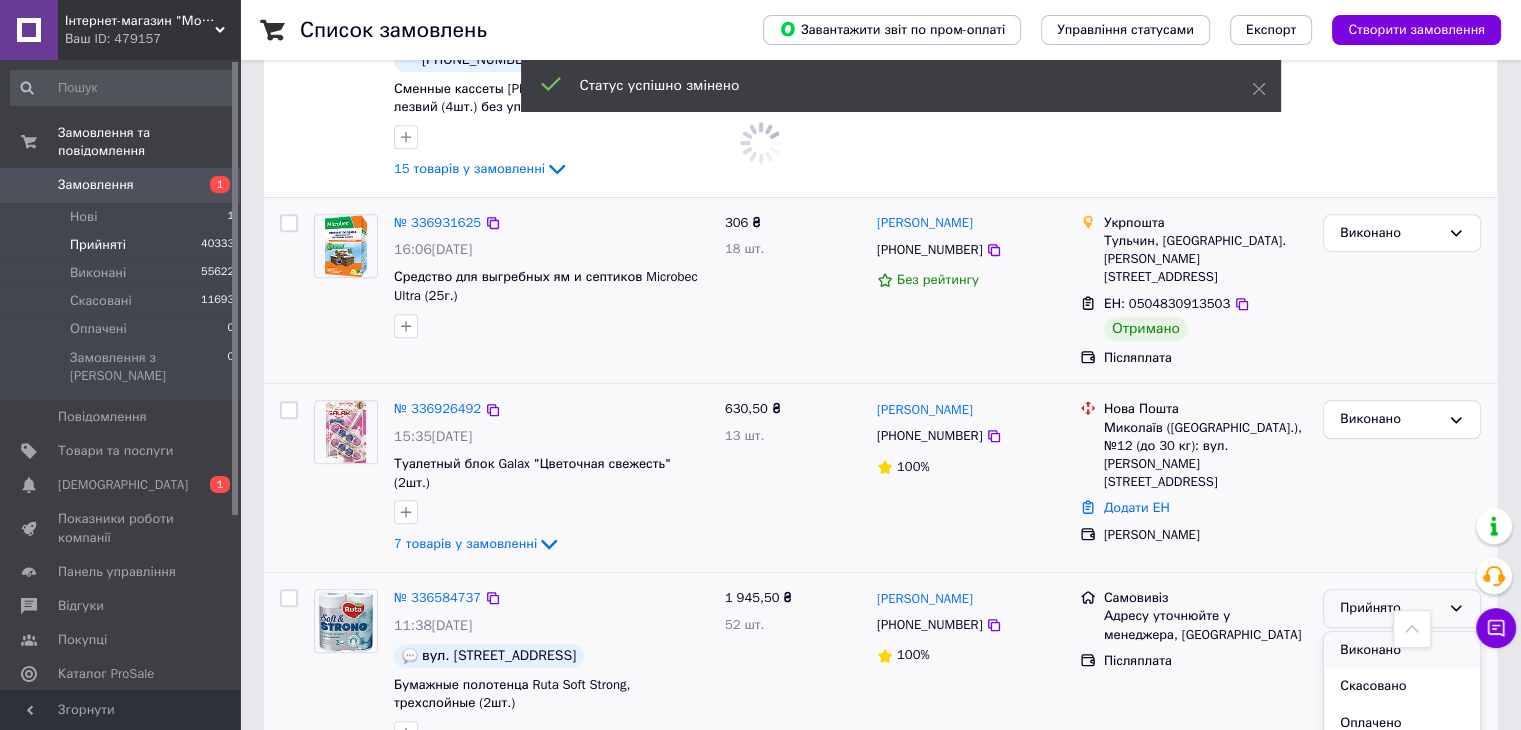 click on "Виконано" at bounding box center (1402, 650) 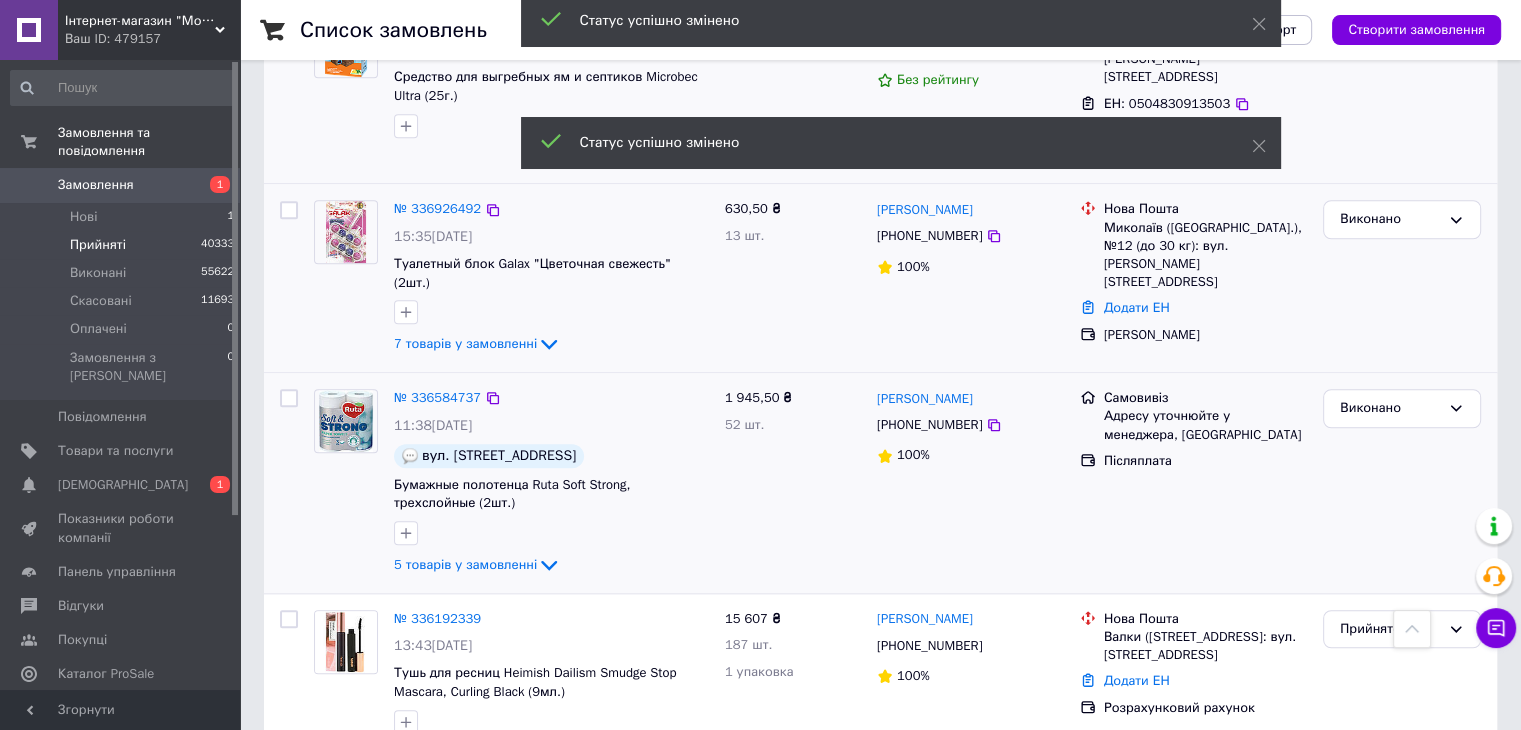 scroll, scrollTop: 1699, scrollLeft: 0, axis: vertical 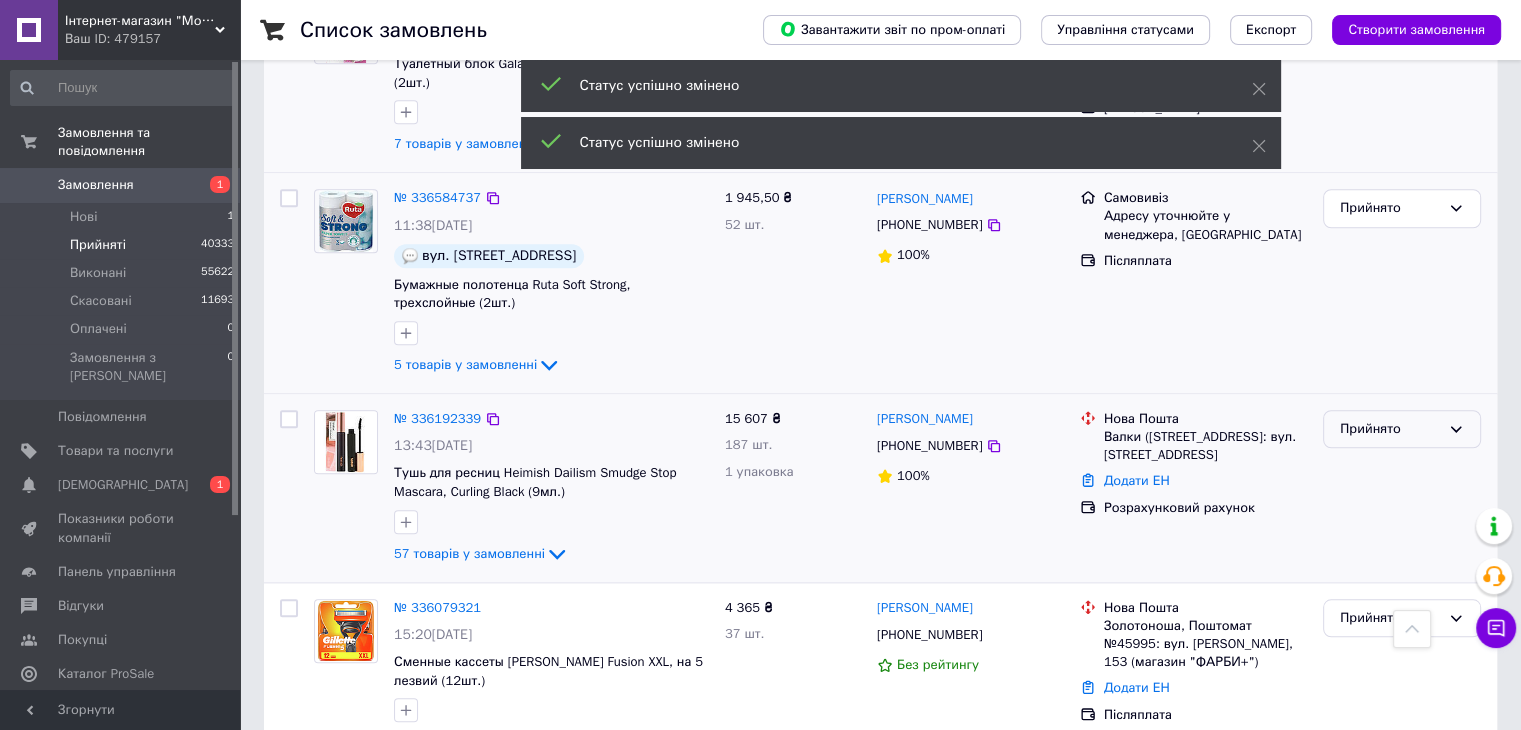 click on "Прийнято" at bounding box center (1390, 429) 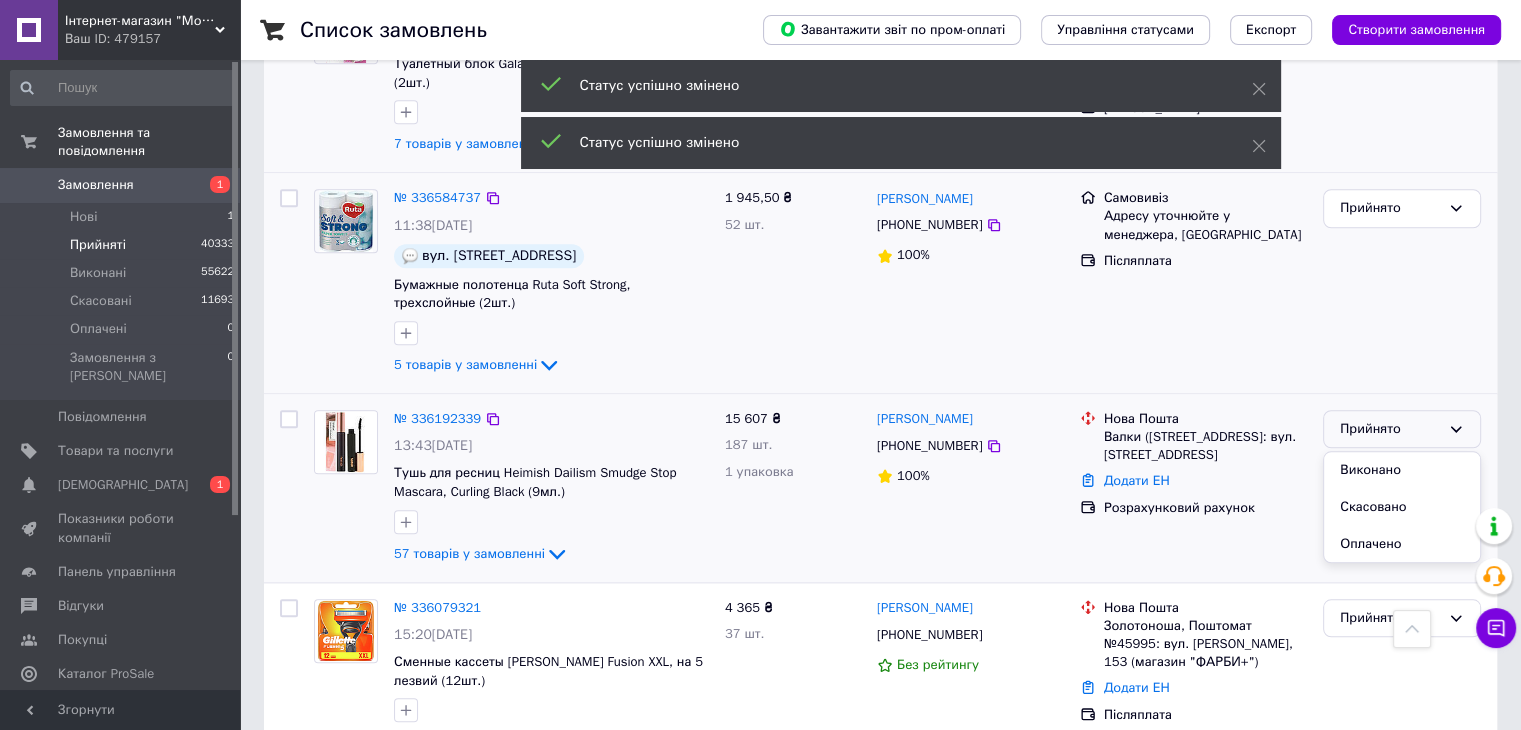 drag, startPoint x: 1354, startPoint y: 402, endPoint x: 1348, endPoint y: 471, distance: 69.260376 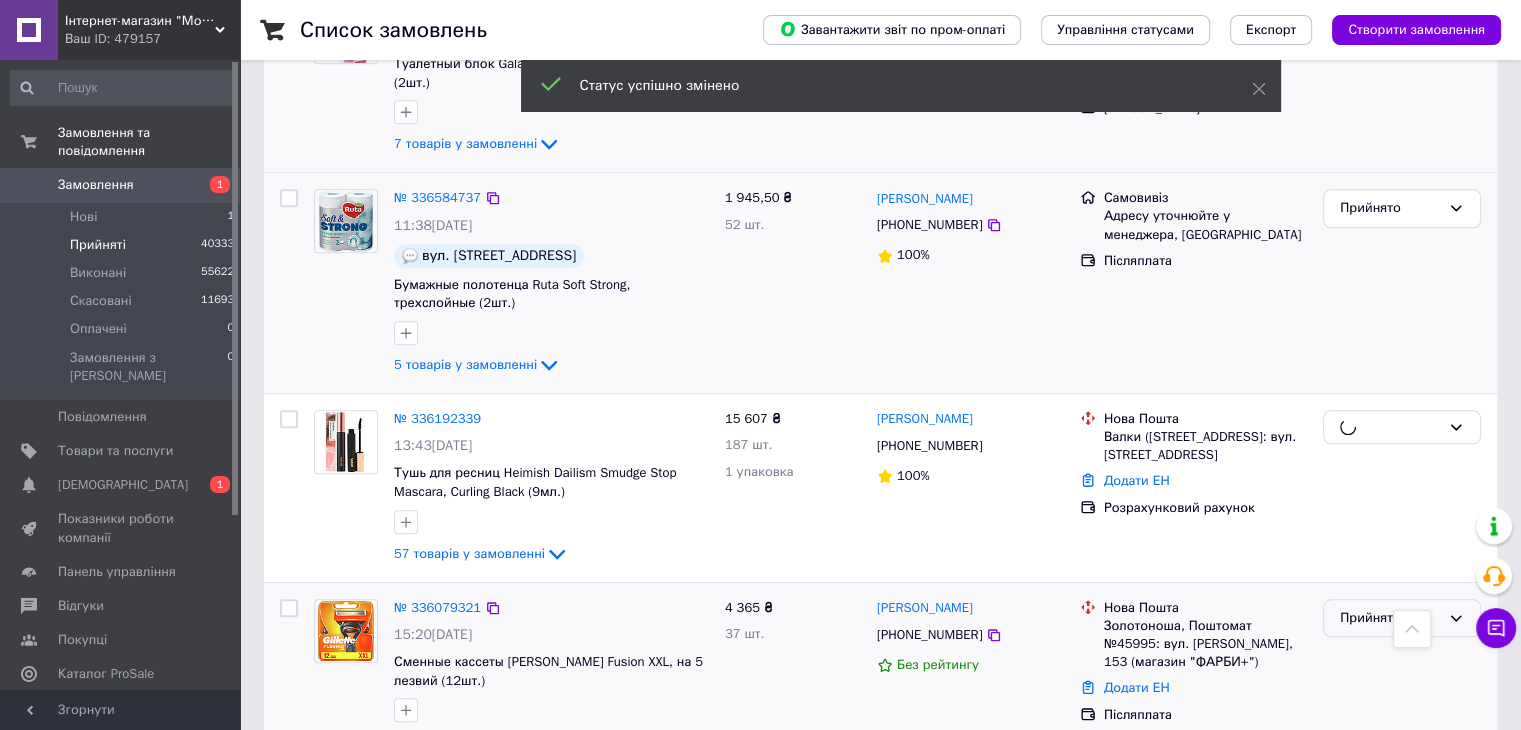 click on "Прийнято" at bounding box center [1402, 618] 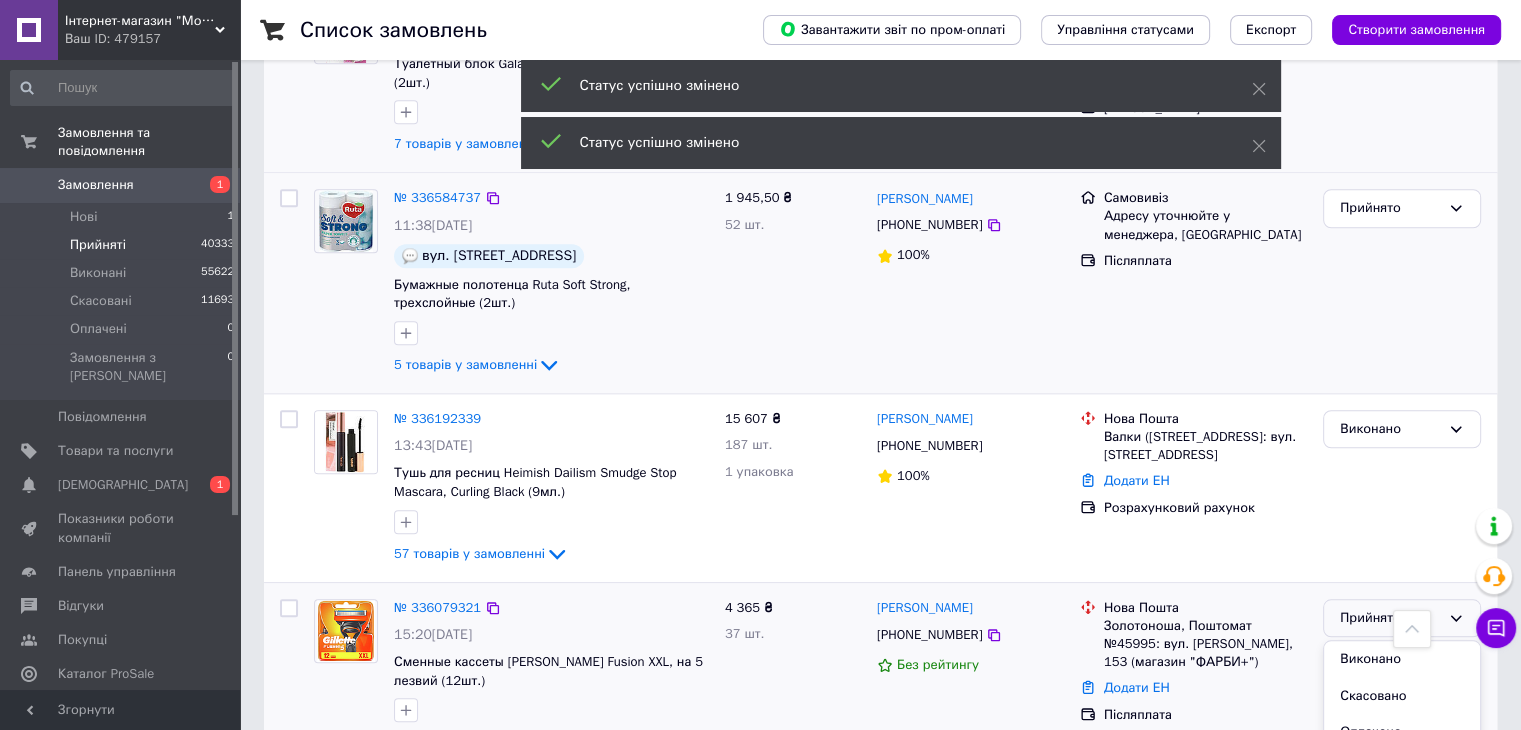 click on "Виконано" at bounding box center [1402, 659] 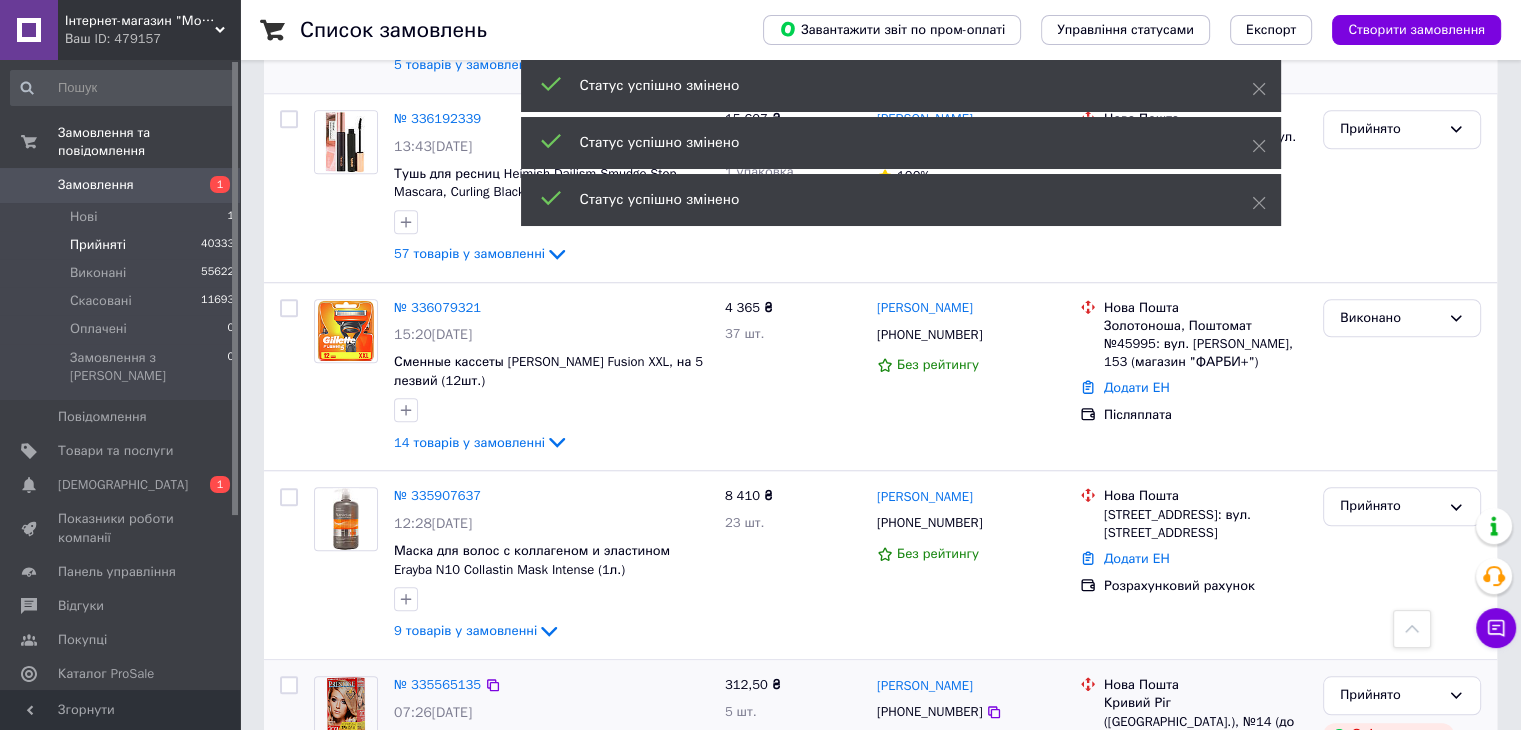 scroll, scrollTop: 1708, scrollLeft: 0, axis: vertical 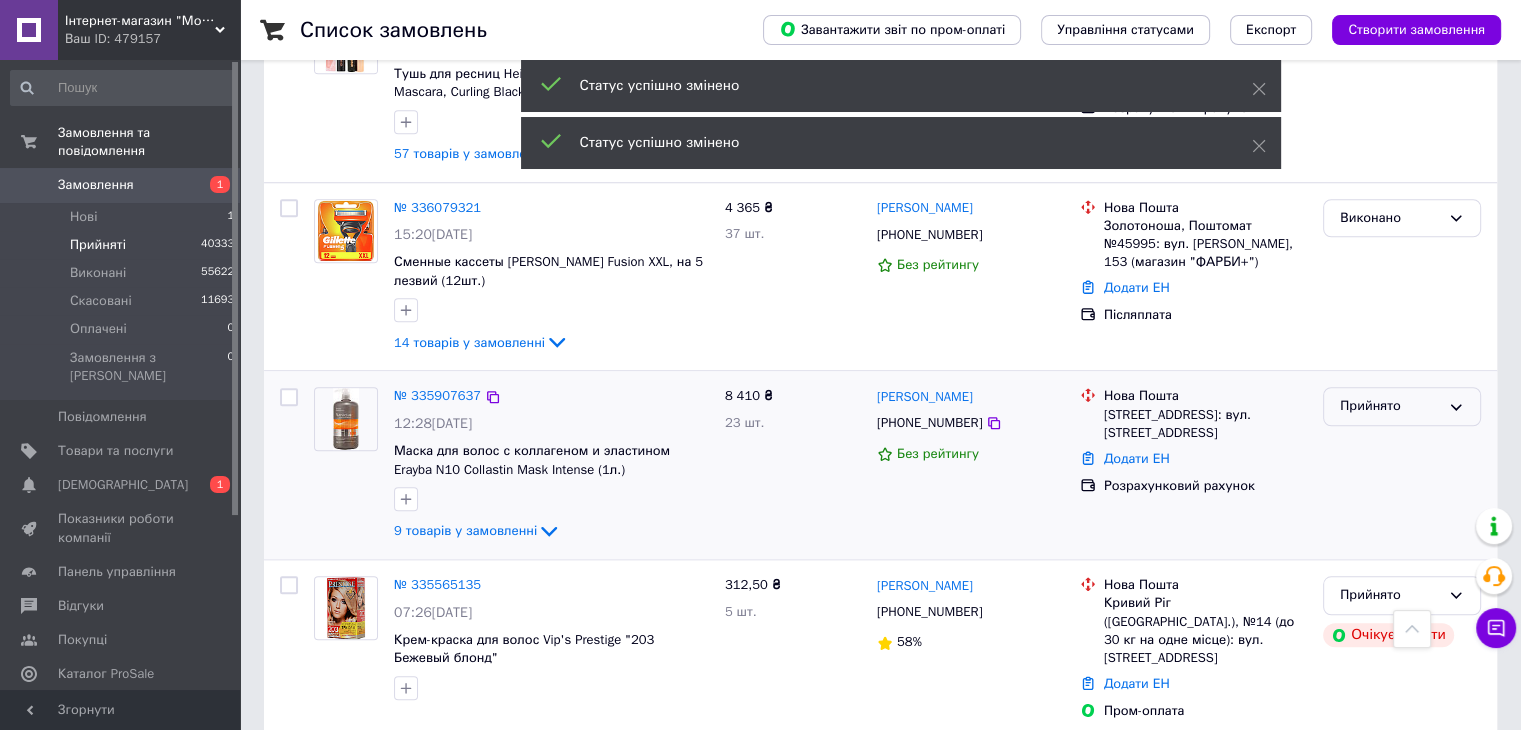 drag, startPoint x: 1367, startPoint y: 348, endPoint x: 1358, endPoint y: 356, distance: 12.0415945 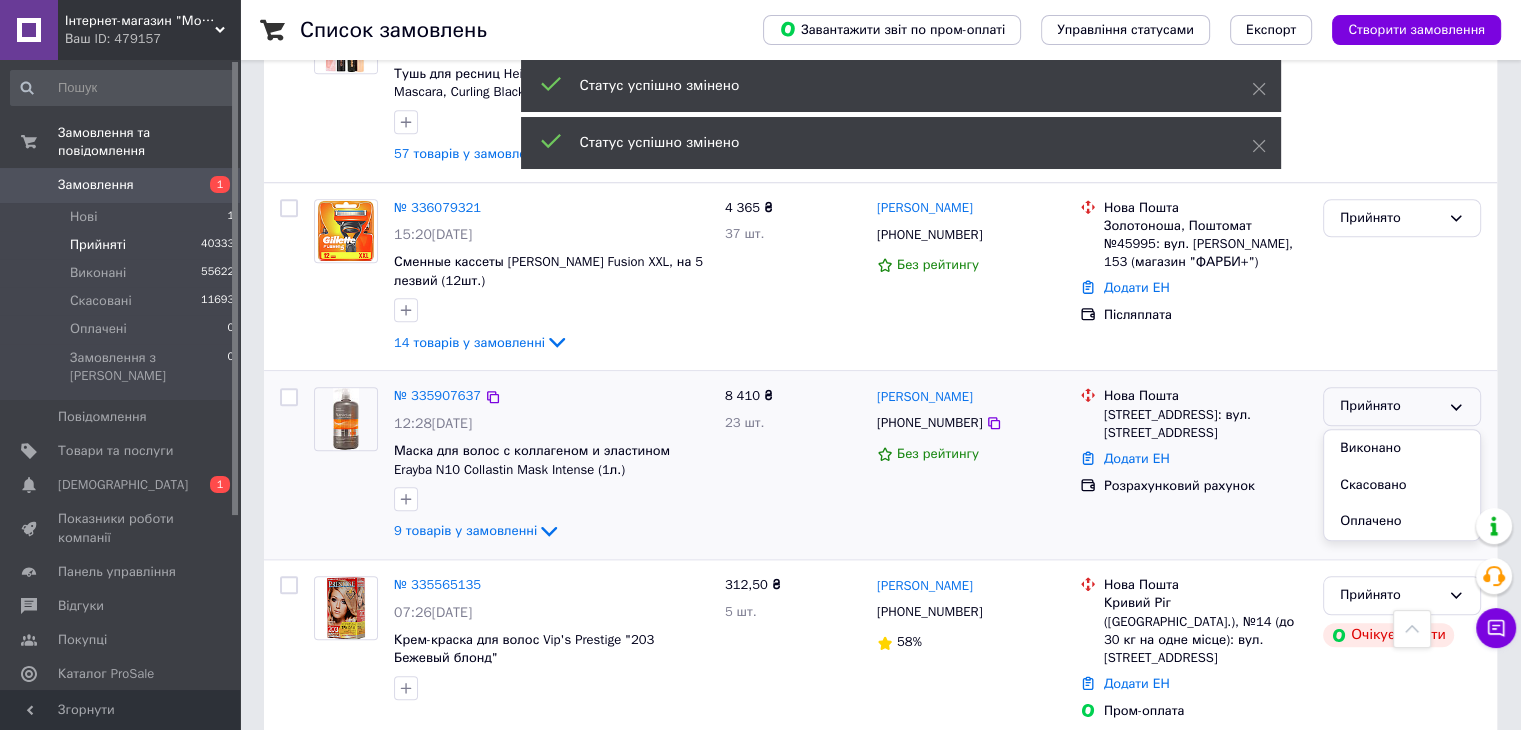 click on "Виконано" at bounding box center (1402, 448) 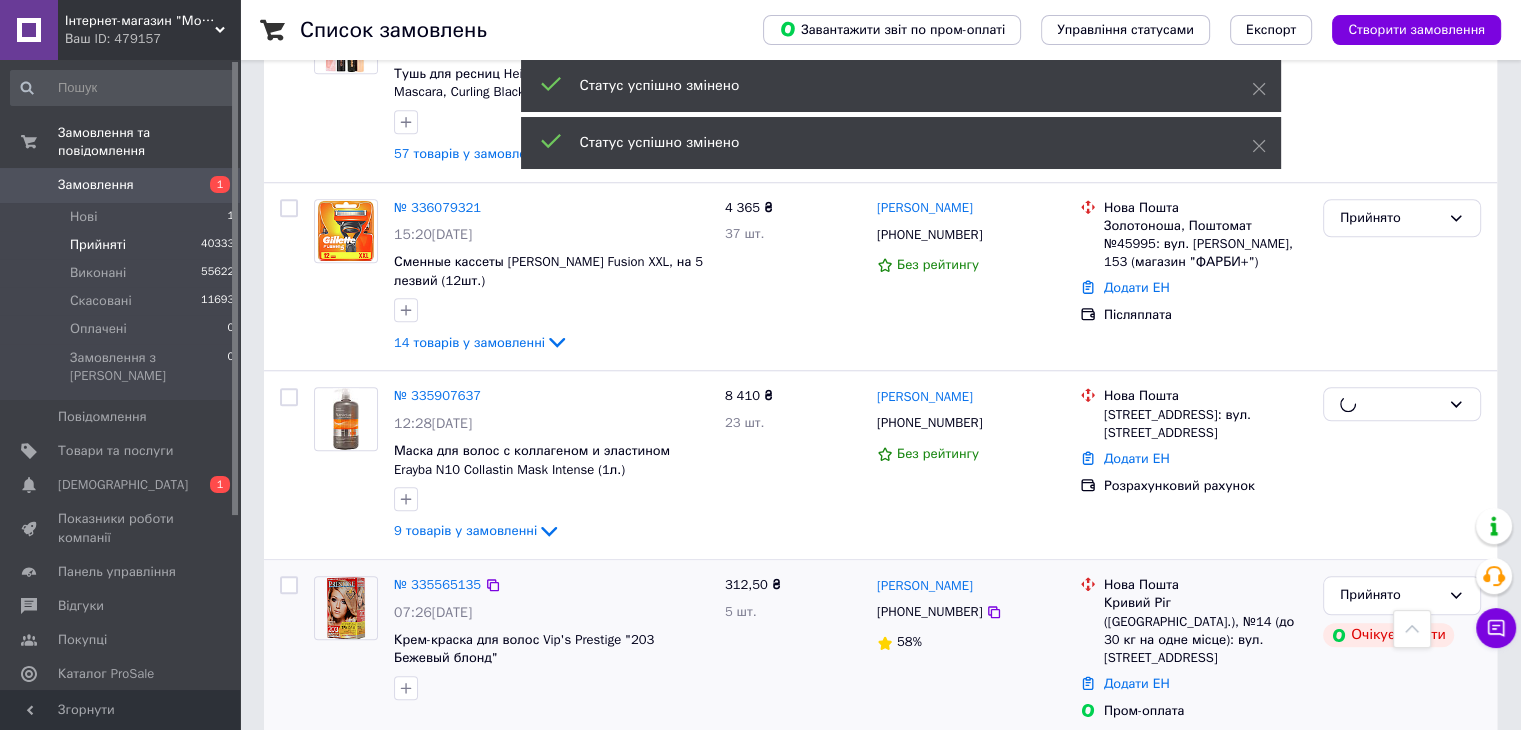 scroll, scrollTop: 1808, scrollLeft: 0, axis: vertical 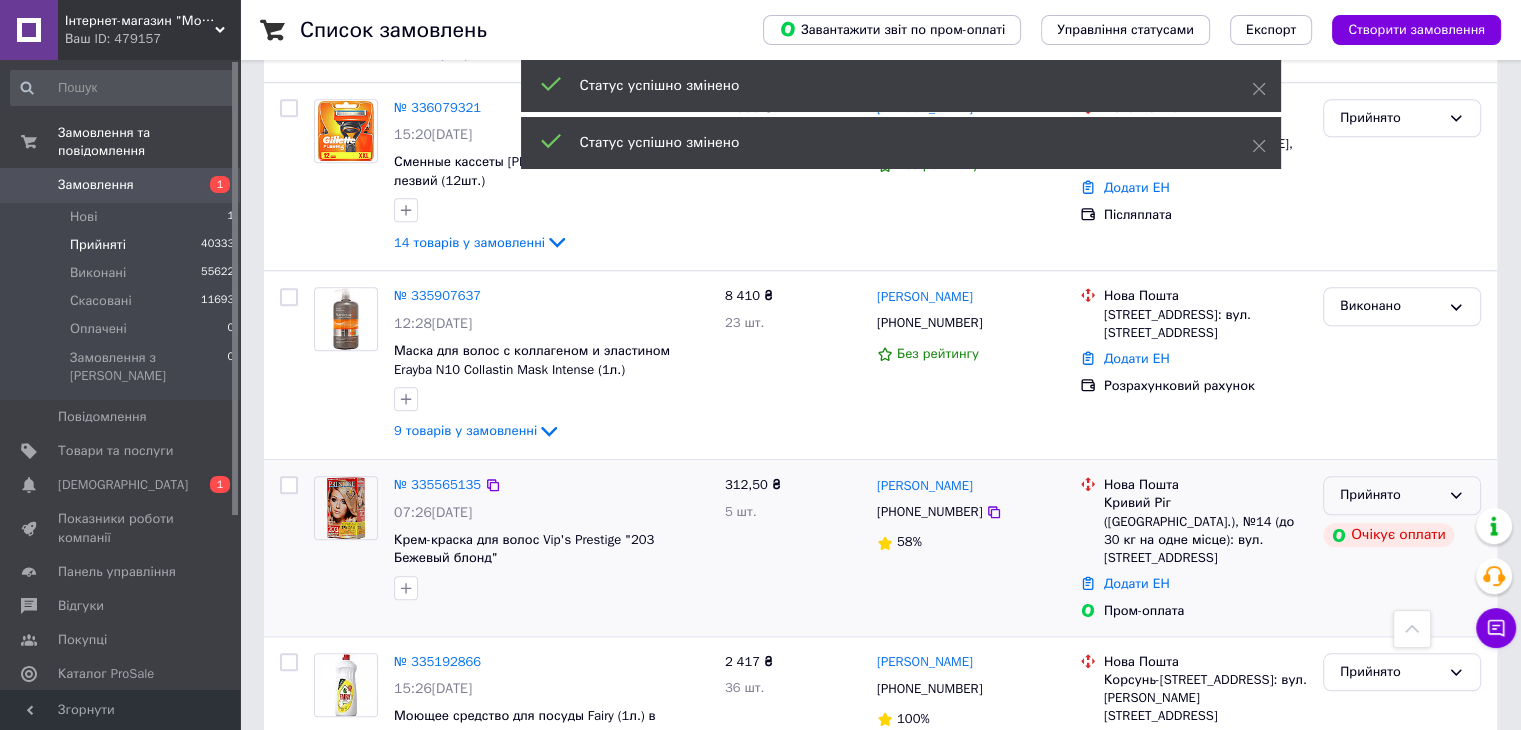 click on "Прийнято" at bounding box center (1390, 495) 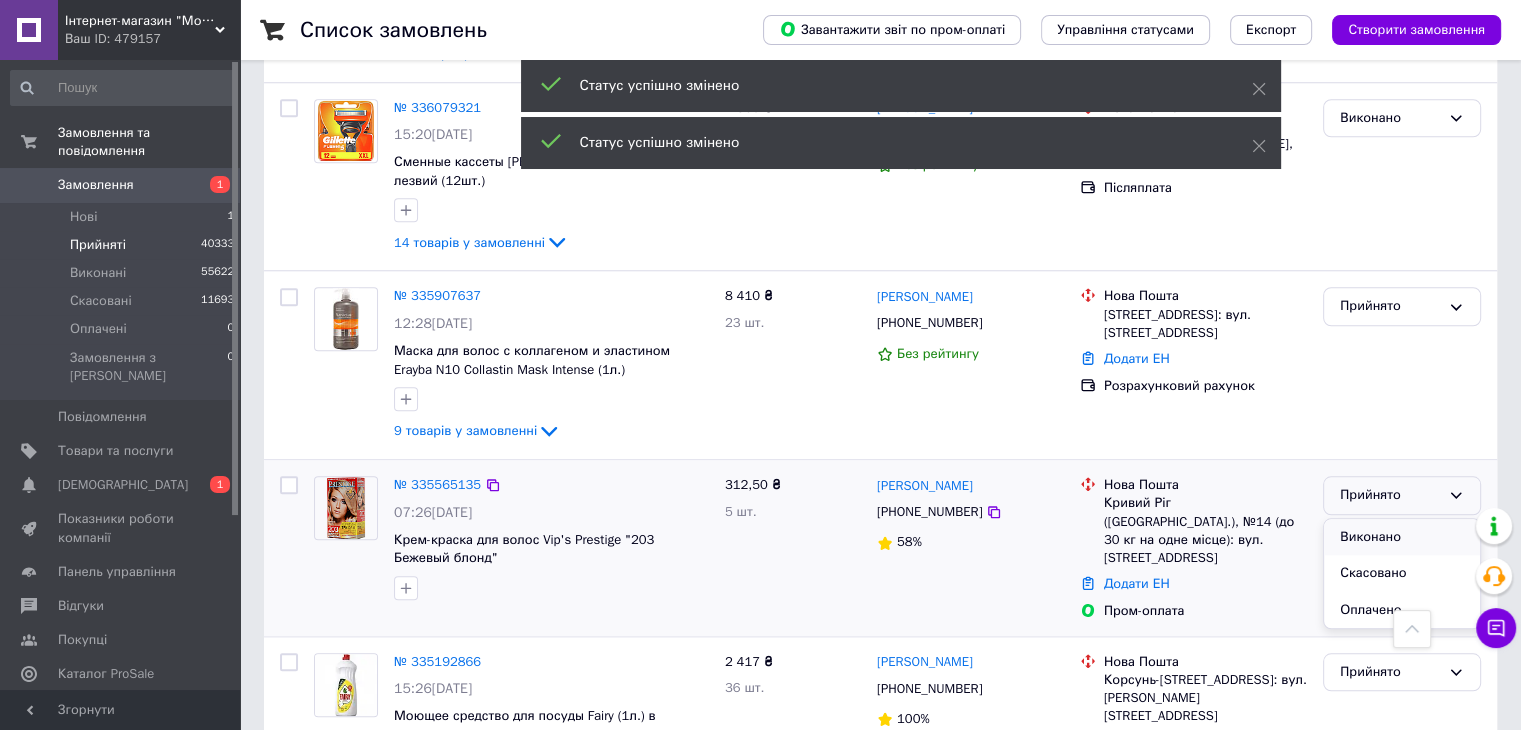 click on "Виконано" at bounding box center (1402, 537) 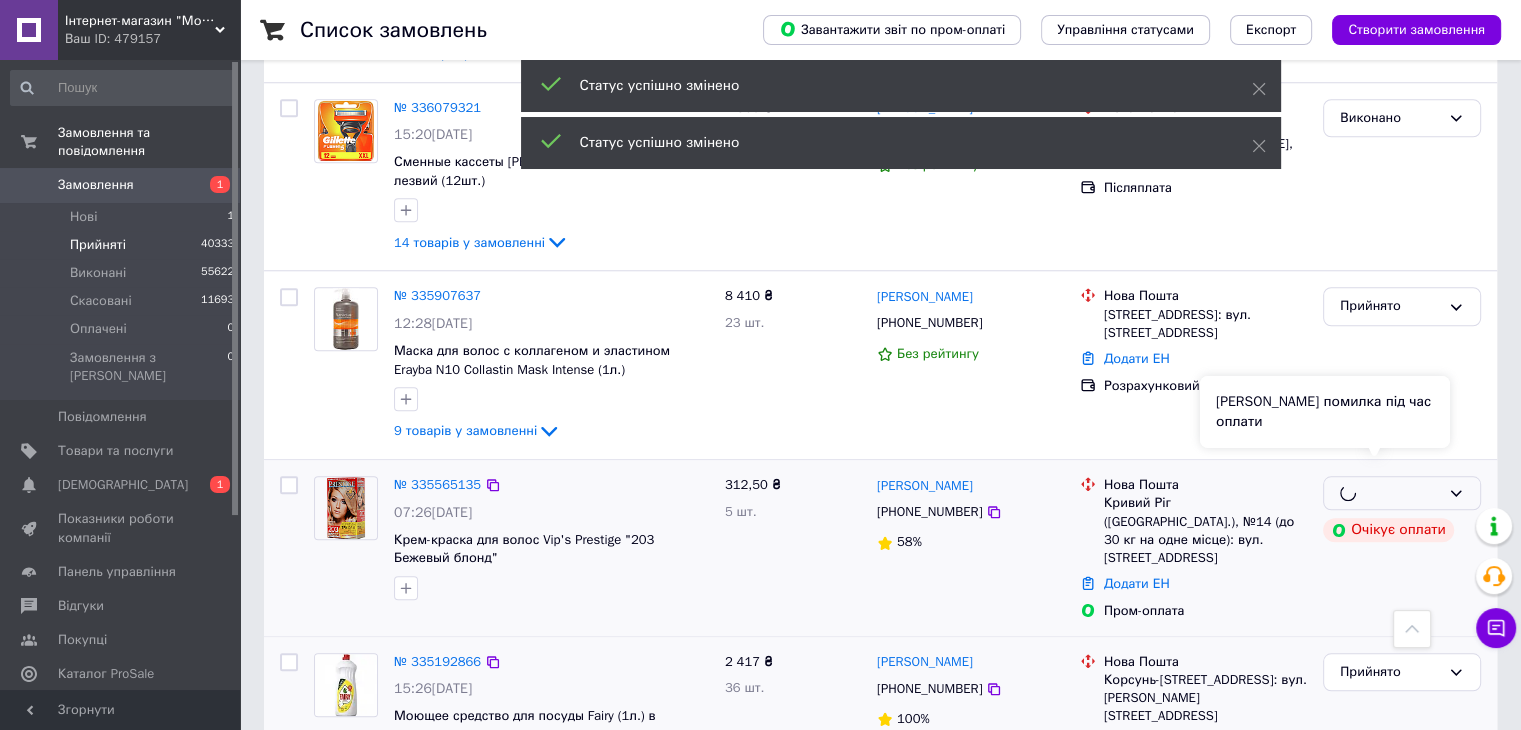 scroll, scrollTop: 2008, scrollLeft: 0, axis: vertical 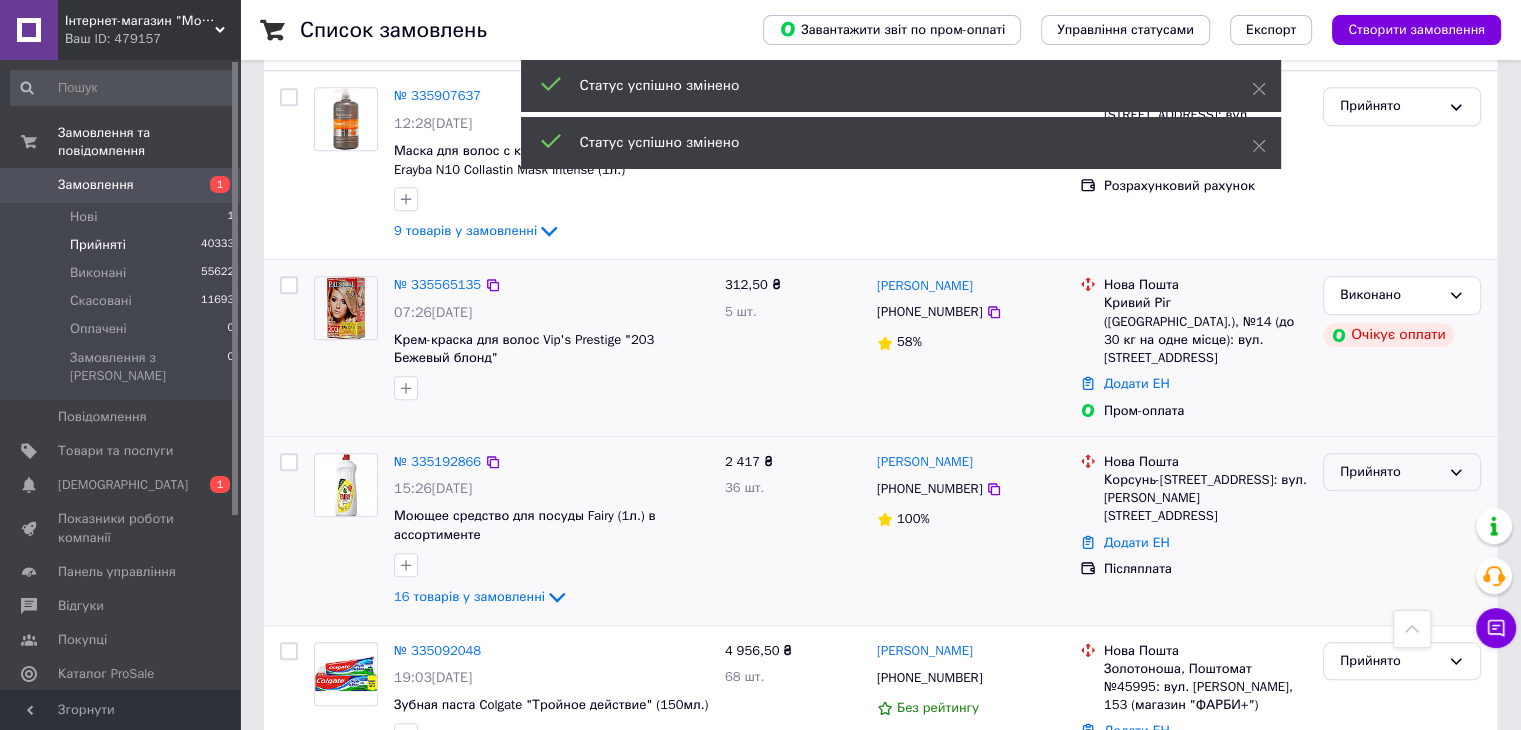 click on "Прийнято" at bounding box center (1390, 472) 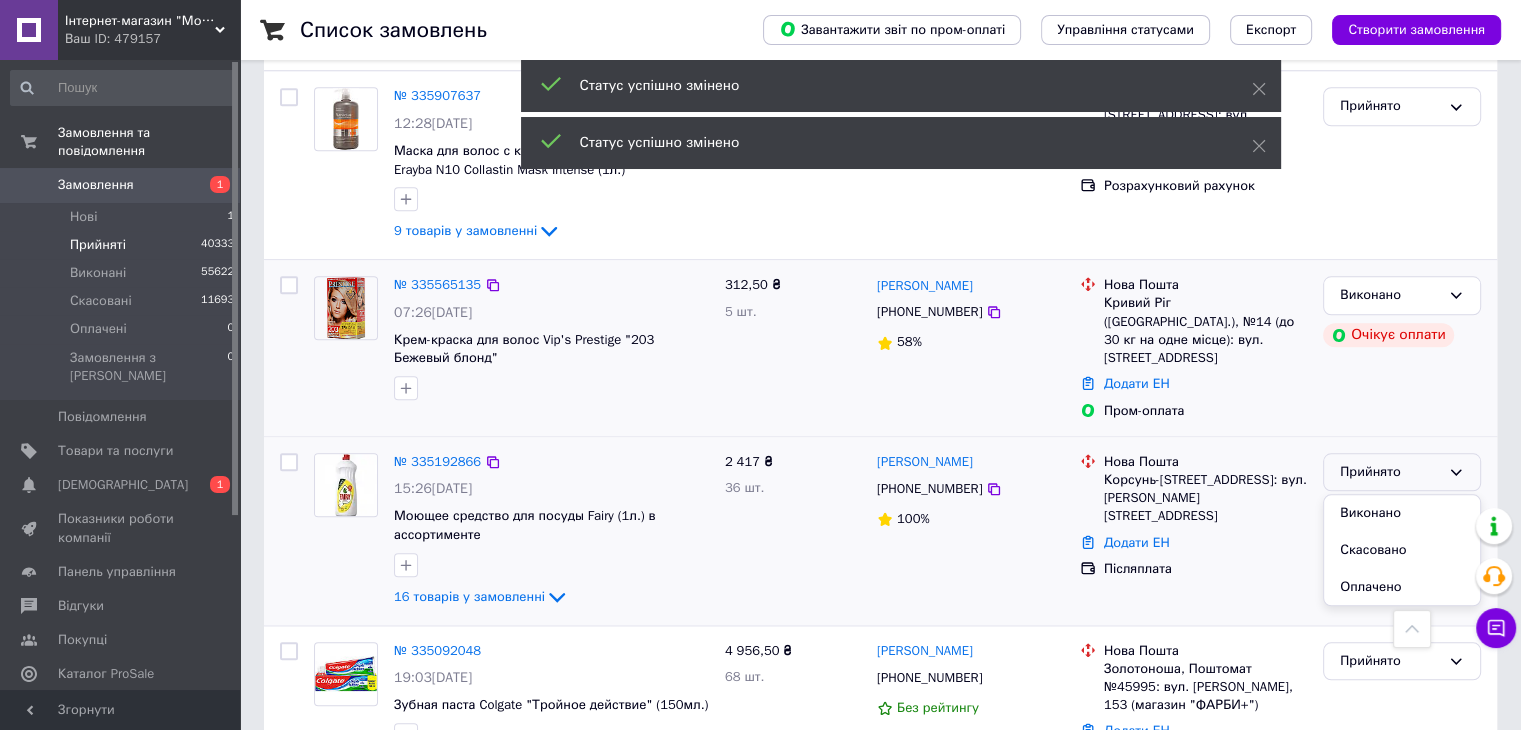 click on "Виконано" at bounding box center [1402, 513] 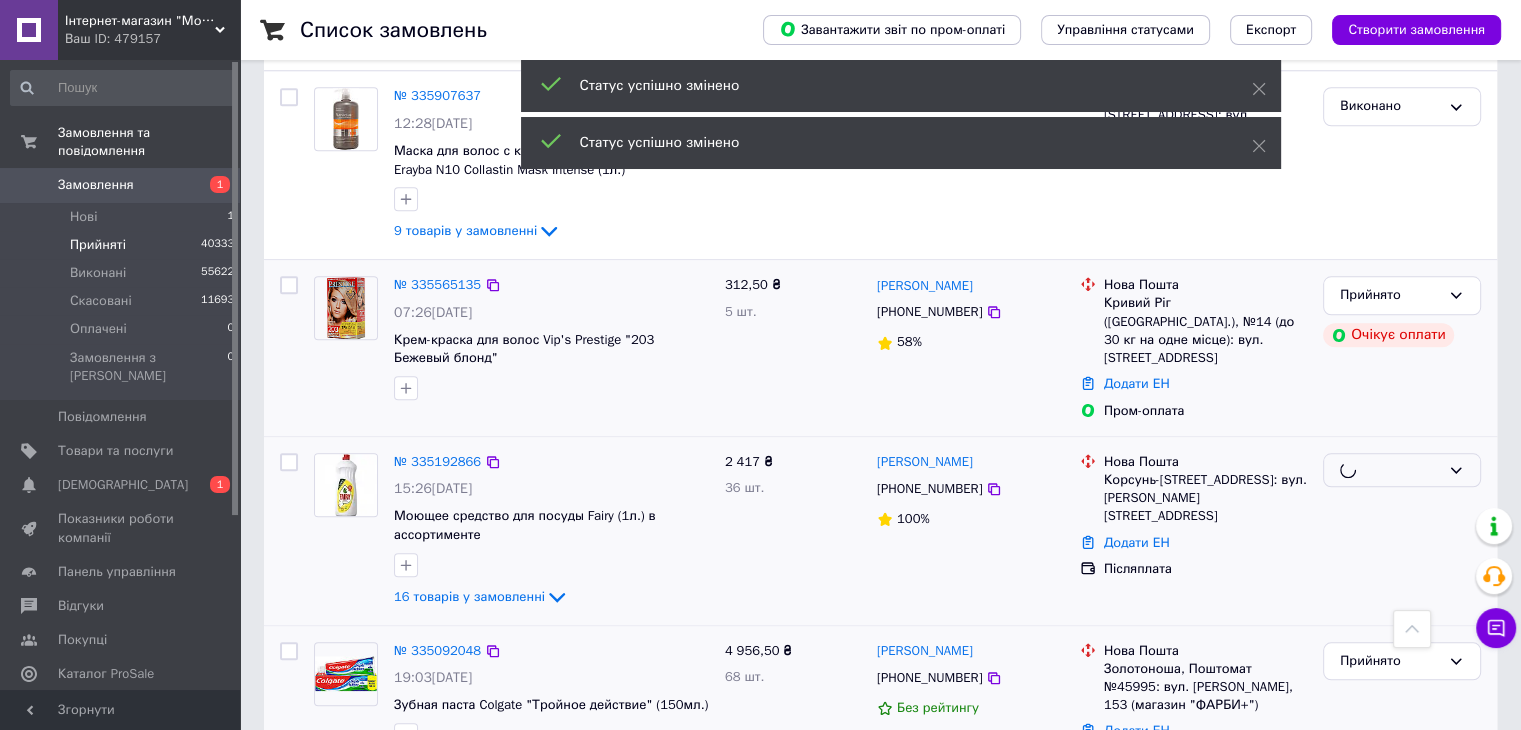 scroll, scrollTop: 2208, scrollLeft: 0, axis: vertical 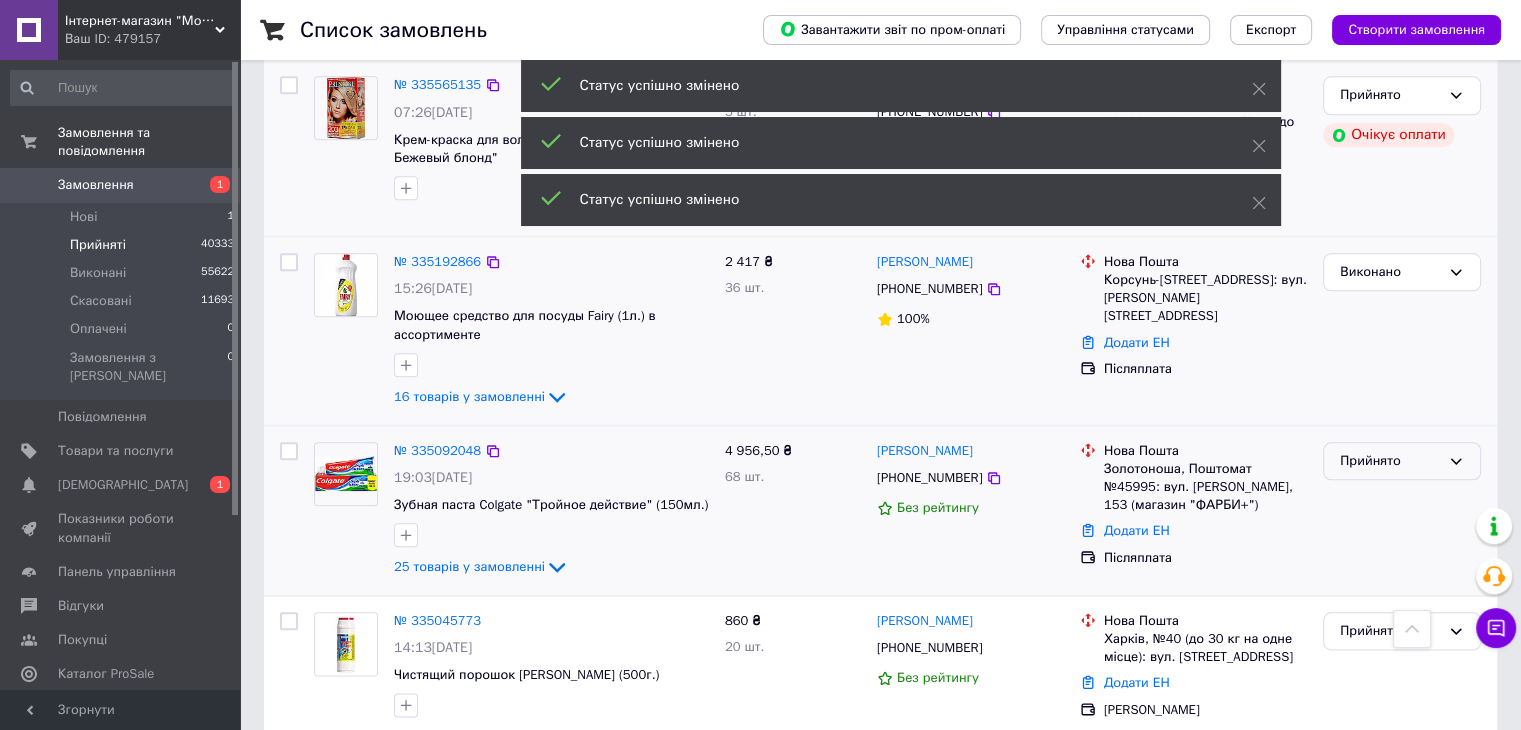 click on "Прийнято" at bounding box center [1402, 461] 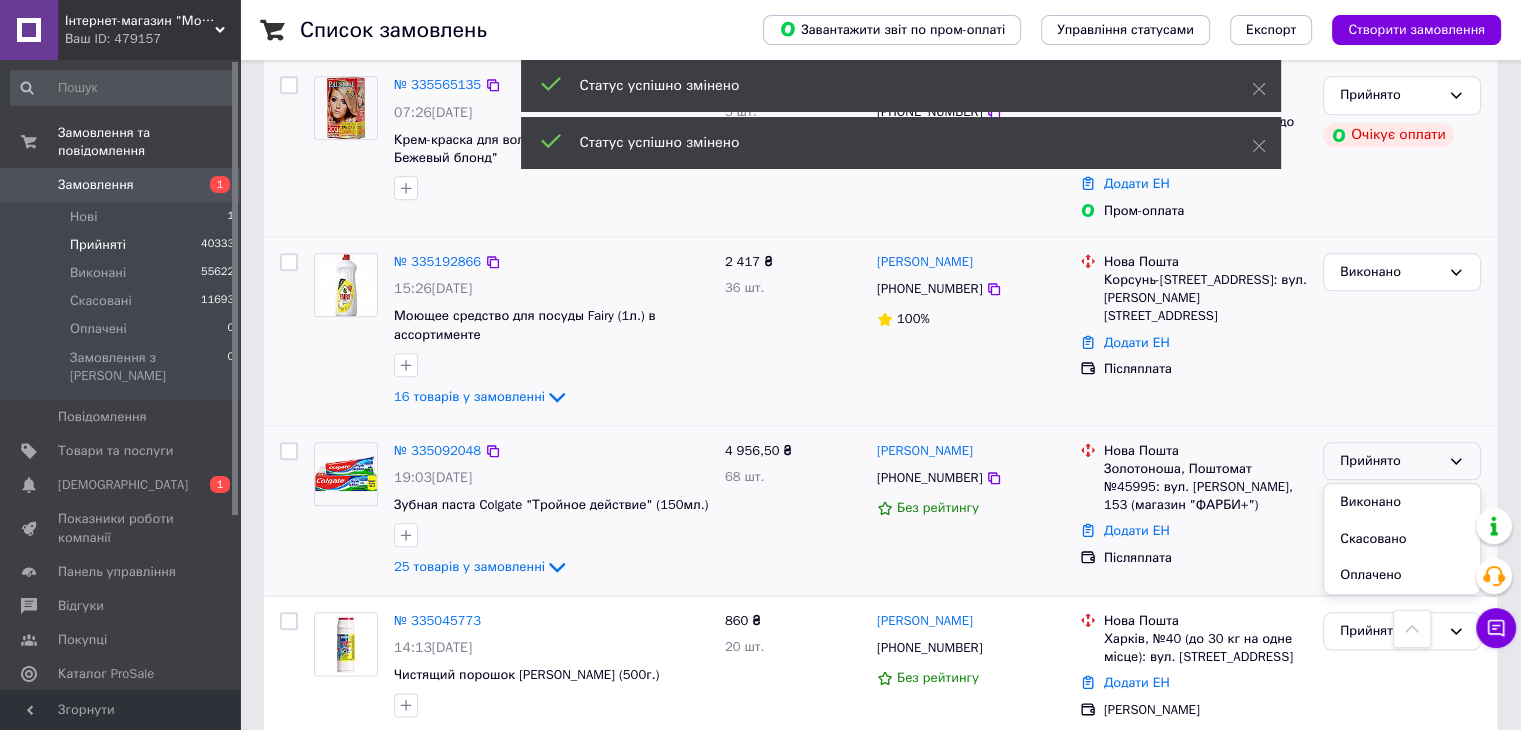 click on "Виконано" at bounding box center [1402, 502] 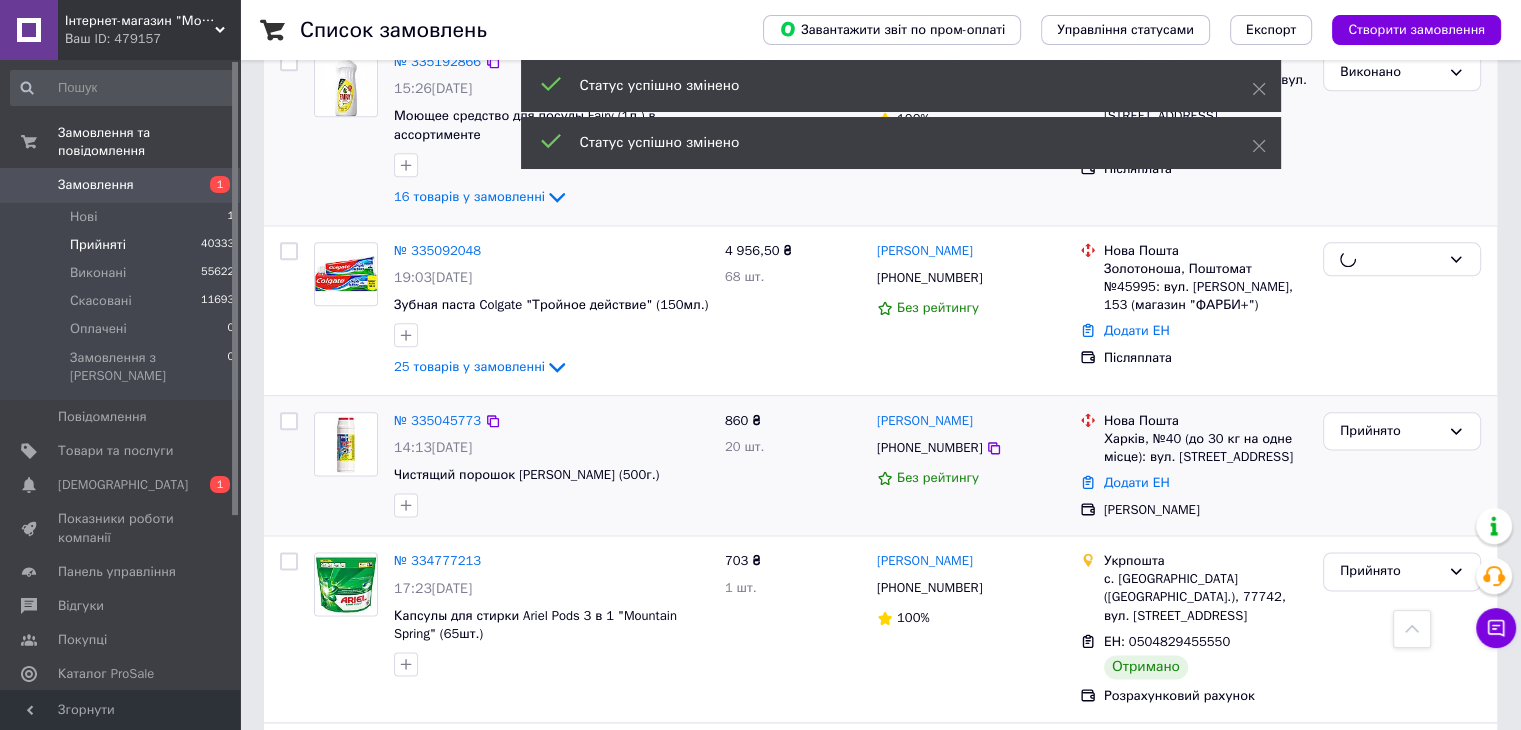 scroll, scrollTop: 2407, scrollLeft: 0, axis: vertical 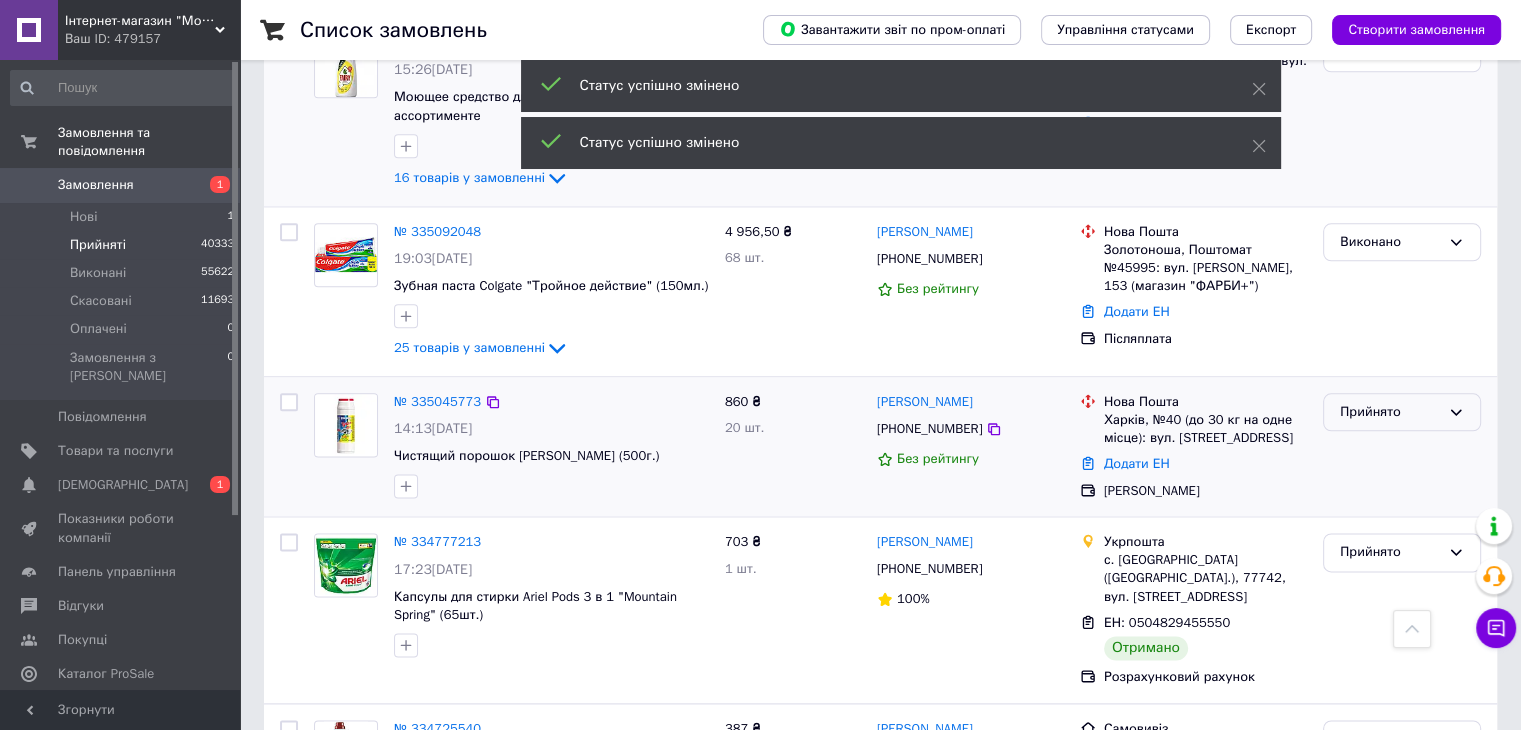 click on "Прийнято" at bounding box center (1390, 412) 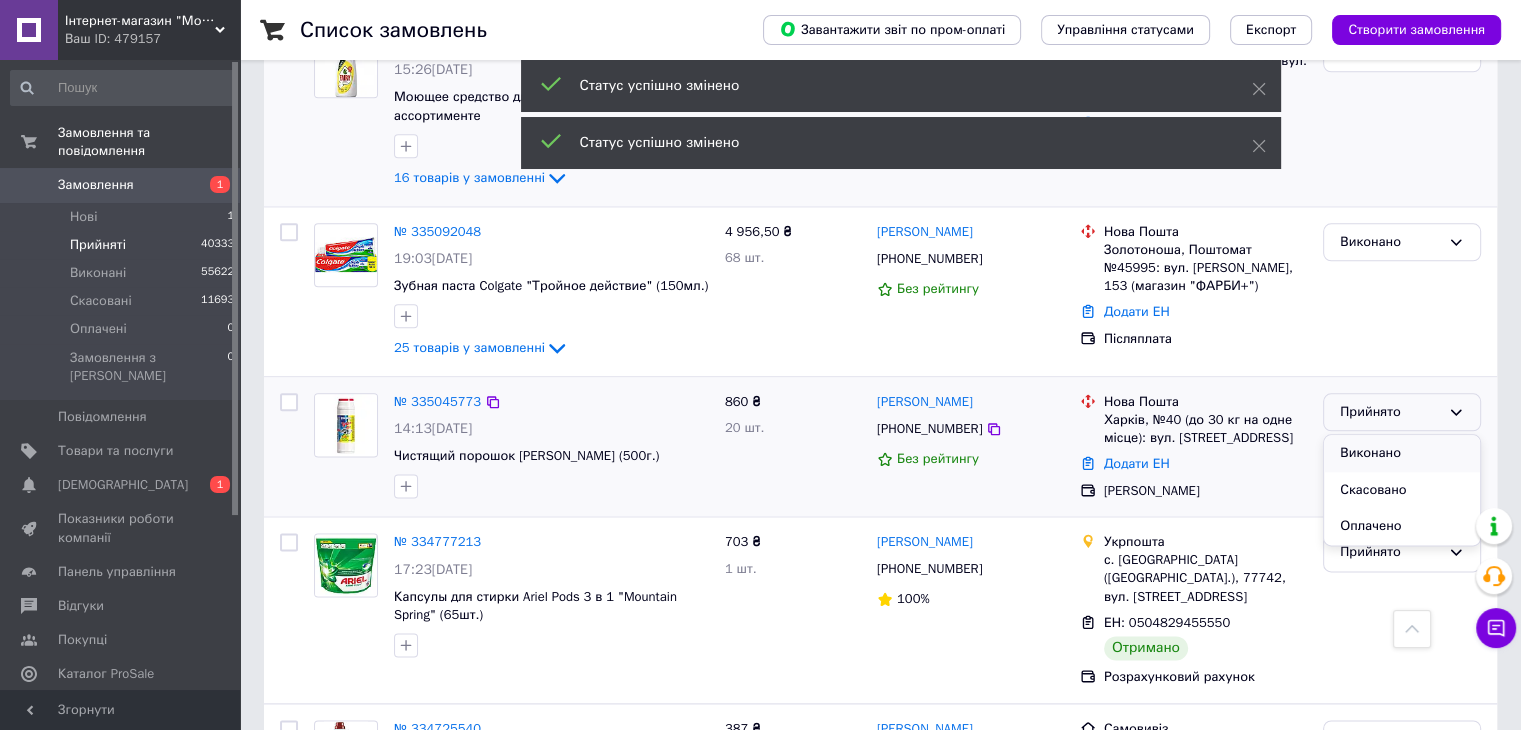 click on "Виконано" at bounding box center [1402, 453] 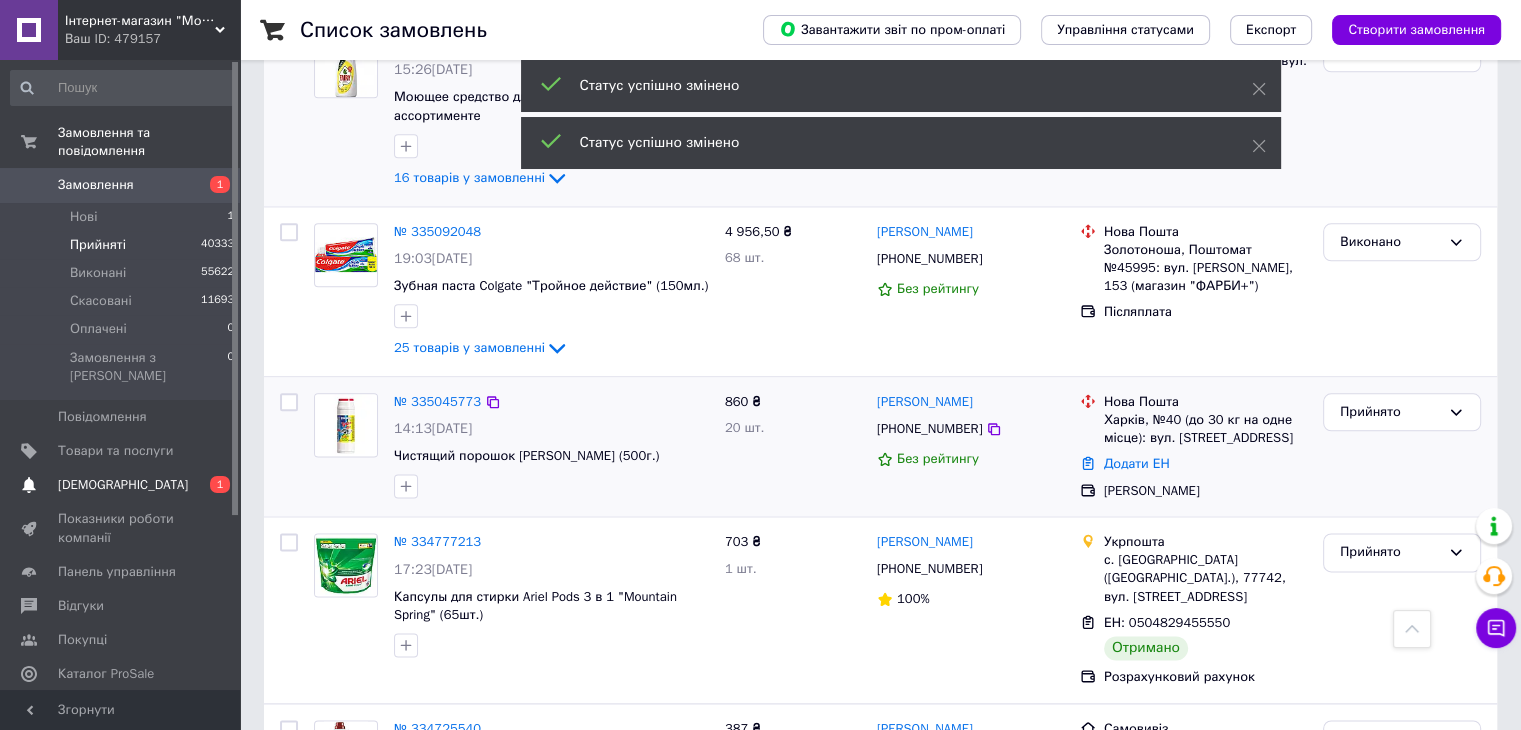 click on "0 1" at bounding box center (212, 485) 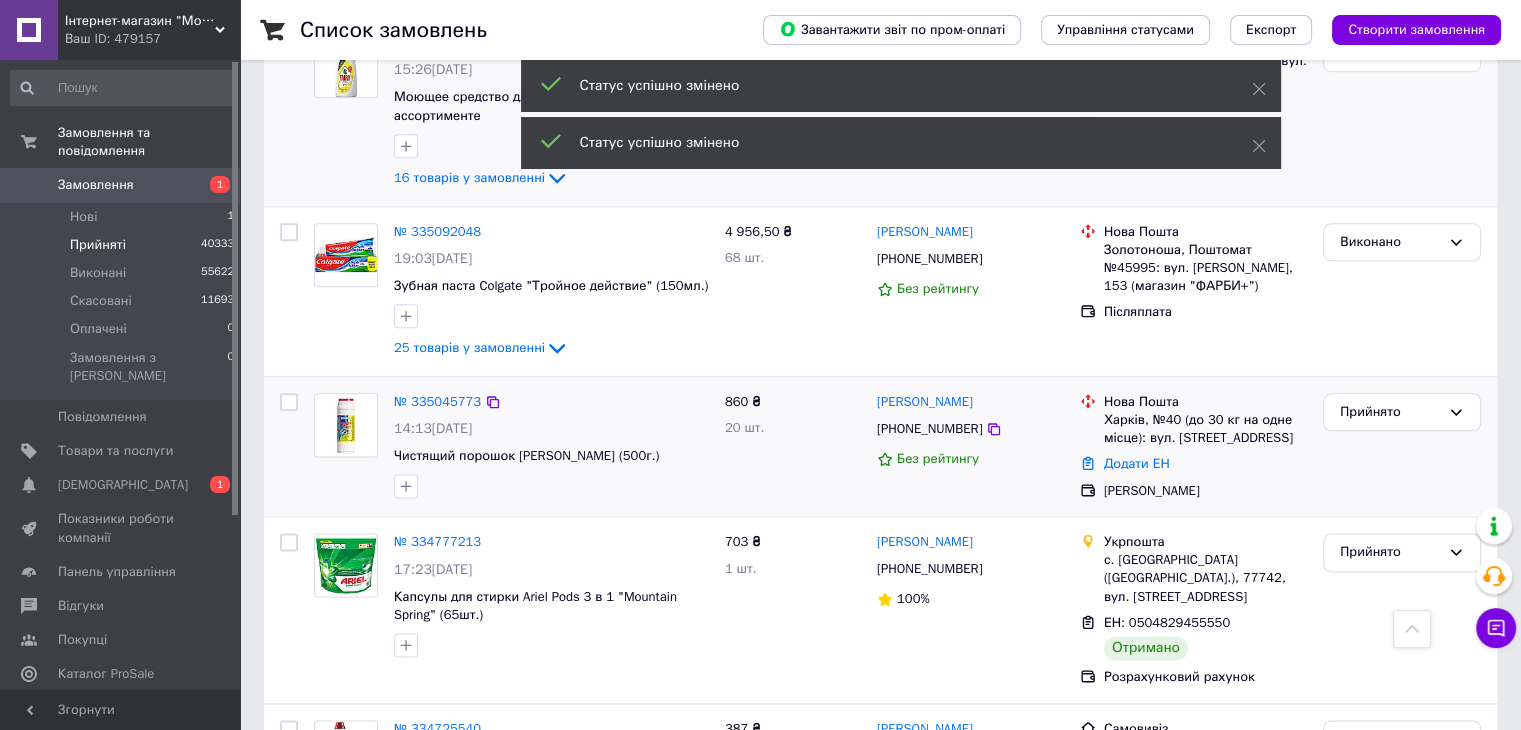 scroll, scrollTop: 0, scrollLeft: 0, axis: both 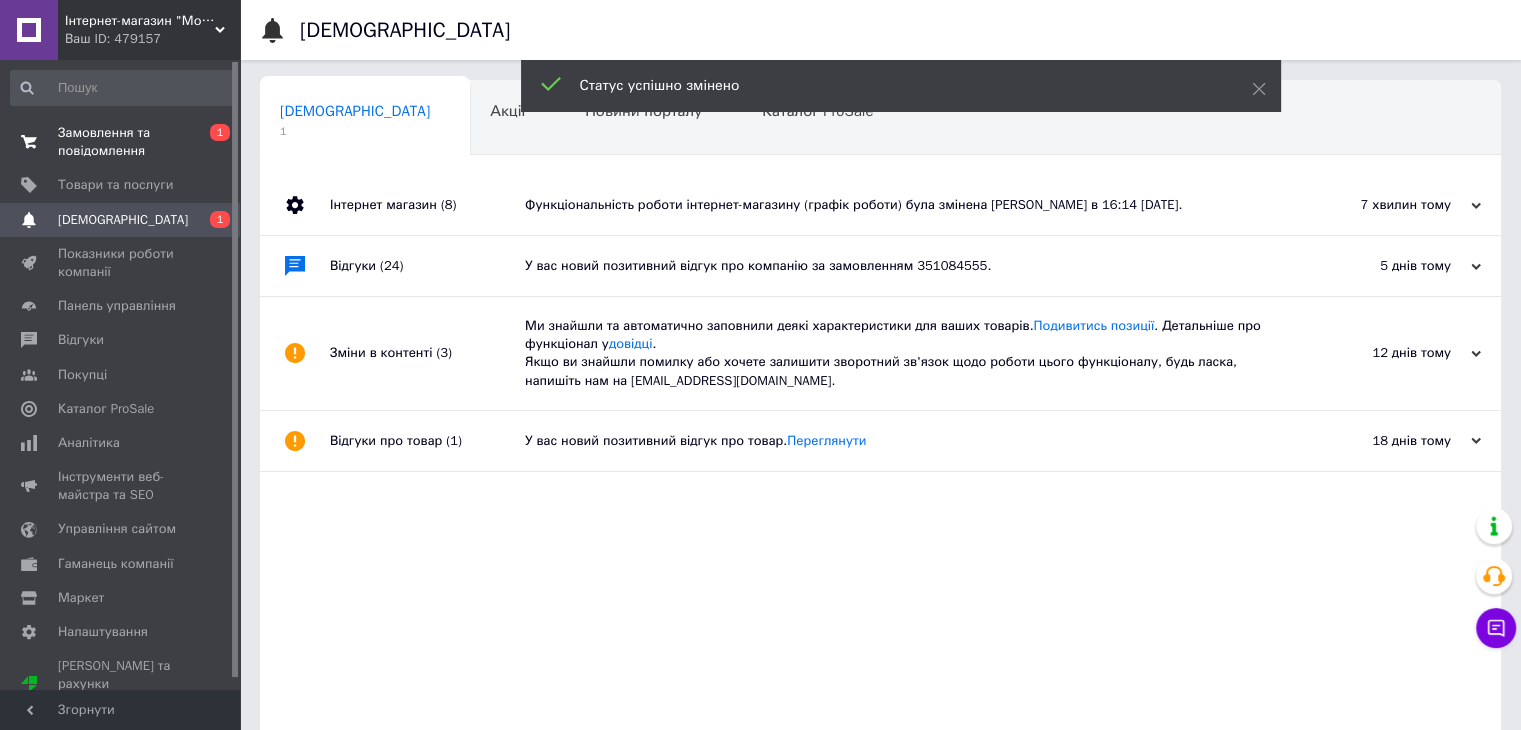 click on "Замовлення та повідомлення" at bounding box center (121, 142) 